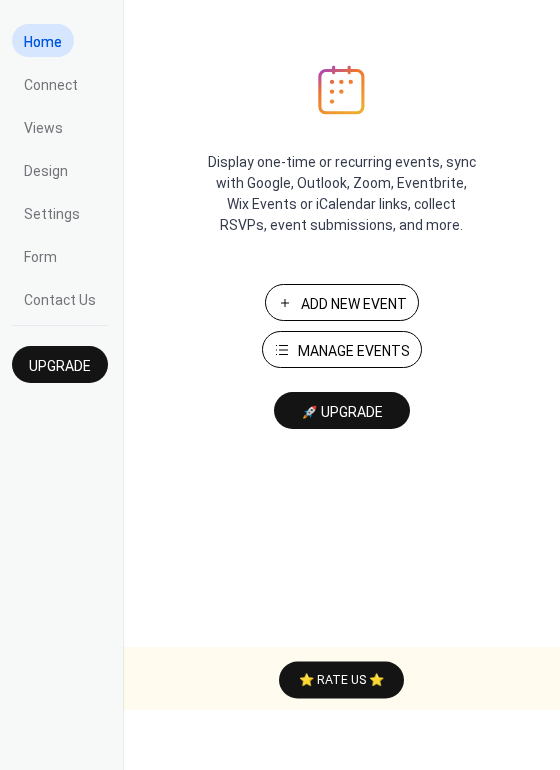 scroll, scrollTop: 0, scrollLeft: 0, axis: both 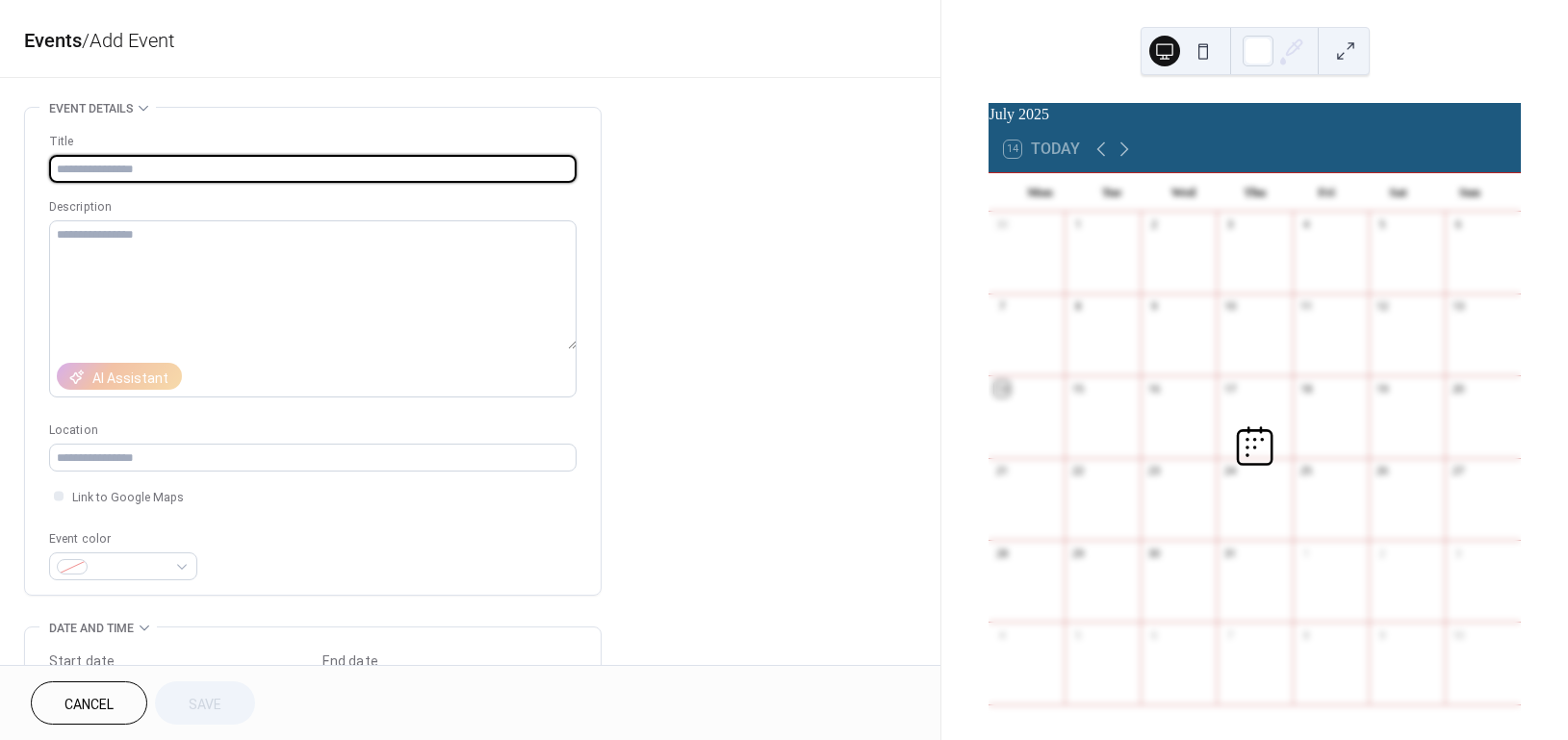 click at bounding box center [313, 168] 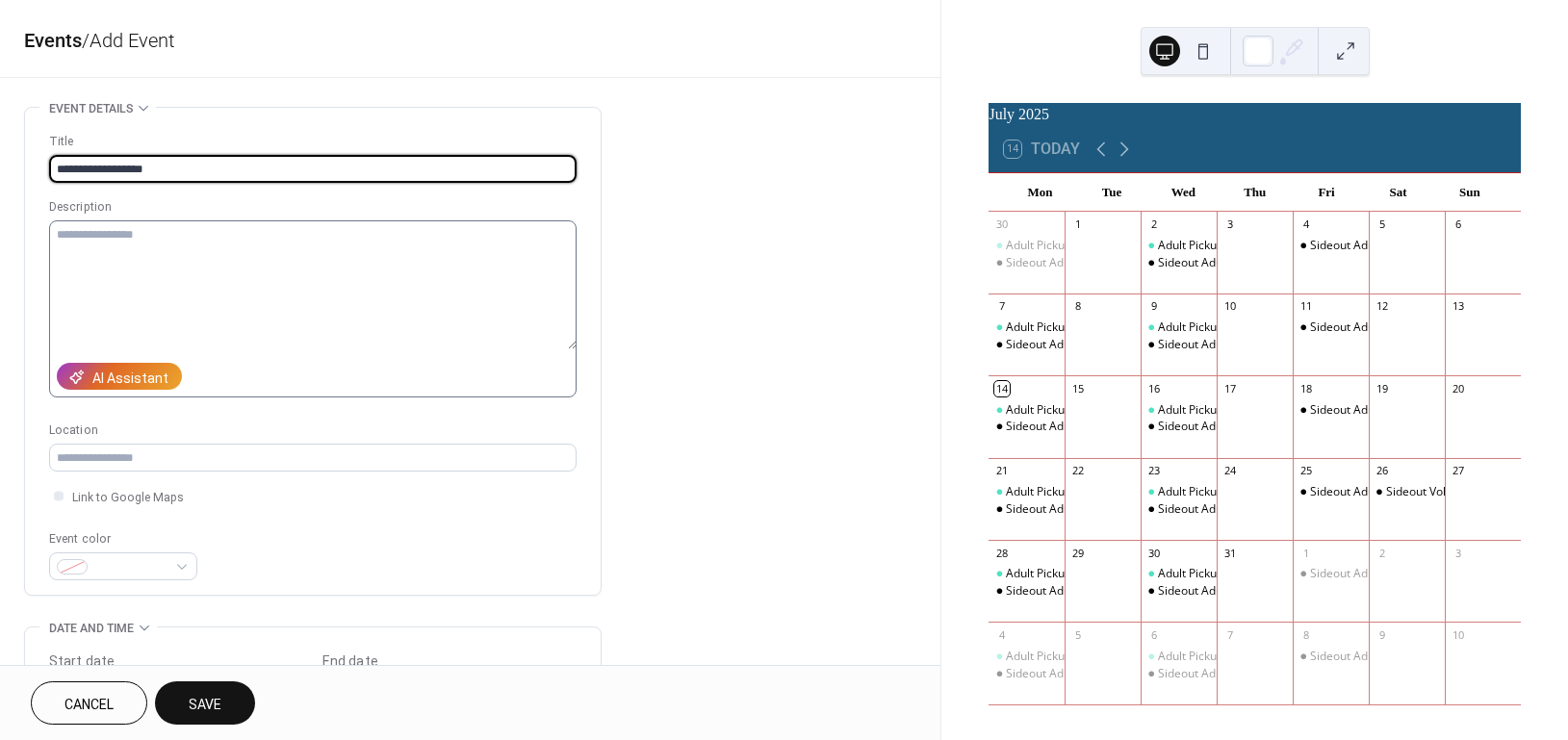 type on "**********" 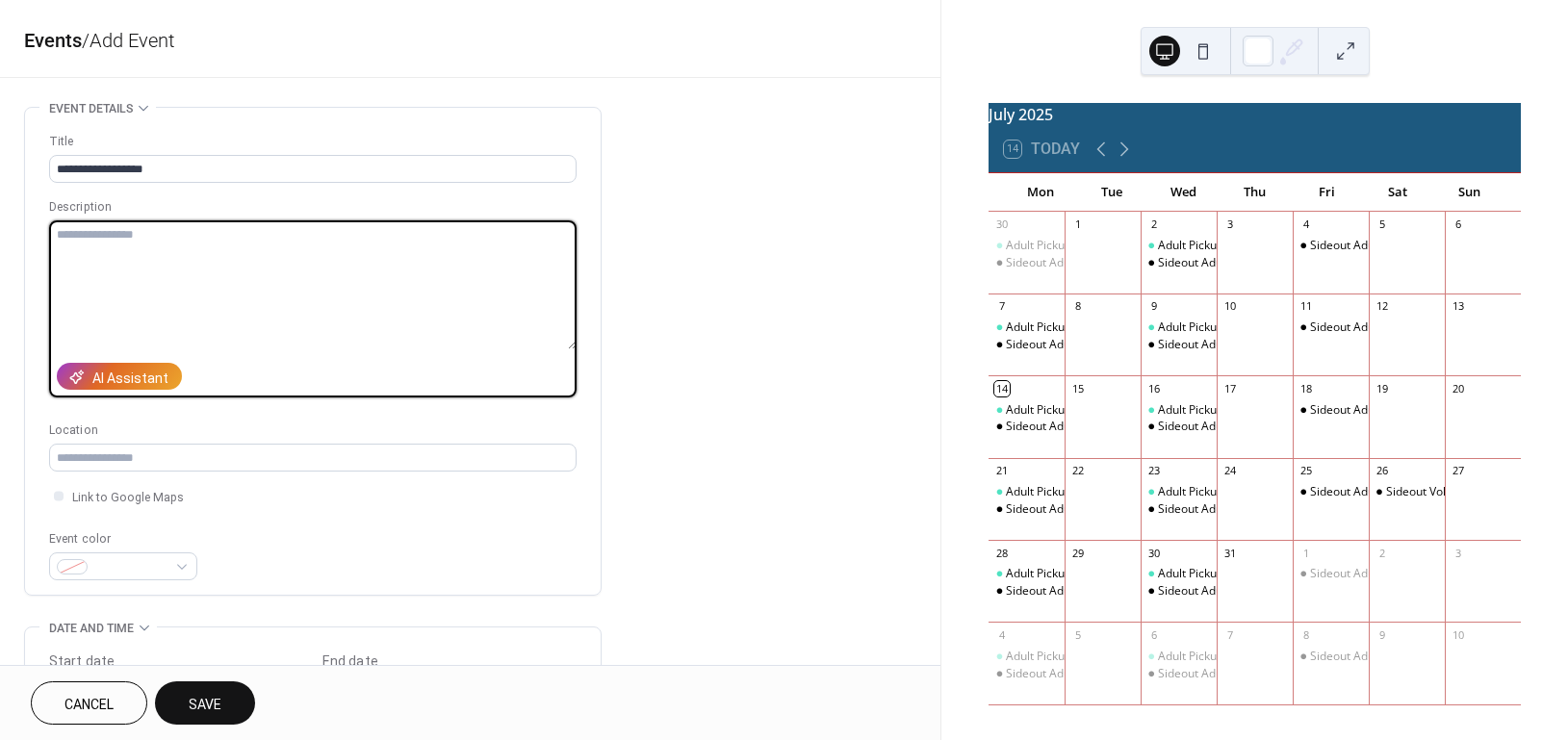 click at bounding box center (313, 285) 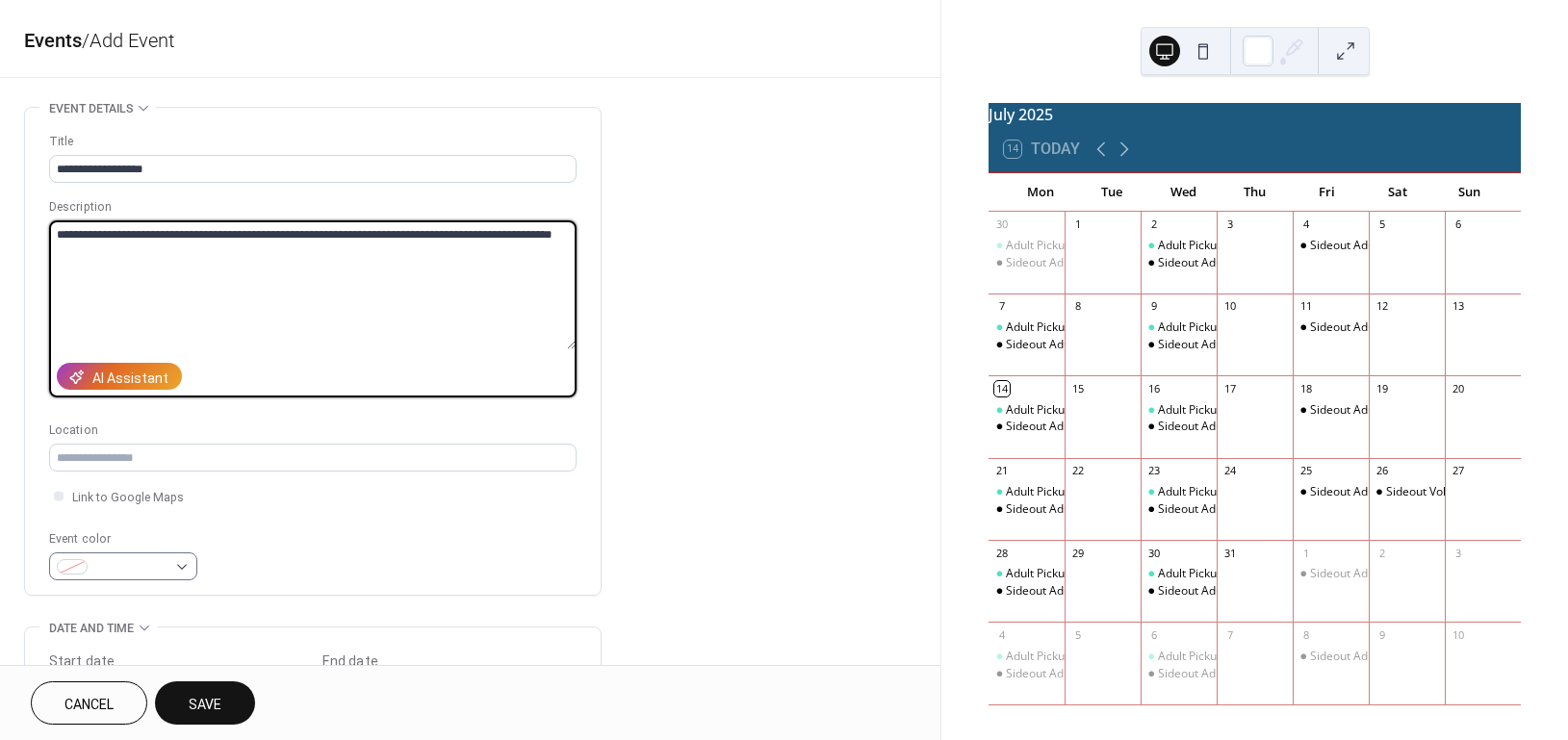 type on "**********" 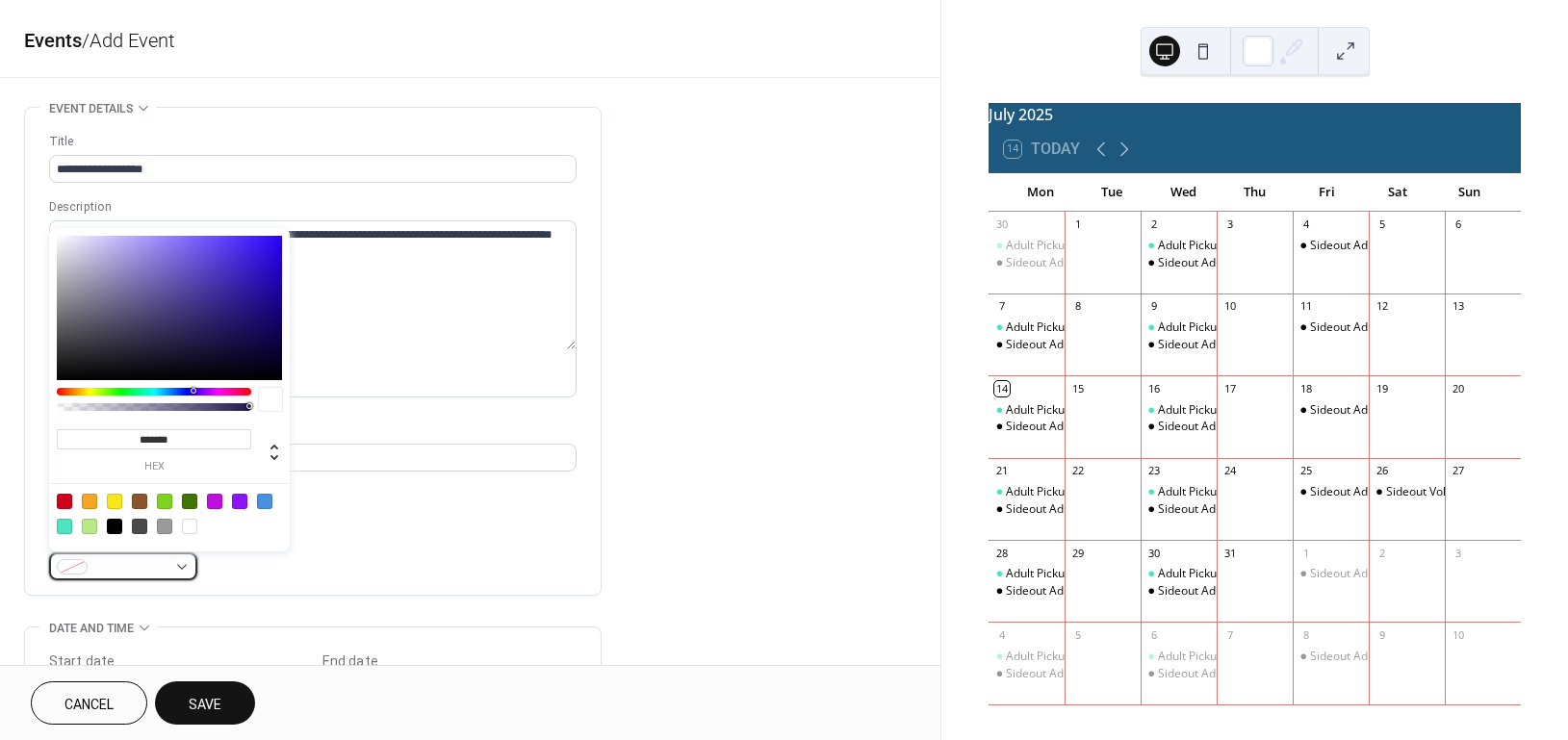 click at bounding box center [123, 566] 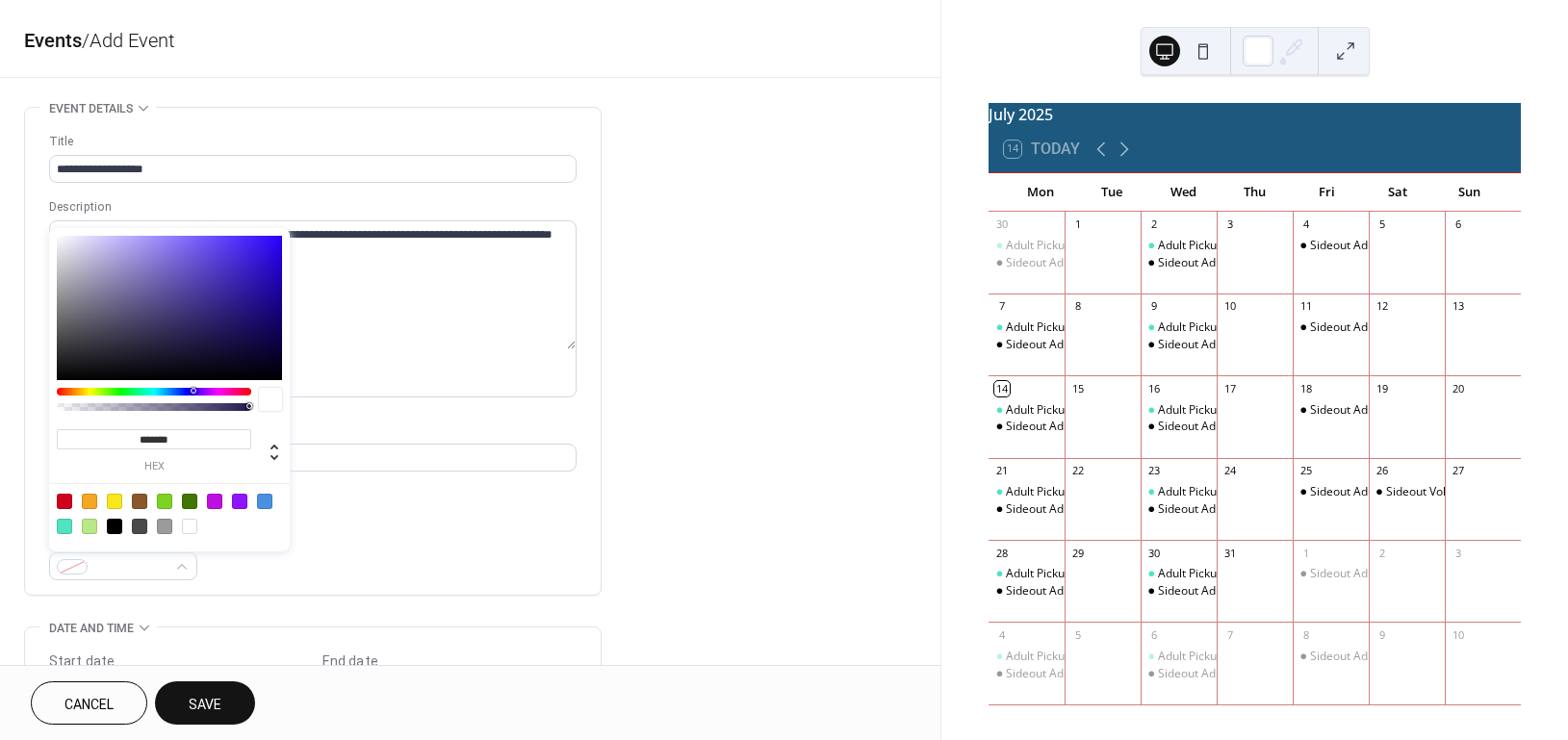 click at bounding box center [64, 501] 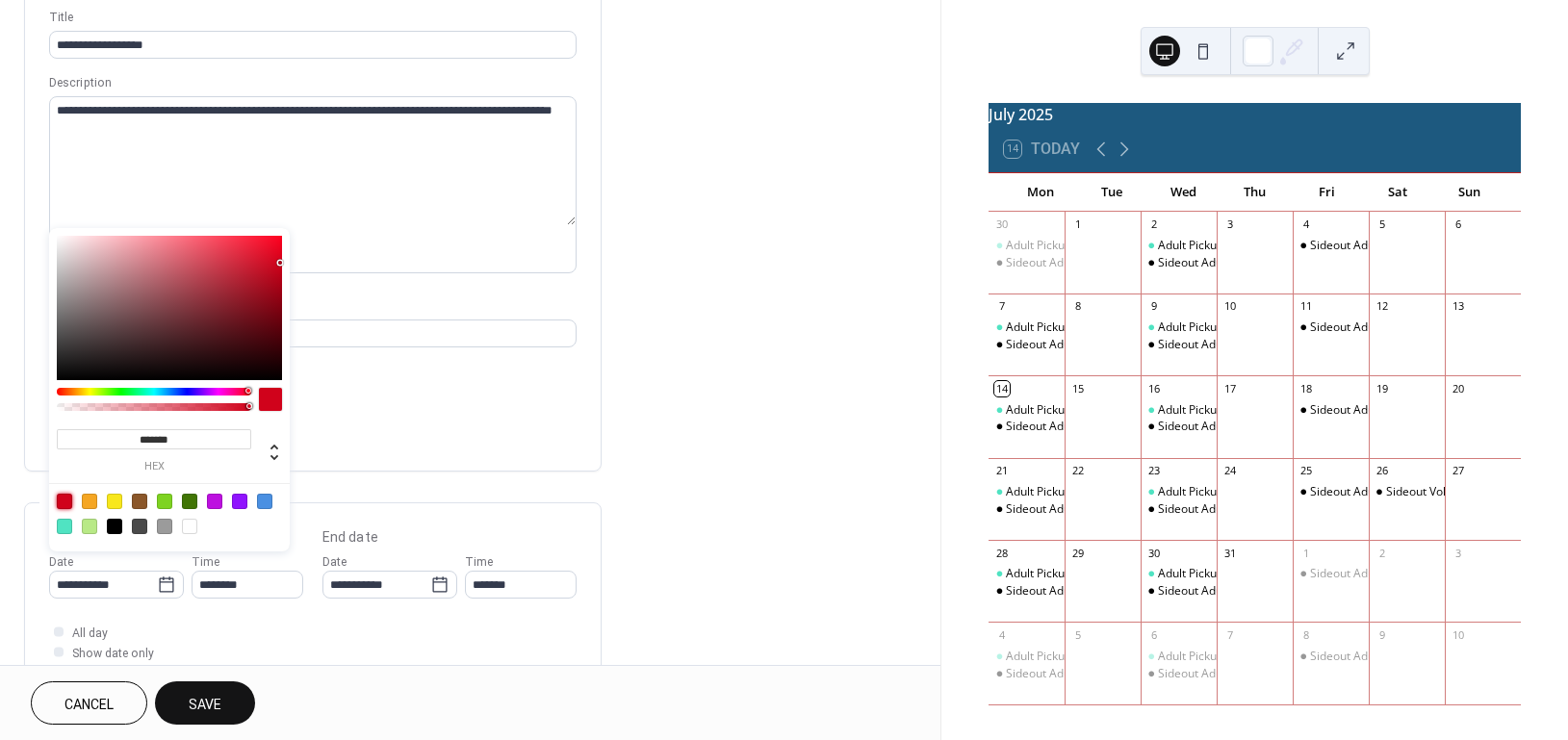 scroll, scrollTop: 128, scrollLeft: 0, axis: vertical 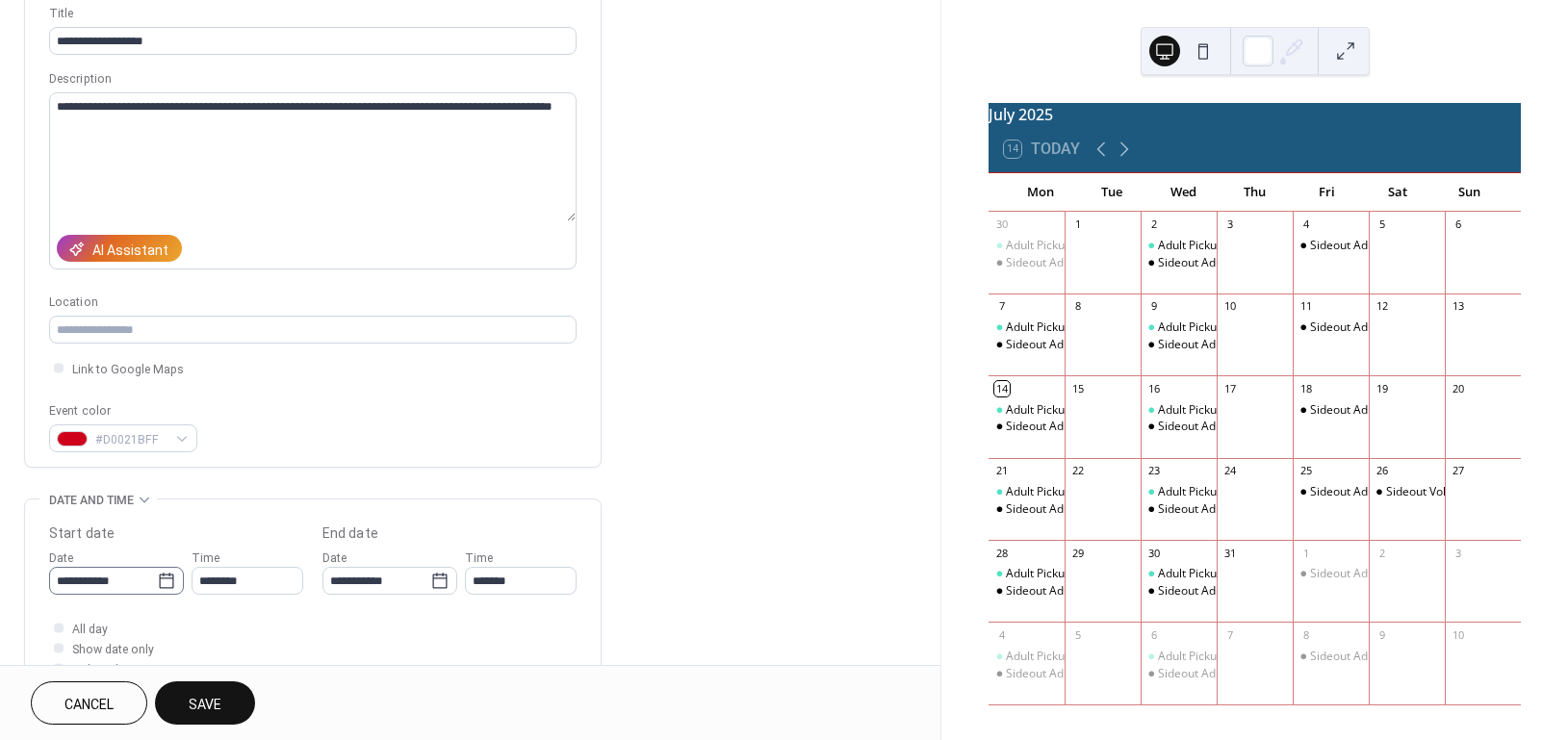 click 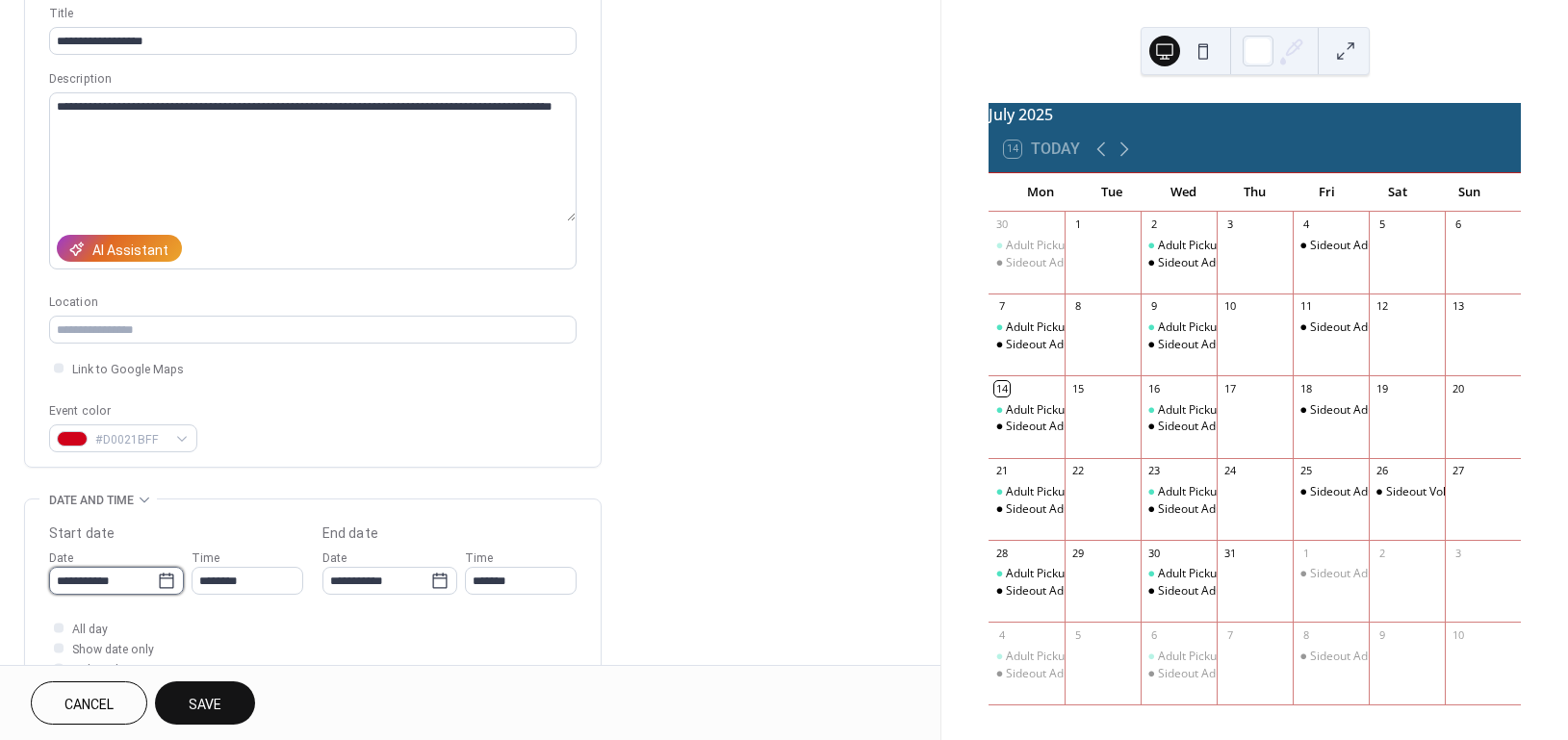 click on "**********" at bounding box center (103, 580) 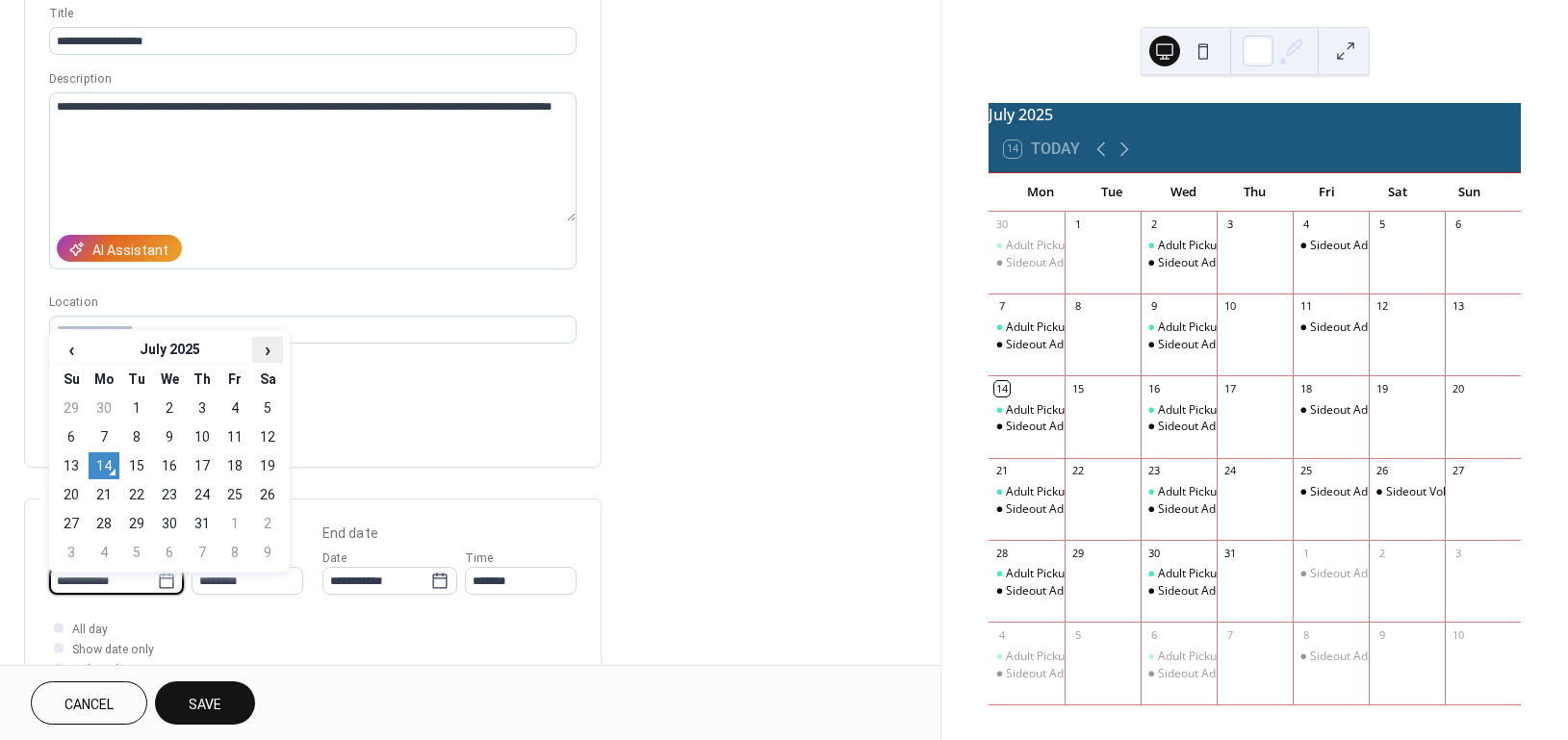 click on "›" at bounding box center [268, 349] 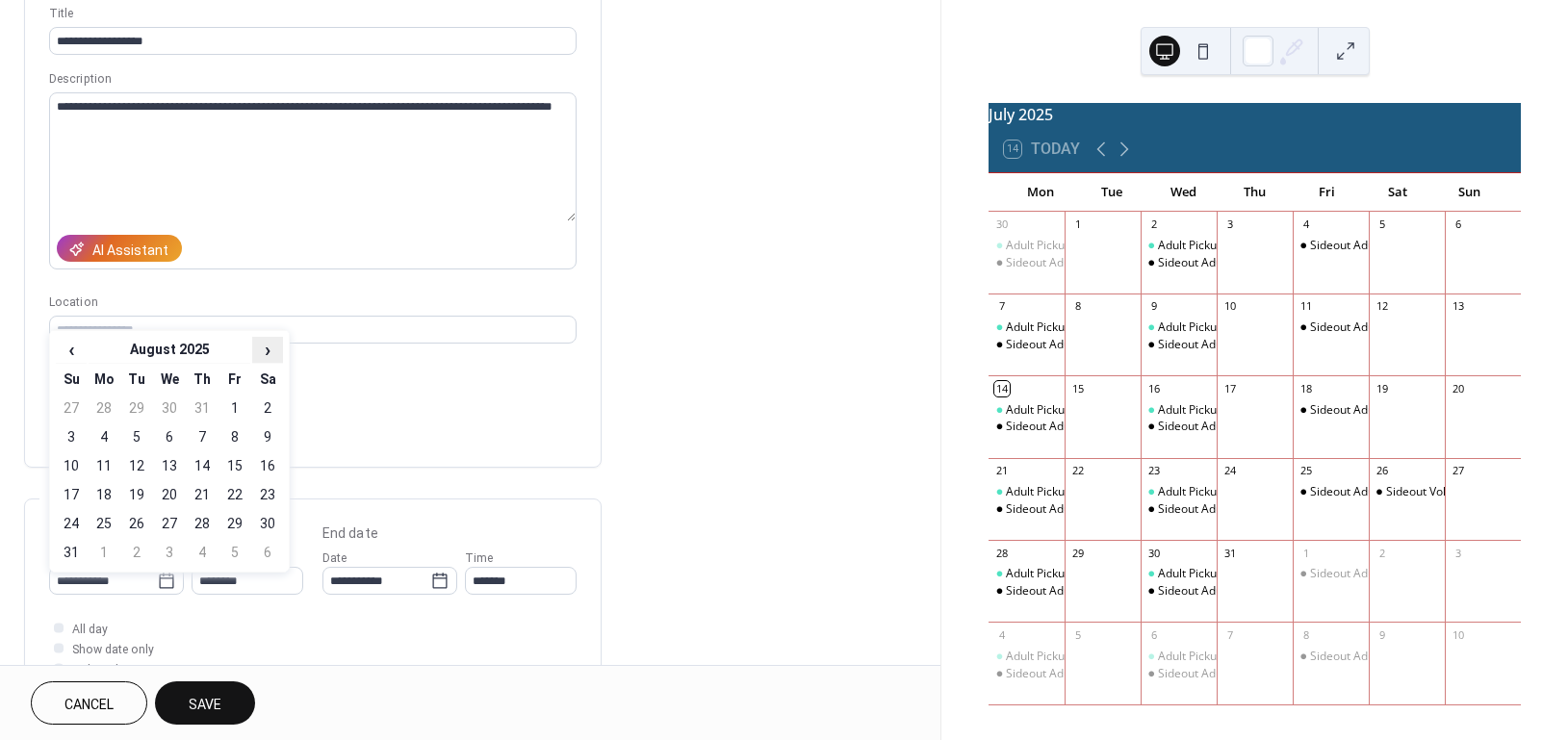 click on "›" at bounding box center [268, 349] 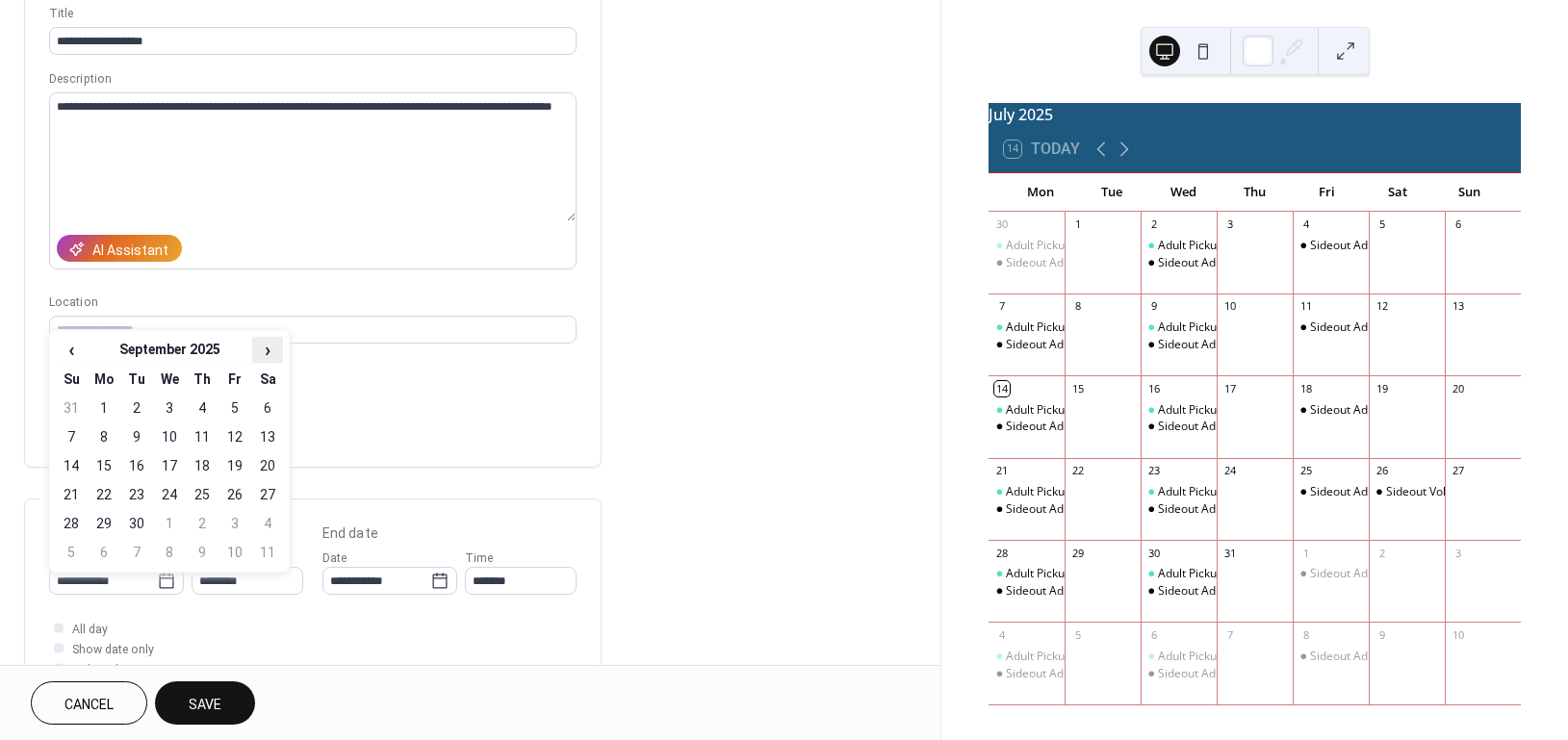 click on "›" at bounding box center (268, 349) 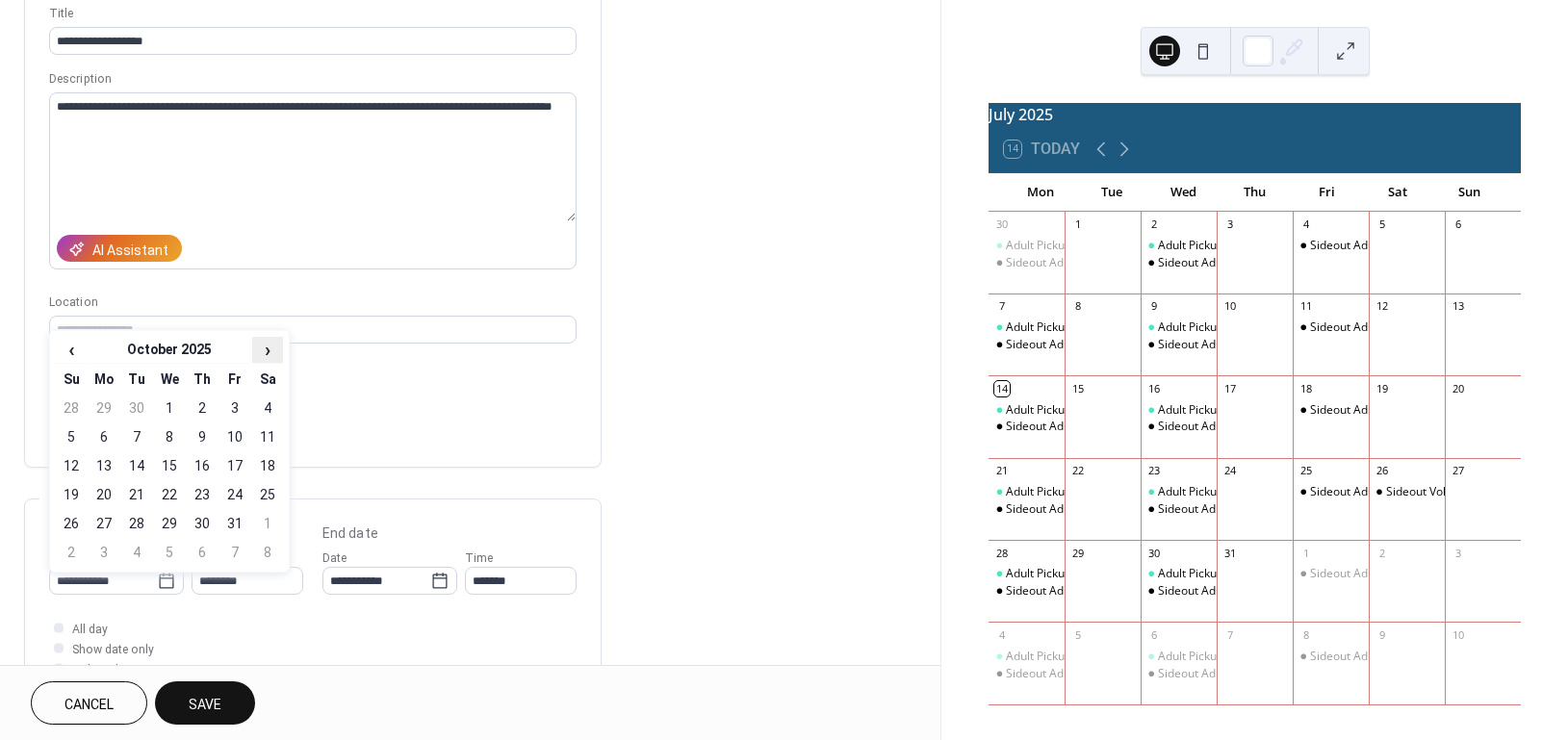 click on "›" at bounding box center [268, 349] 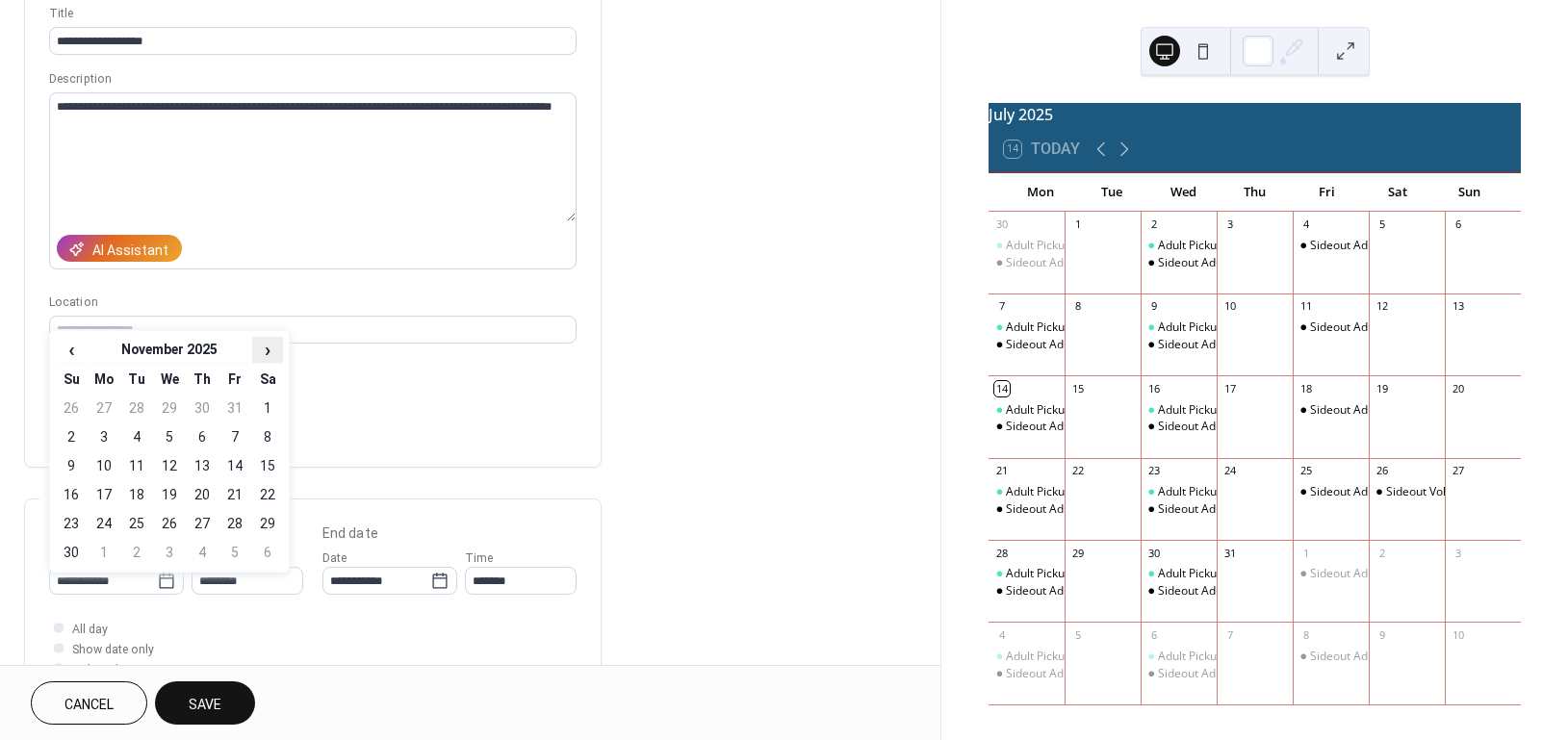 click on "›" at bounding box center (268, 349) 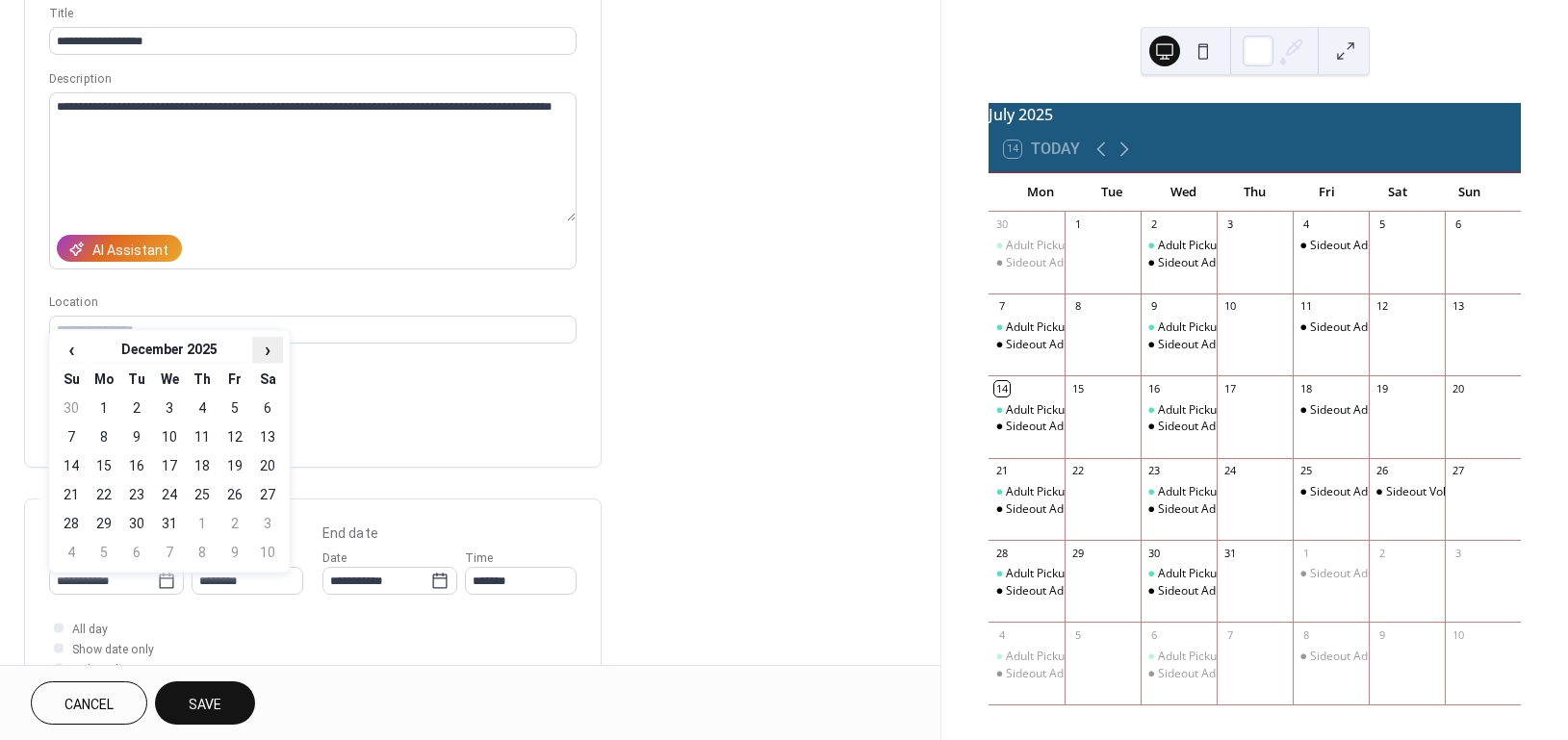 click on "›" at bounding box center [268, 349] 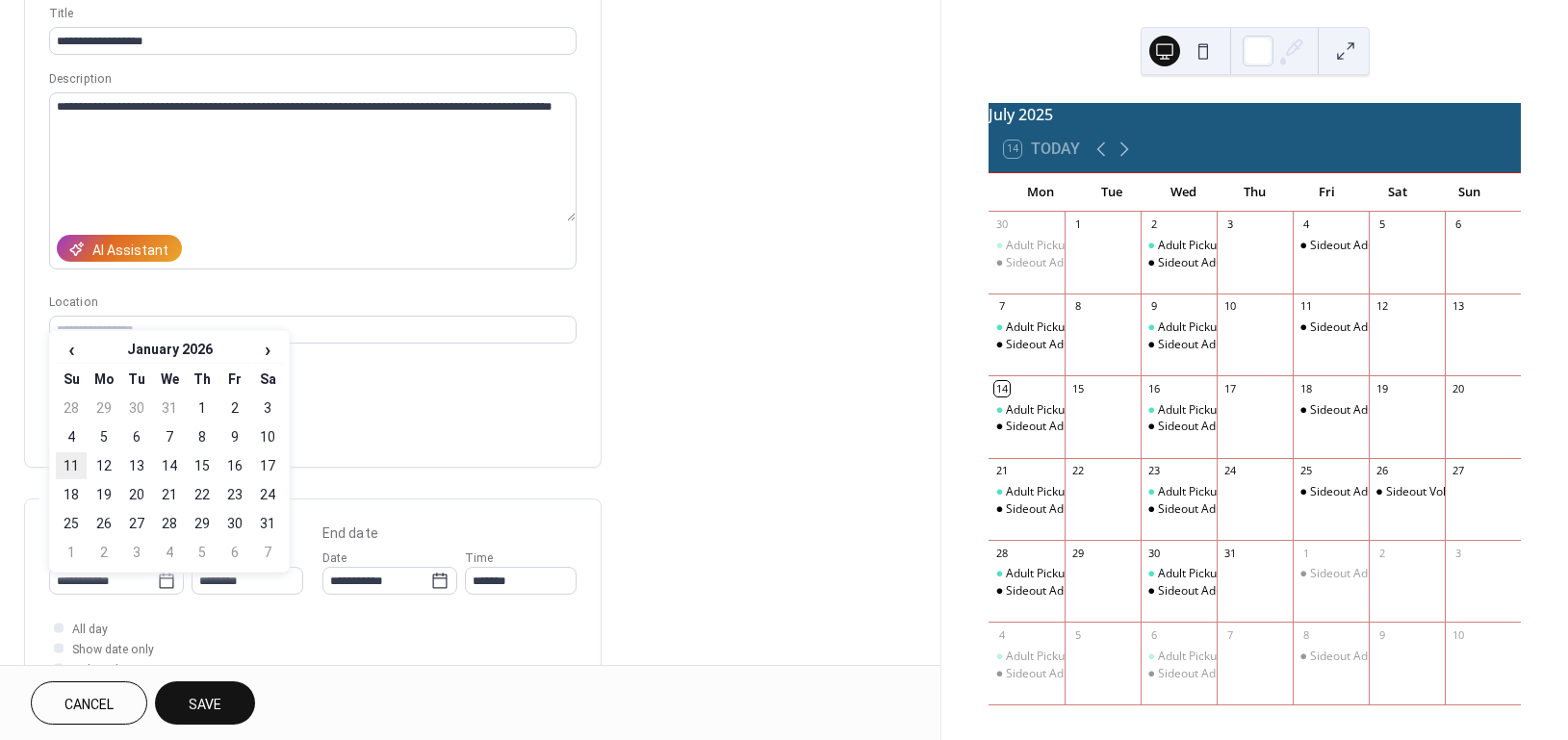 click on "11" at bounding box center (71, 466) 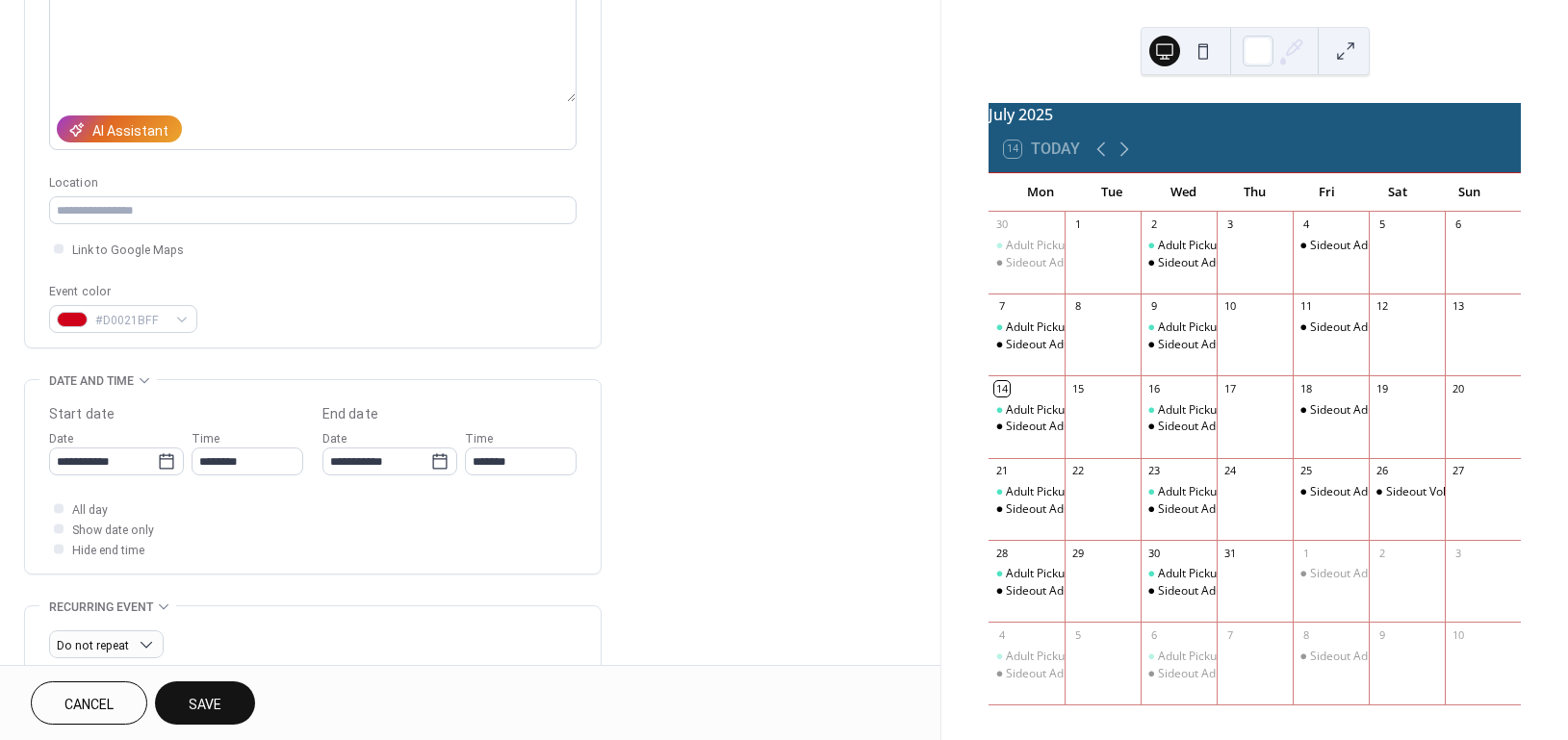 scroll, scrollTop: 256, scrollLeft: 0, axis: vertical 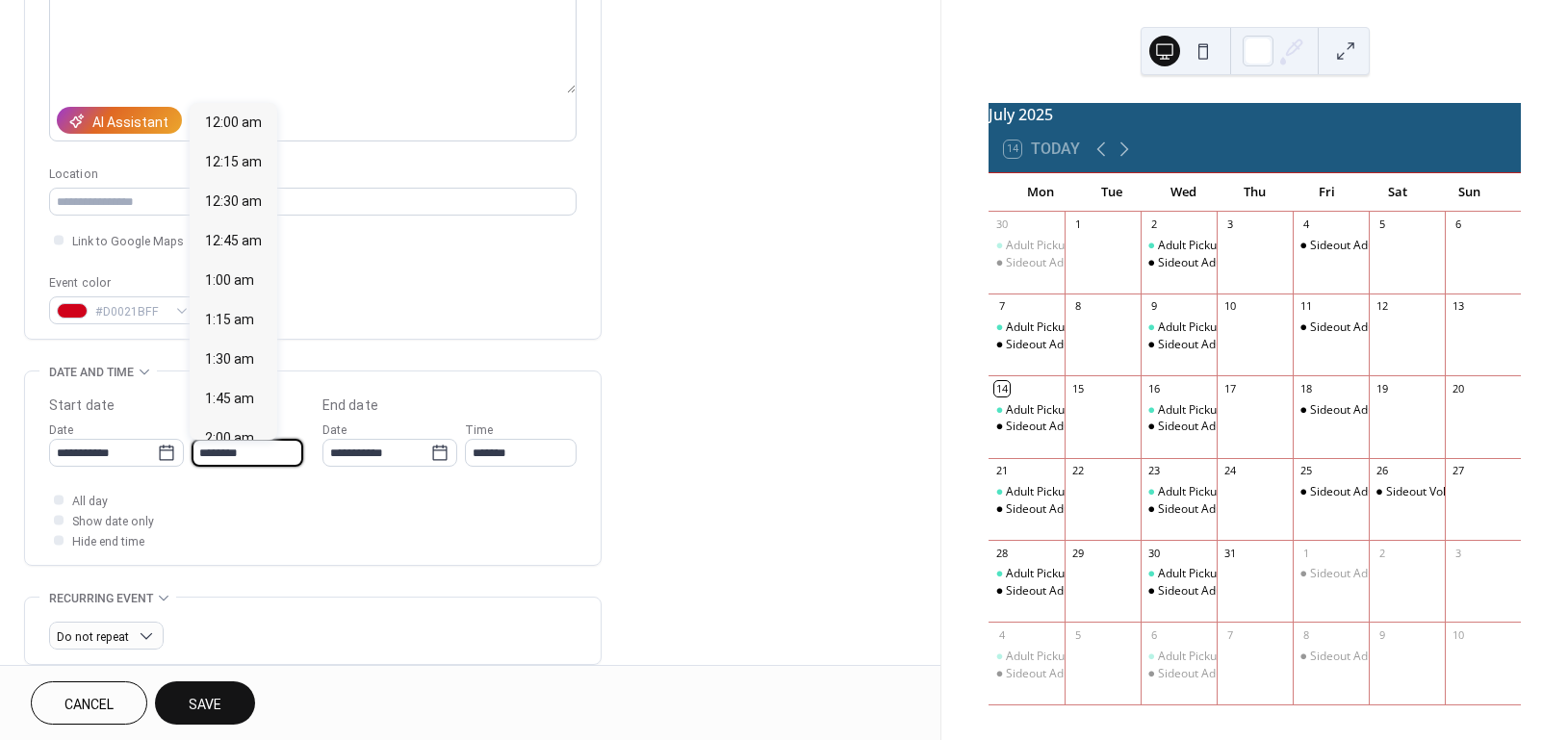 click on "********" at bounding box center (247, 452) 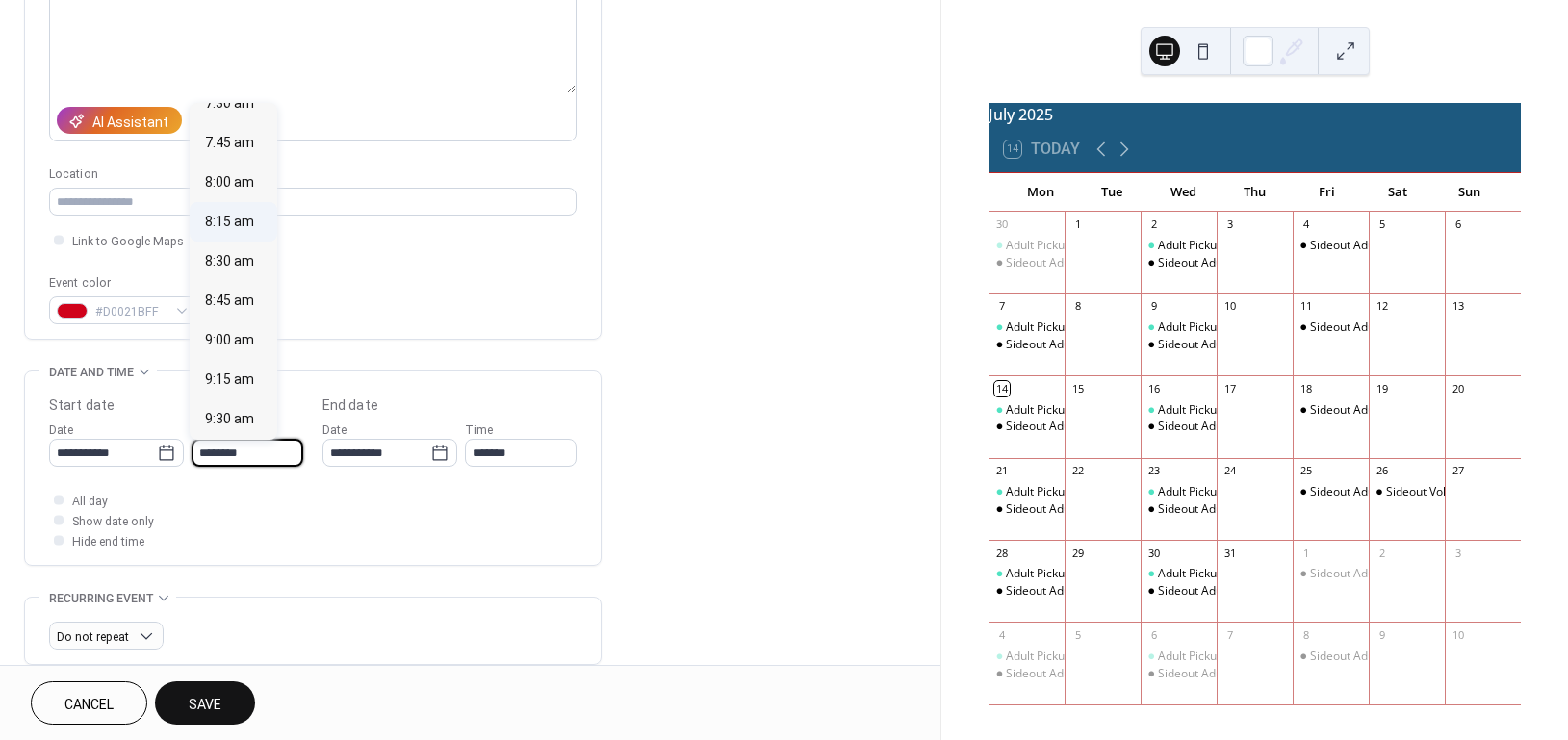 scroll, scrollTop: 1190, scrollLeft: 0, axis: vertical 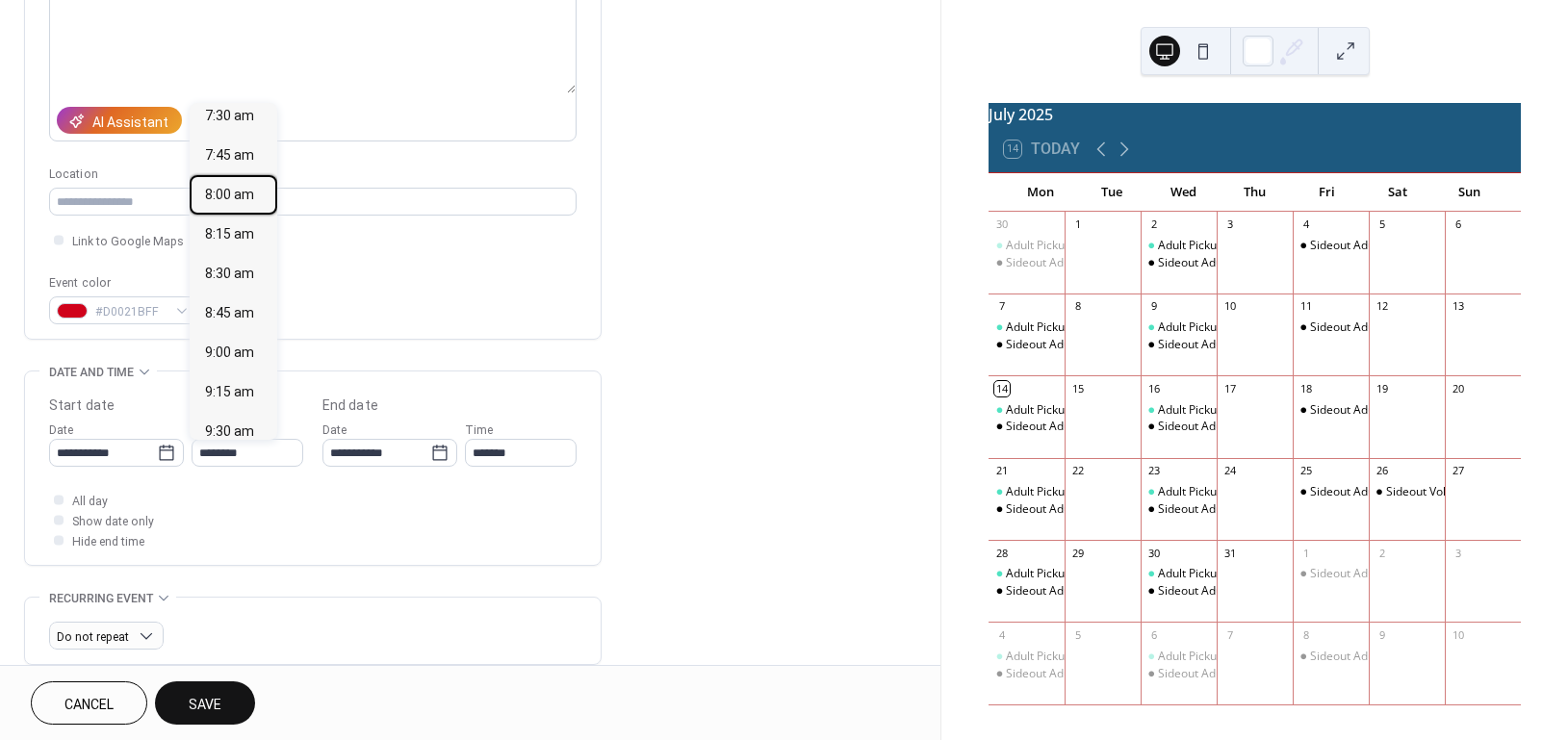 click on "8:00 am" at bounding box center (229, 193) 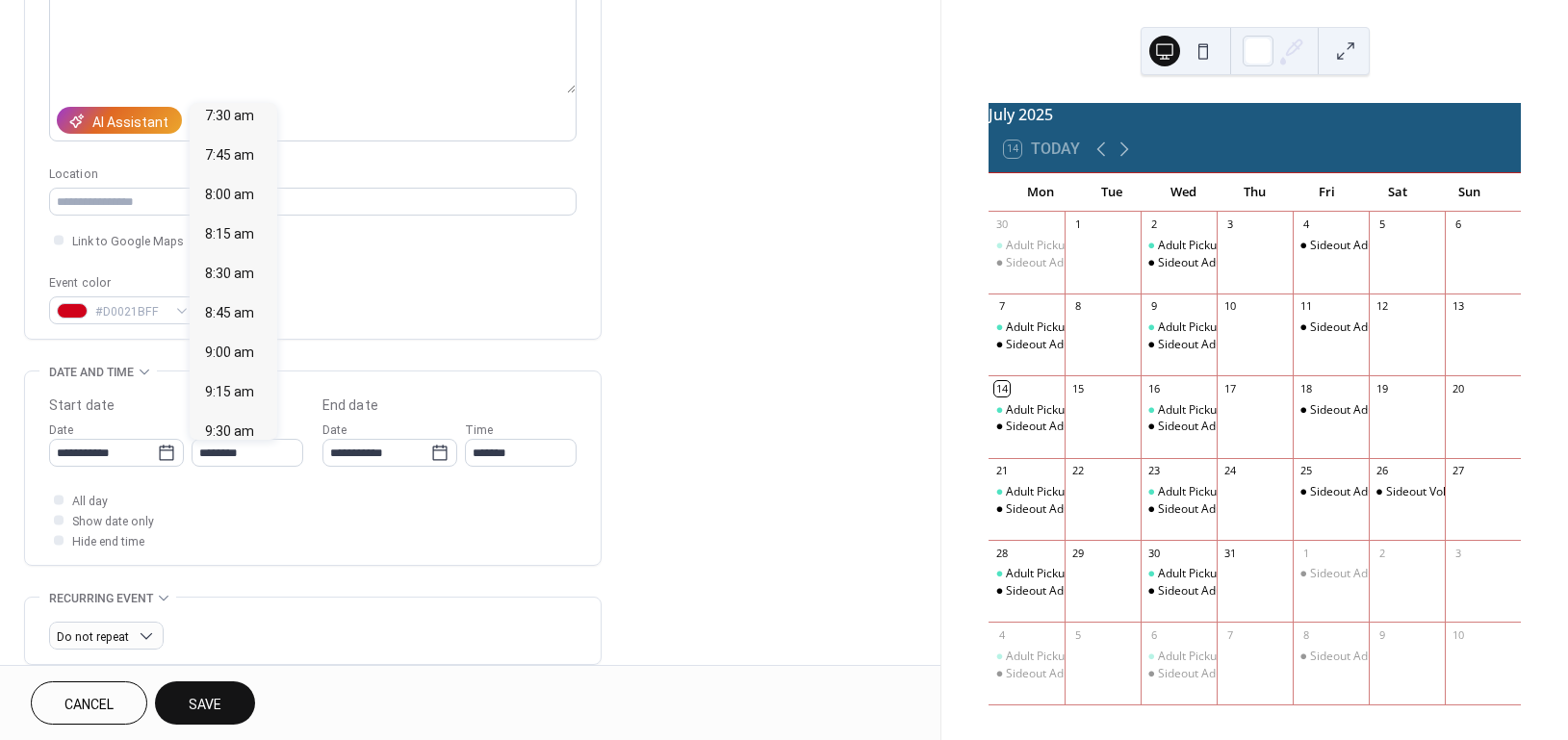 type on "*******" 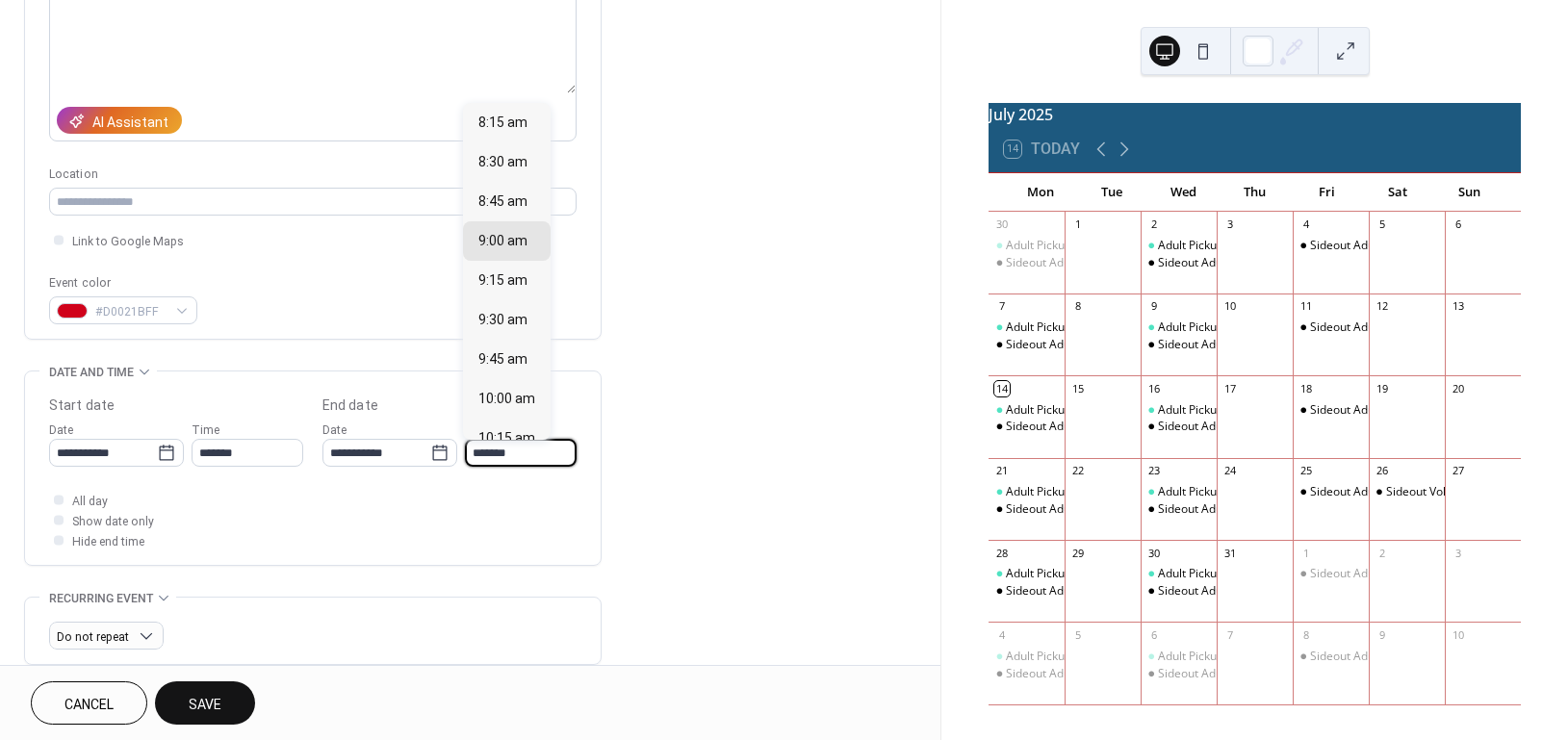 click on "*******" at bounding box center (521, 452) 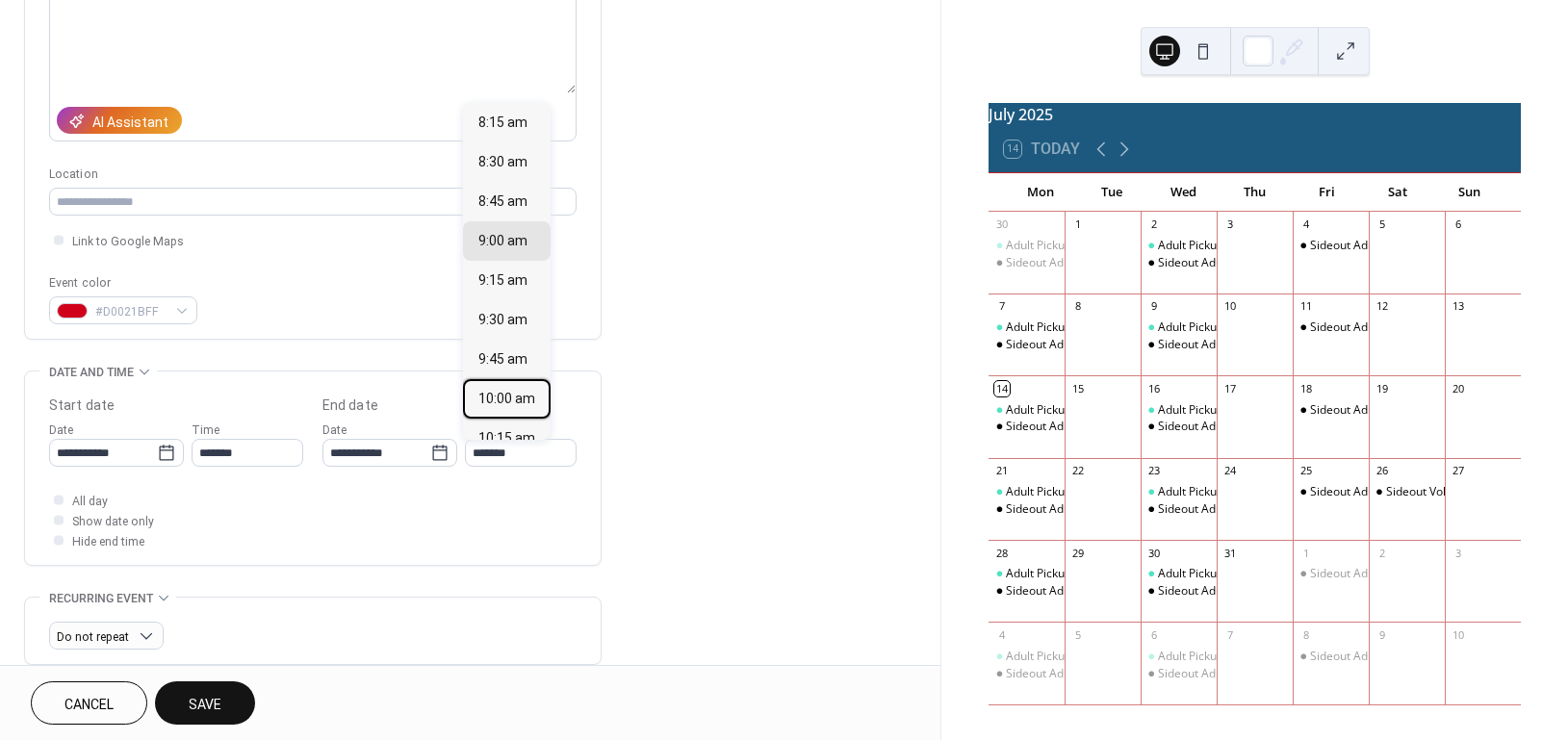 click on "10:00 am" at bounding box center [506, 397] 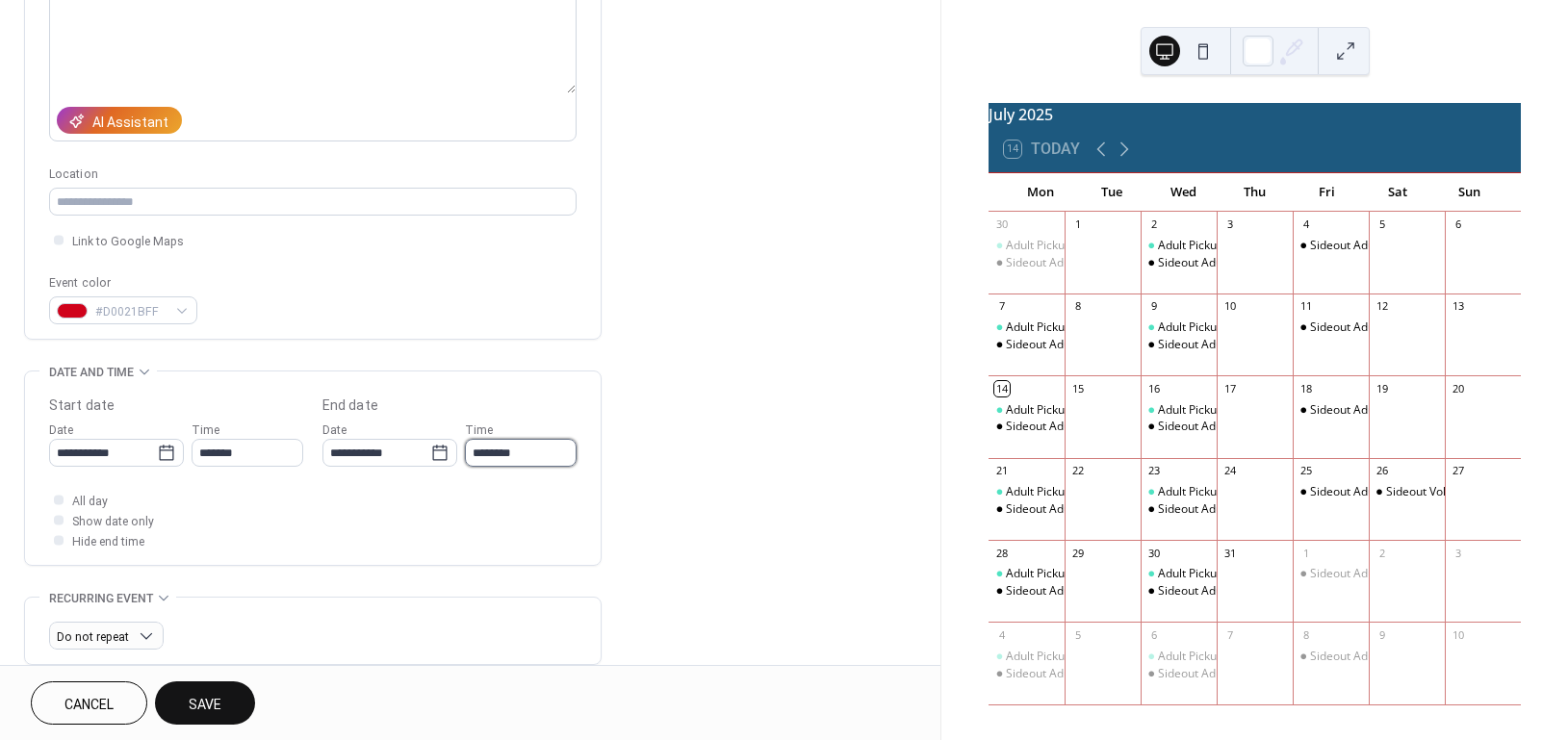 click on "********" at bounding box center [521, 452] 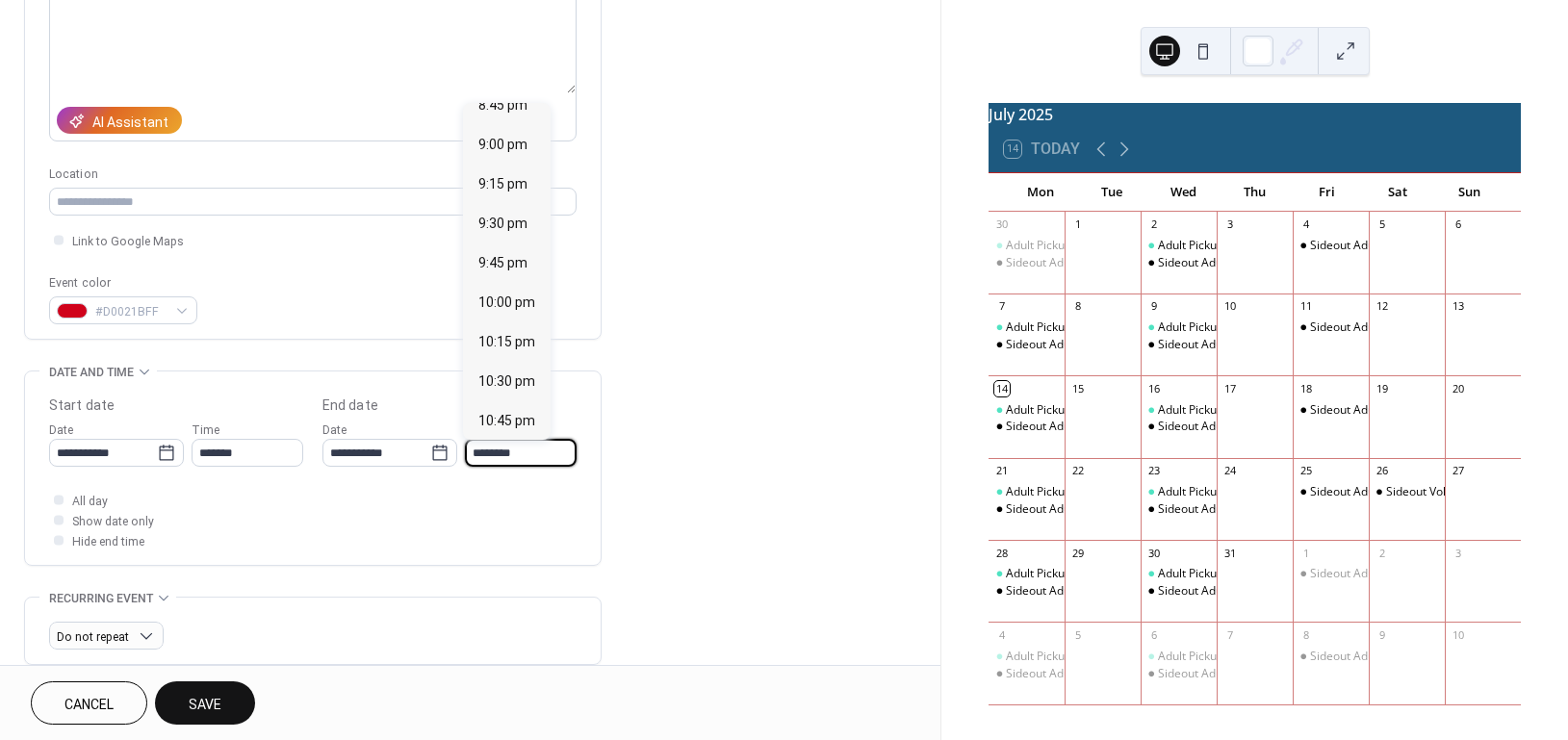 scroll, scrollTop: 2053, scrollLeft: 0, axis: vertical 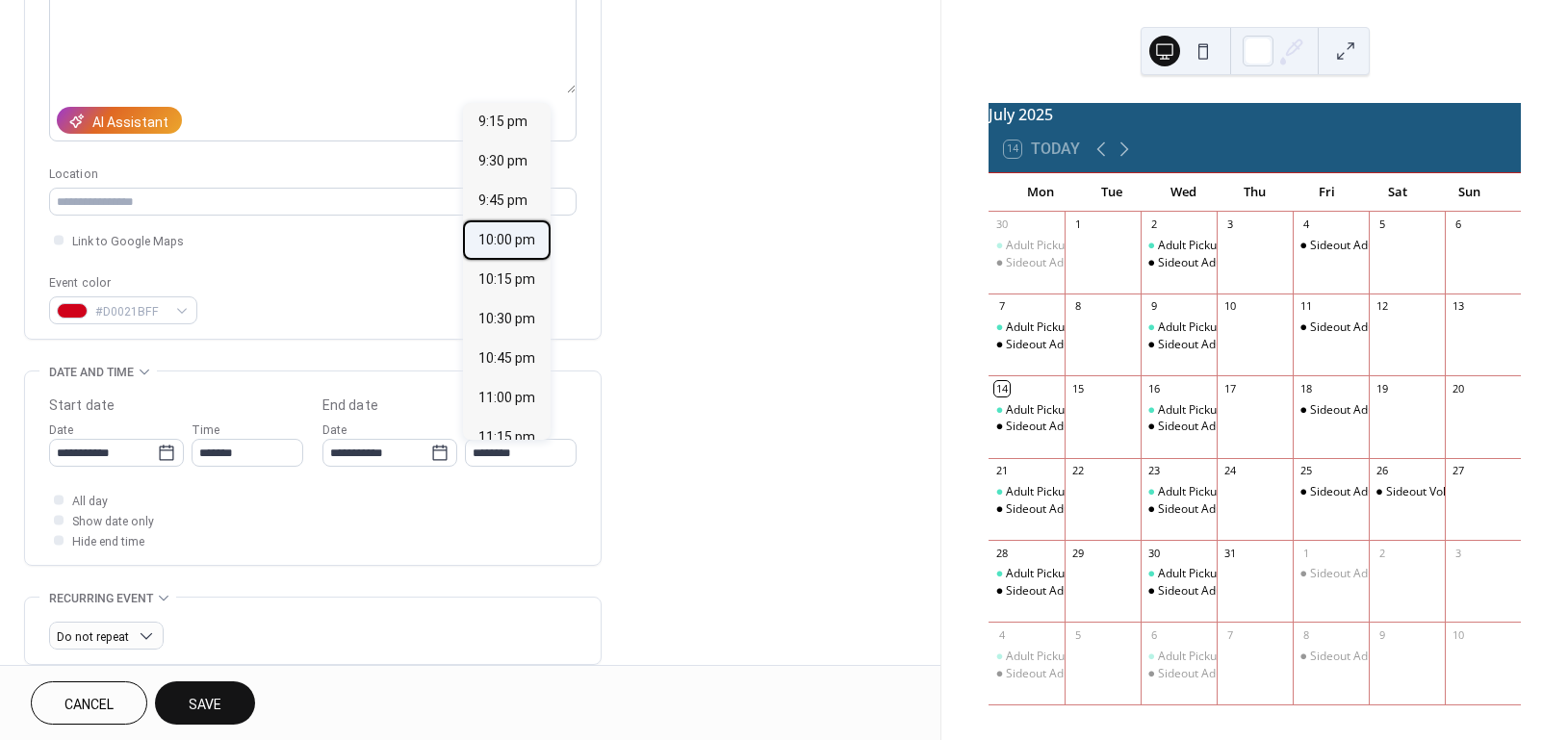 click on "10:00 pm" at bounding box center (506, 239) 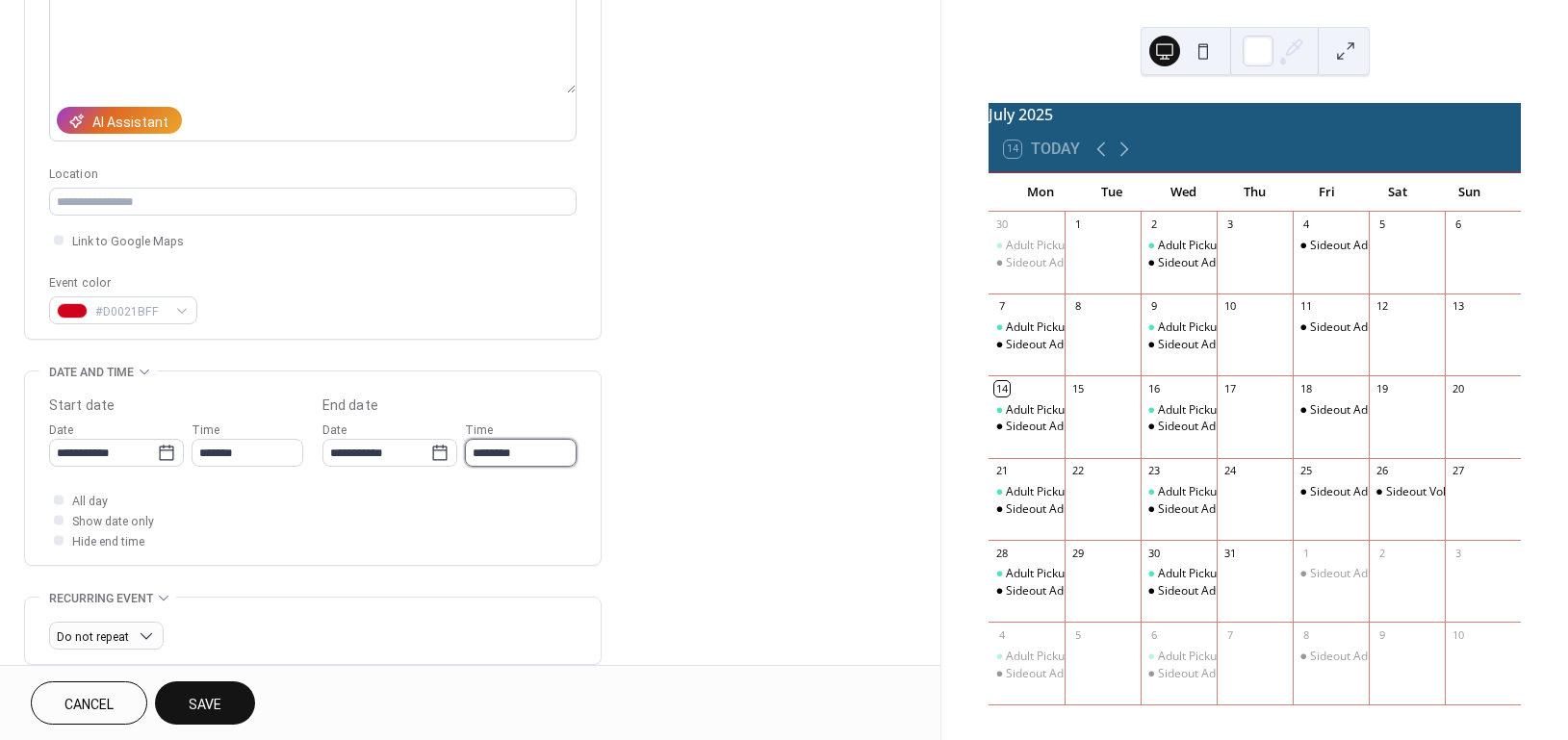 click on "********" at bounding box center [521, 452] 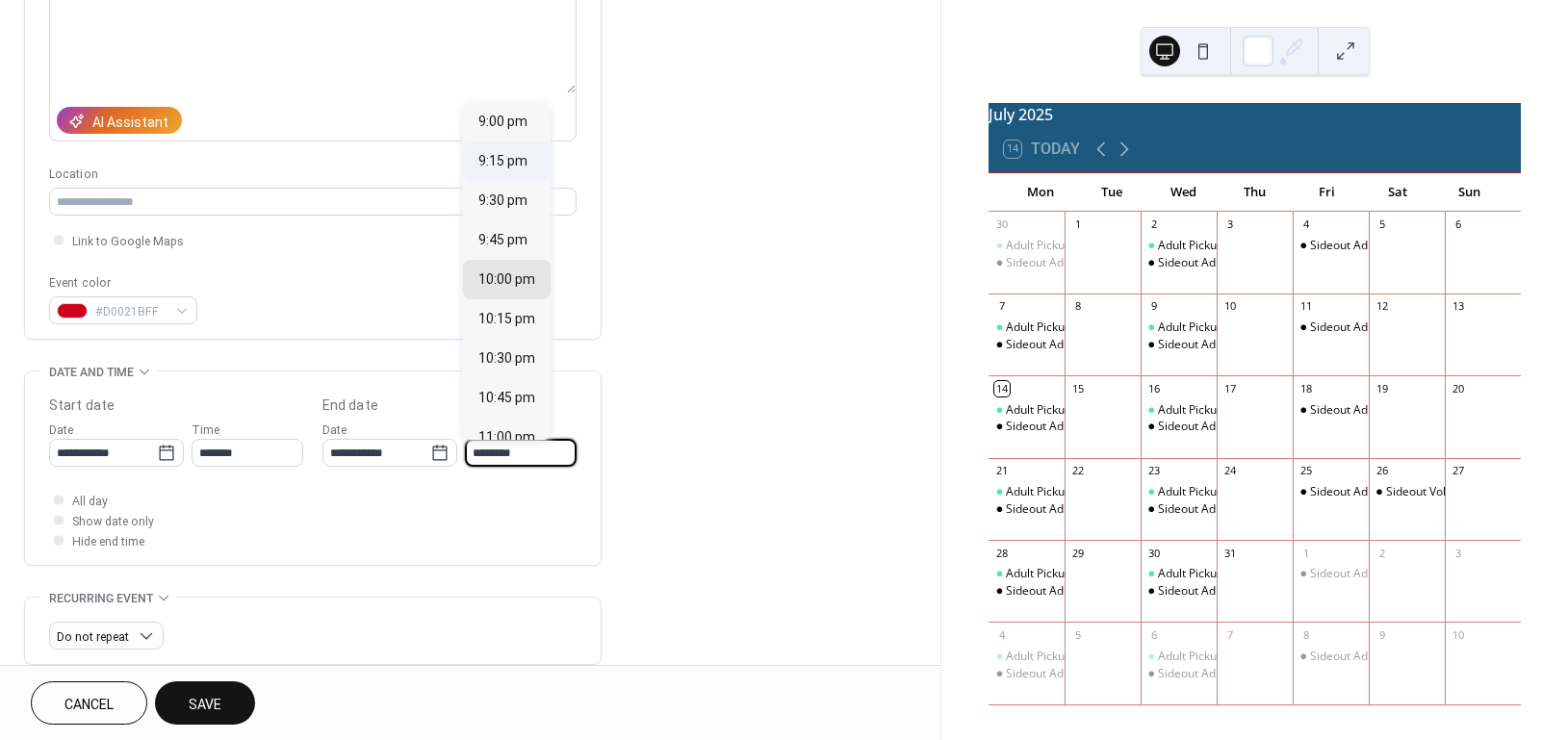 scroll, scrollTop: 1938, scrollLeft: 0, axis: vertical 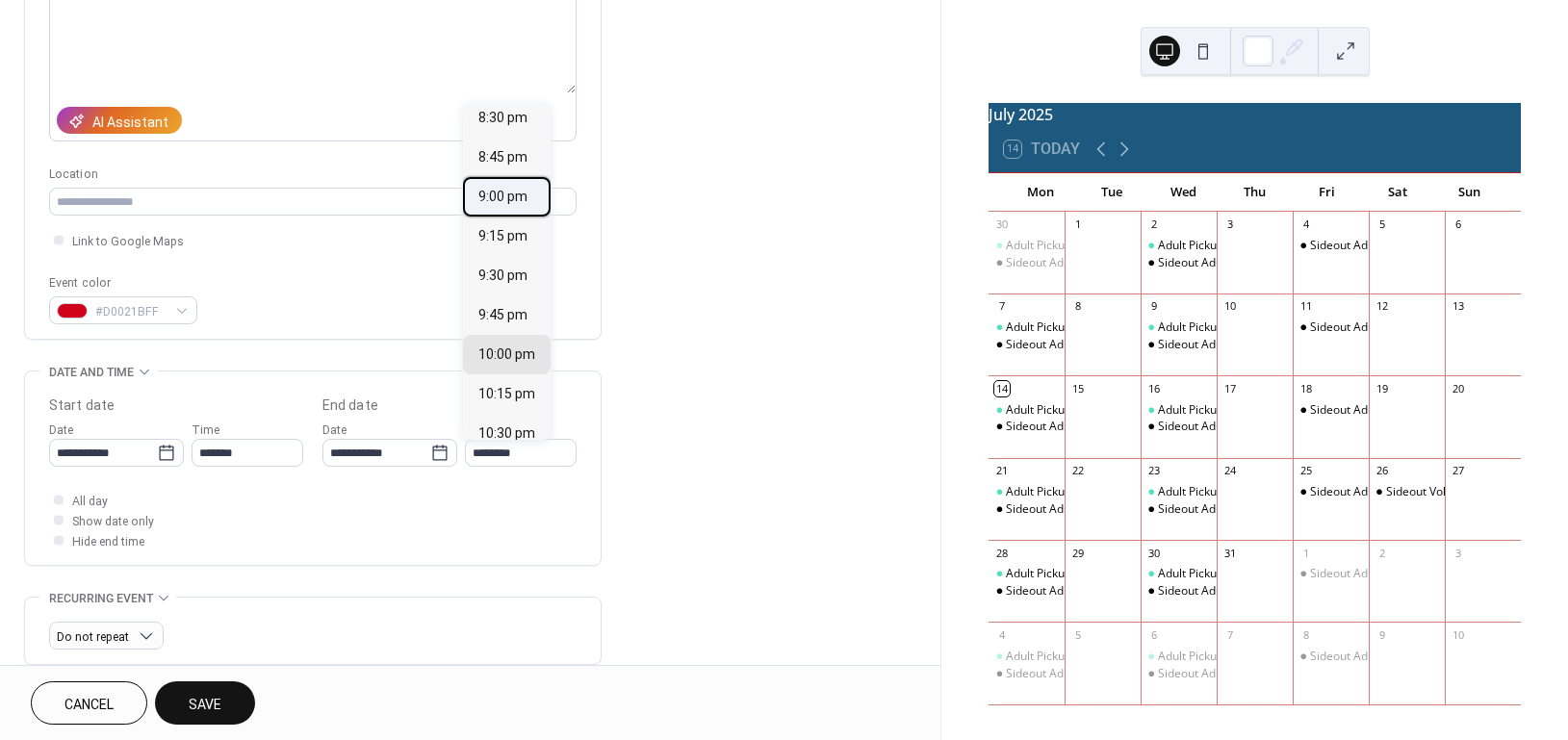 click on "9:00 pm" at bounding box center [502, 195] 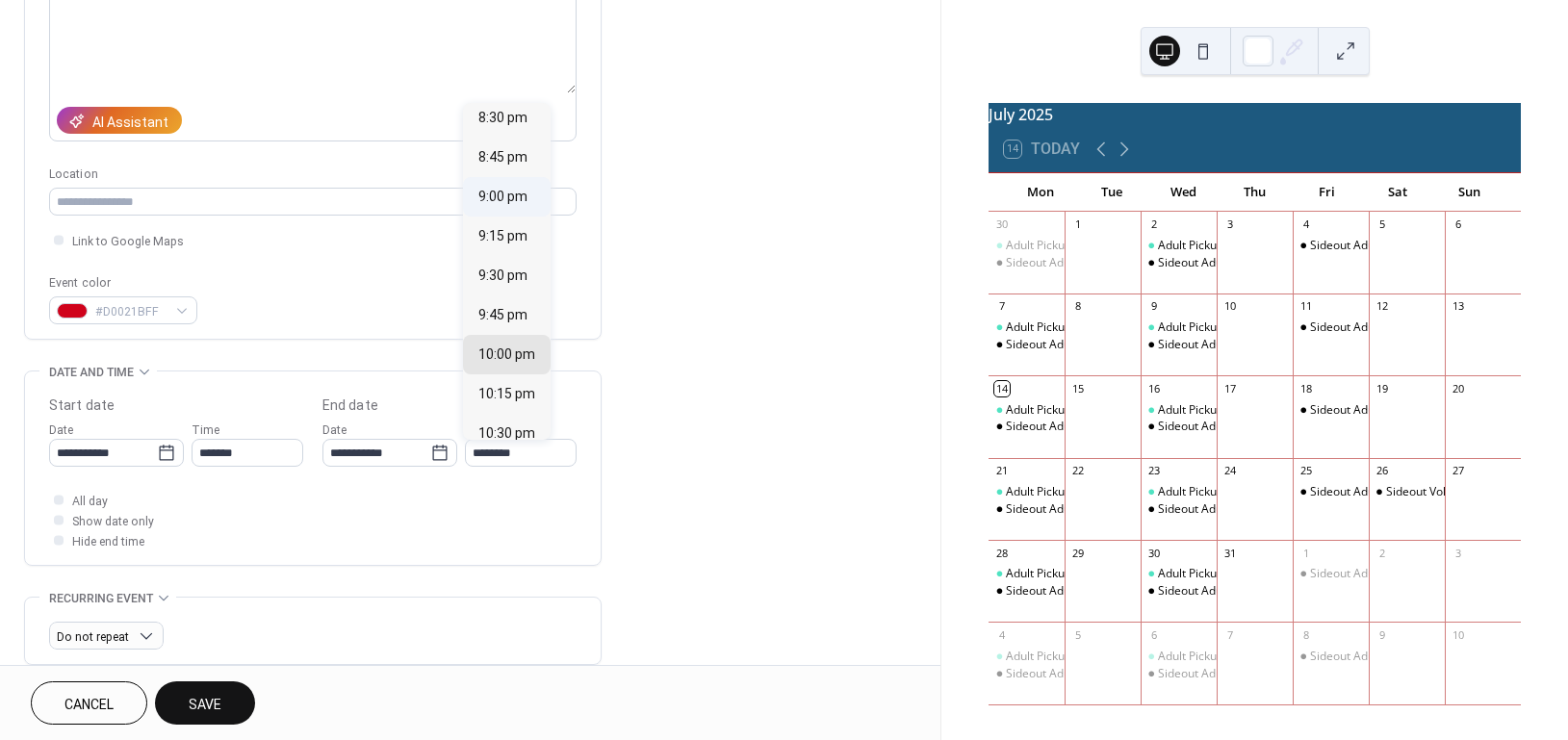 type on "*******" 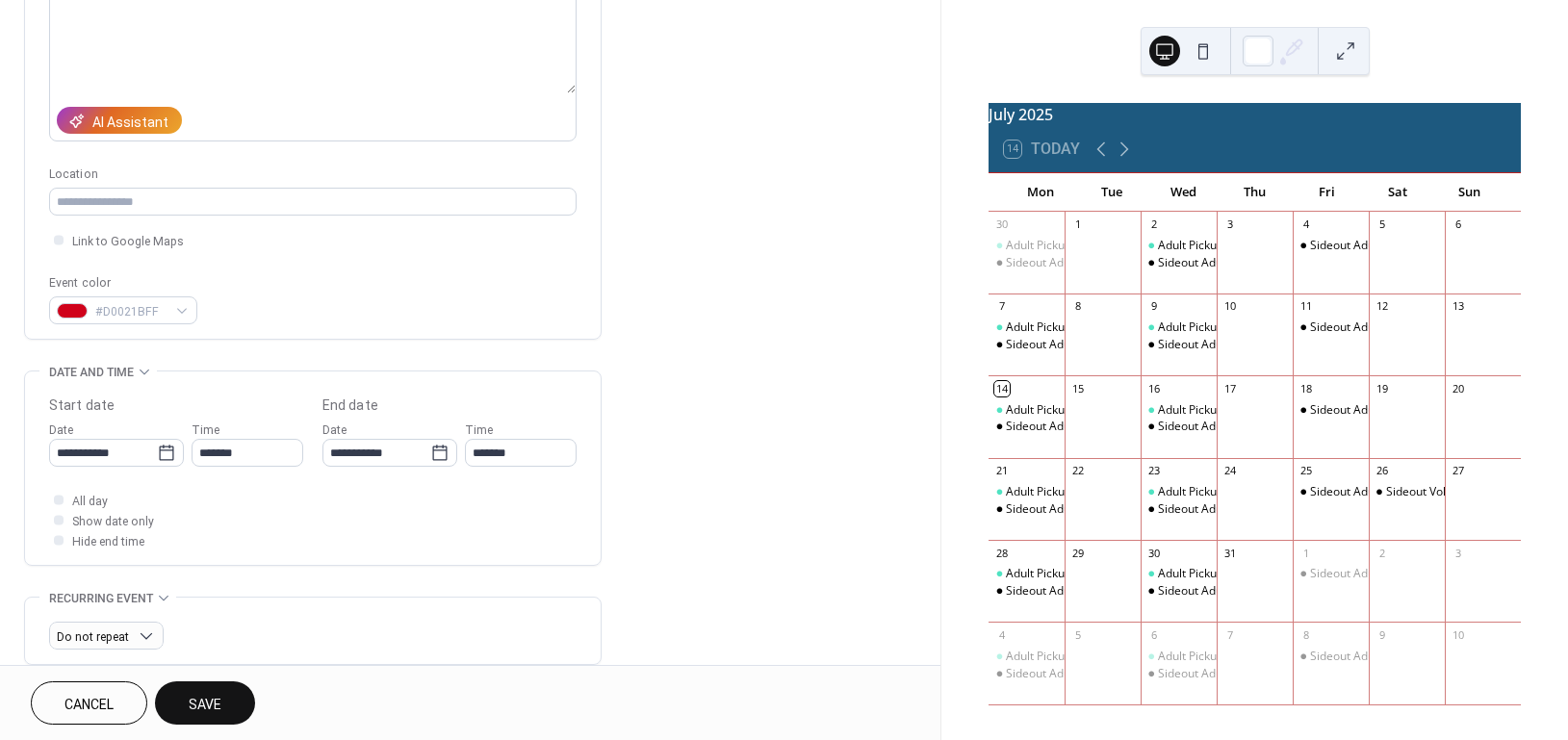 click on "All day Show date only Hide end time" at bounding box center (313, 520) 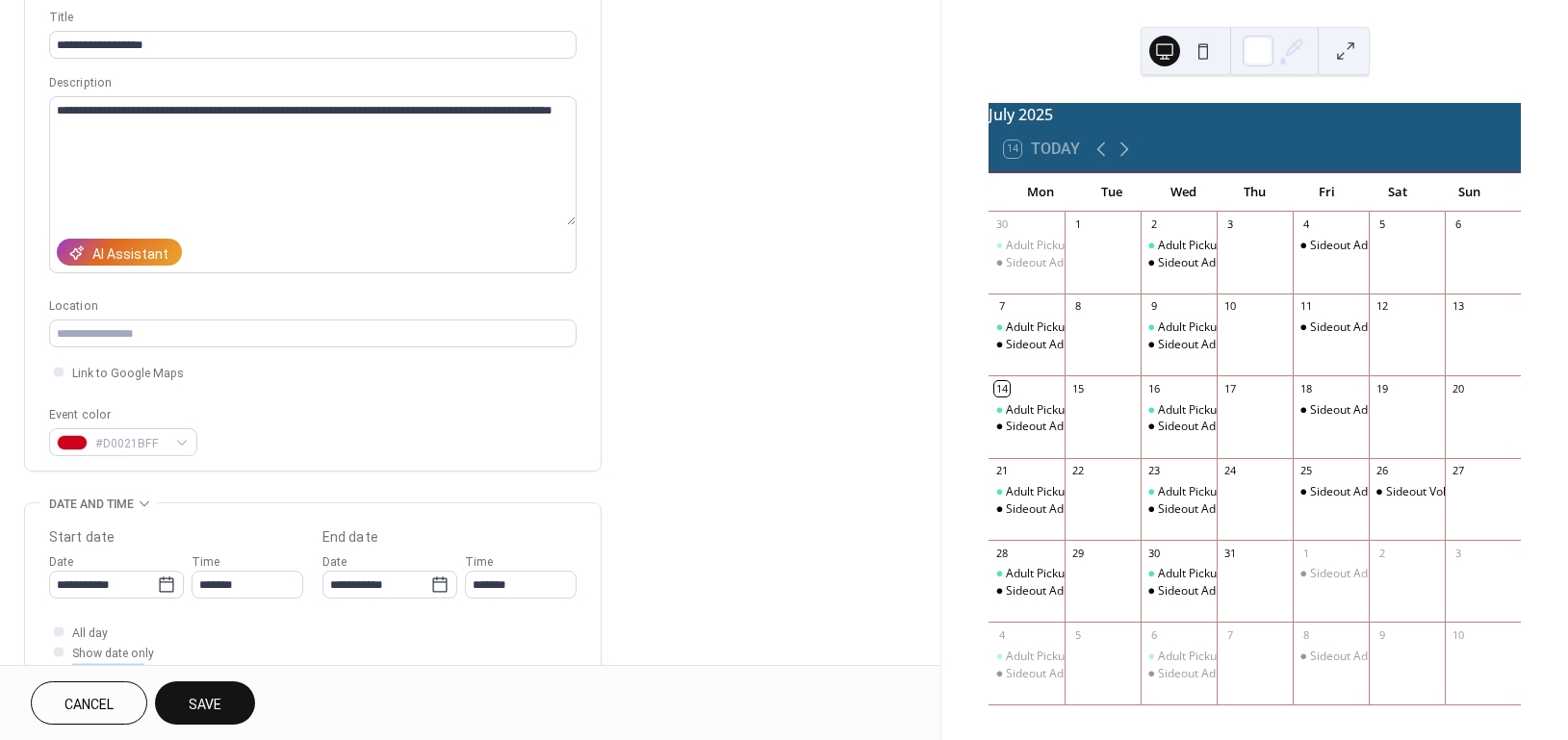 scroll, scrollTop: 0, scrollLeft: 0, axis: both 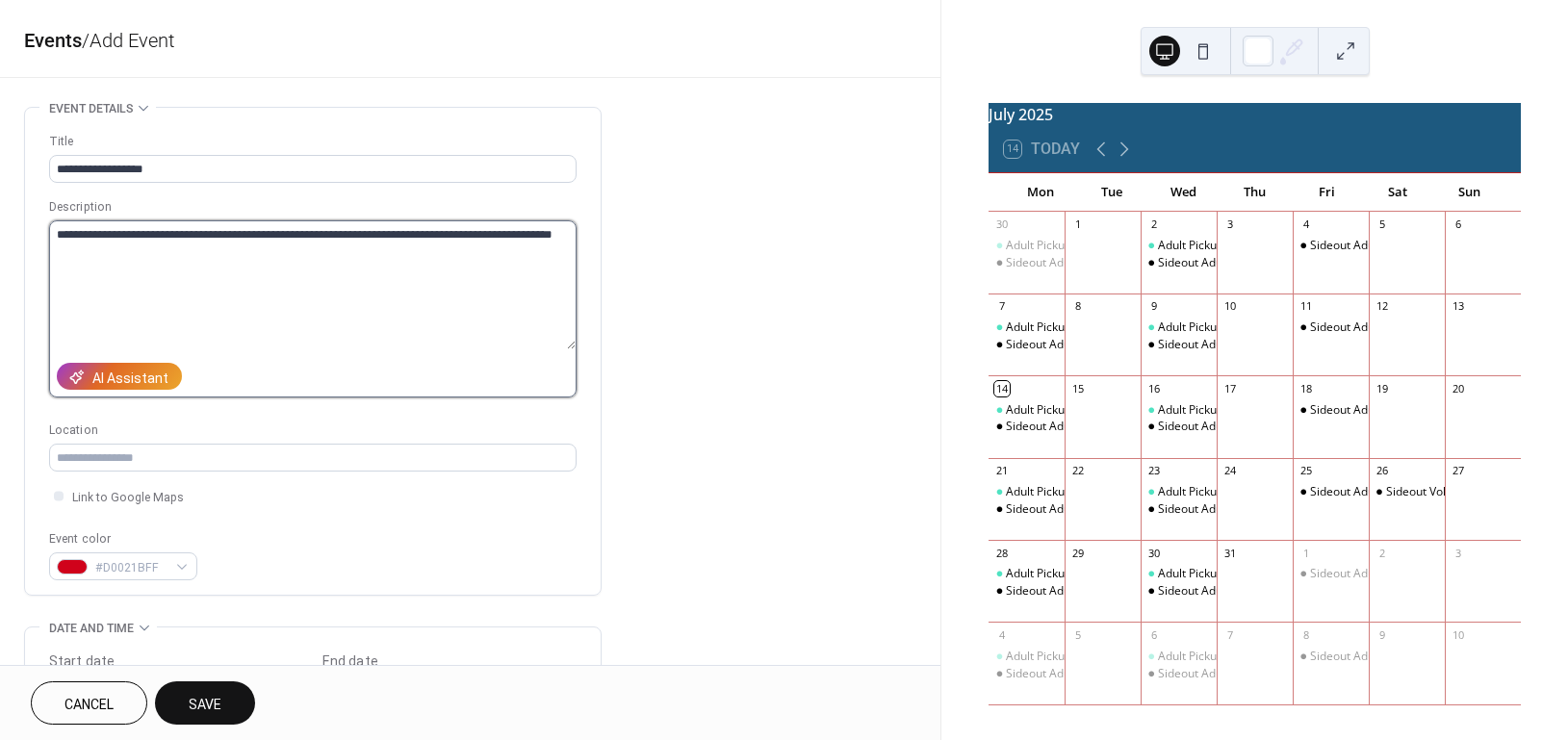 click on "**********" at bounding box center (312, 285) 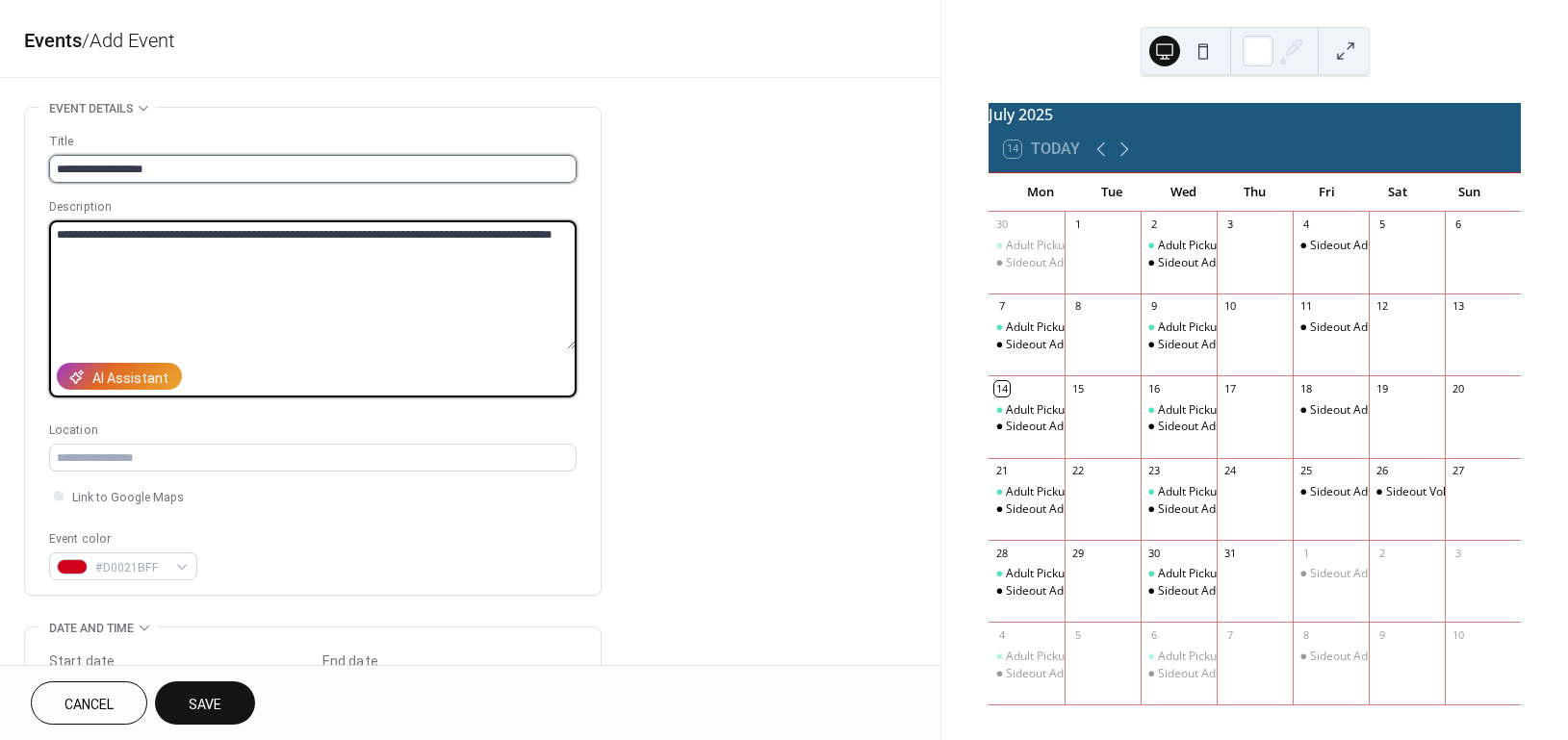 click on "**********" at bounding box center [313, 168] 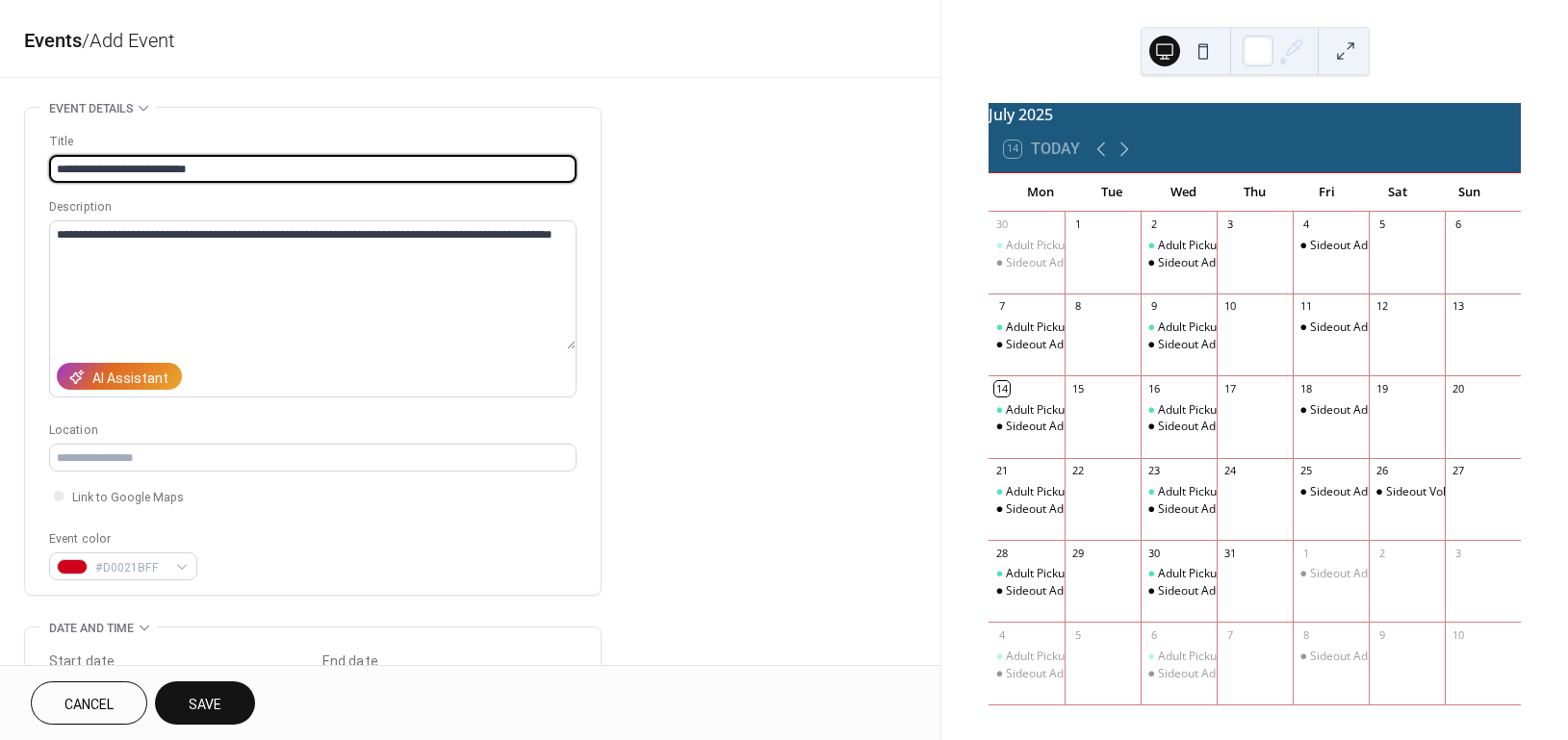 click on "**********" at bounding box center (313, 168) 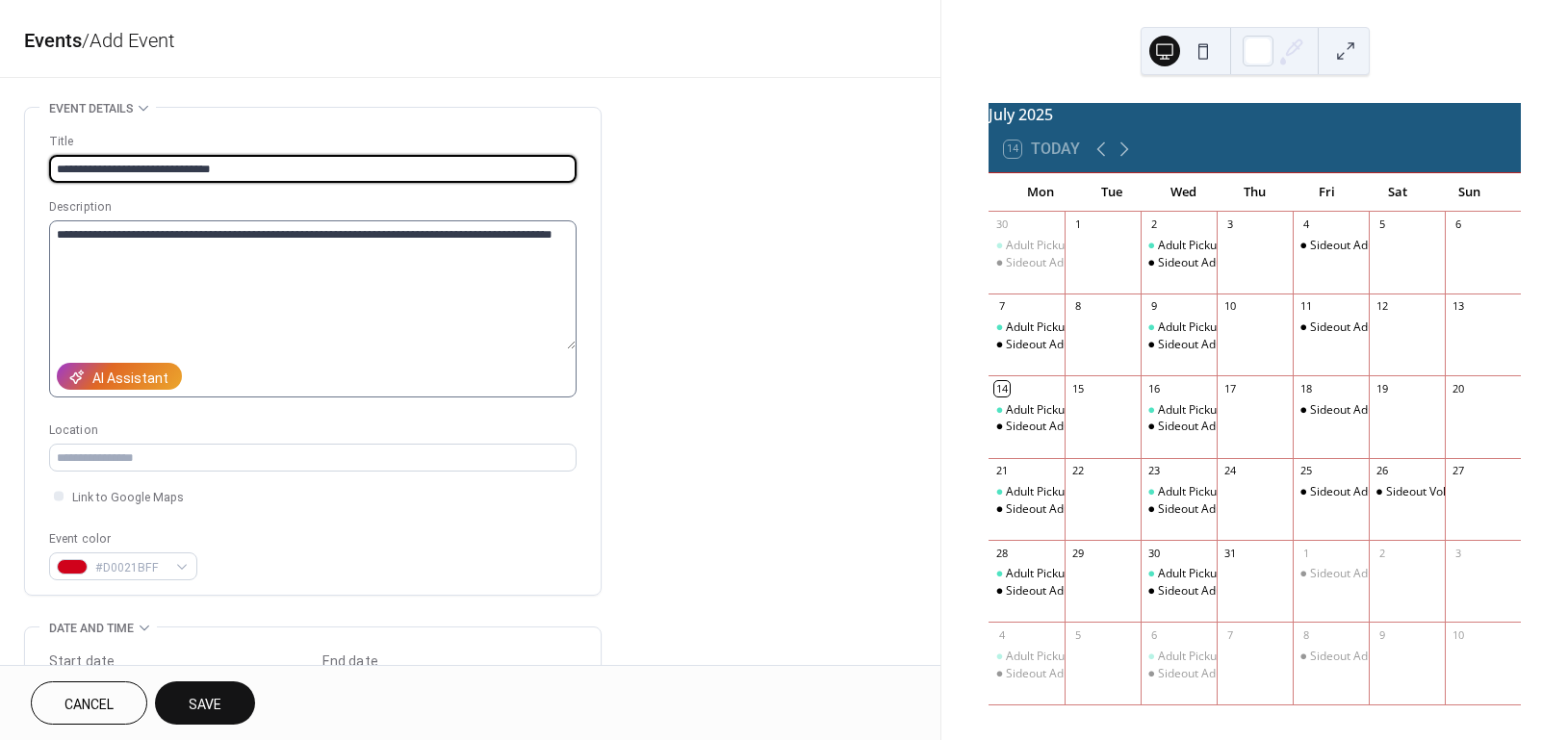 type on "**********" 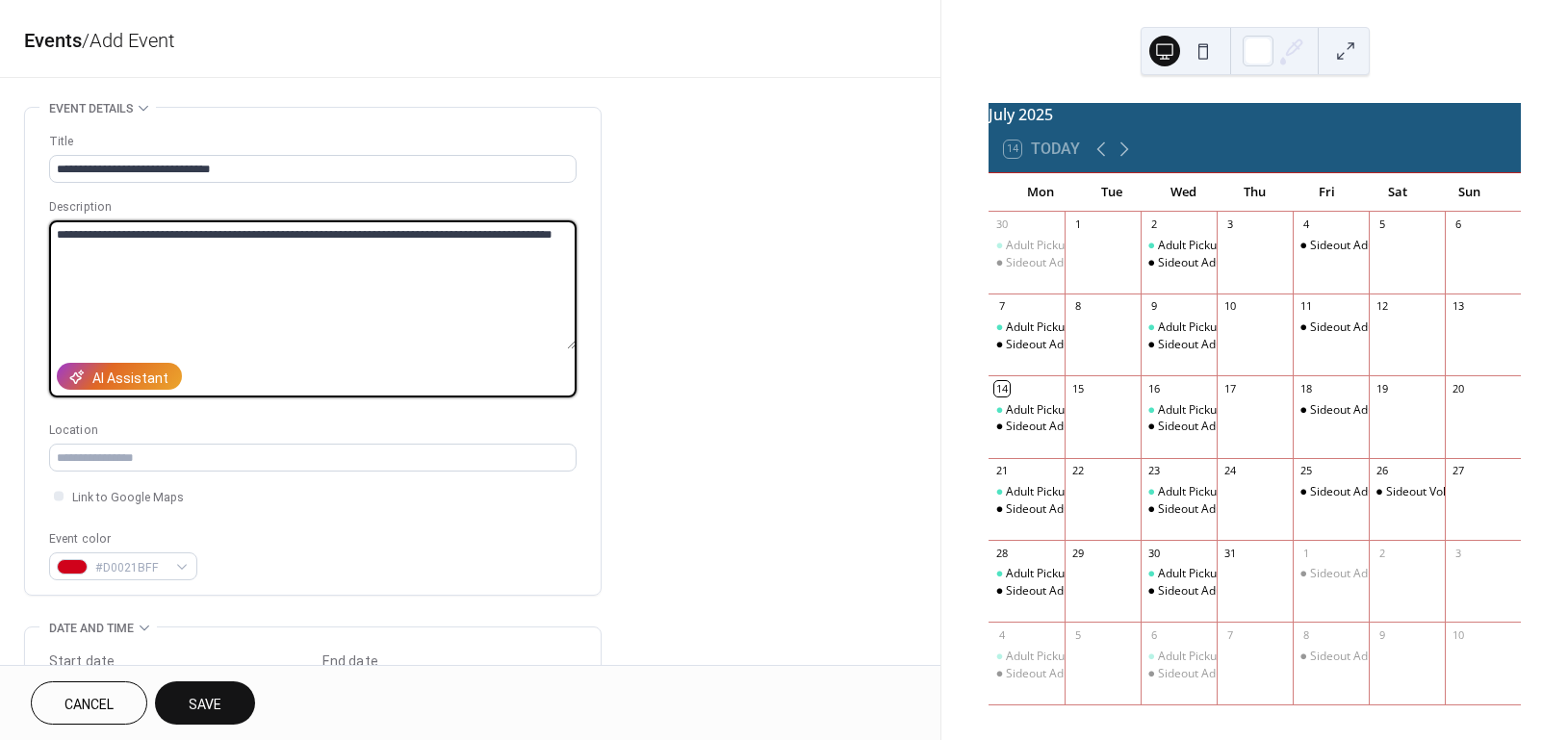 drag, startPoint x: 314, startPoint y: 305, endPoint x: 324, endPoint y: 309, distance: 10.7703296 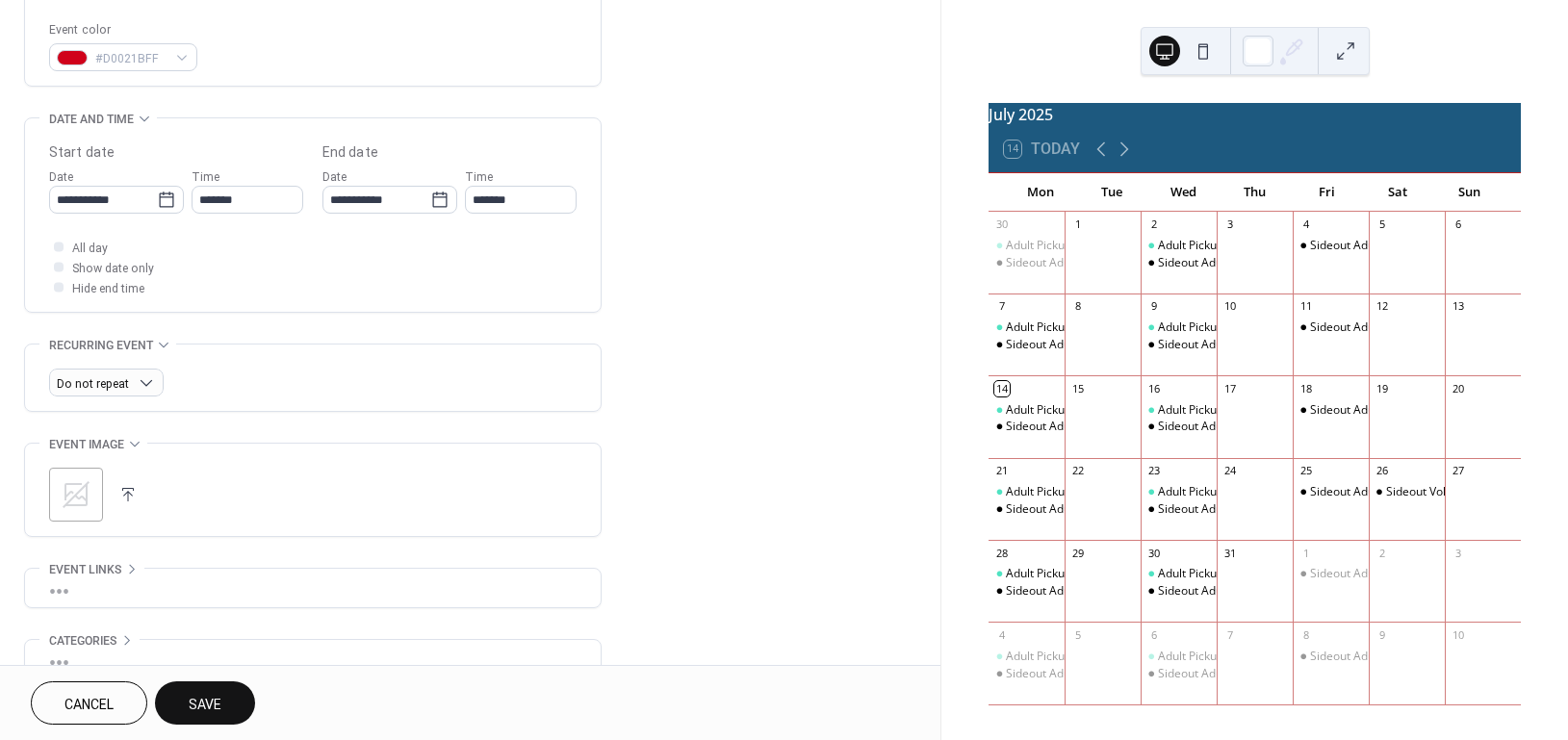 scroll, scrollTop: 513, scrollLeft: 0, axis: vertical 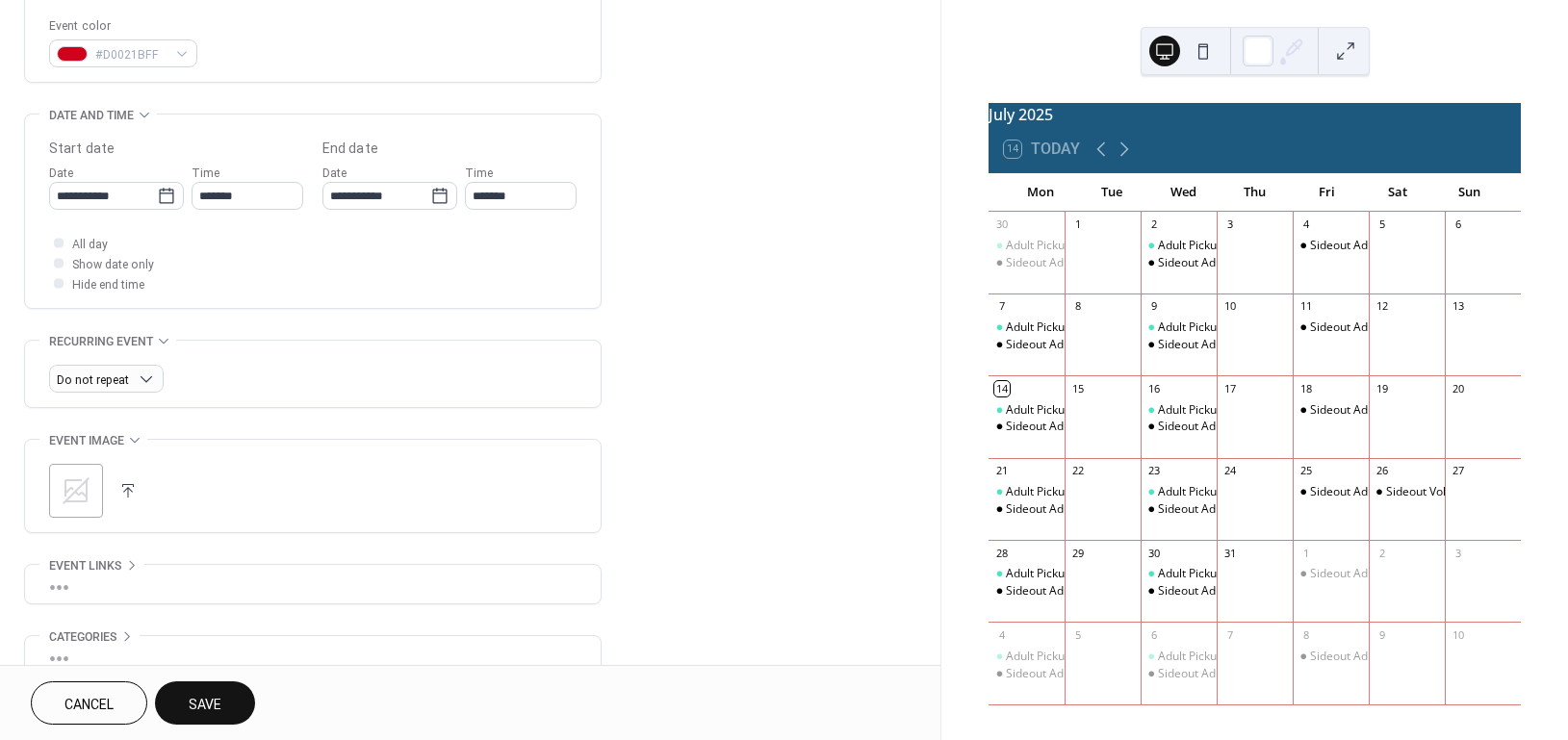 click on "Save" at bounding box center (205, 704) 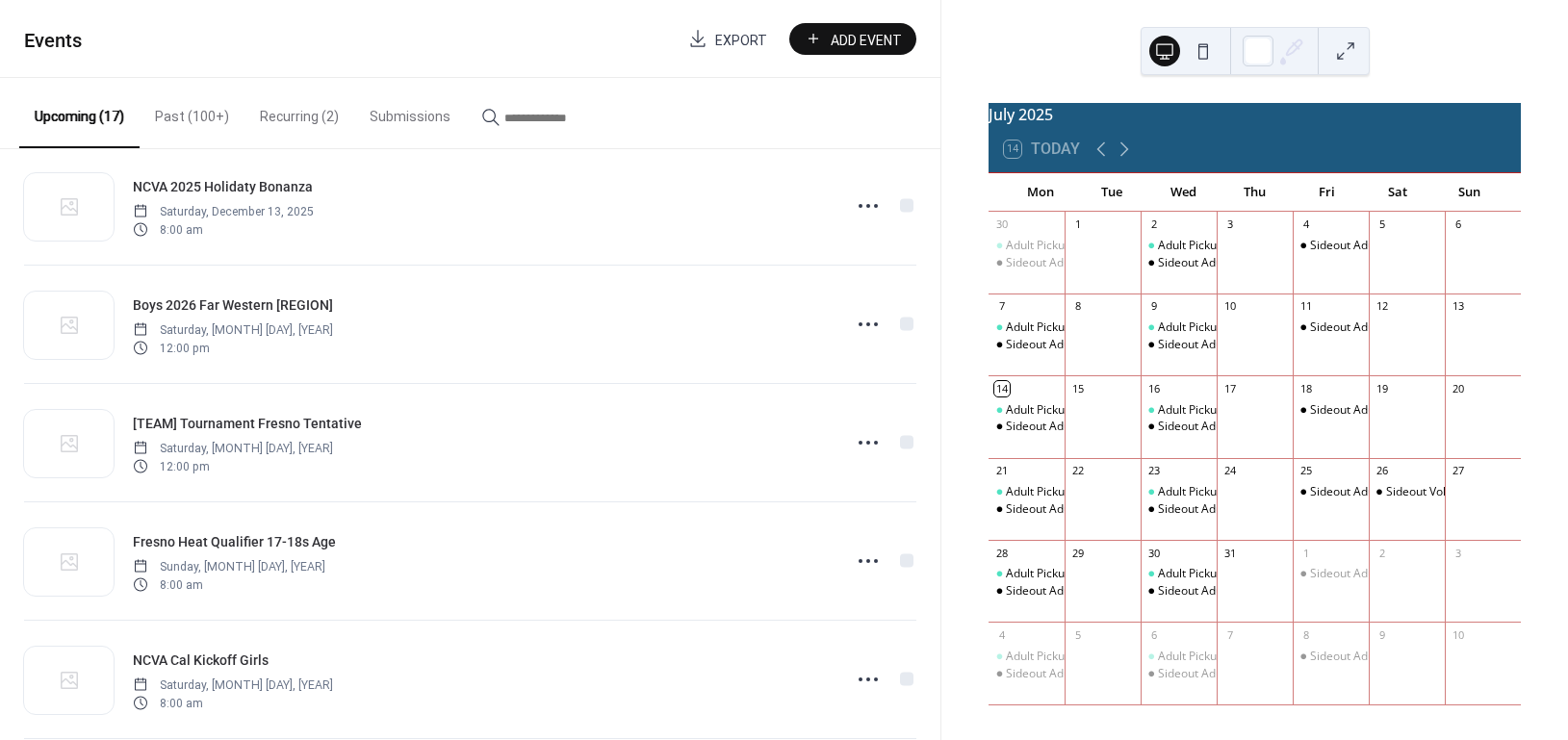 scroll, scrollTop: 970, scrollLeft: 0, axis: vertical 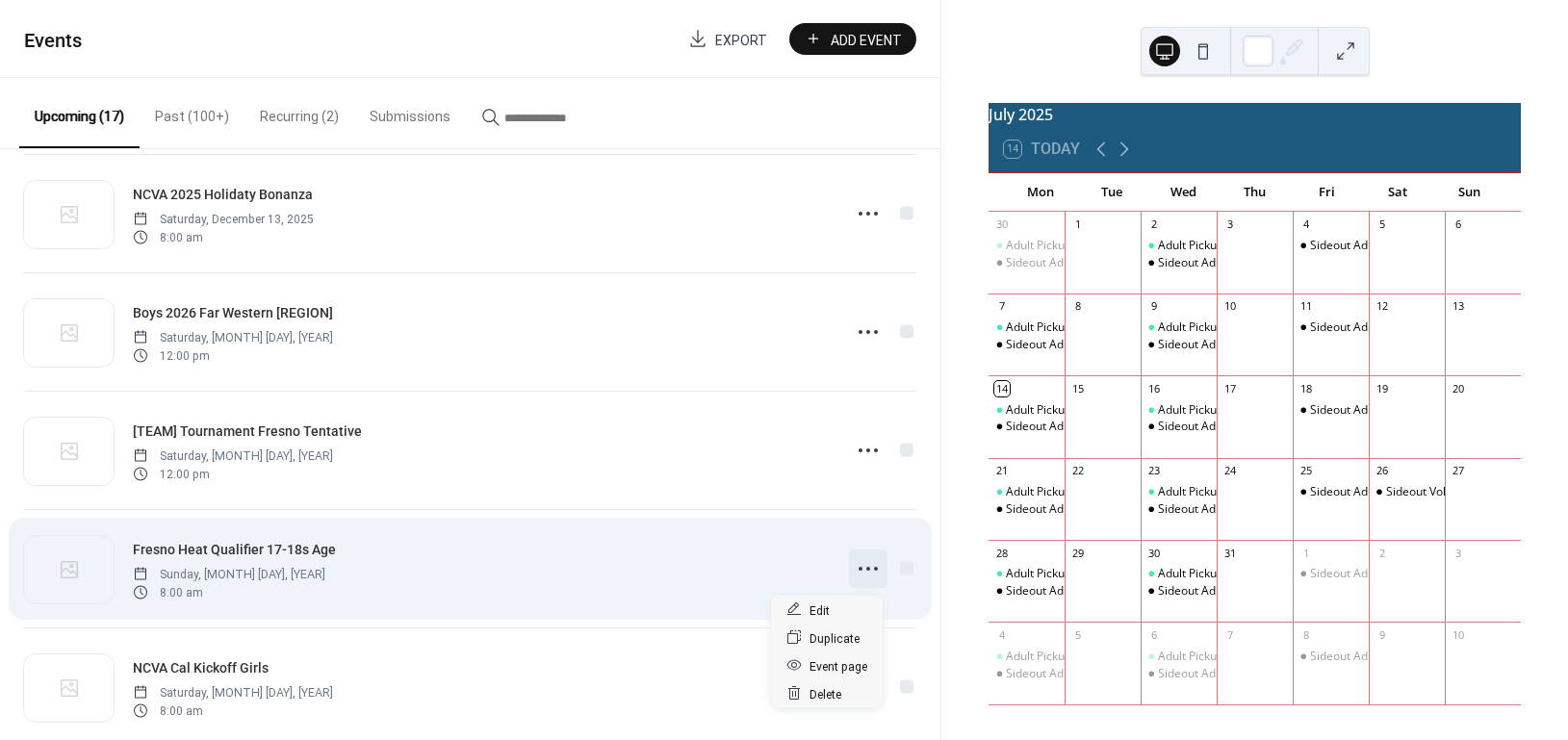click 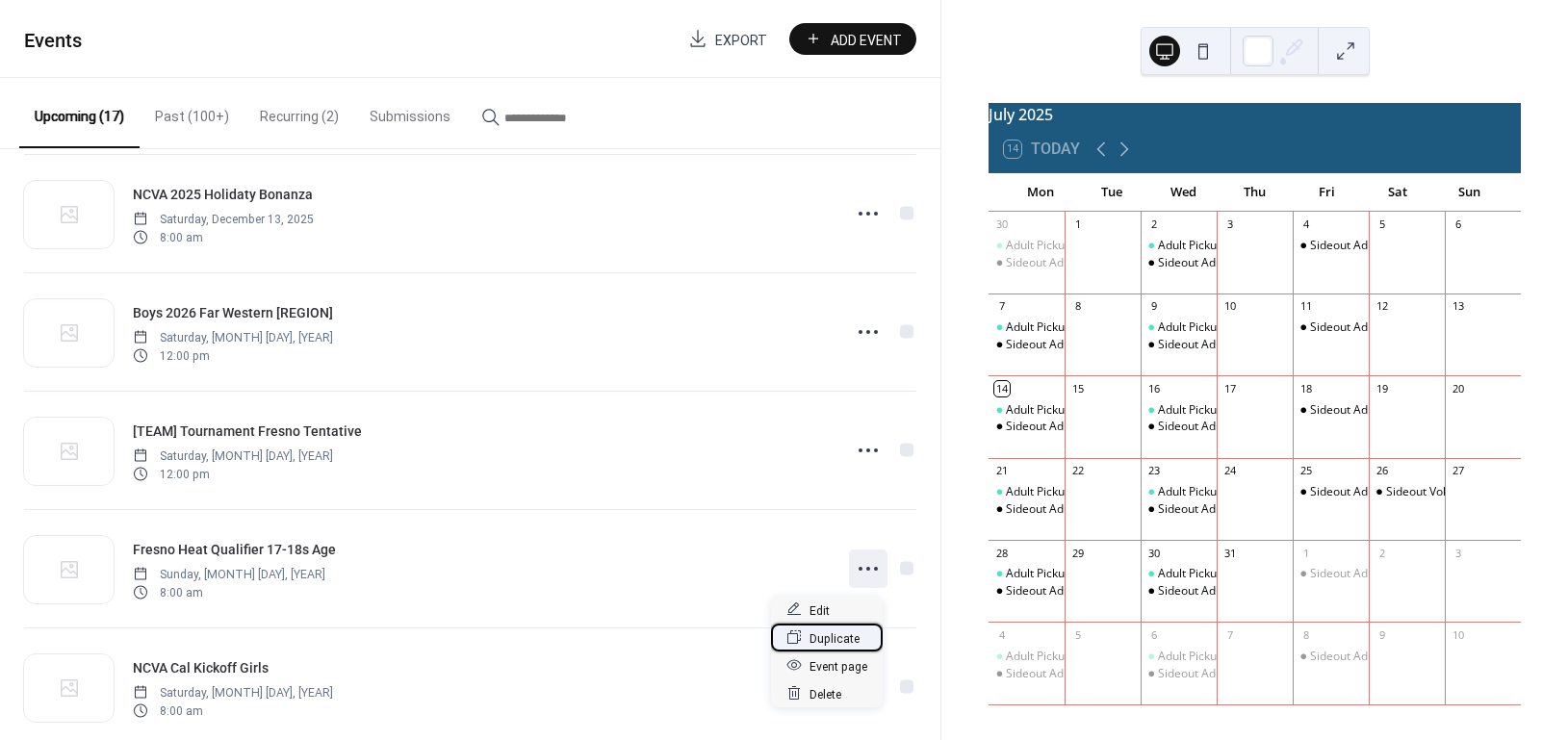 click on "Duplicate" at bounding box center (835, 638) 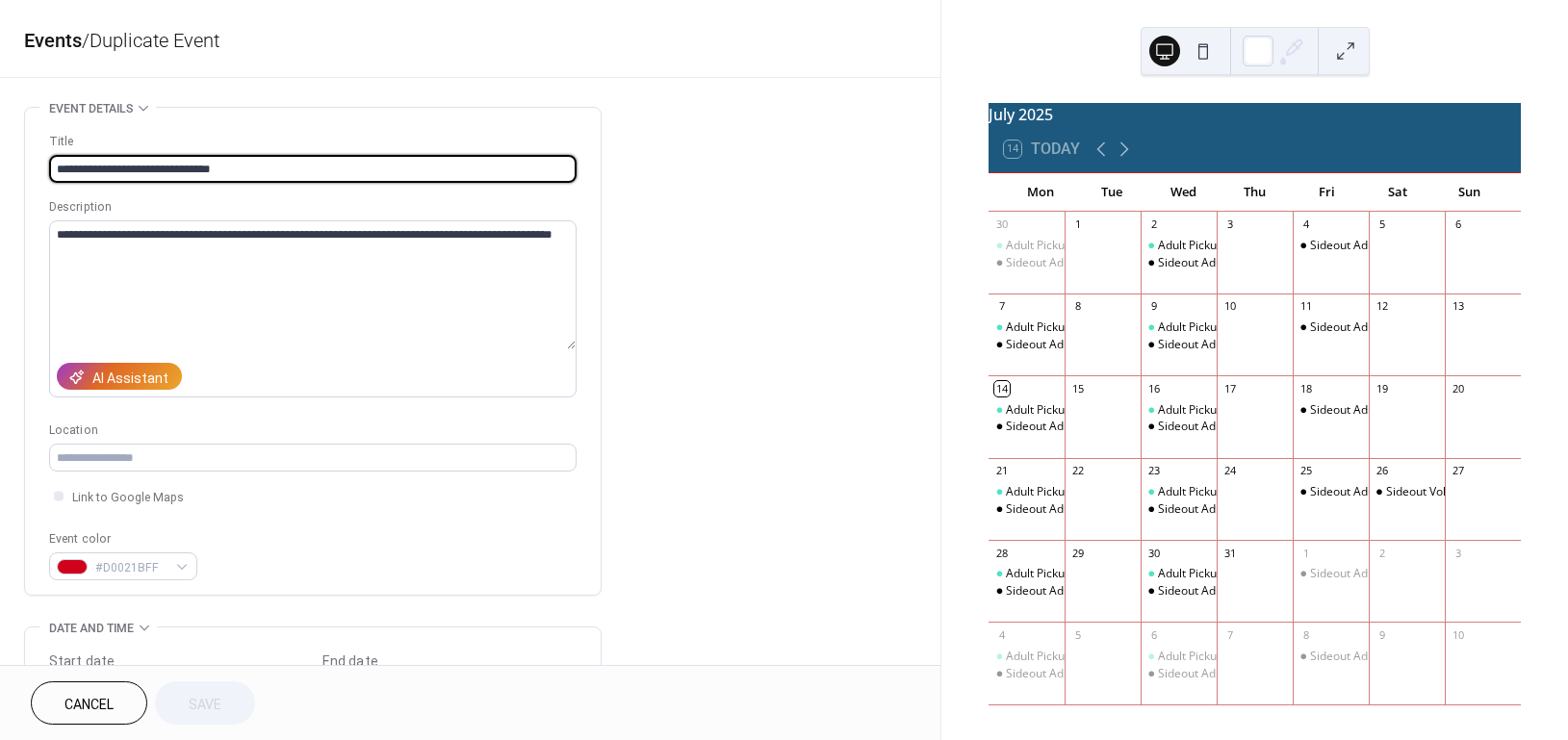 drag, startPoint x: 168, startPoint y: 166, endPoint x: 190, endPoint y: 166, distance: 22 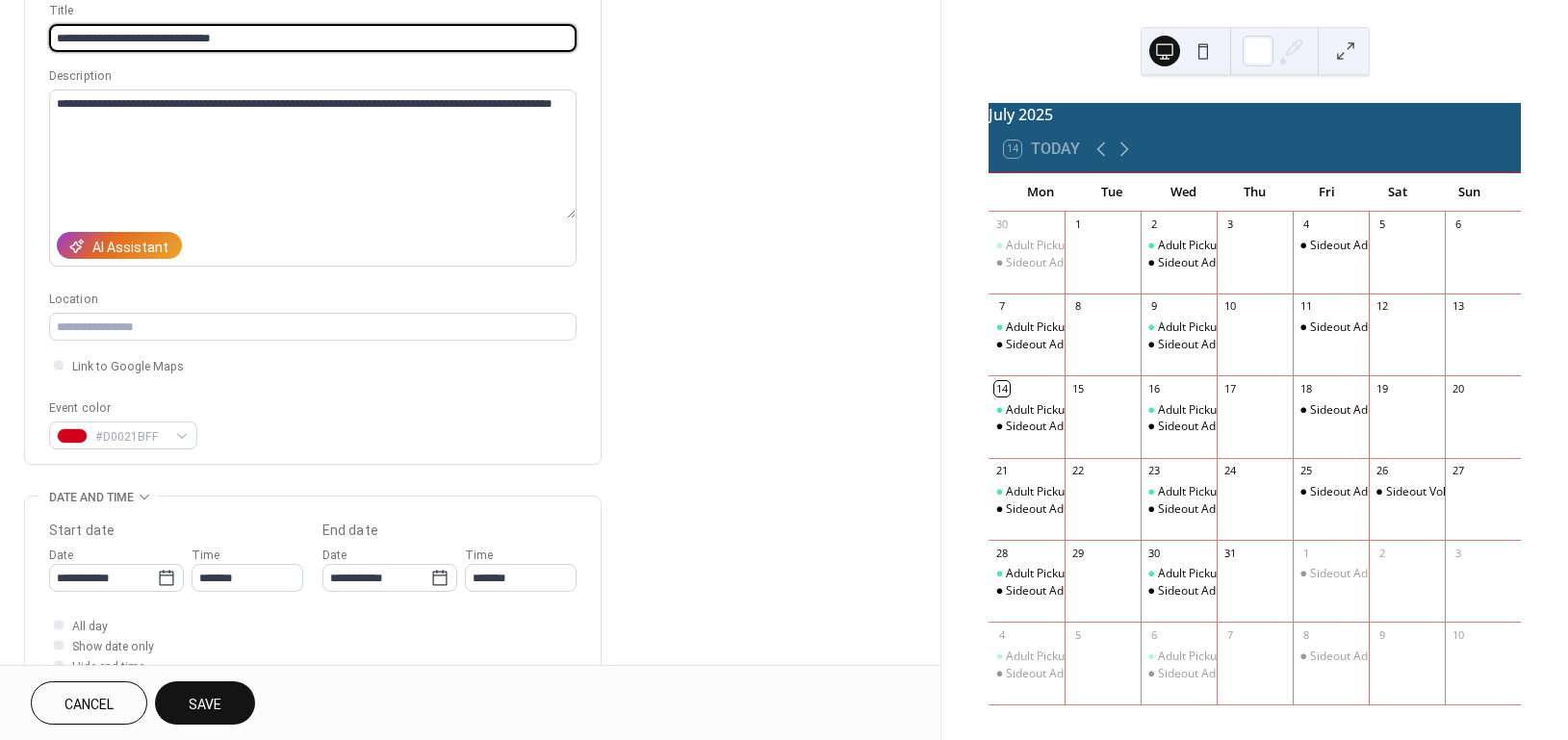 scroll, scrollTop: 128, scrollLeft: 0, axis: vertical 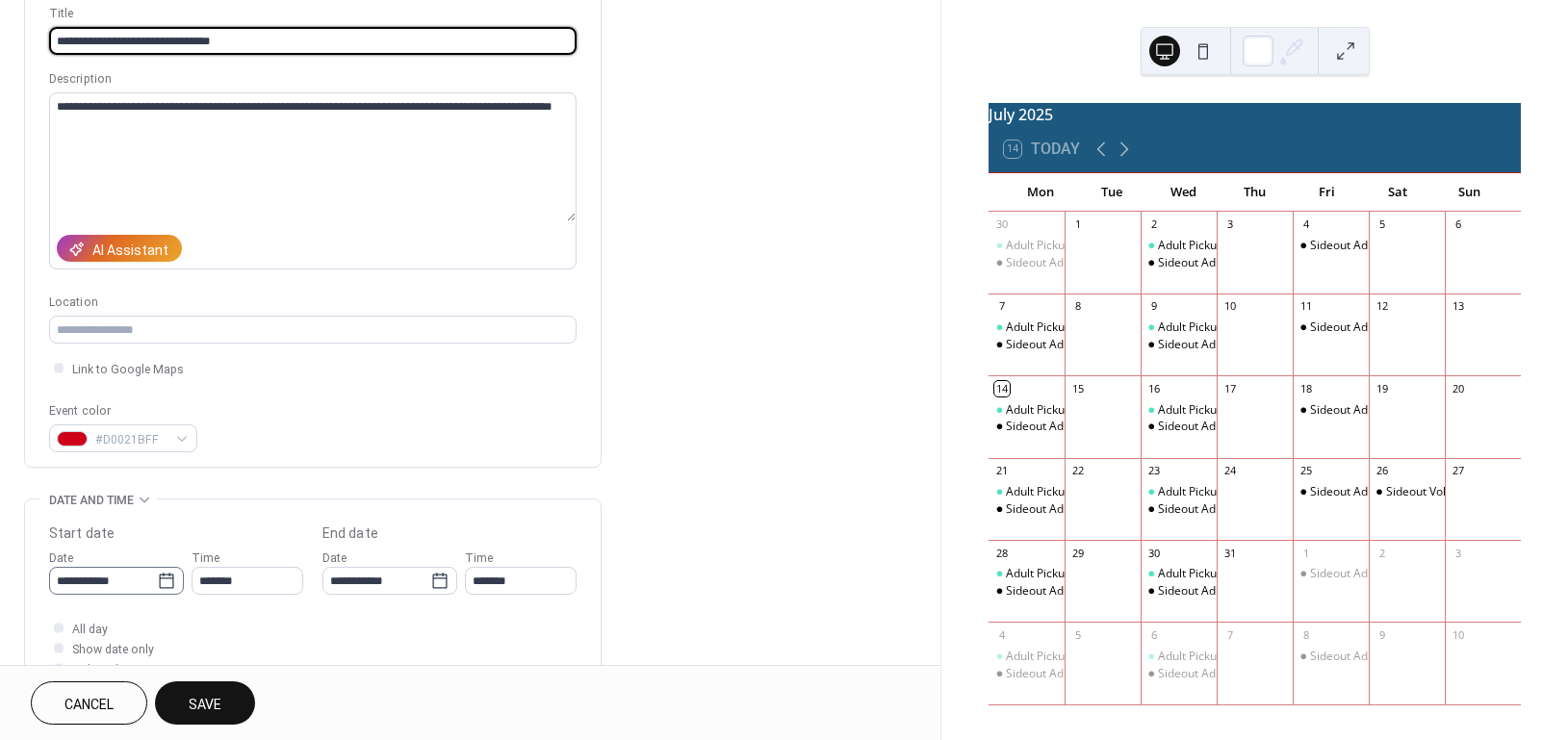 type on "**********" 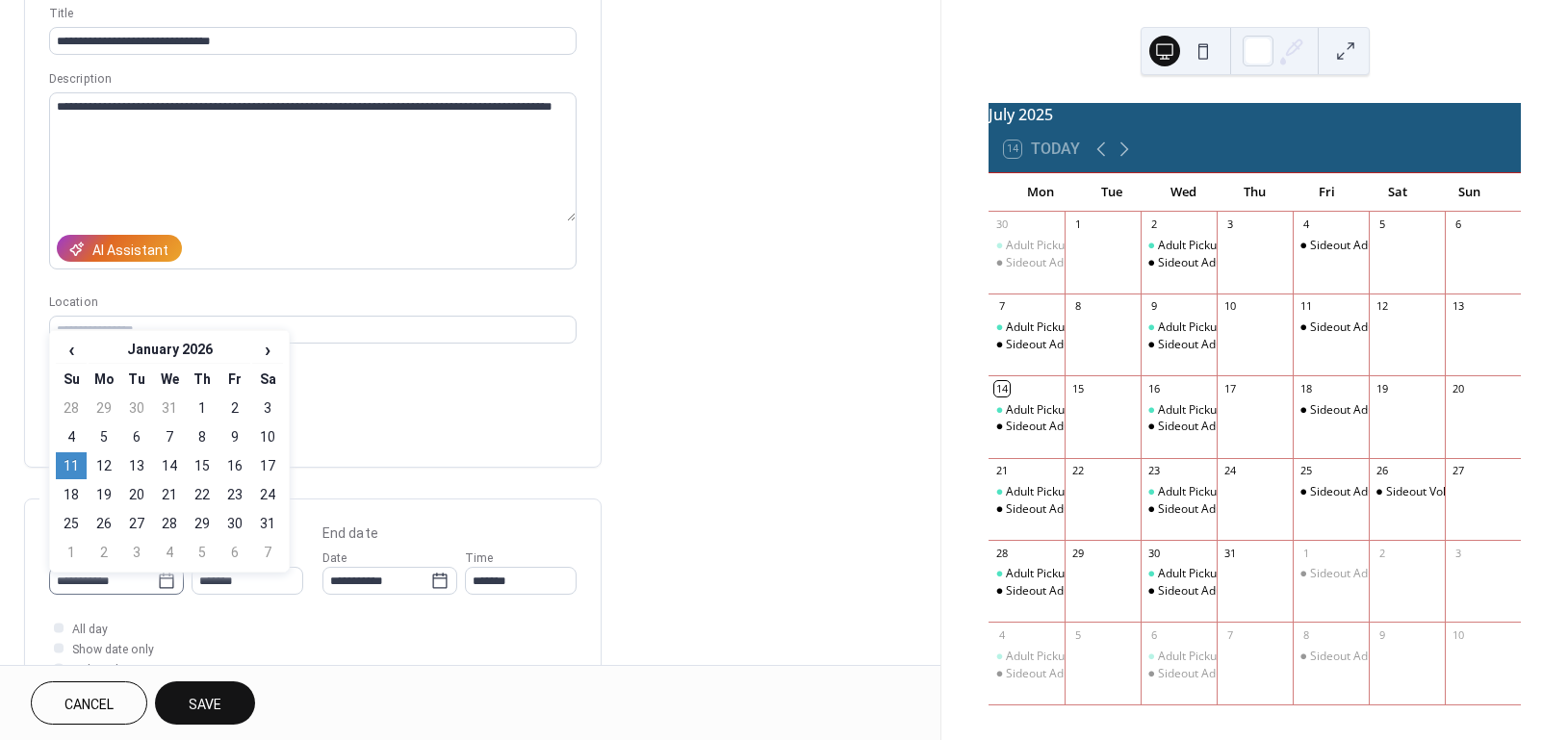click 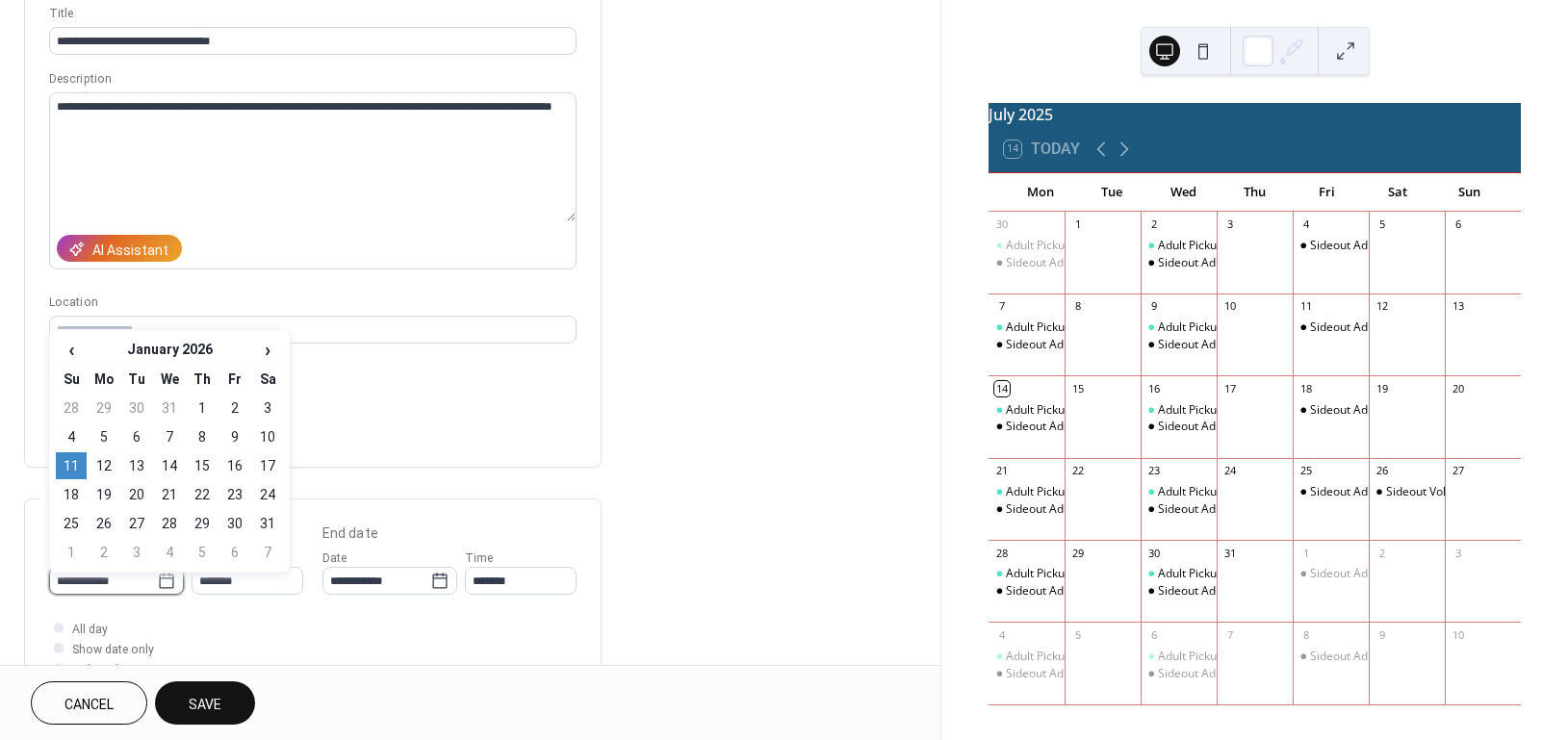 click on "**********" at bounding box center (103, 580) 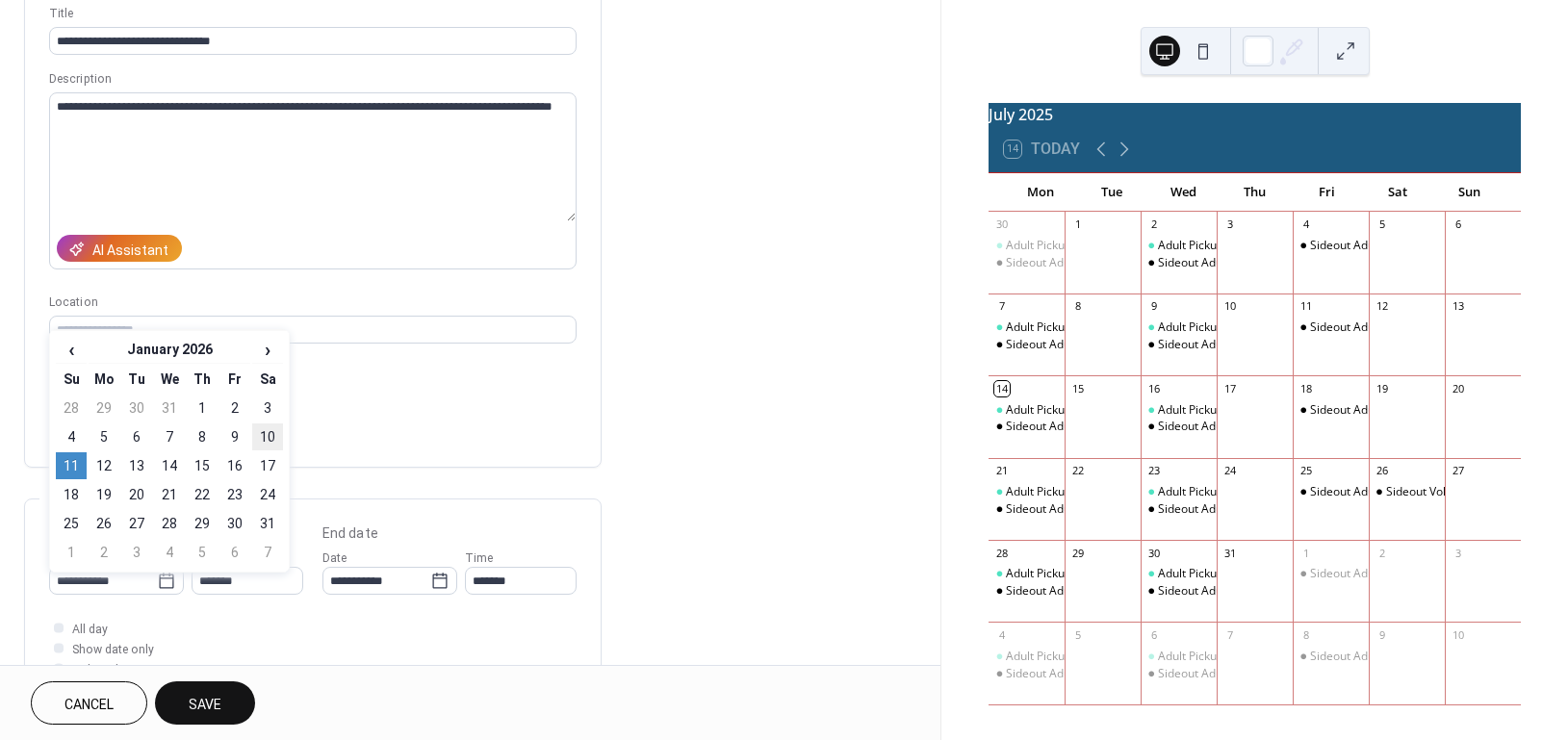 click on "10" at bounding box center (268, 437) 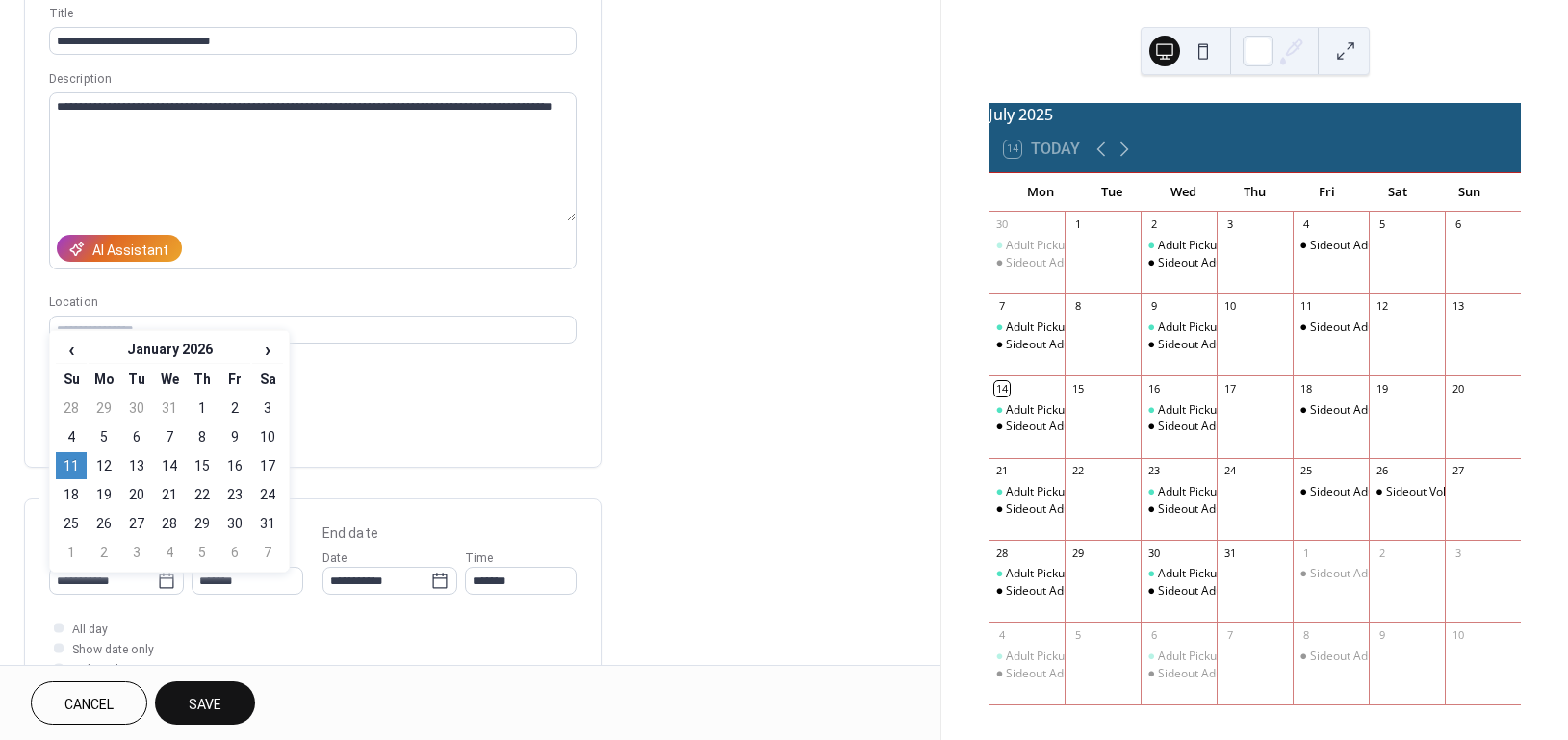 type on "**********" 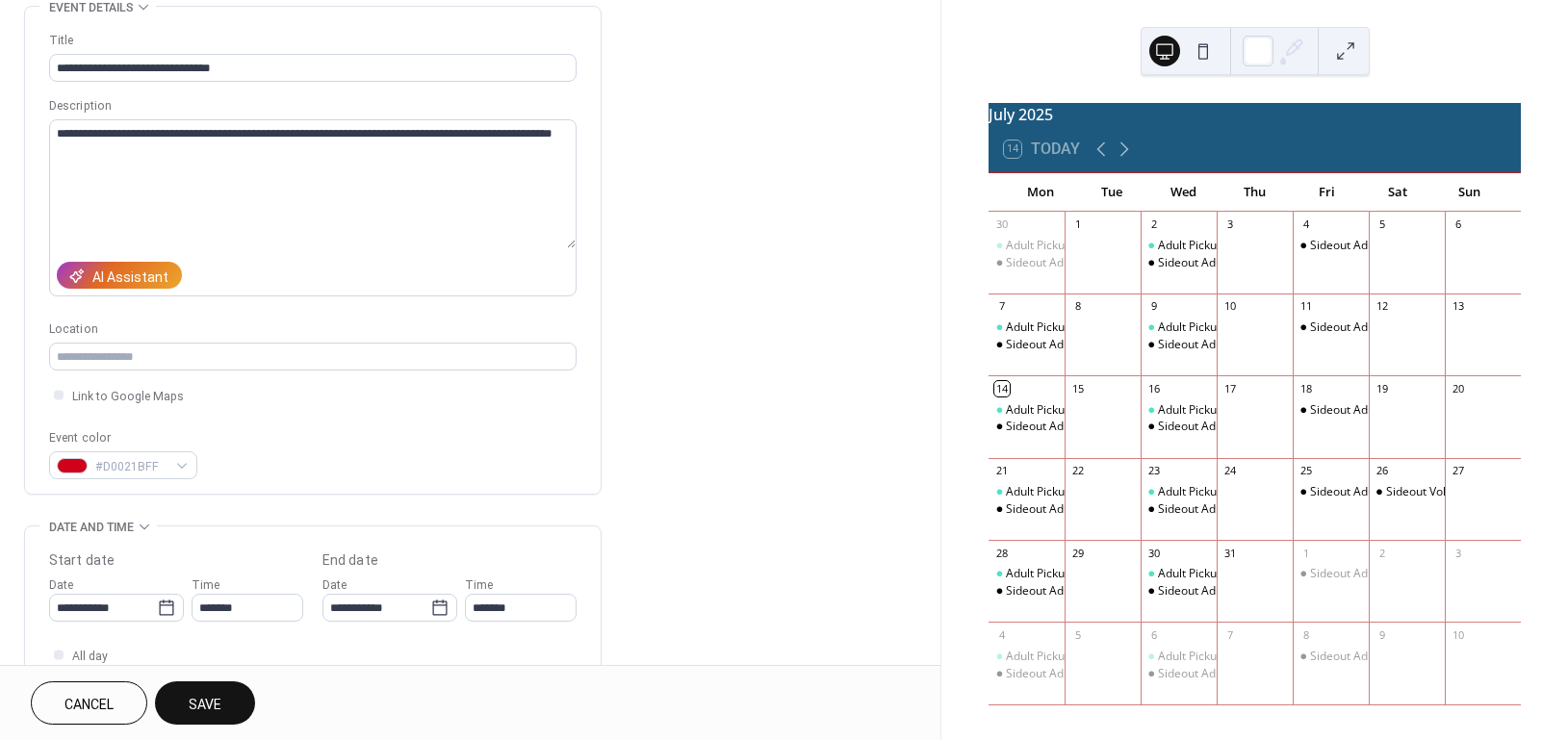 scroll, scrollTop: 0, scrollLeft: 0, axis: both 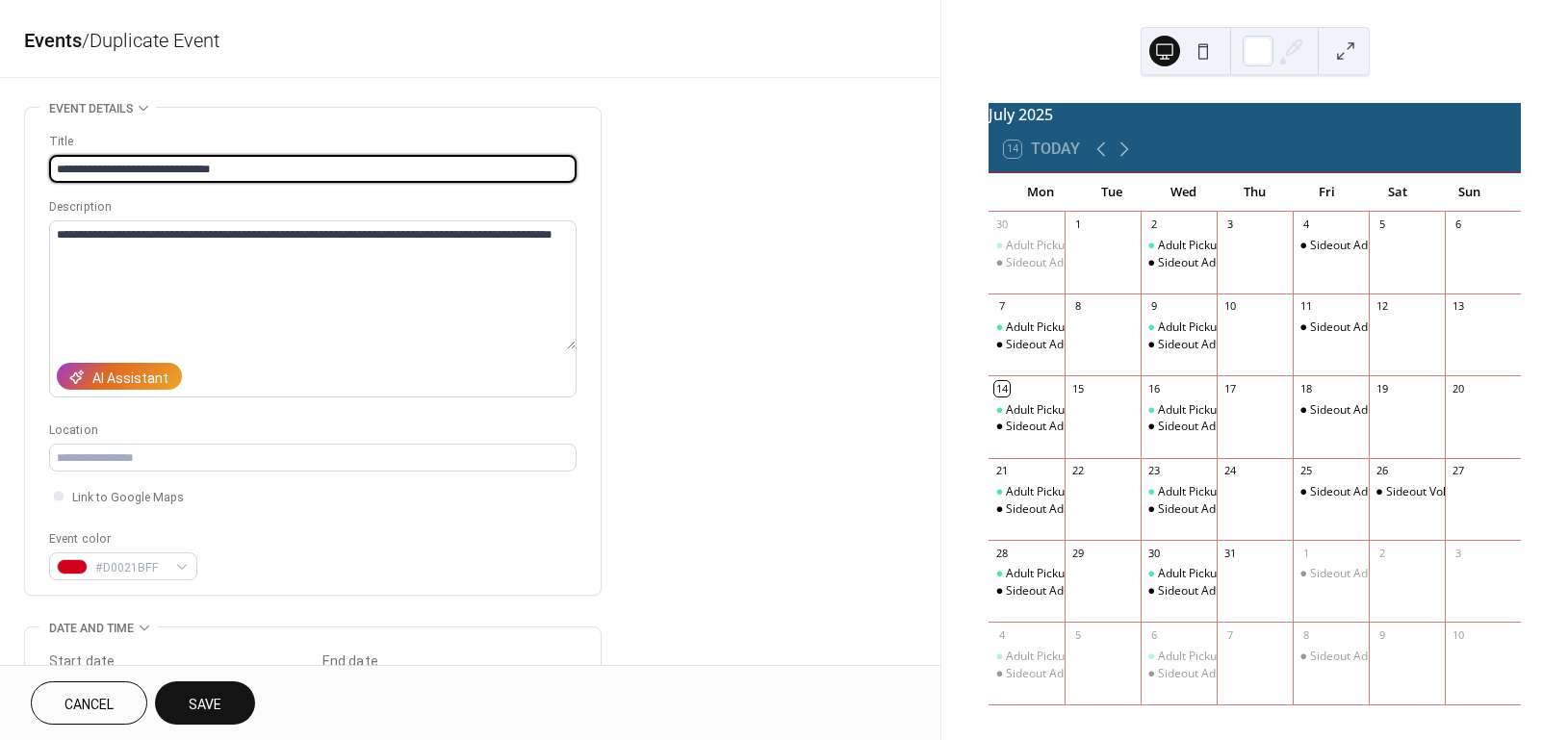 click on "**********" at bounding box center (313, 168) 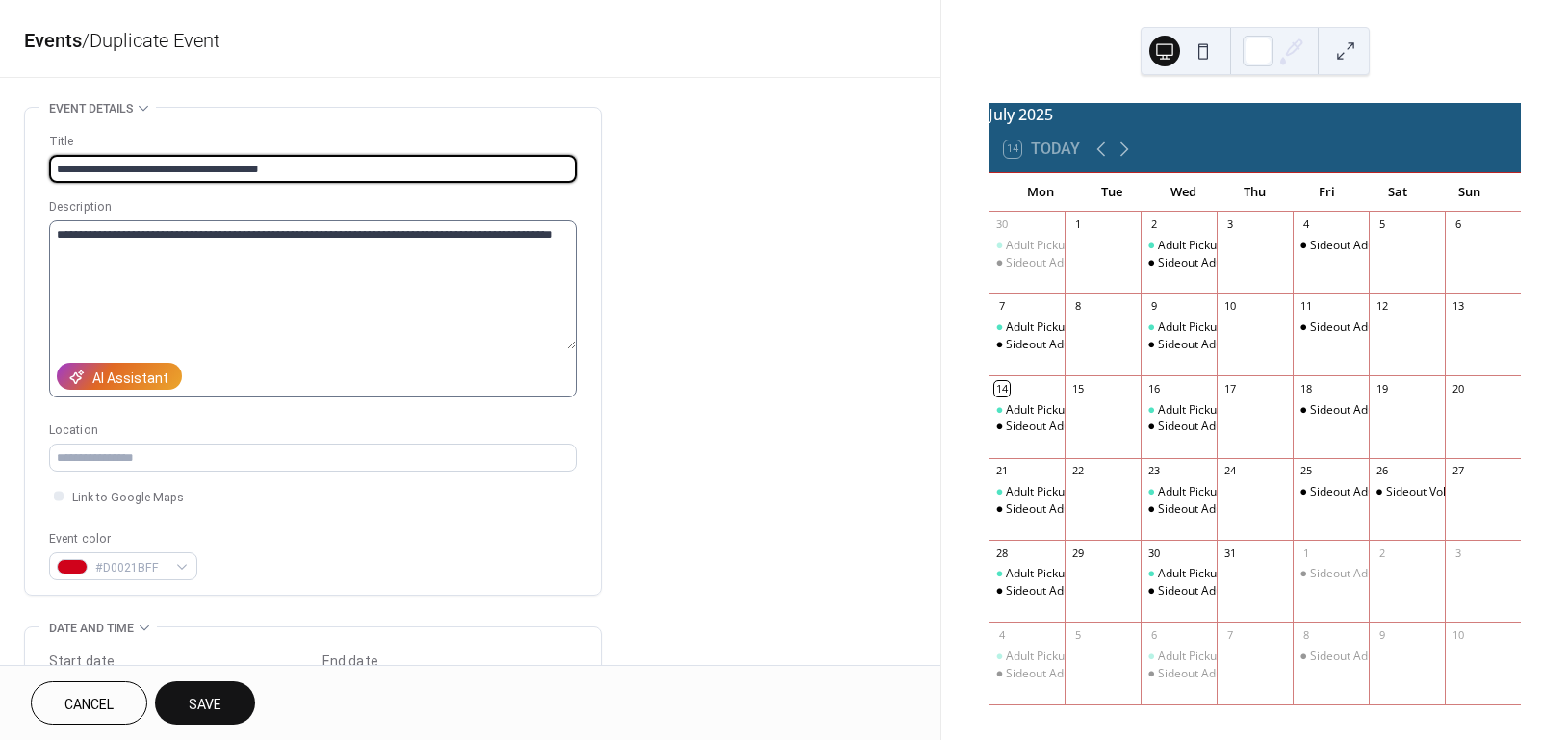 type on "**********" 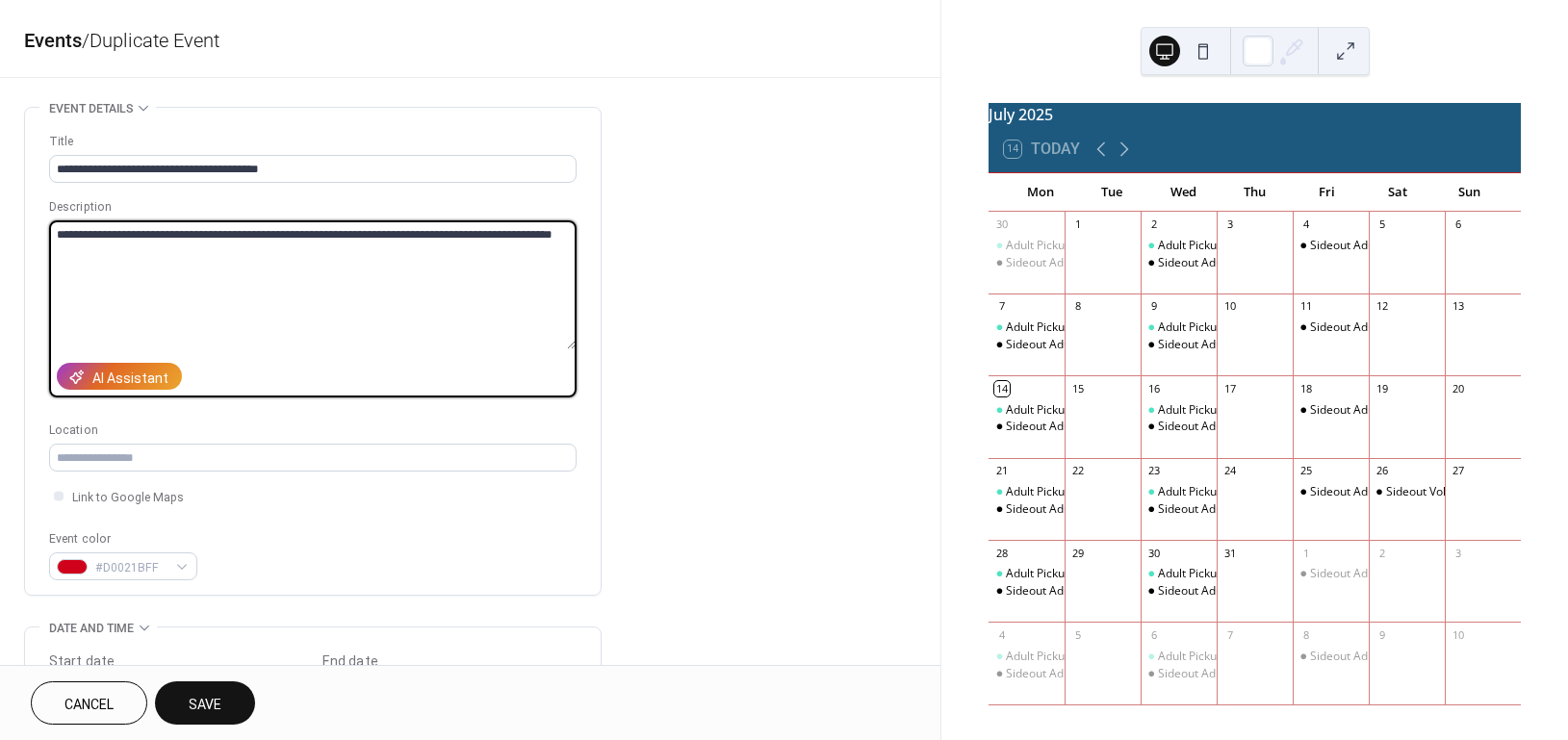 click on "**********" at bounding box center [312, 285] 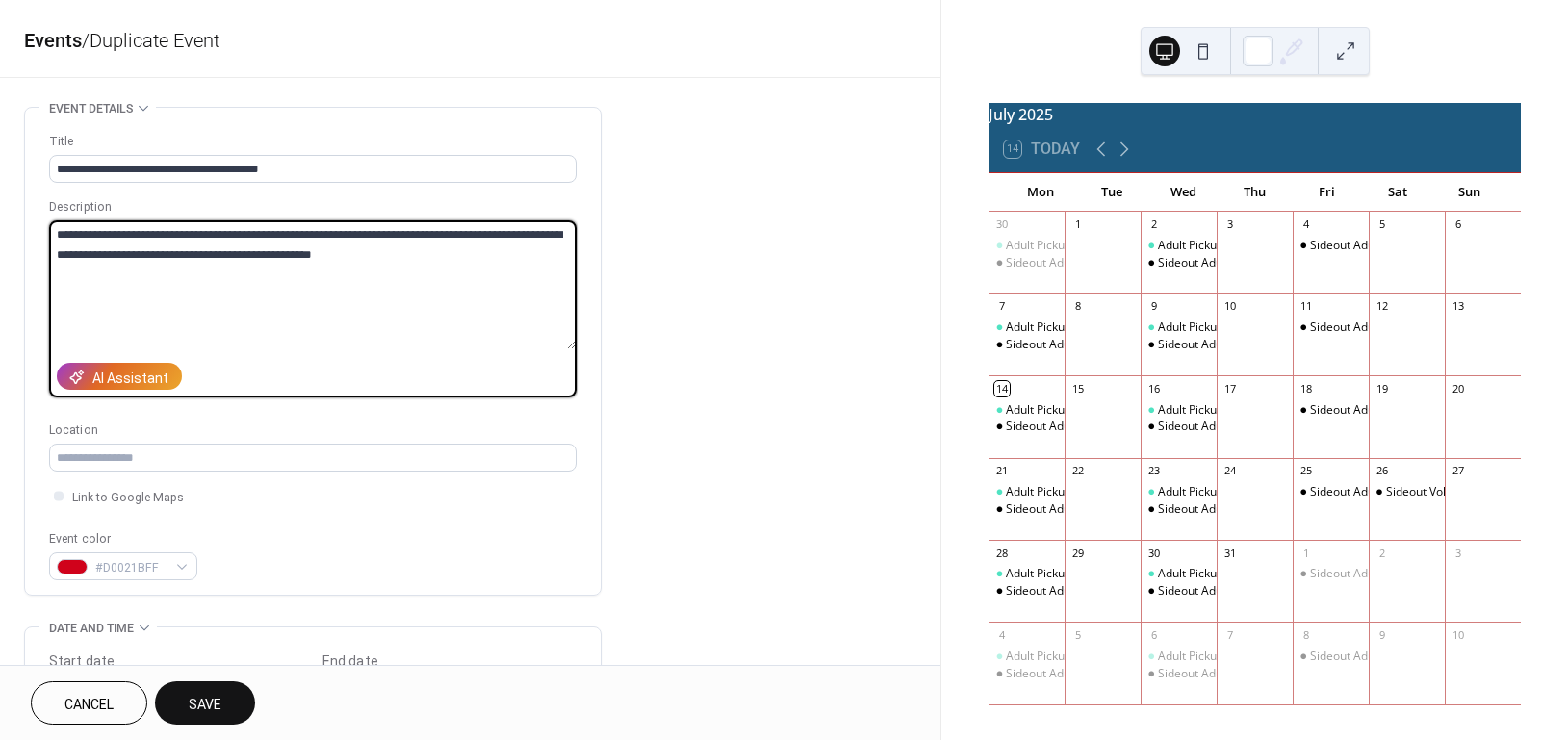 type on "**********" 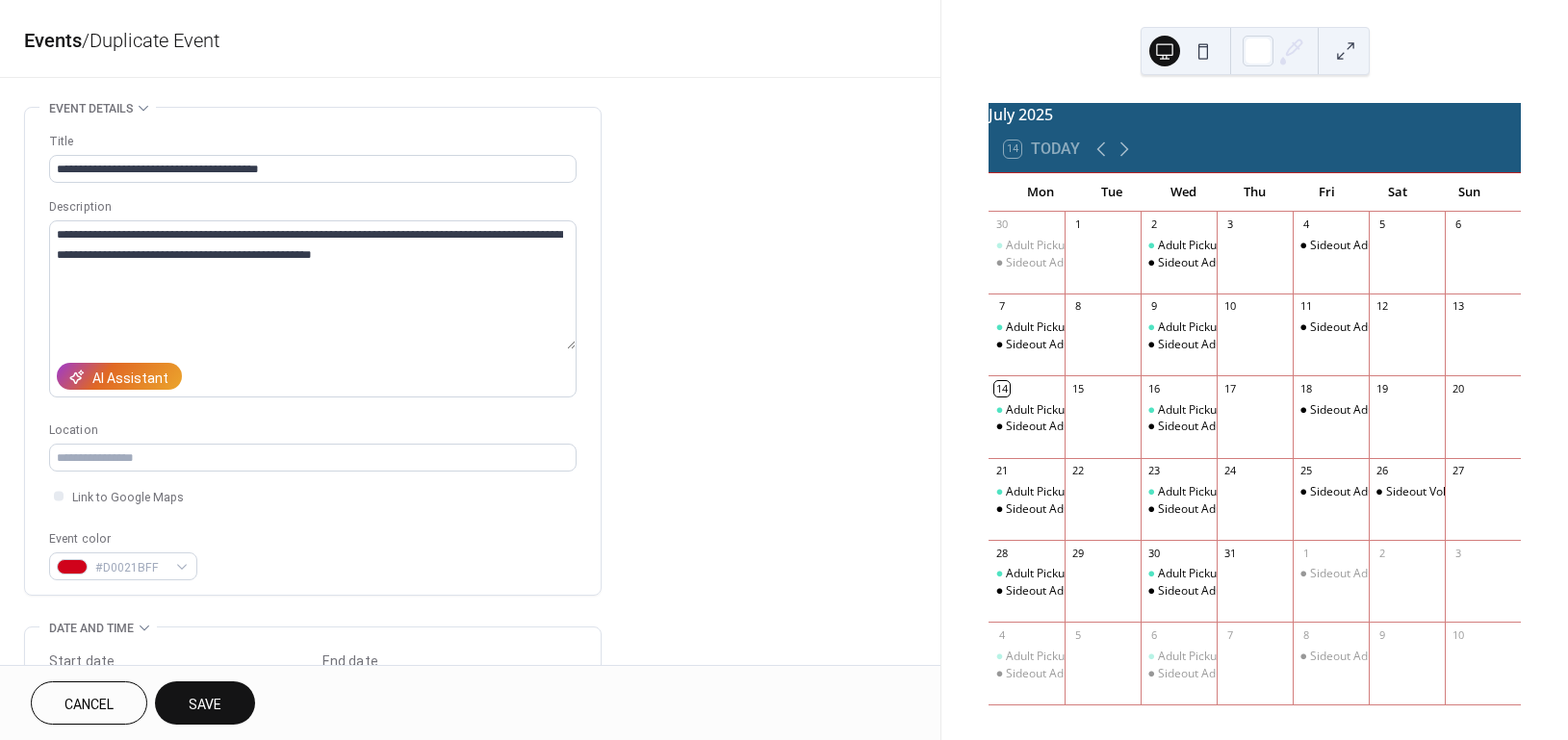click on "Save" at bounding box center (205, 702) 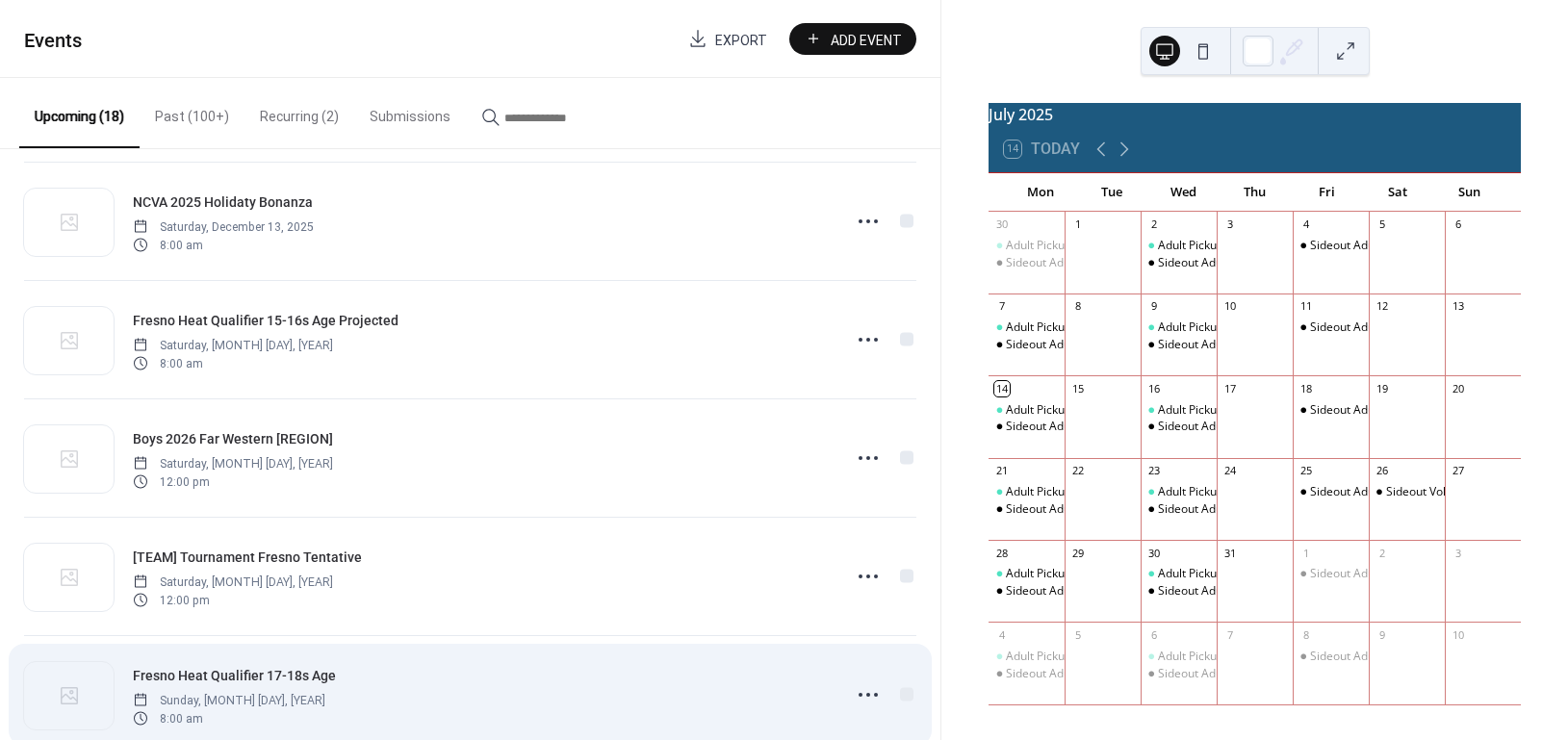 scroll, scrollTop: 959, scrollLeft: 0, axis: vertical 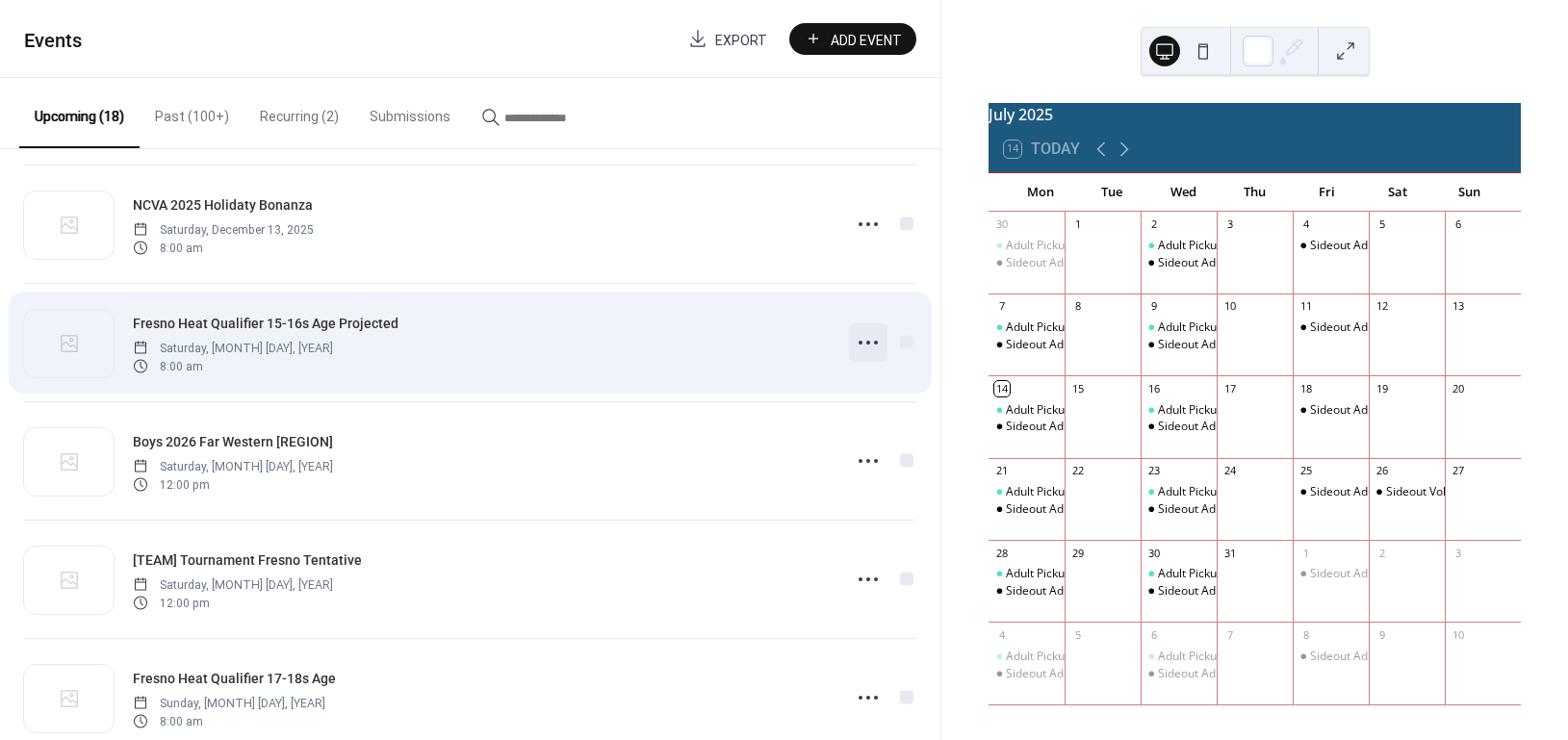 click 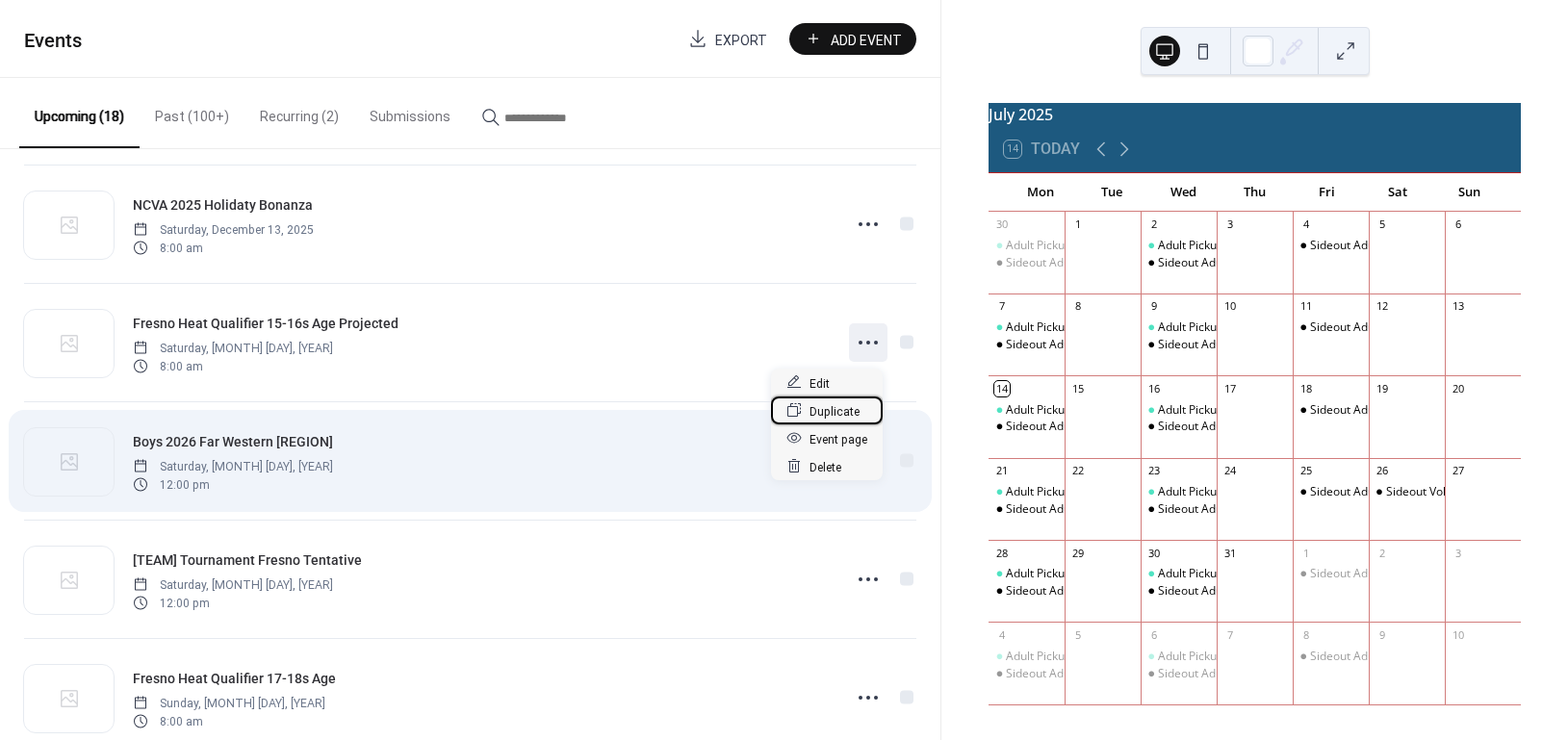 click on "Duplicate" at bounding box center (835, 411) 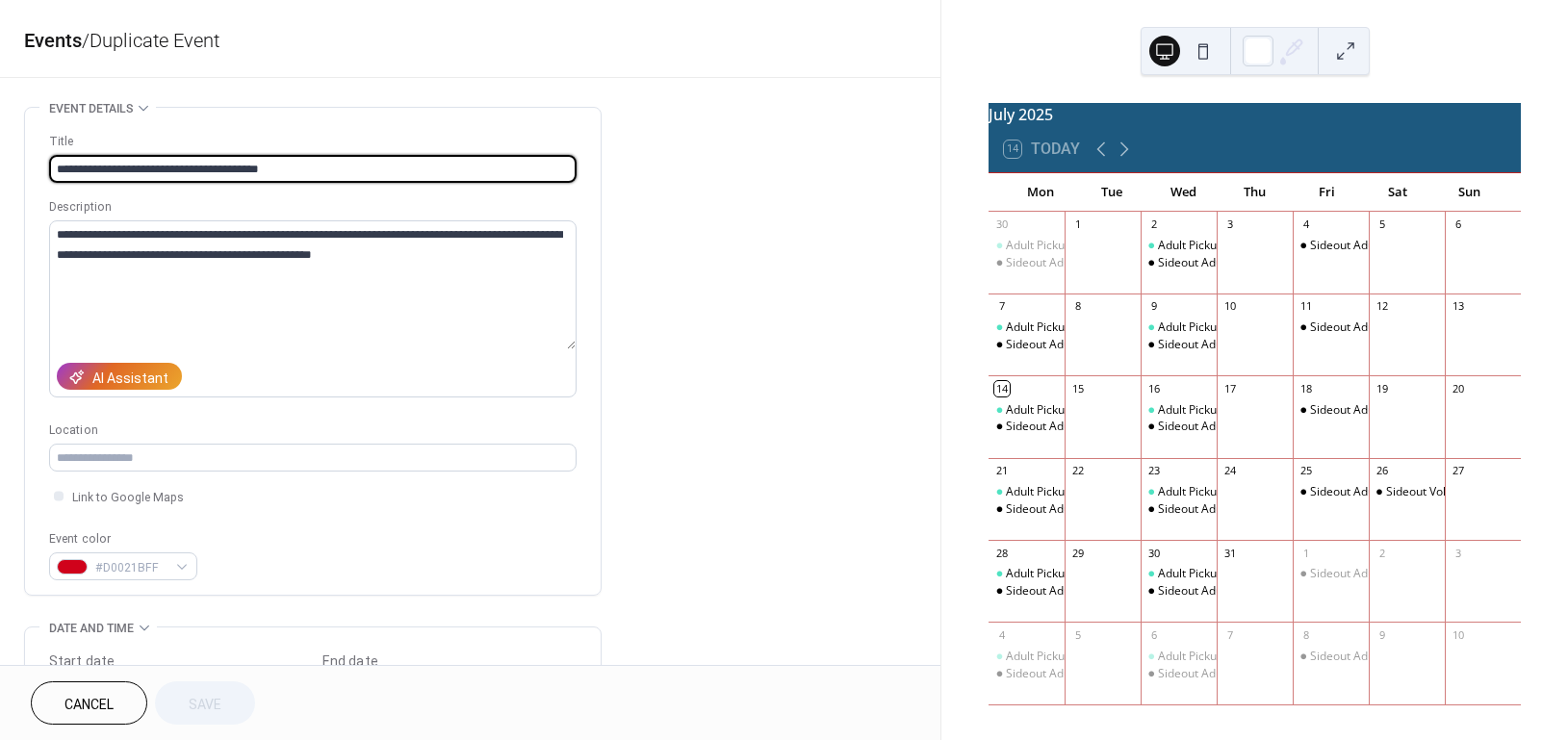 drag, startPoint x: 175, startPoint y: 169, endPoint x: 206, endPoint y: 171, distance: 31.06445 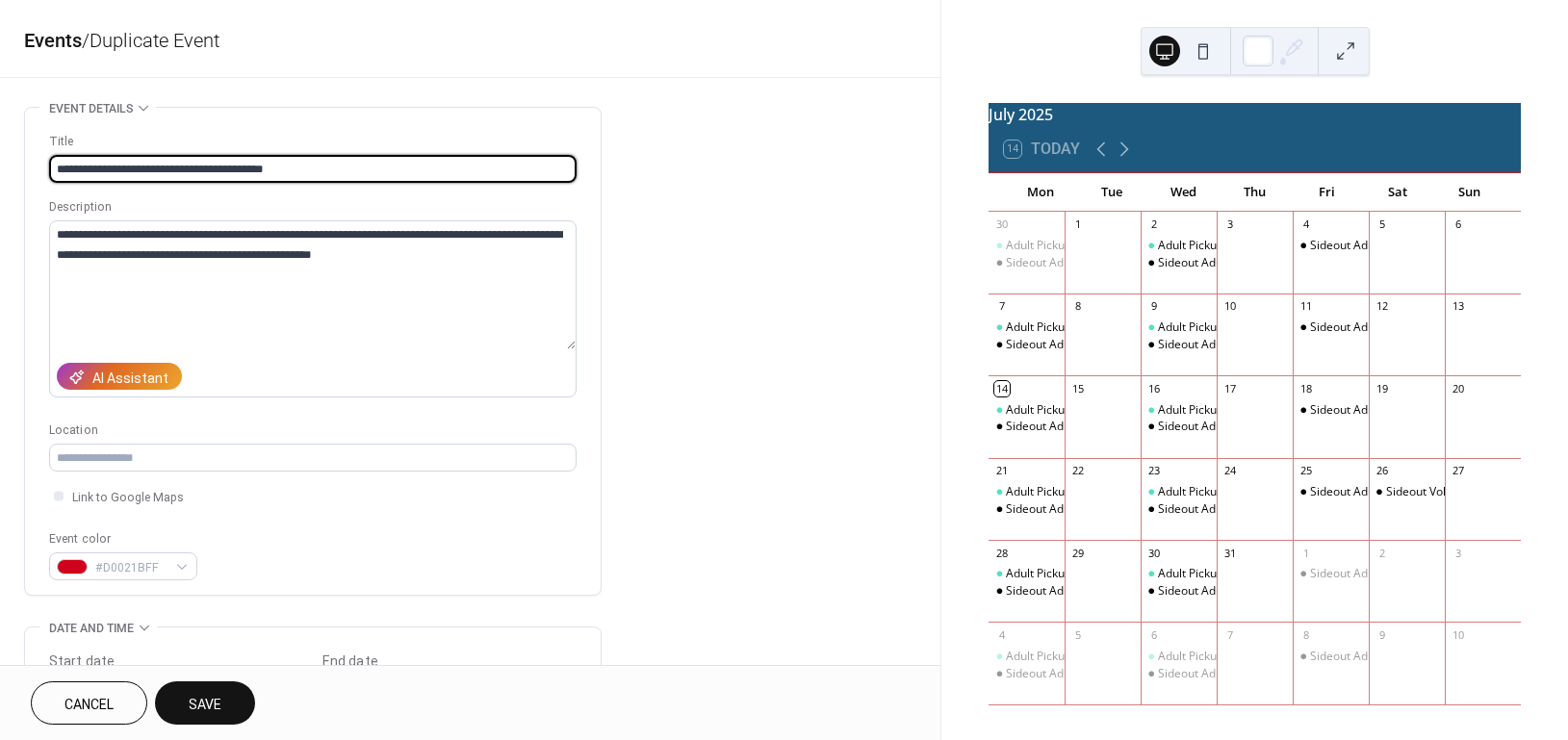 drag, startPoint x: 236, startPoint y: 170, endPoint x: 339, endPoint y: 179, distance: 103.39246 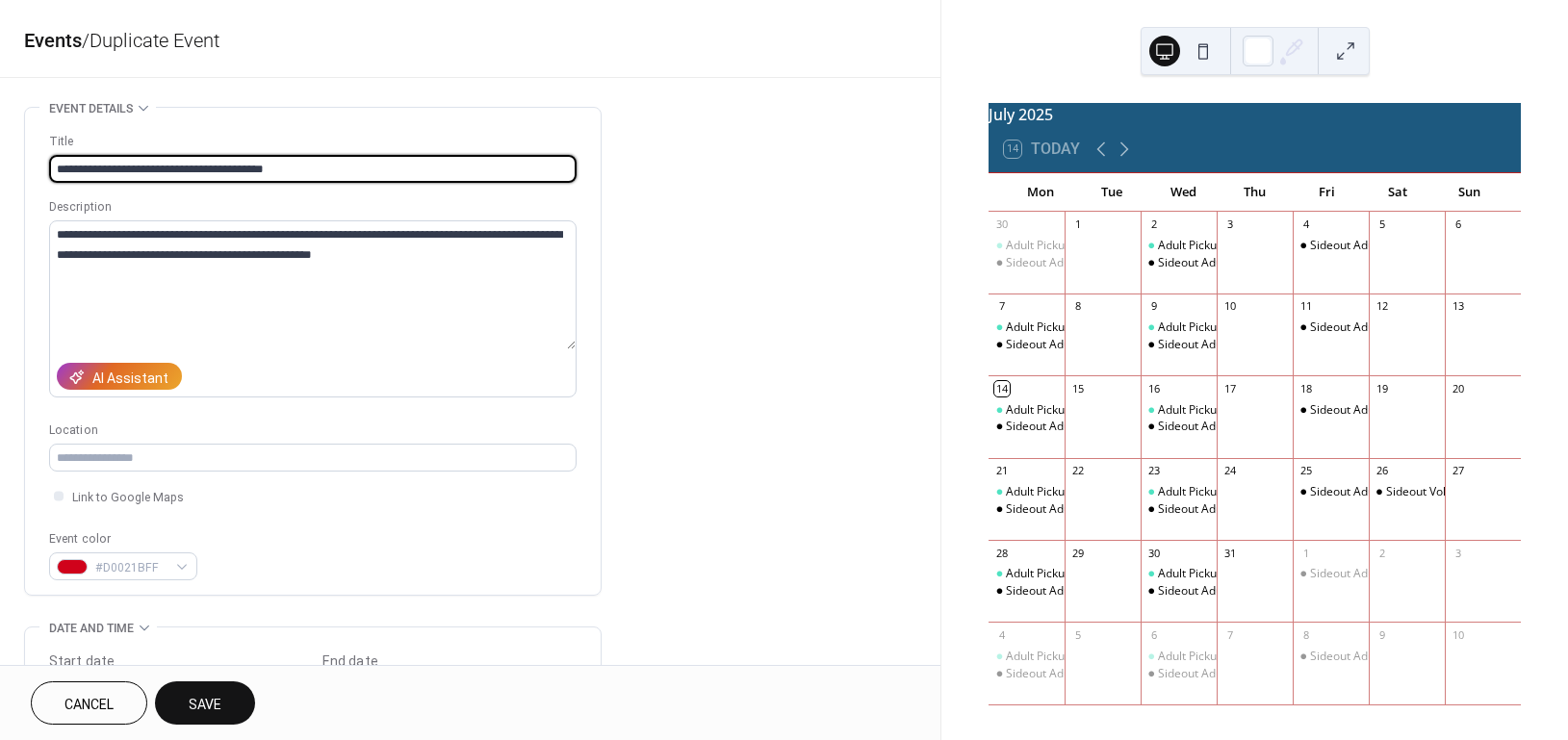 click on "**********" at bounding box center [313, 168] 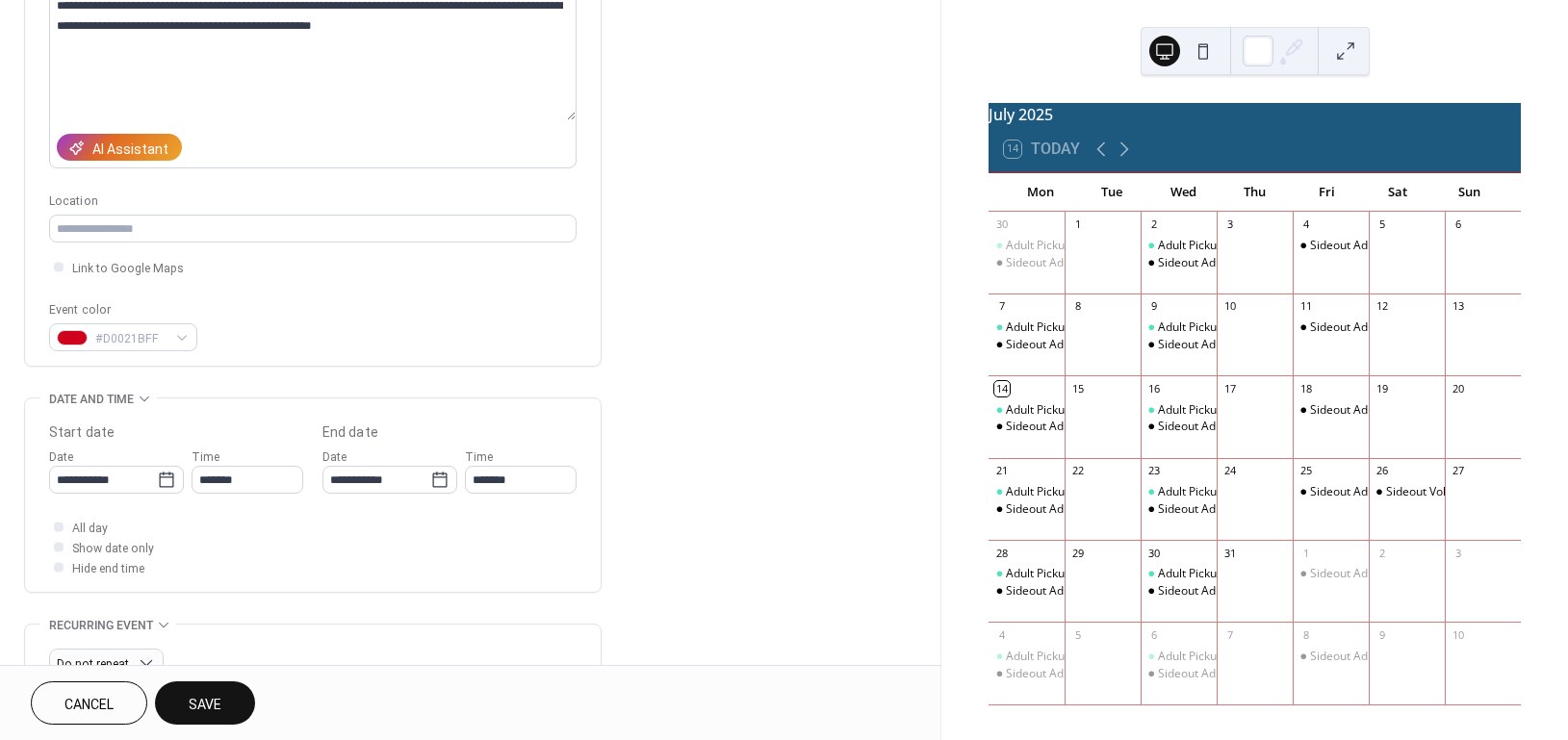 scroll, scrollTop: 256, scrollLeft: 0, axis: vertical 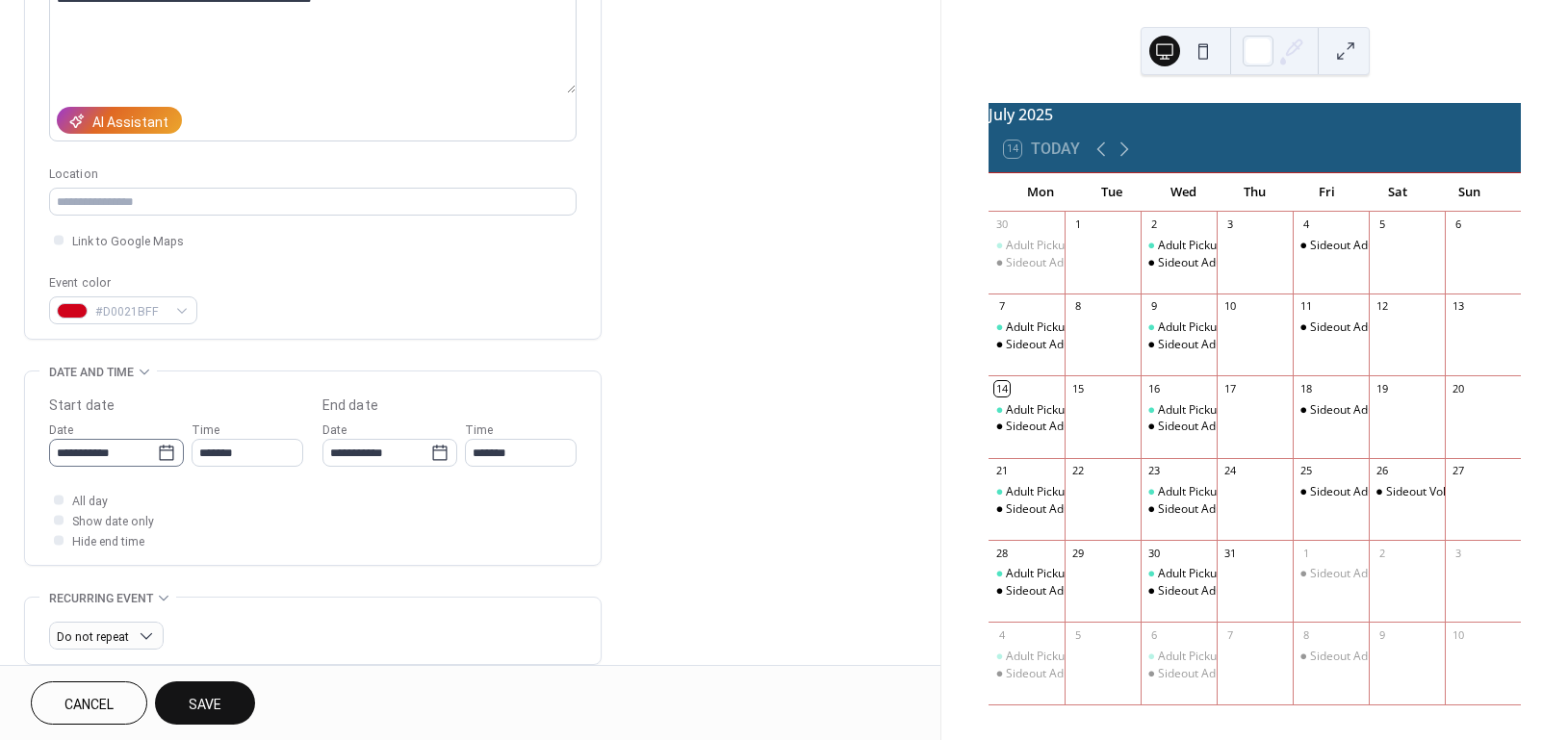 type on "**********" 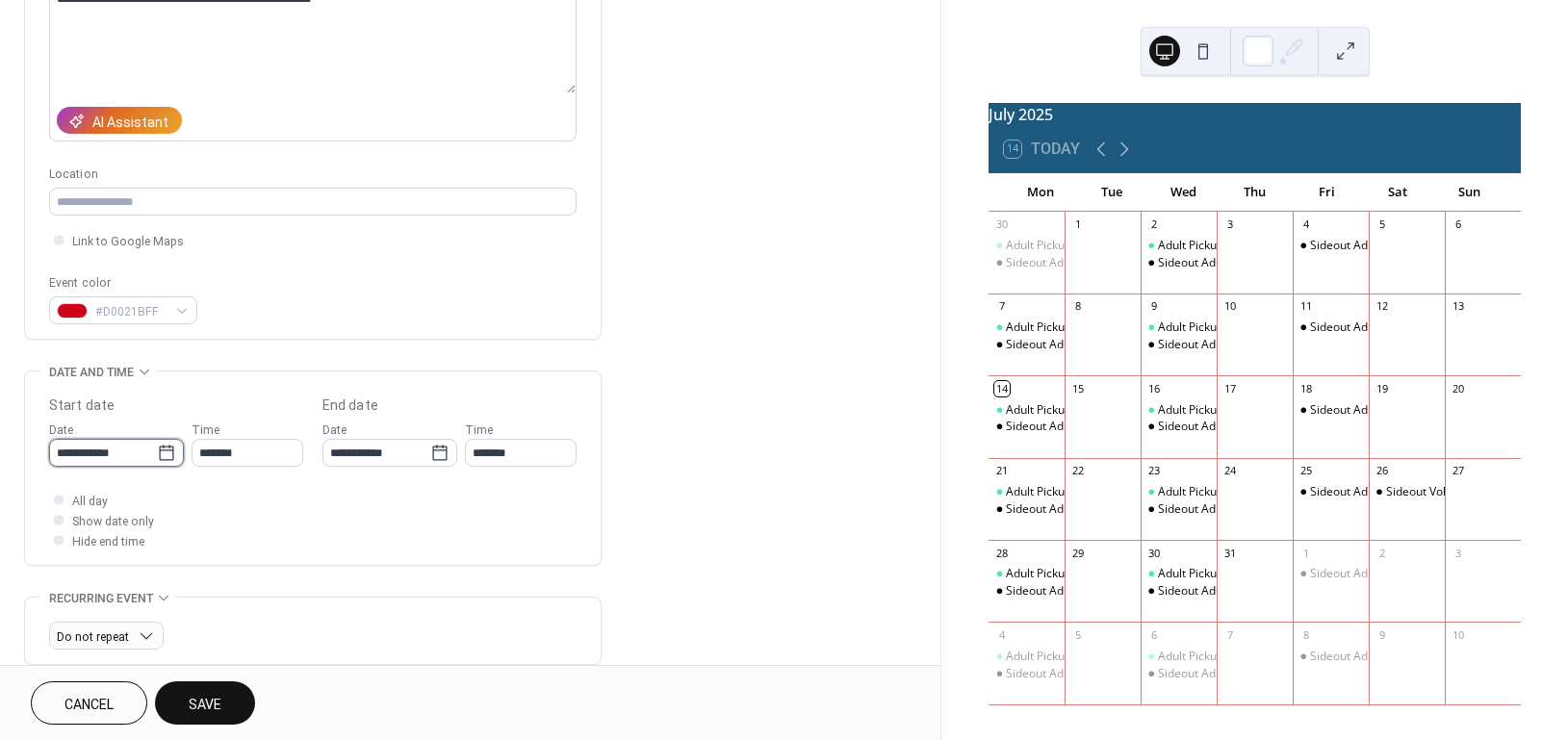 click on "**********" at bounding box center [103, 452] 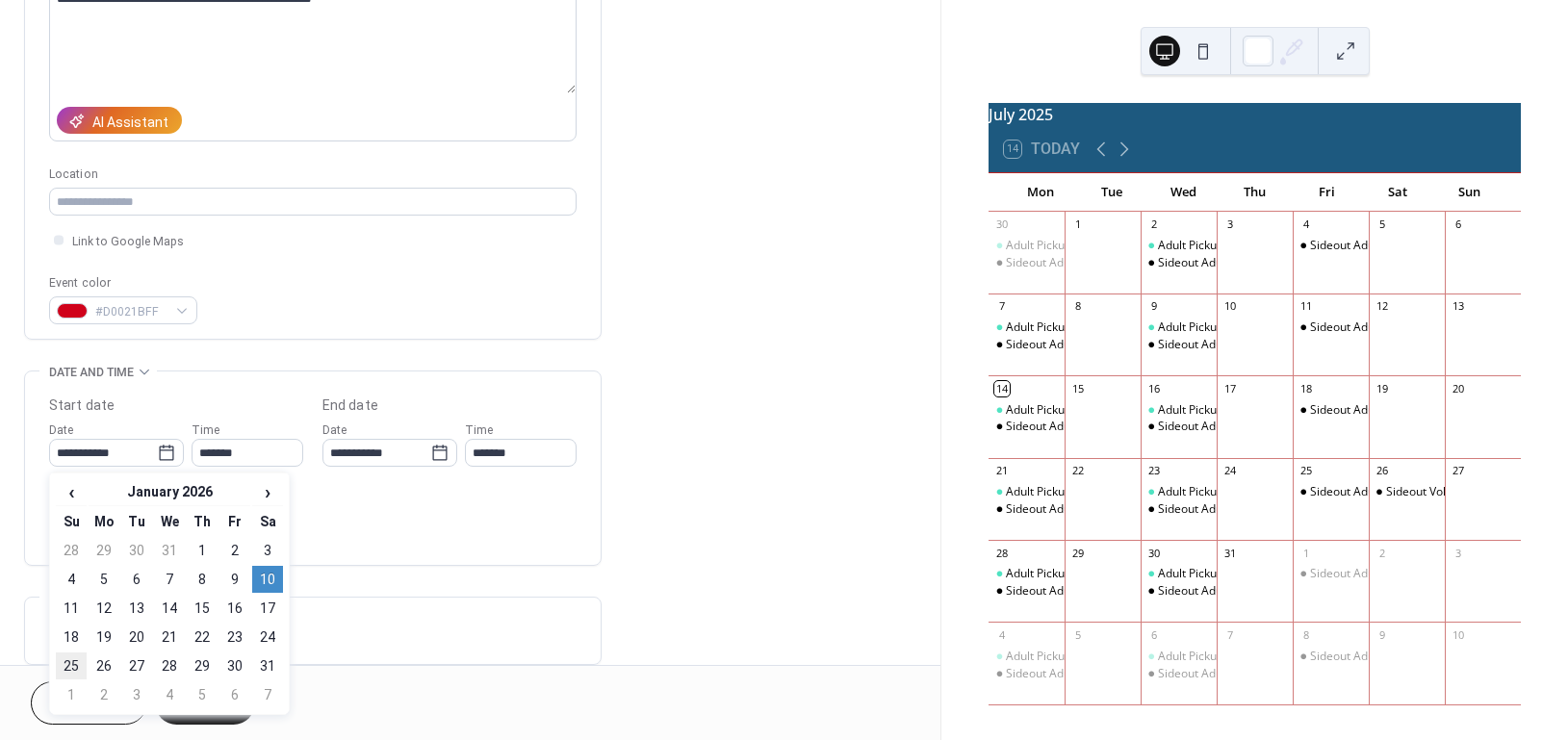 click on "25" at bounding box center (71, 666) 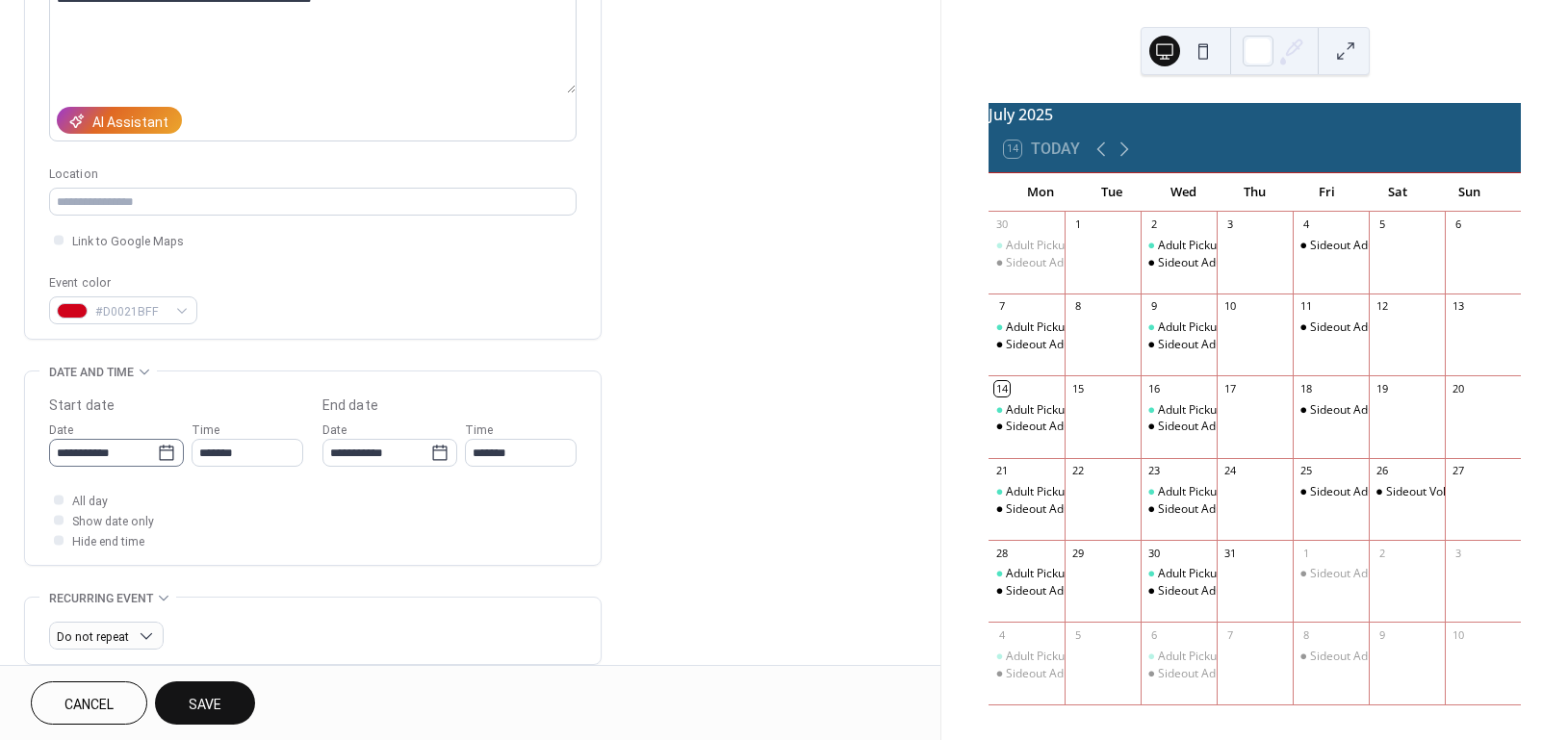 click 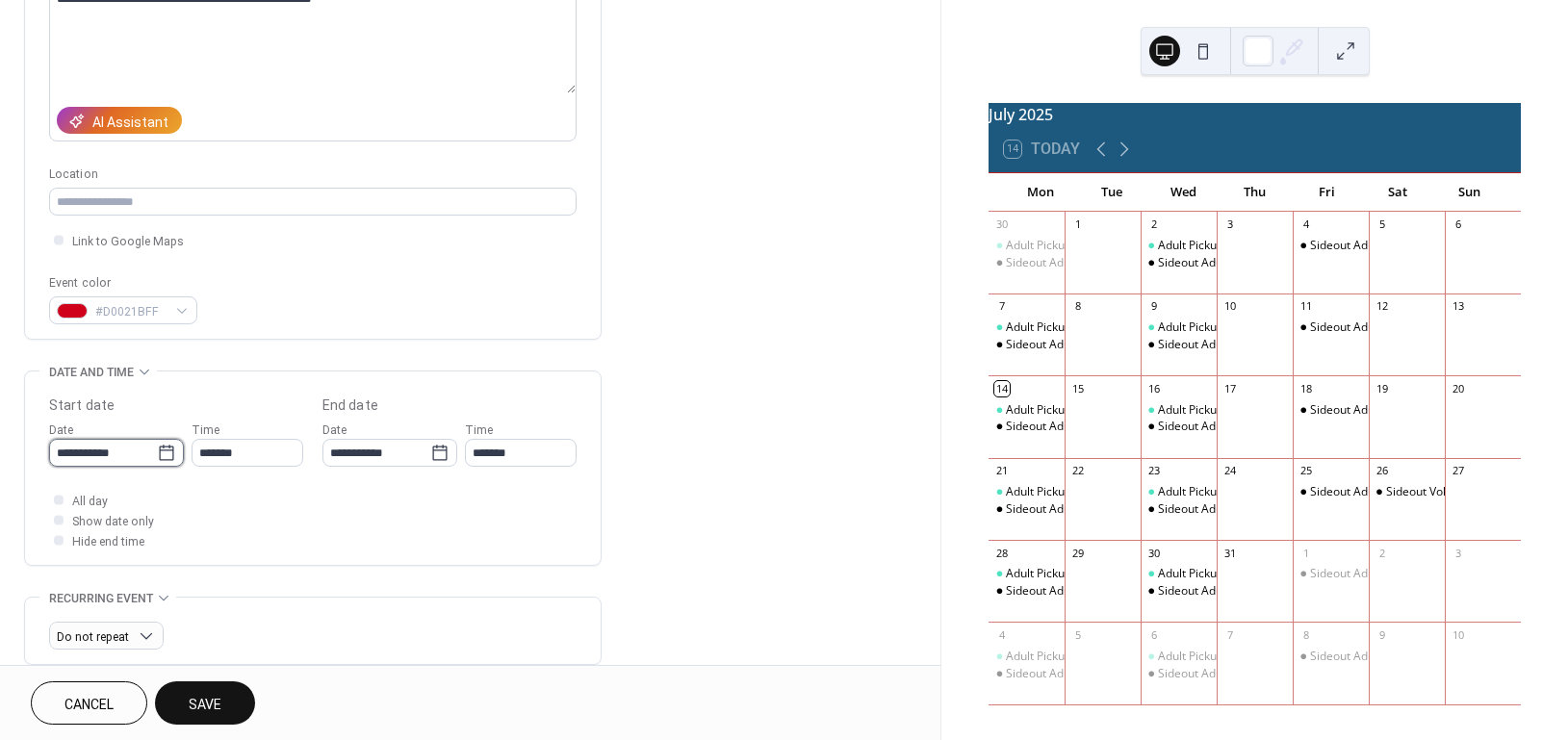 click on "**********" at bounding box center [103, 452] 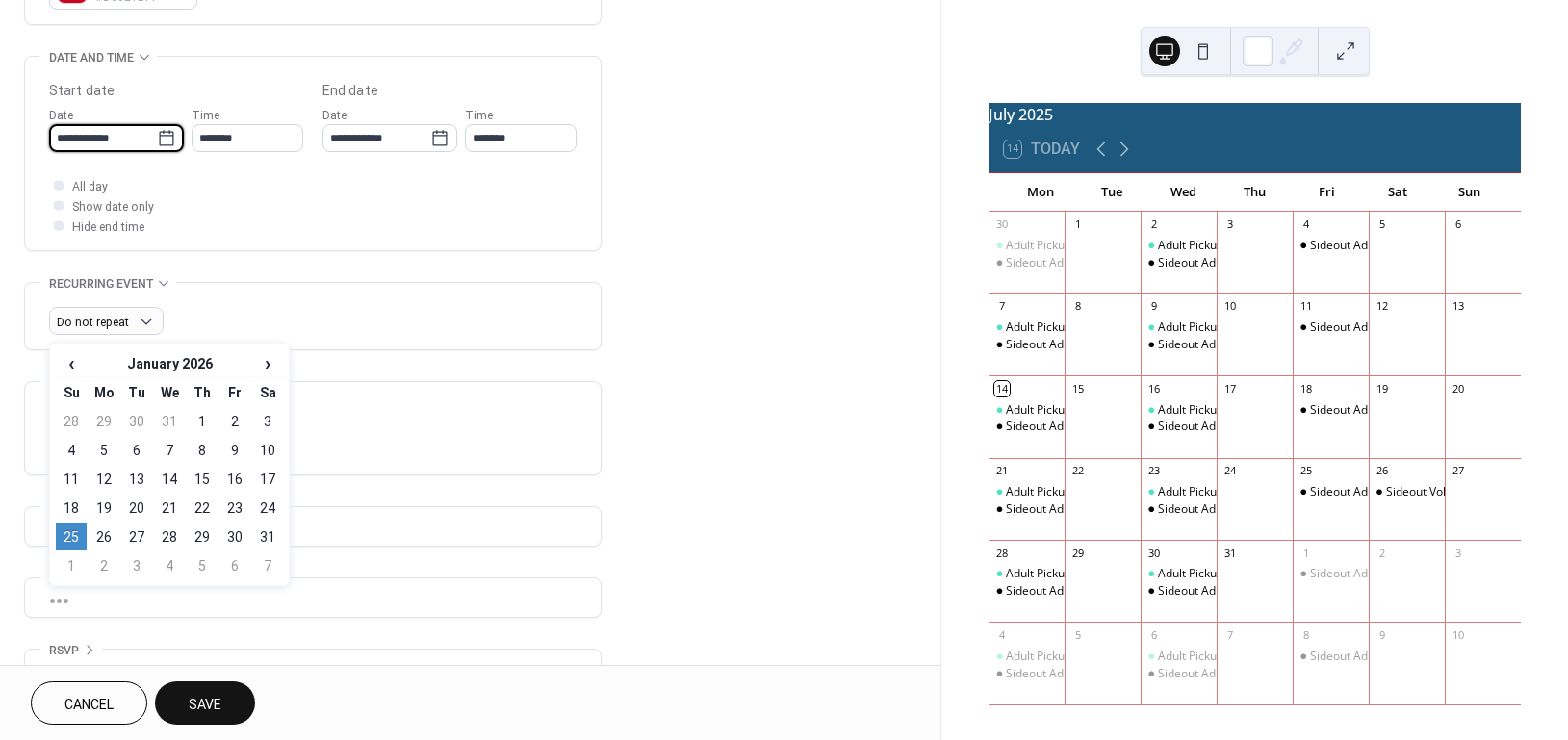 scroll, scrollTop: 618, scrollLeft: 0, axis: vertical 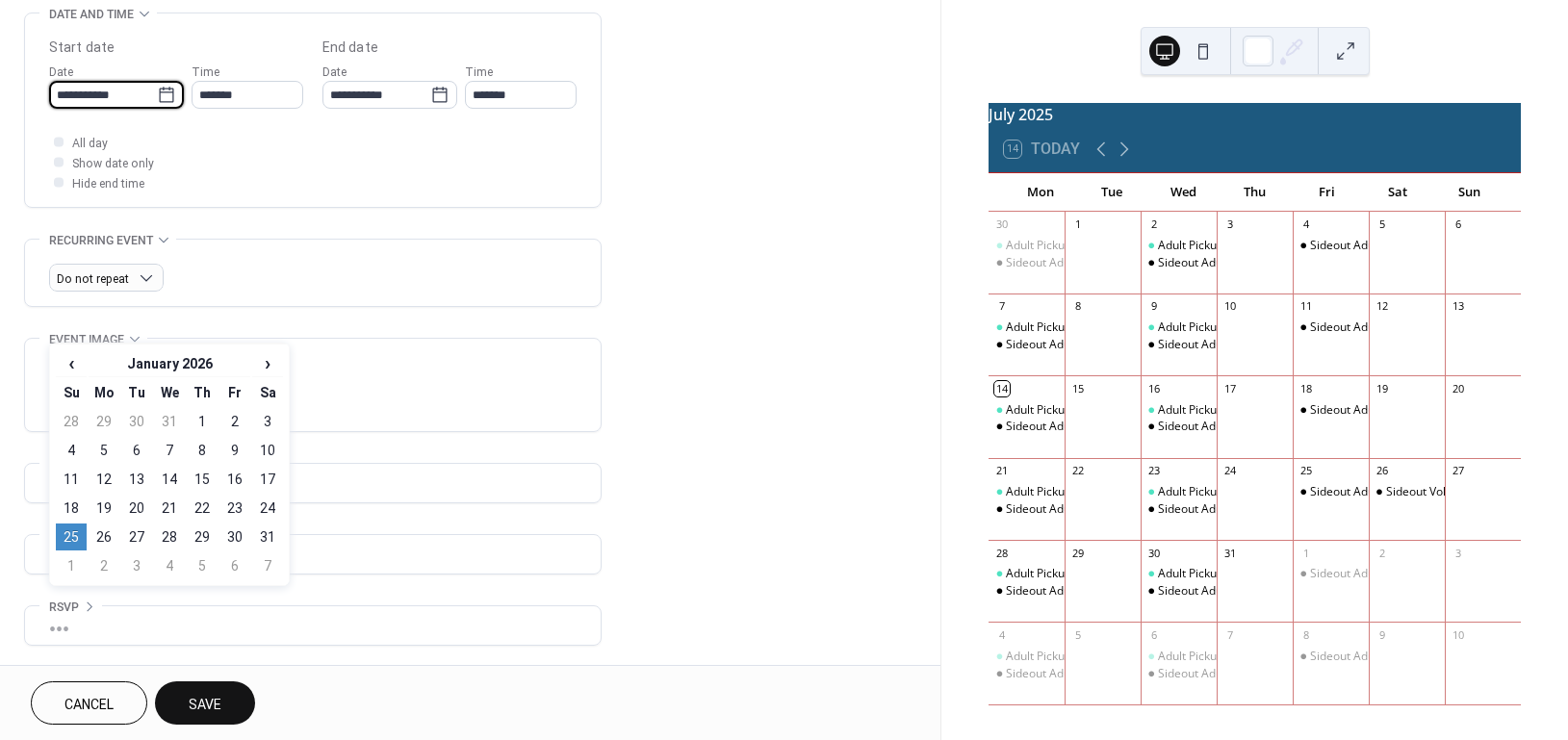 click on "Save" at bounding box center [205, 704] 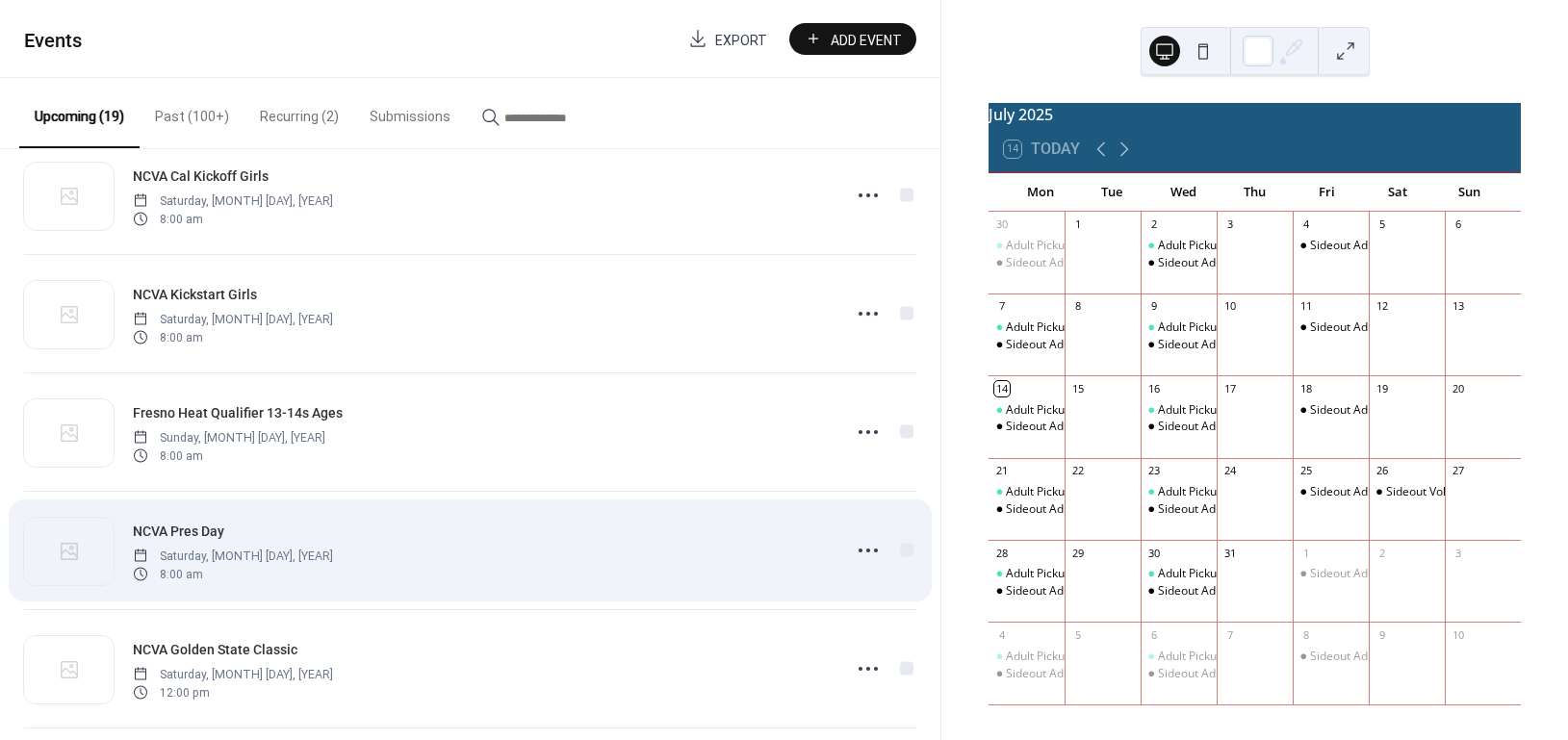 scroll, scrollTop: 1464, scrollLeft: 0, axis: vertical 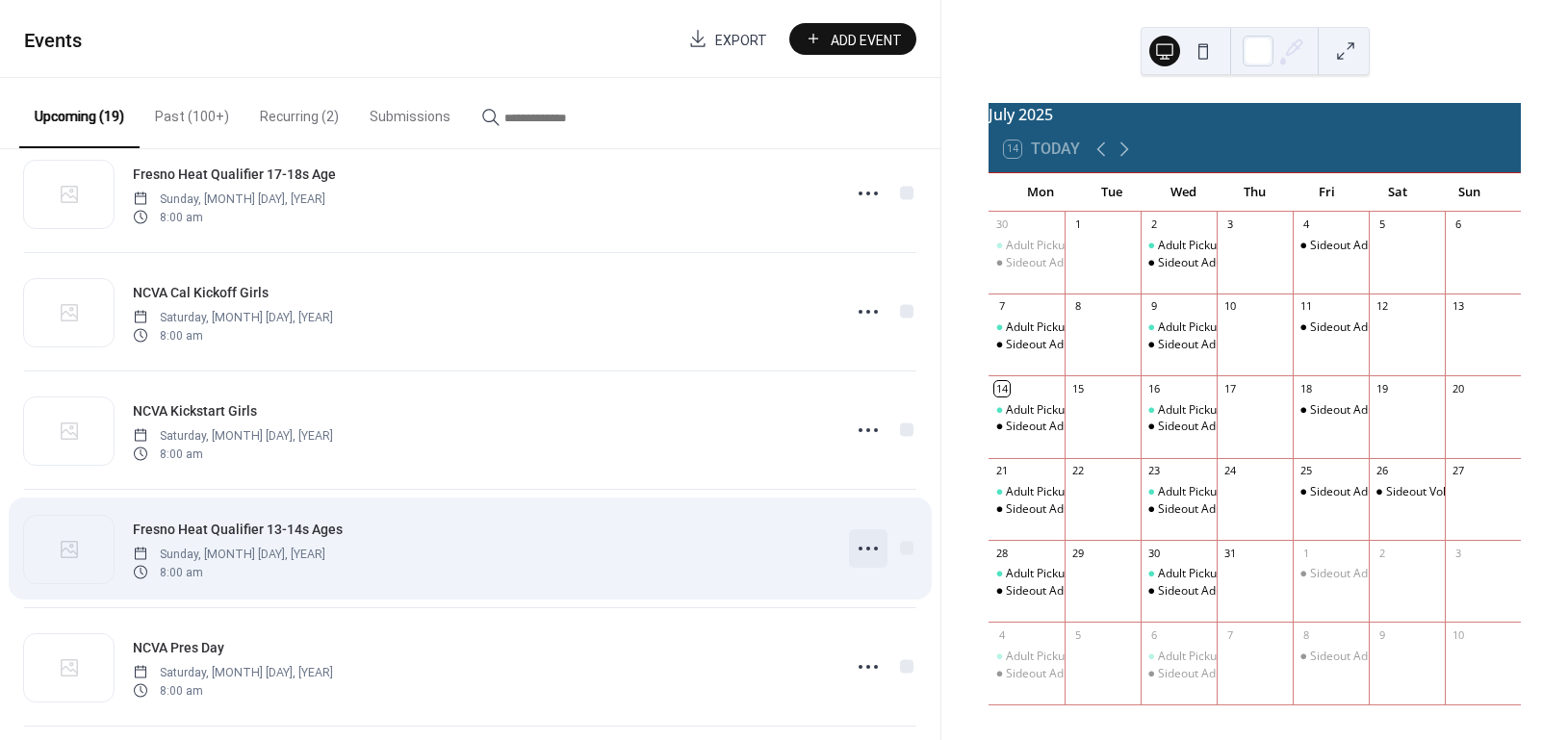 click 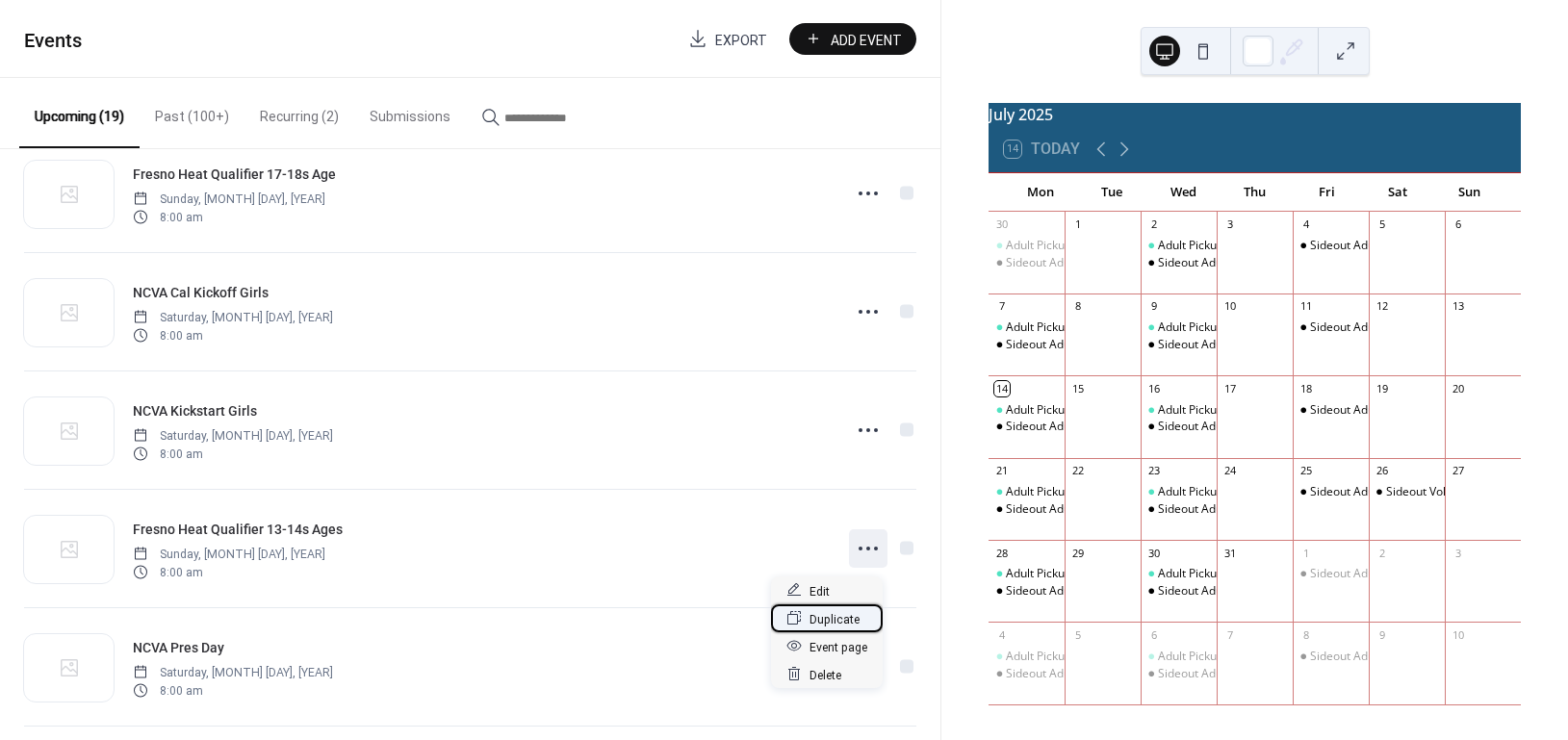 click on "Duplicate" at bounding box center (835, 619) 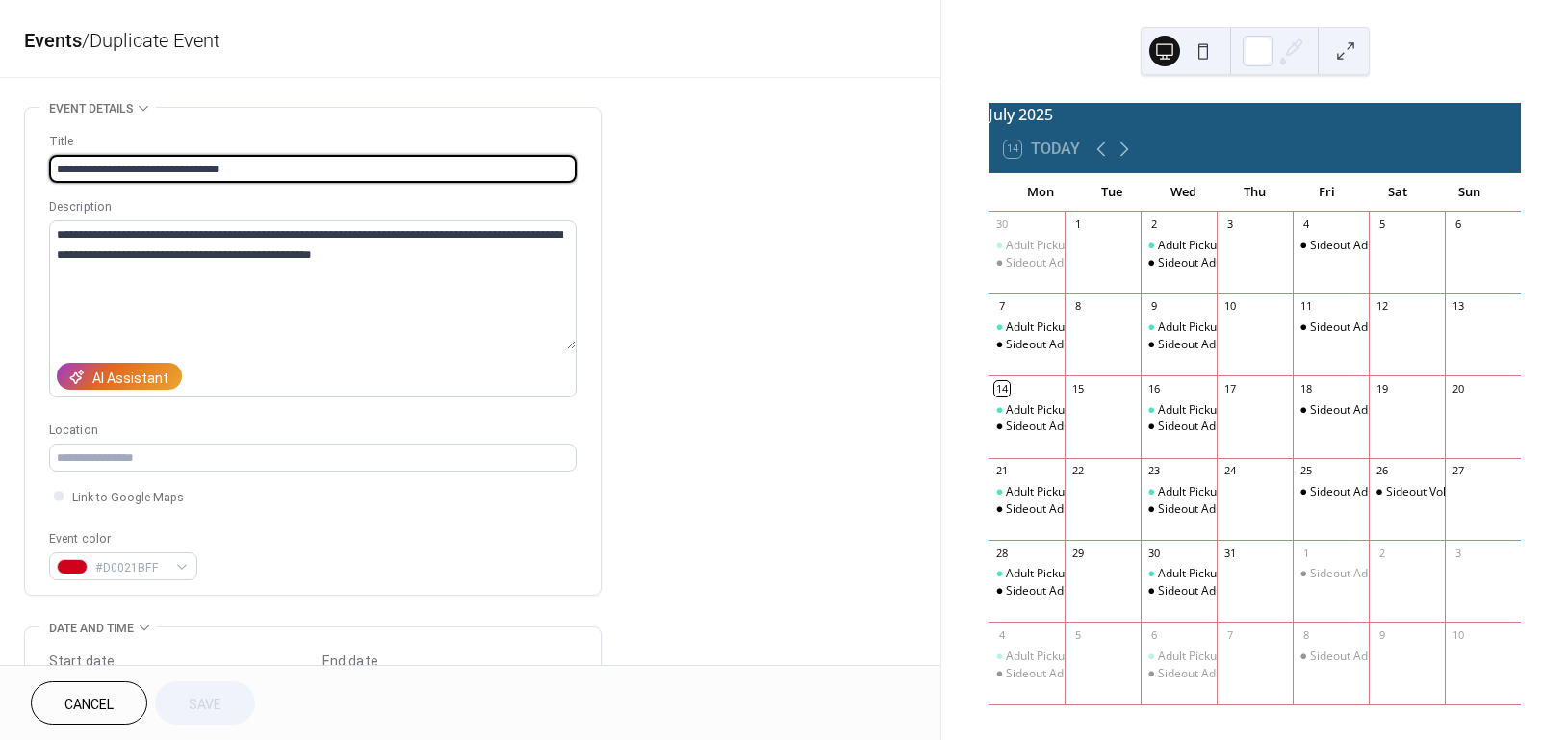 drag, startPoint x: 175, startPoint y: 169, endPoint x: 204, endPoint y: 171, distance: 29.068884 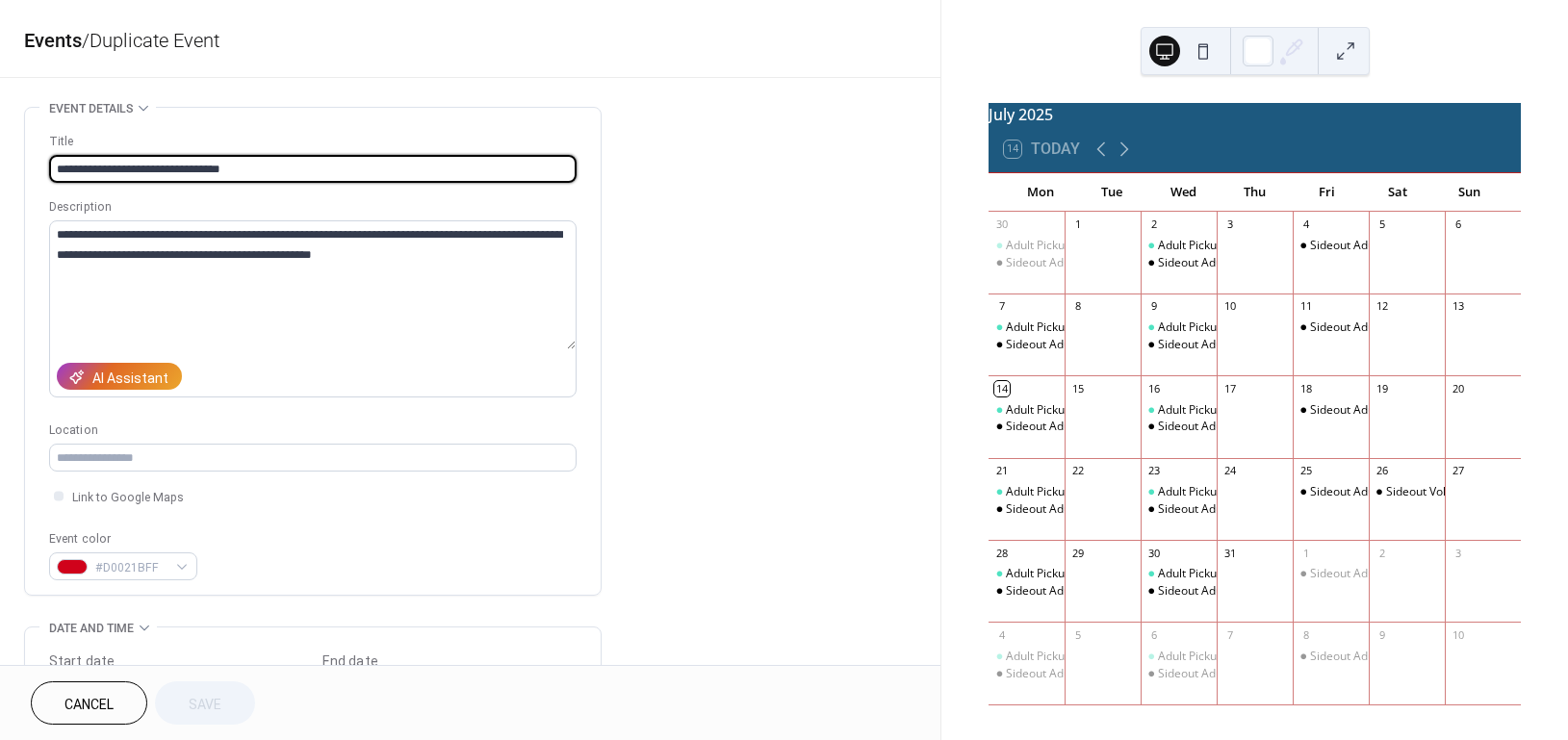 click on "**********" at bounding box center [313, 168] 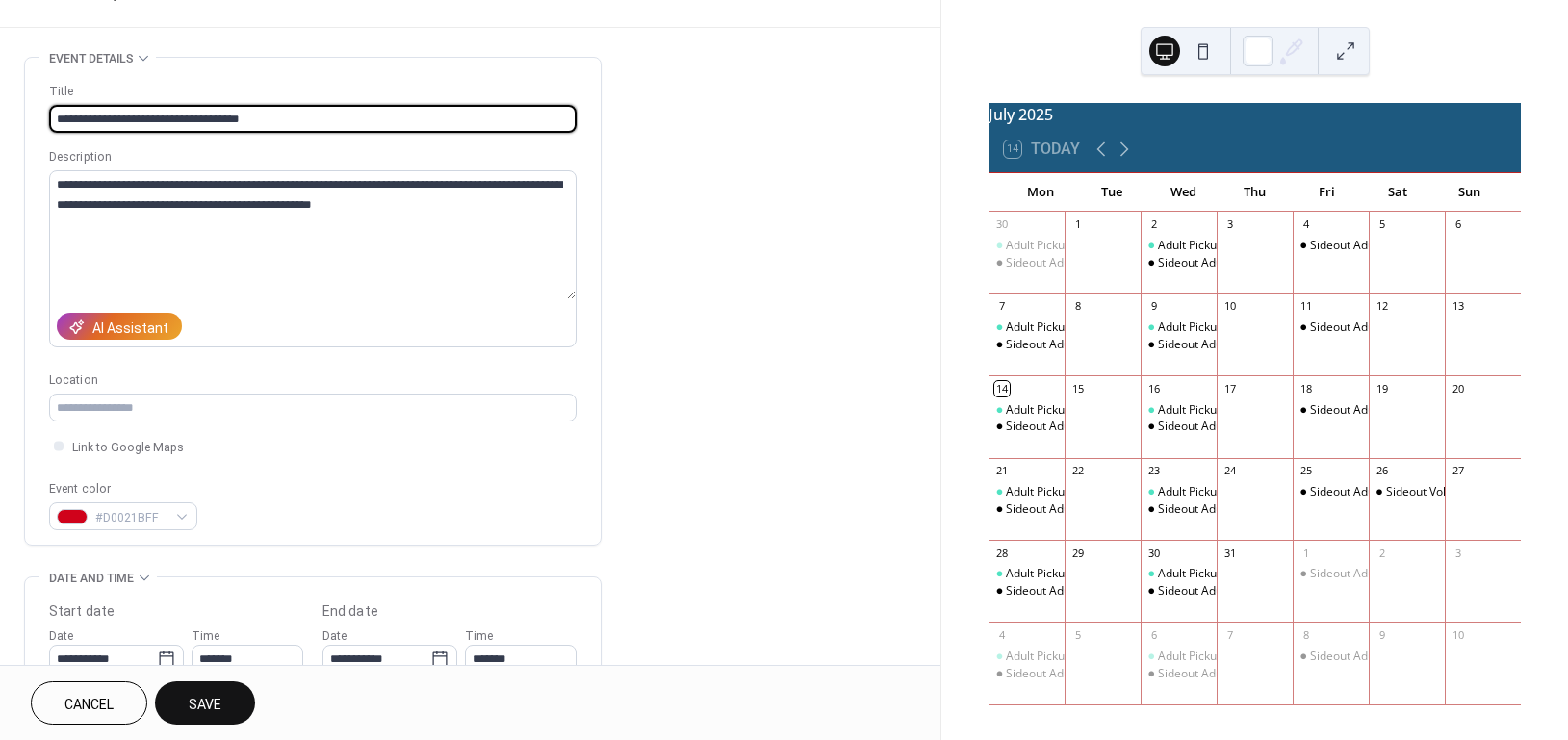 scroll, scrollTop: 128, scrollLeft: 0, axis: vertical 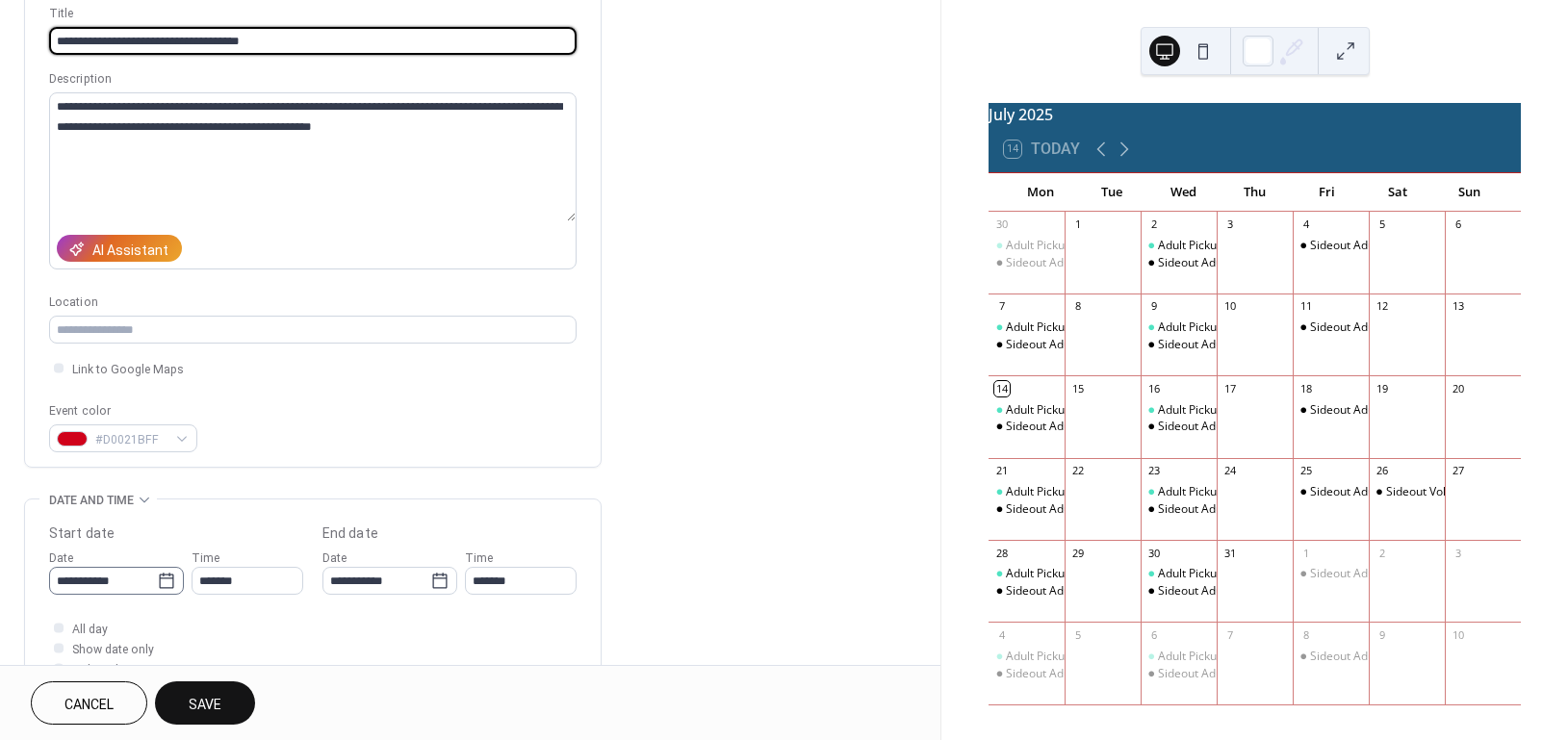 type on "**********" 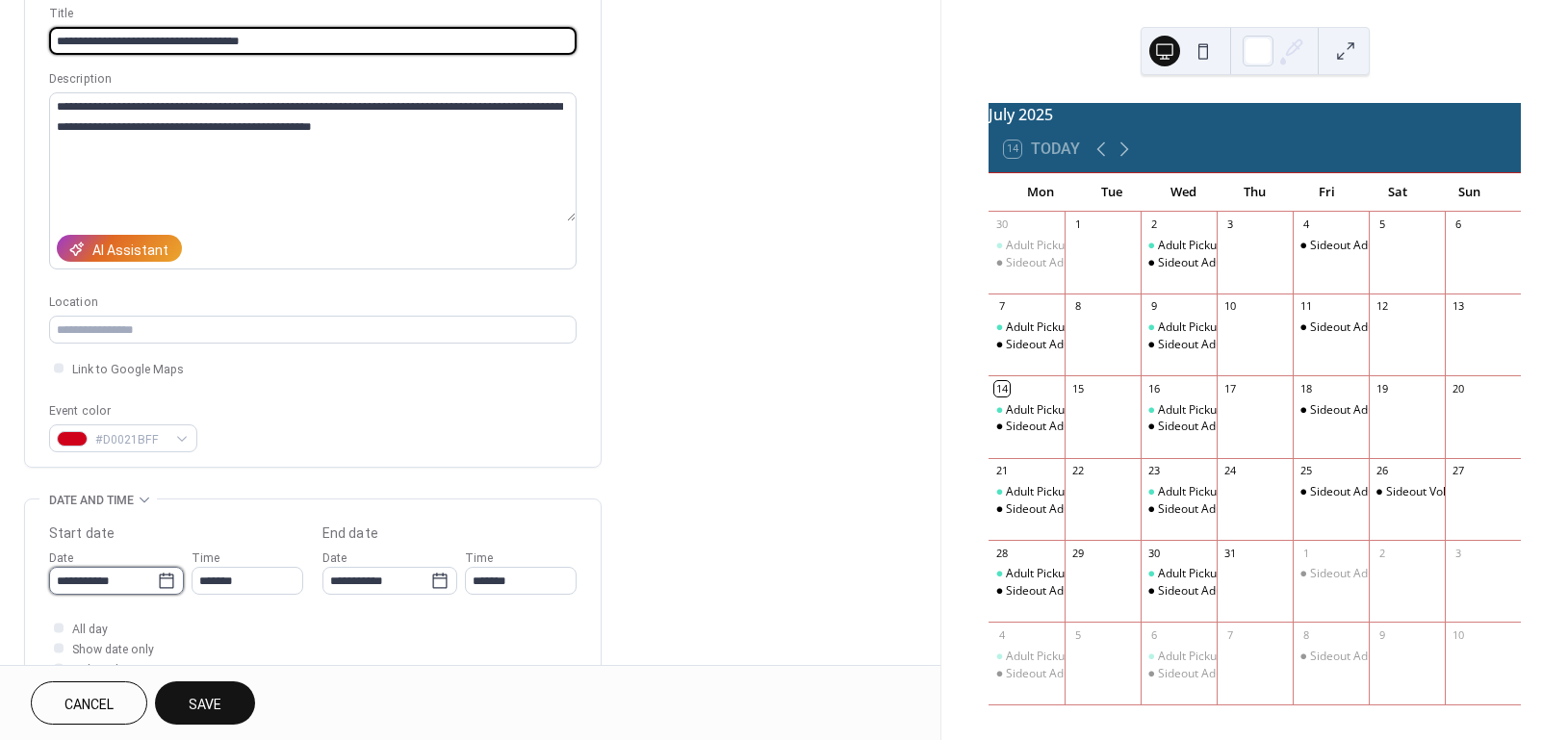 click on "**********" at bounding box center (103, 580) 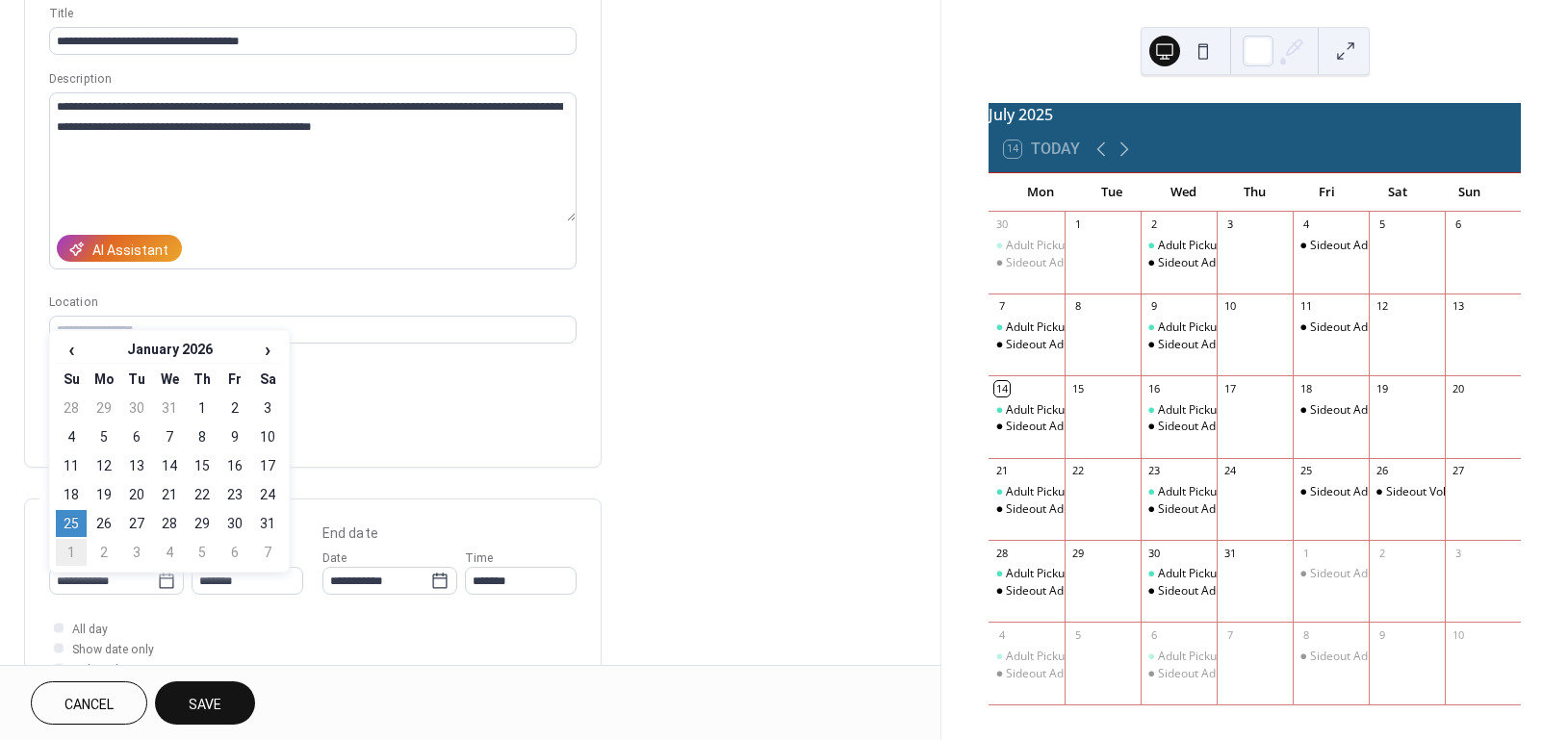 click on "1" at bounding box center [71, 552] 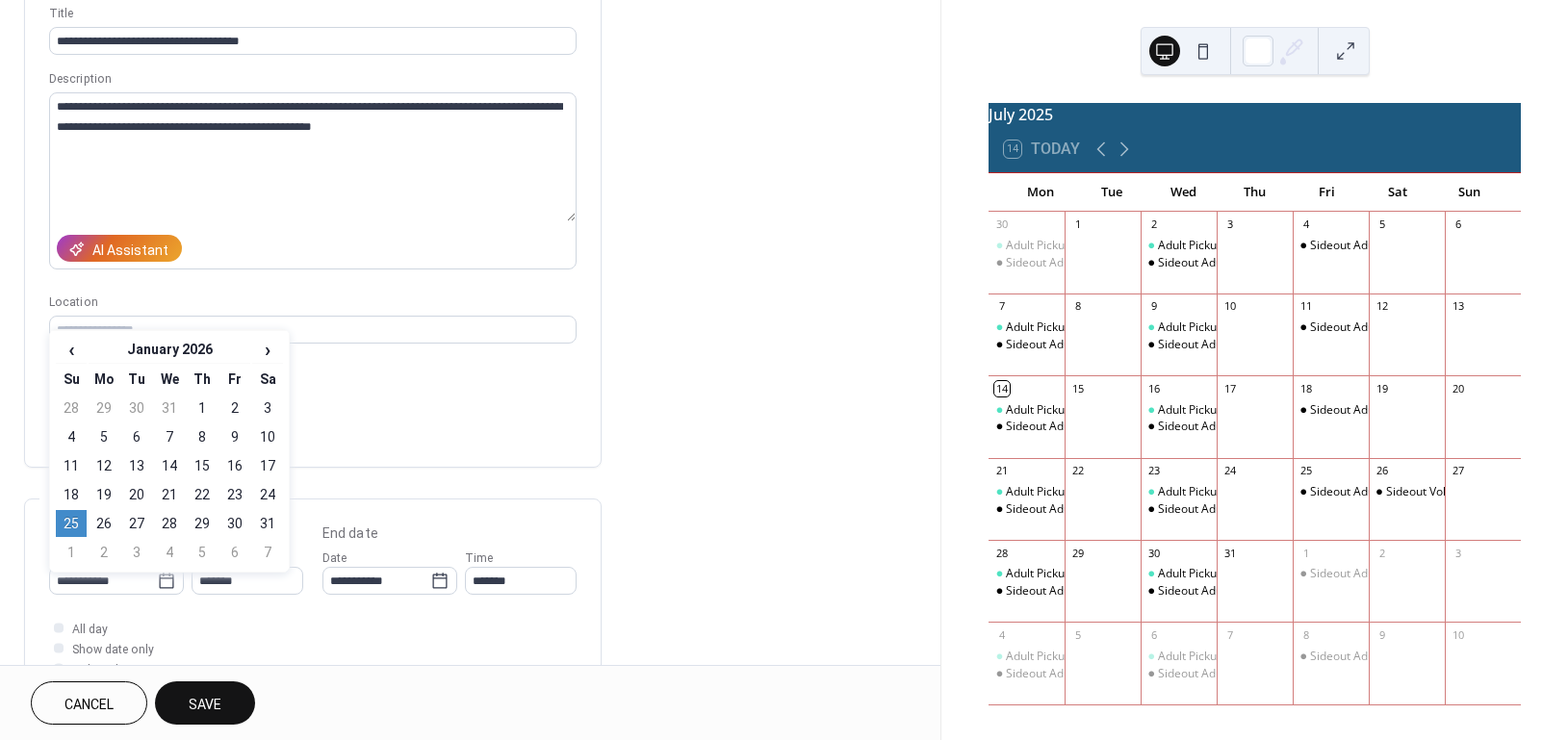 type on "**********" 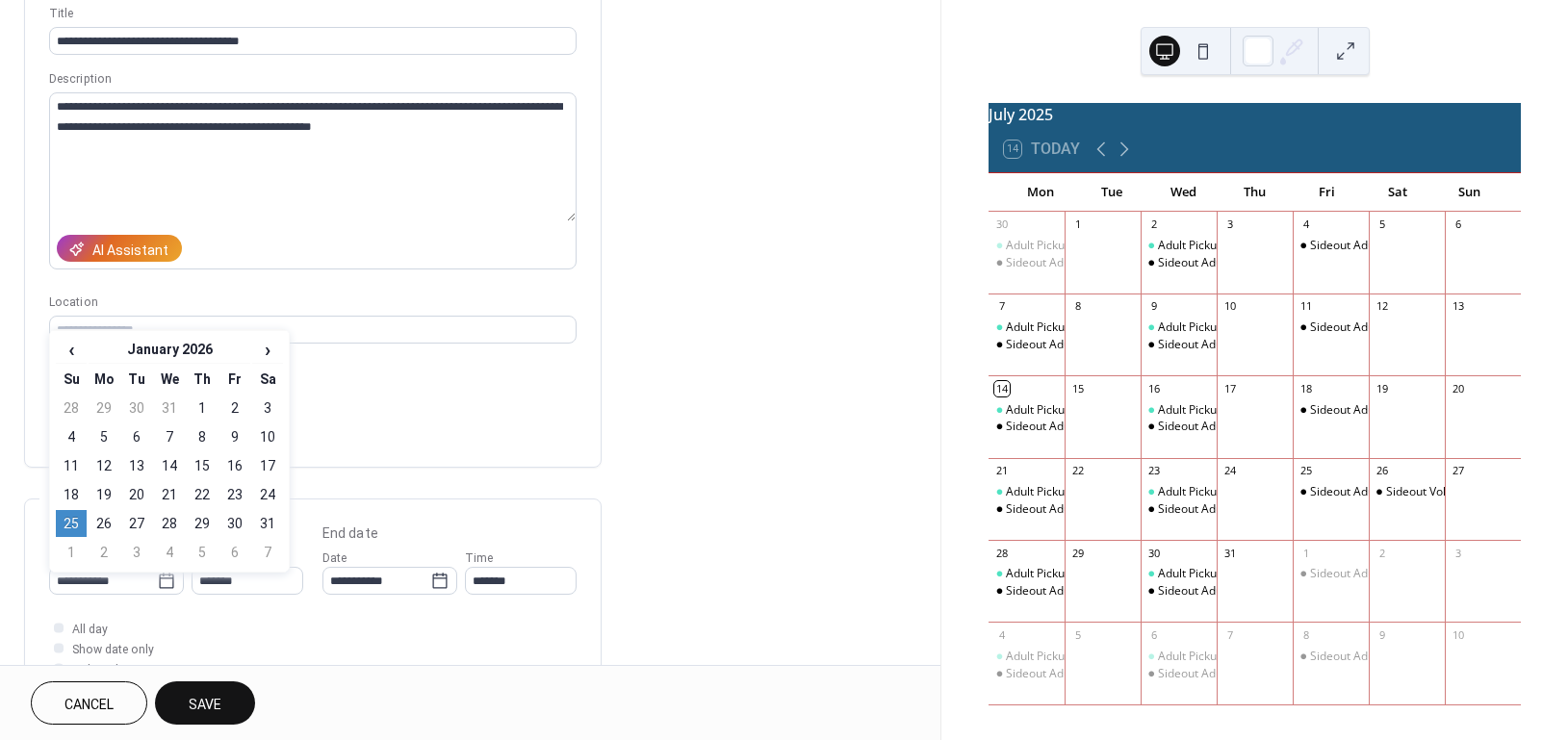 type on "**********" 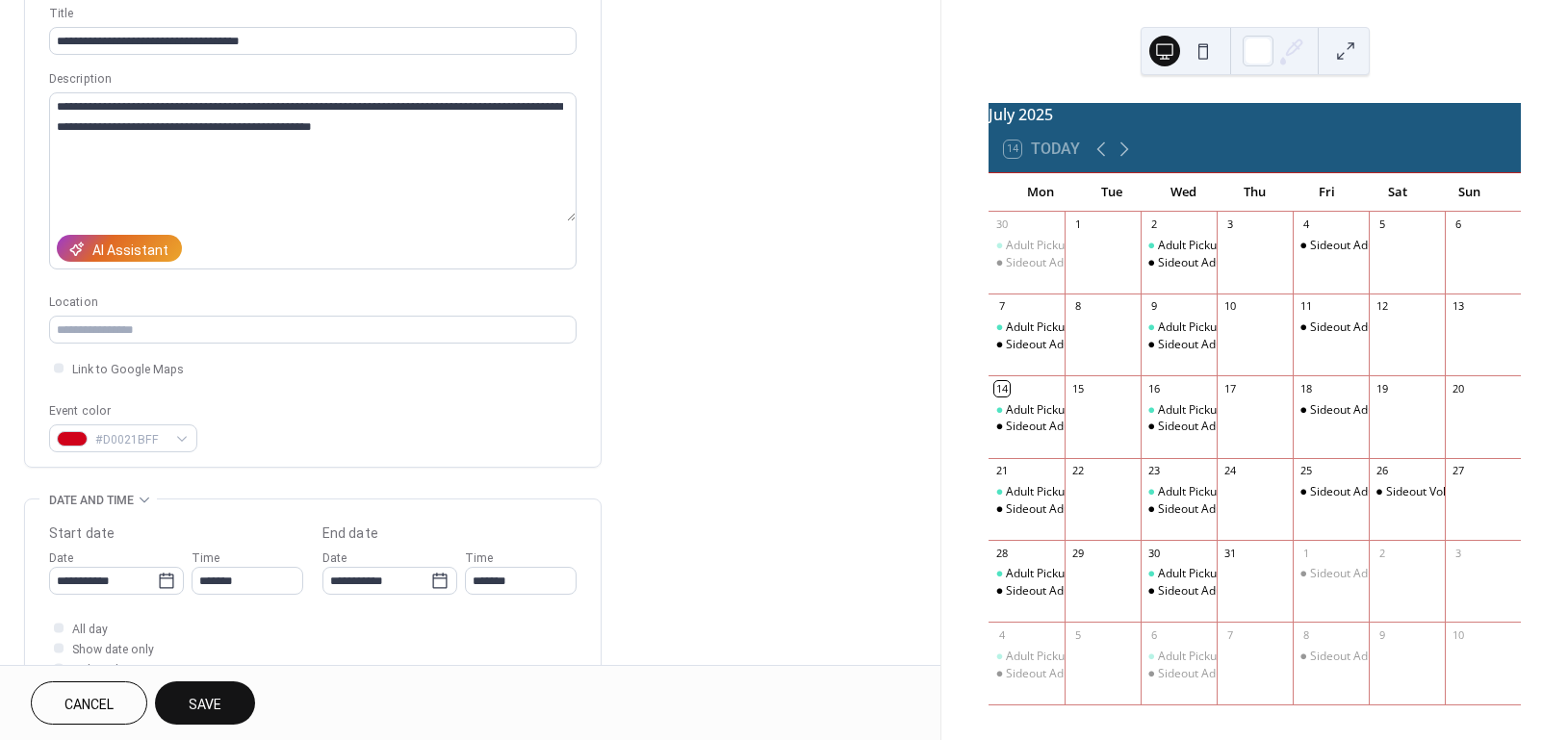 drag, startPoint x: 227, startPoint y: 705, endPoint x: 268, endPoint y: 693, distance: 42.720019 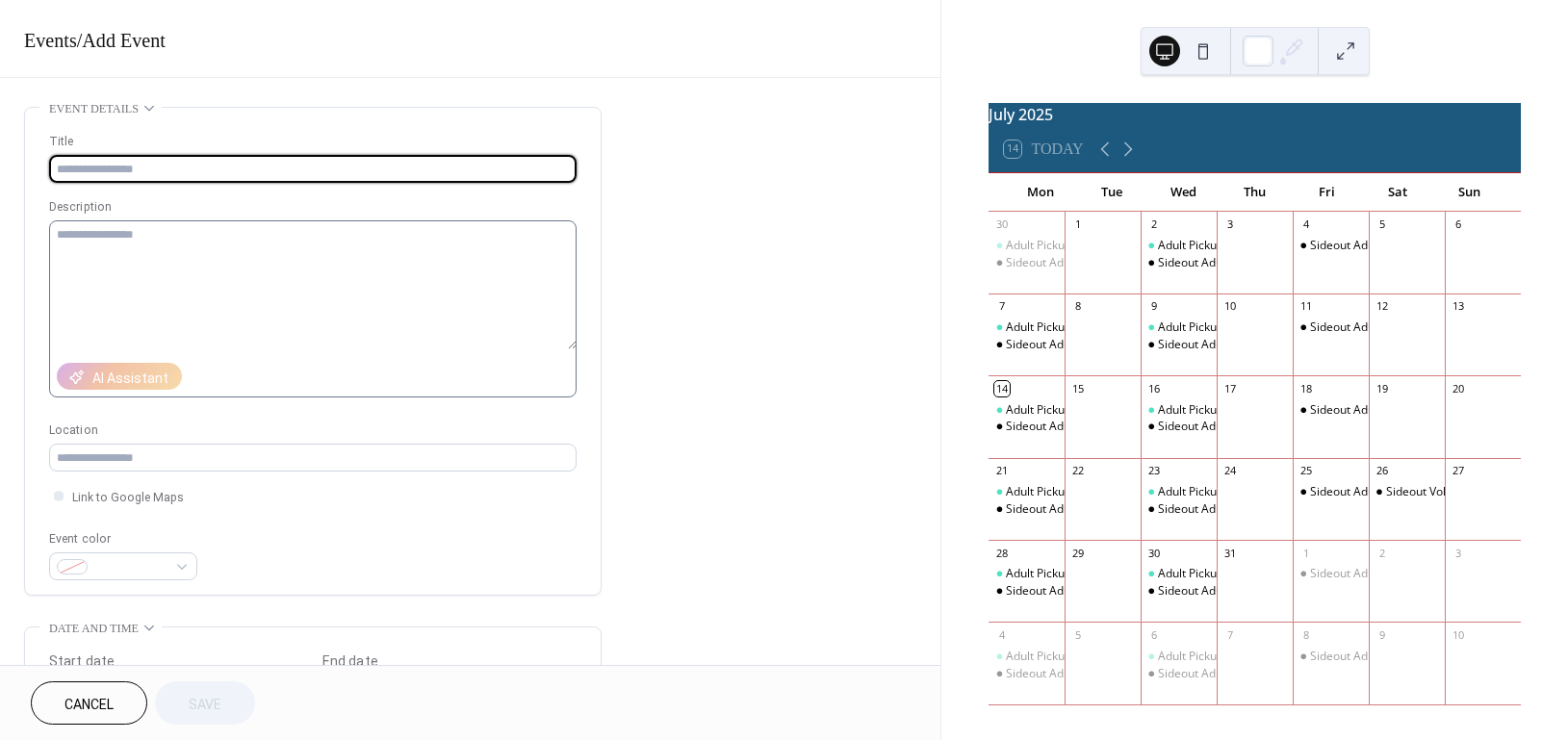 scroll, scrollTop: 0, scrollLeft: 0, axis: both 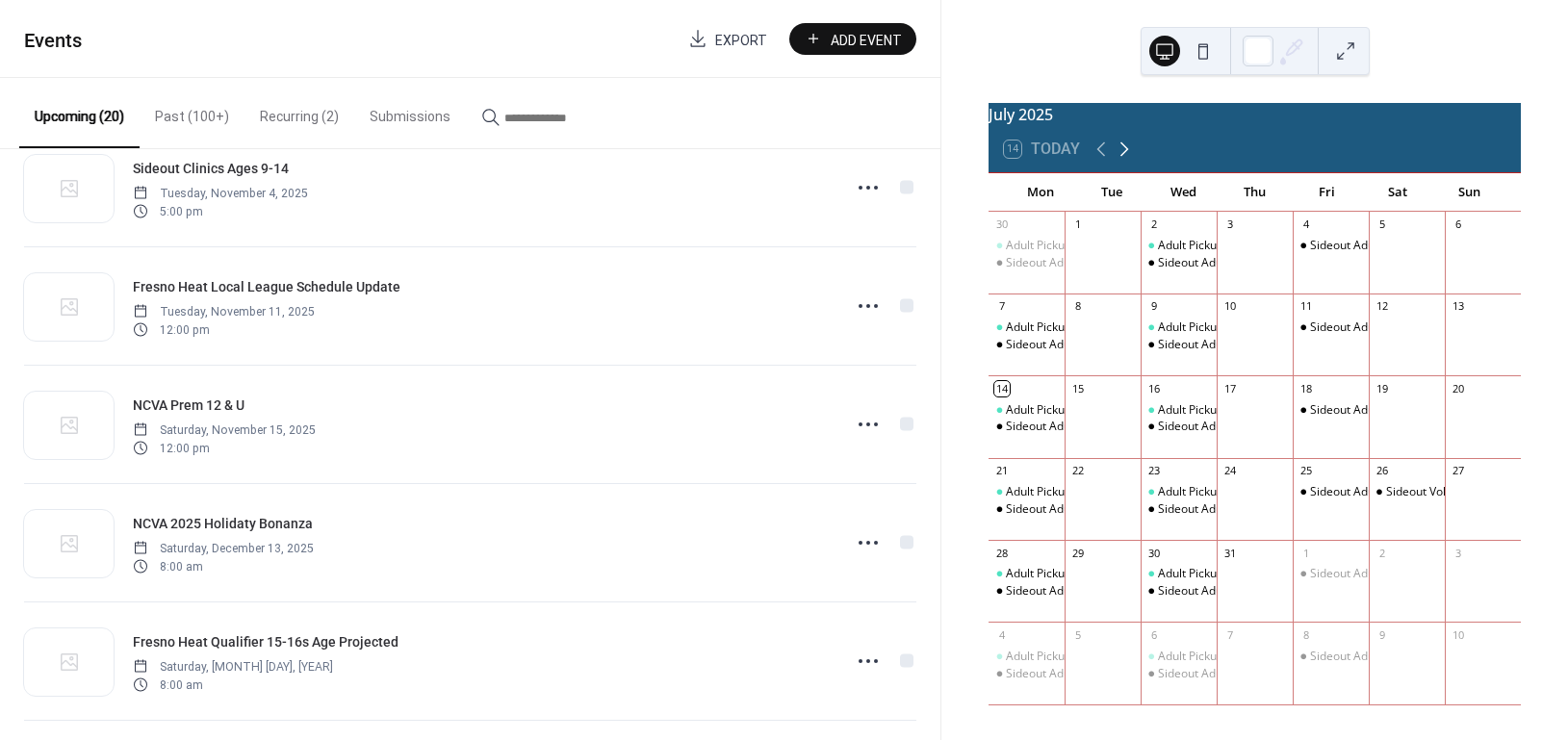 click 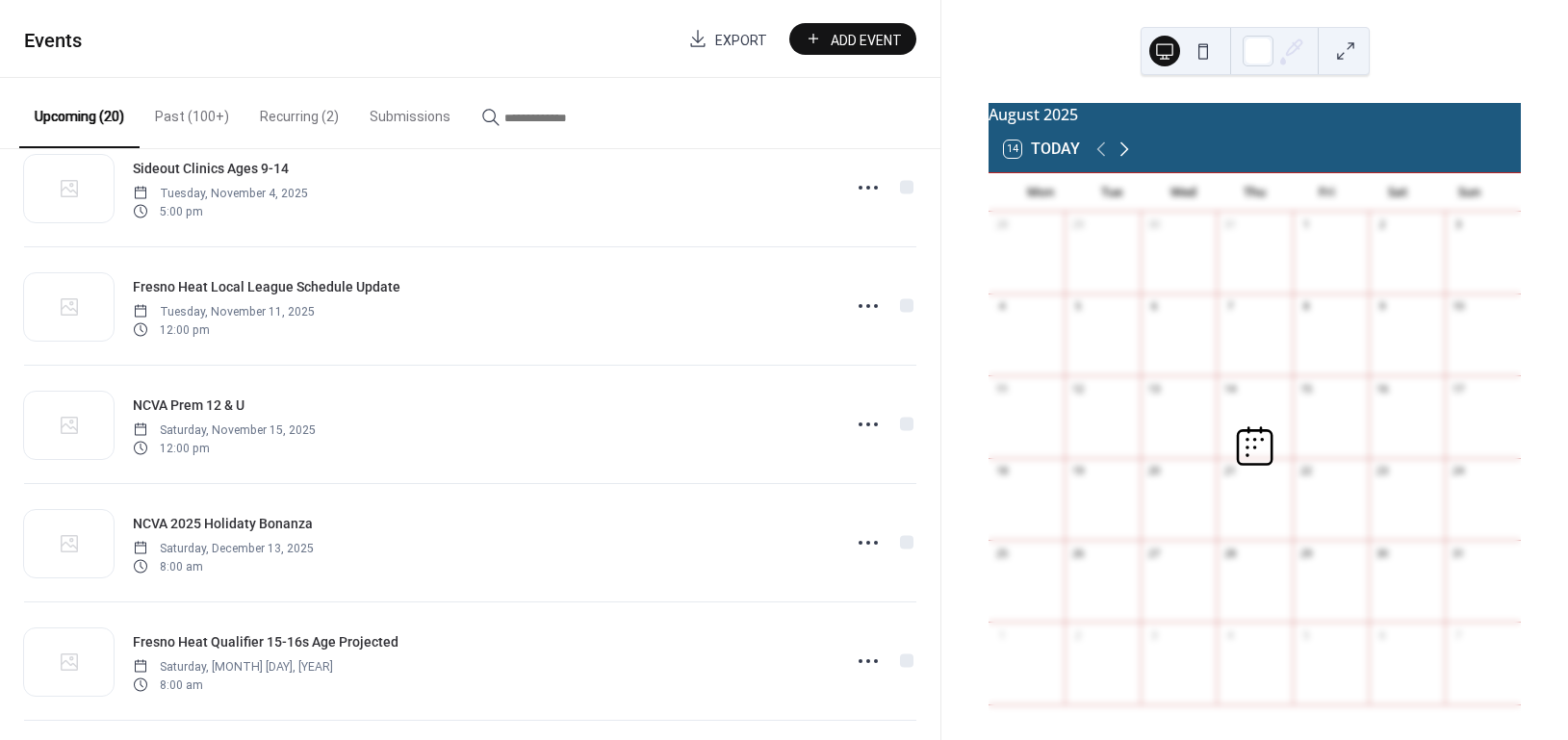 click 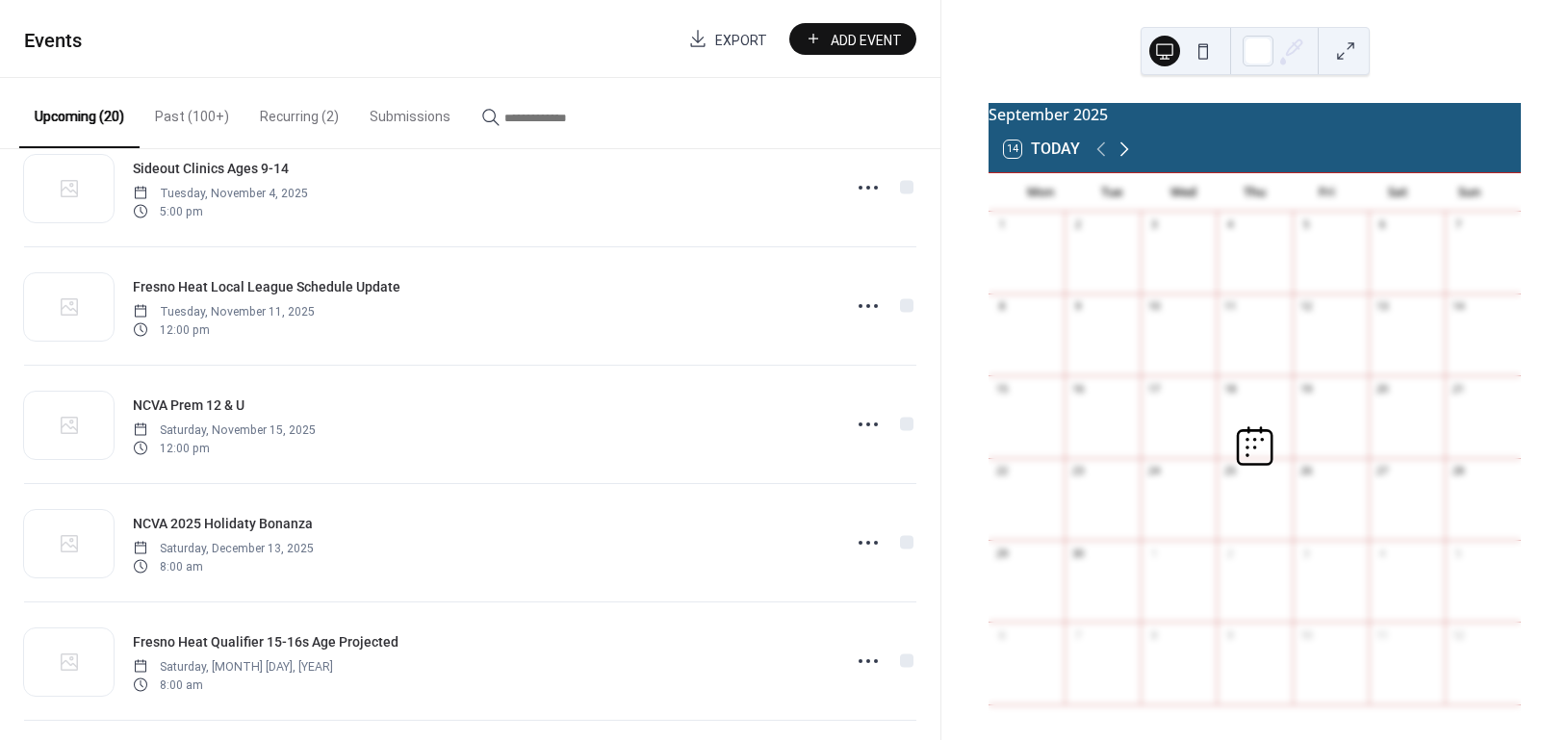 click 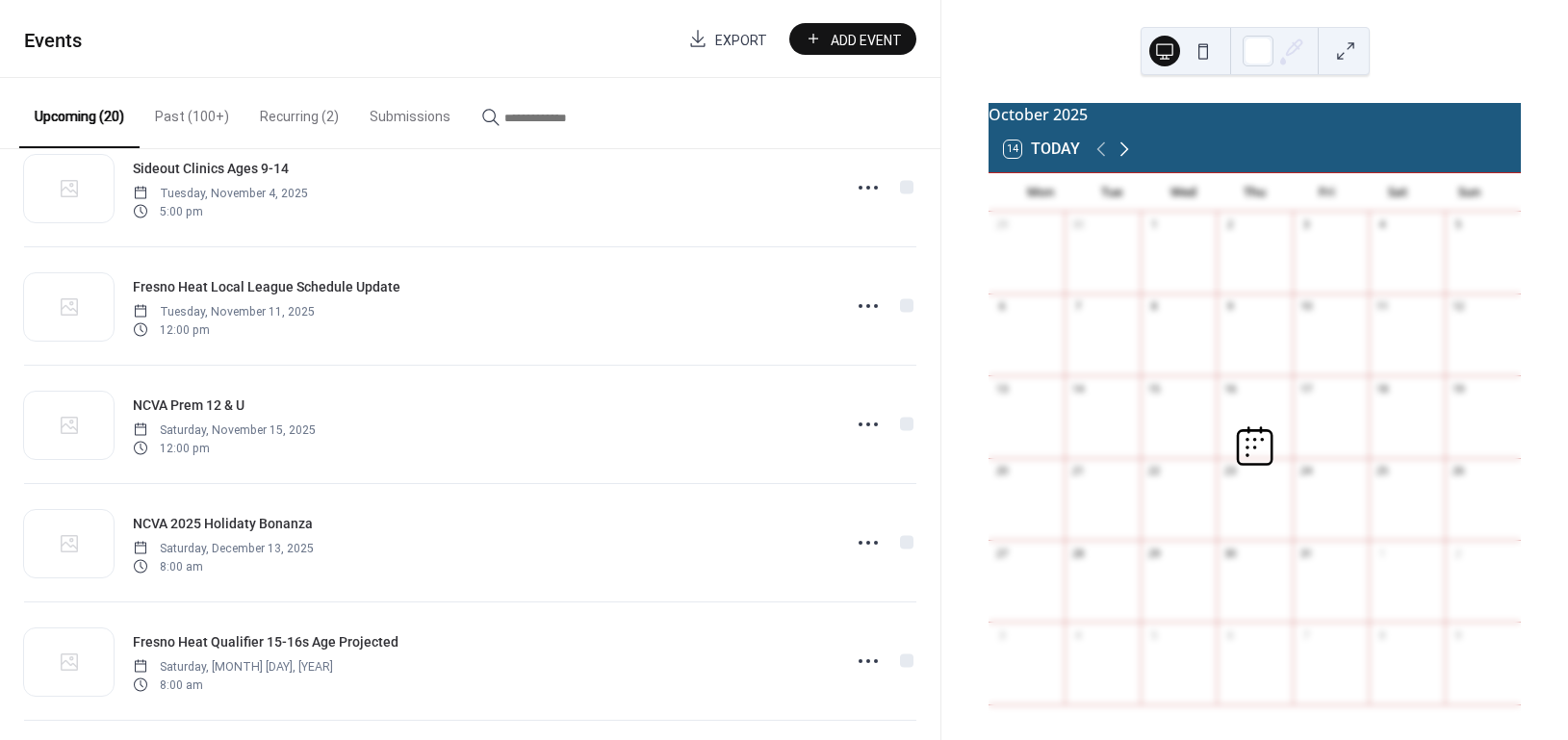 click 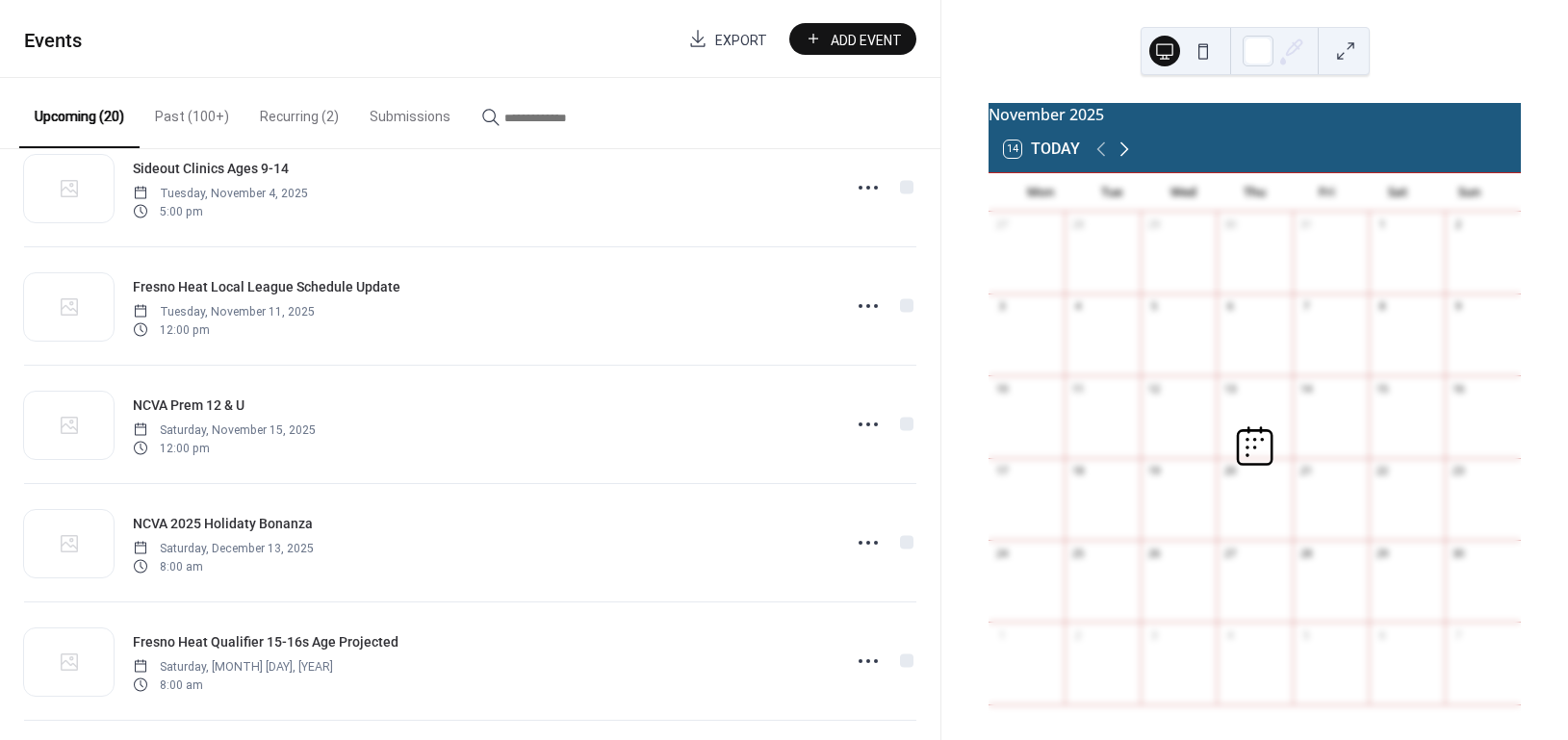 click 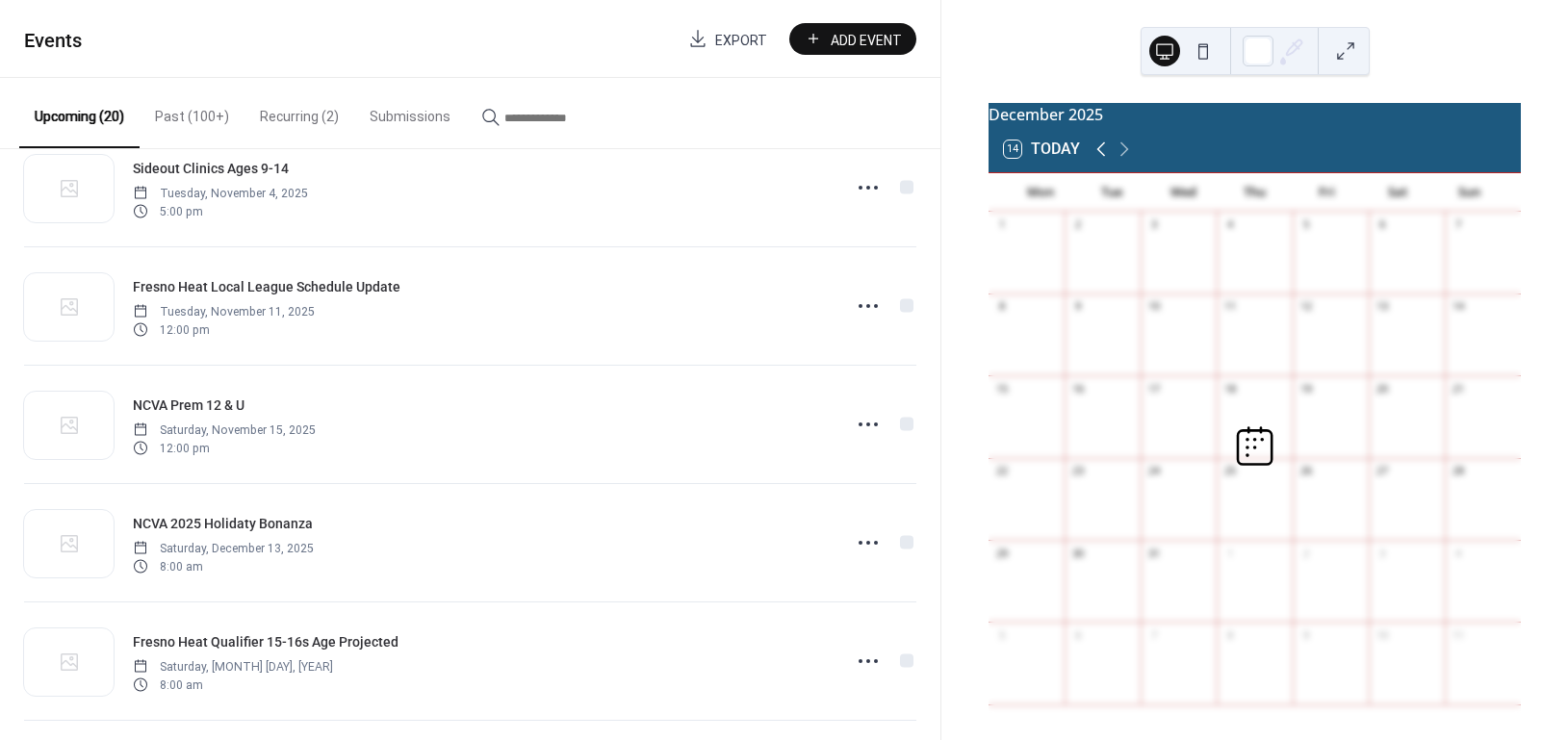 click 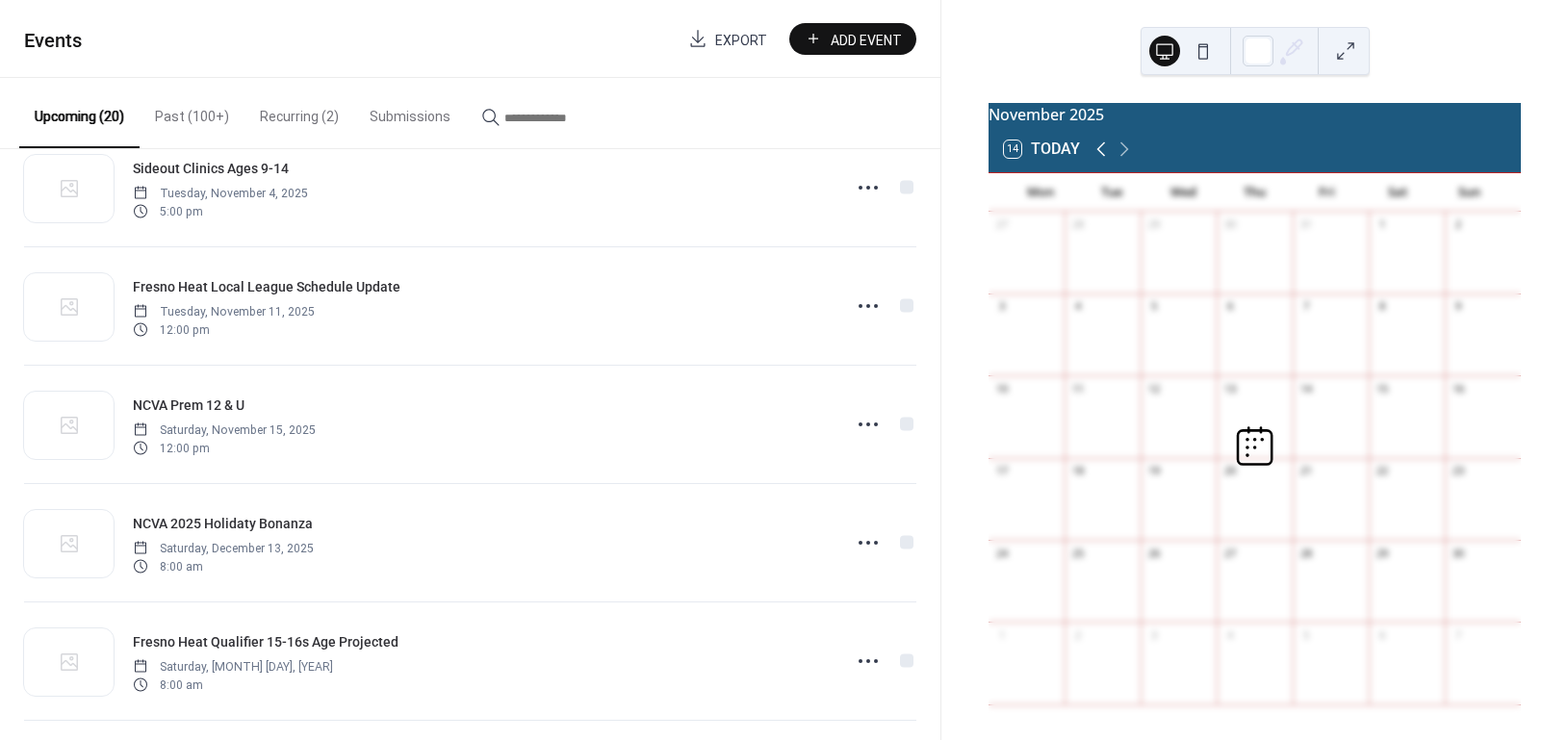 click 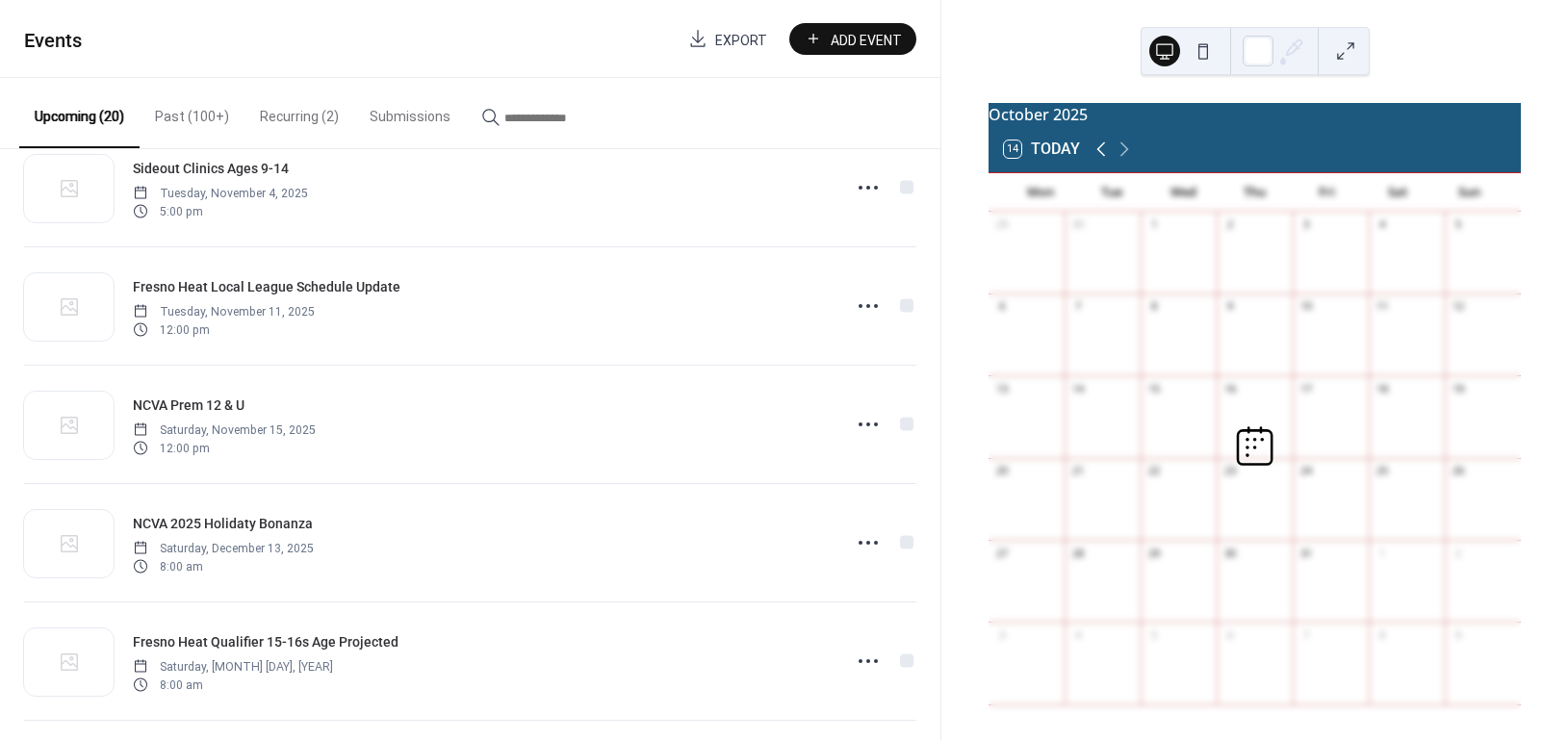 click 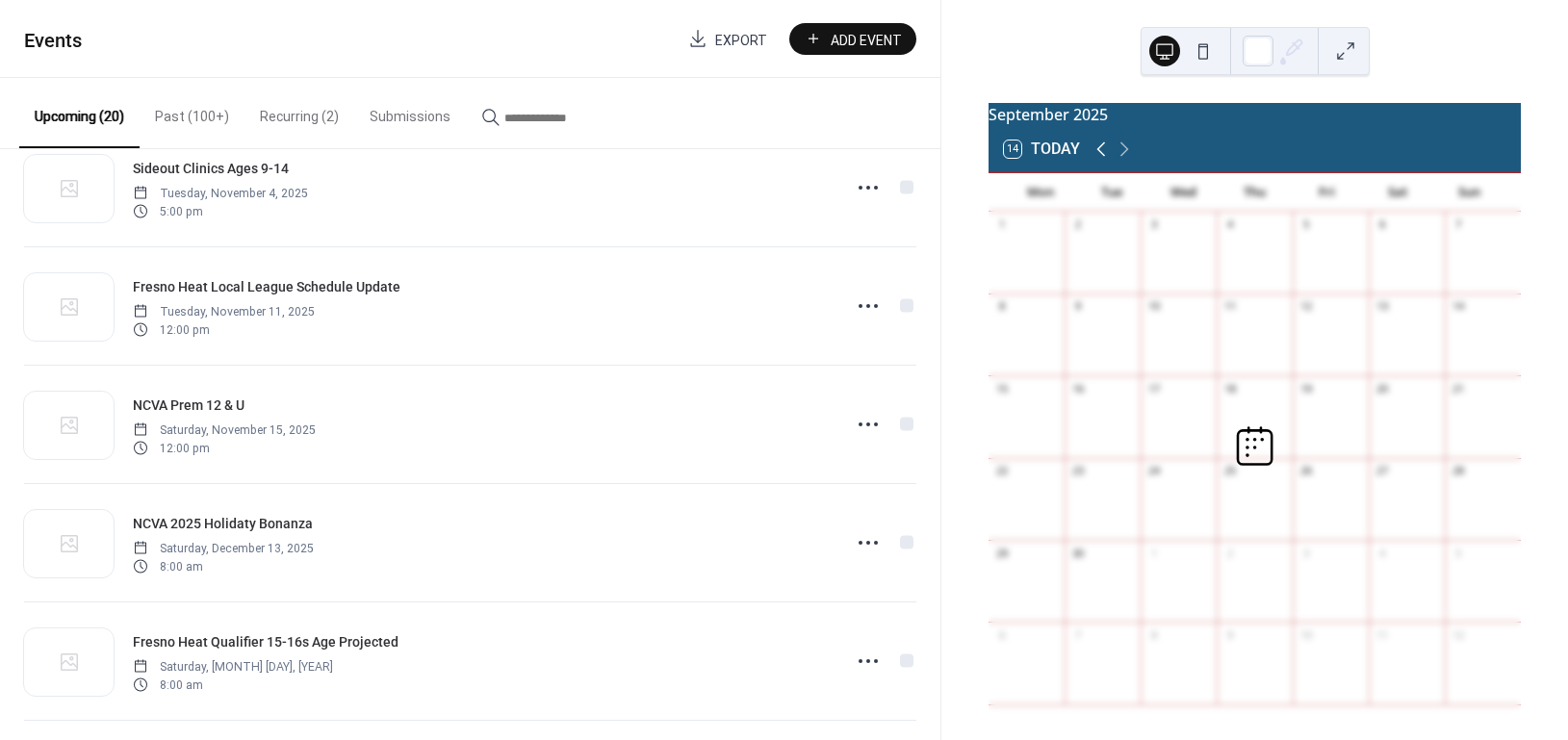 click 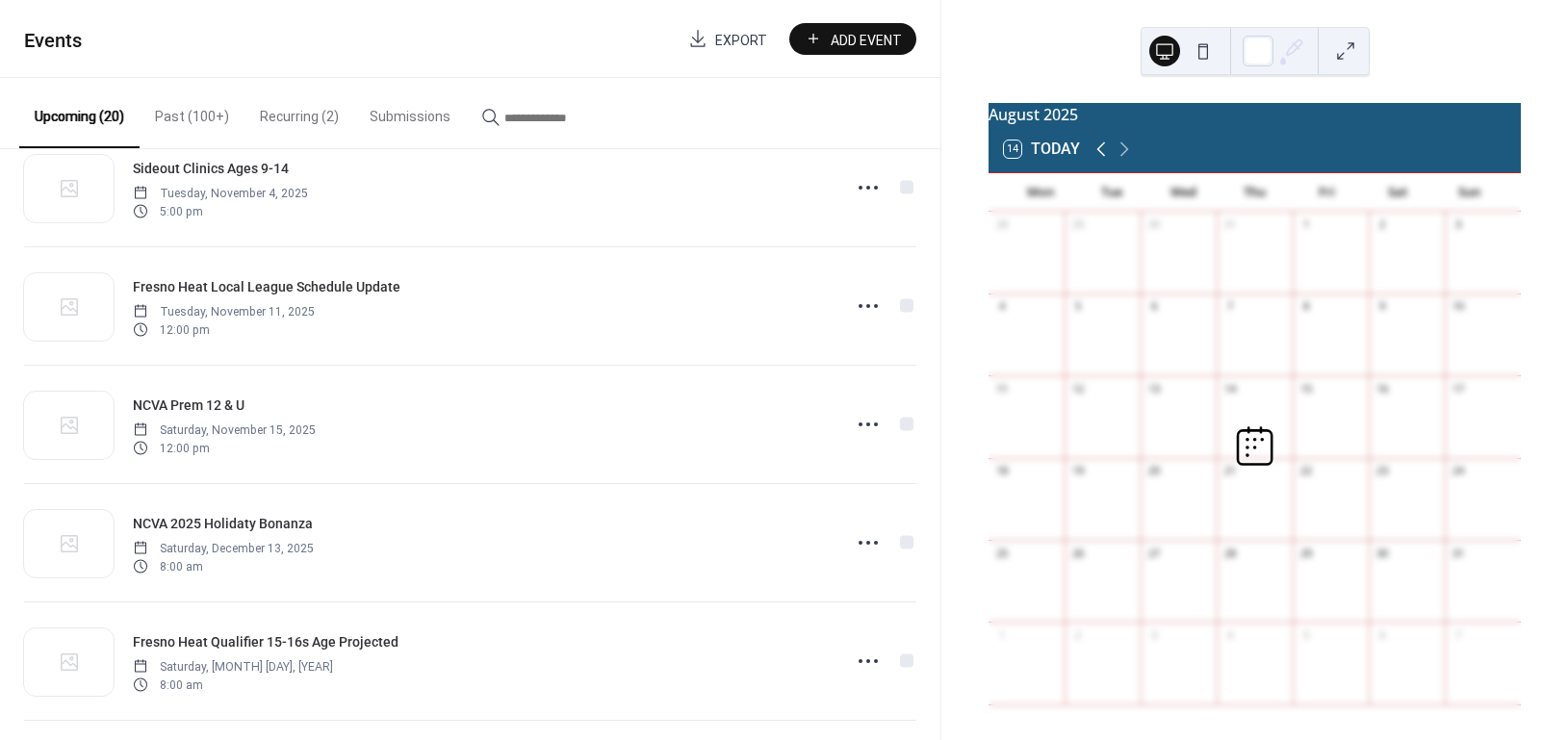 click 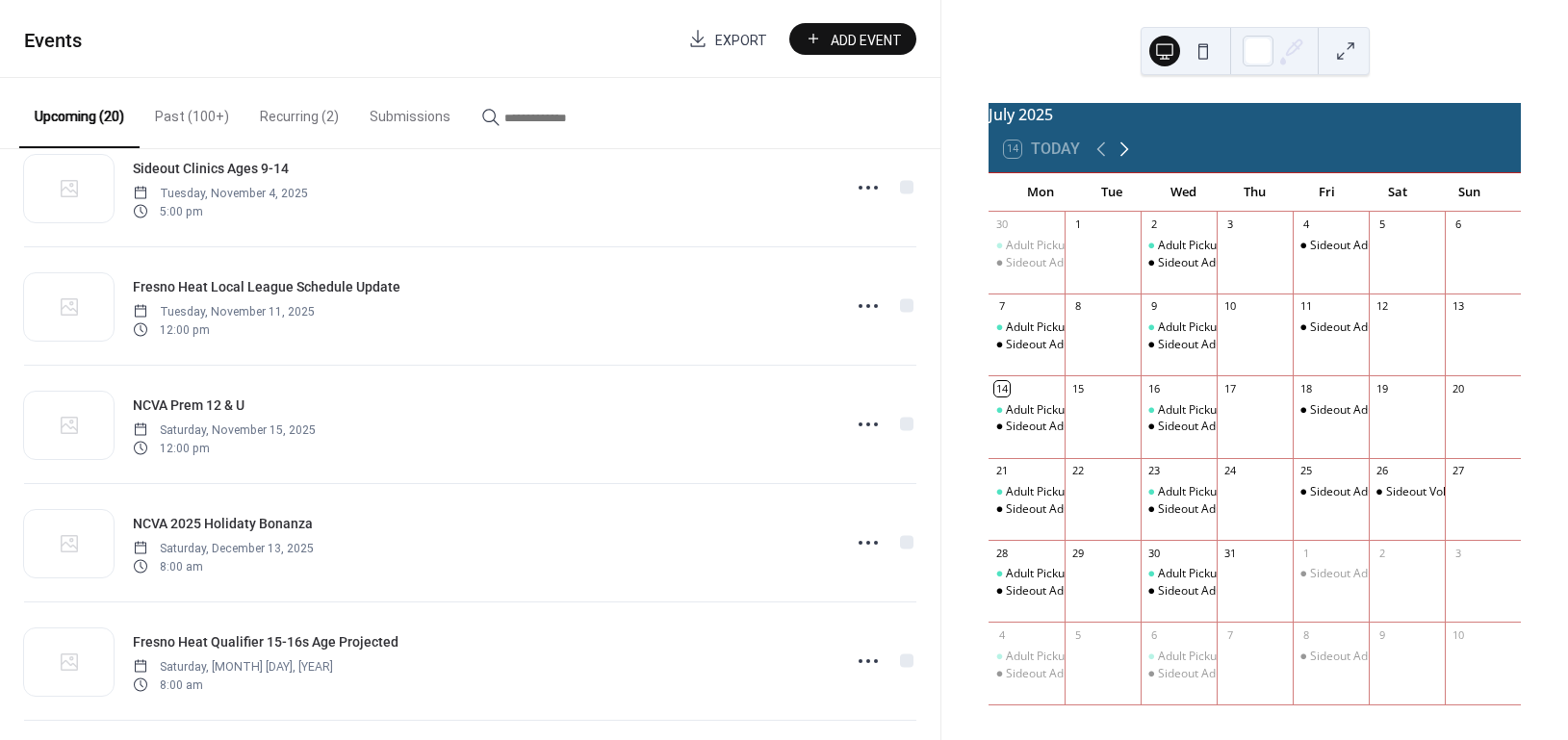 click 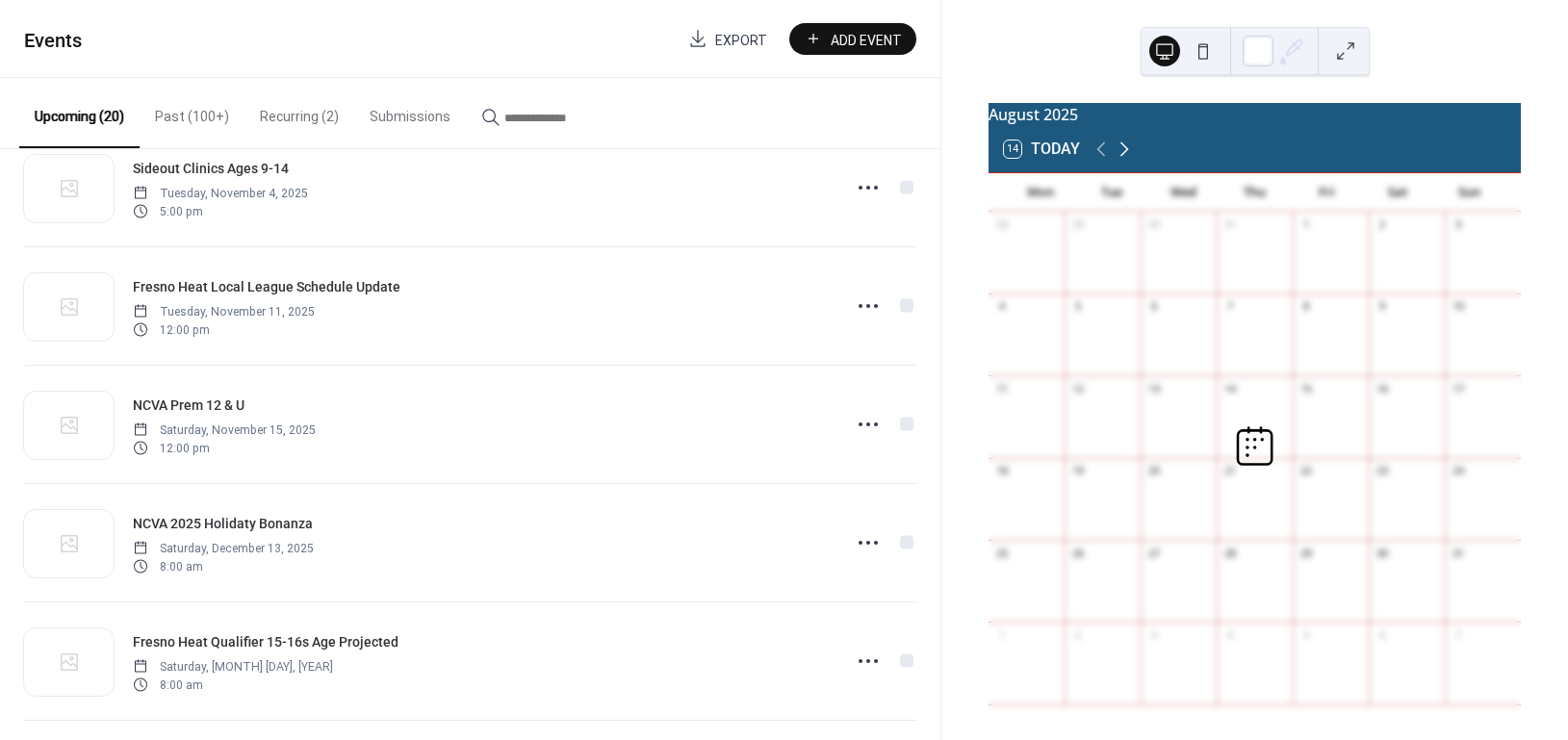 click 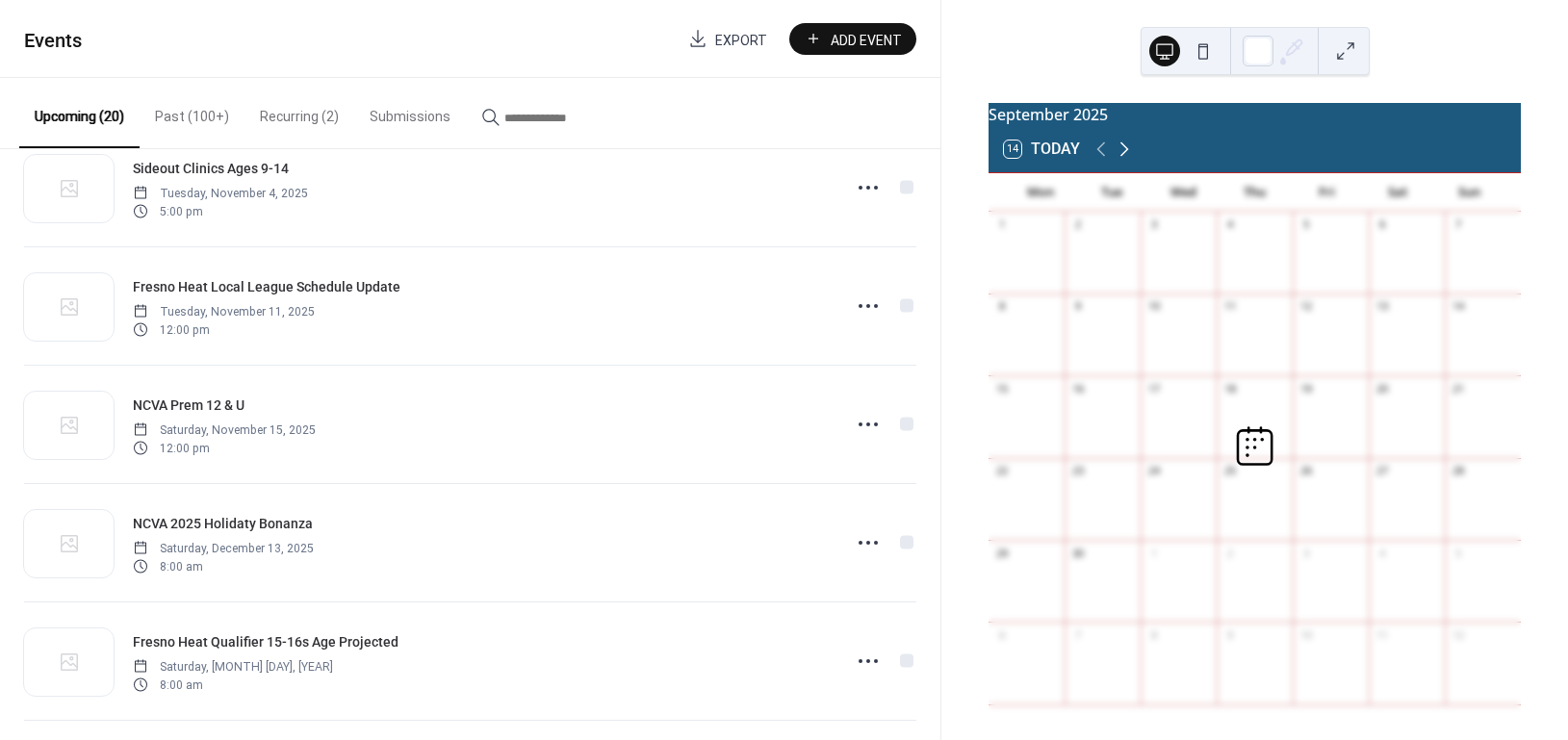 click 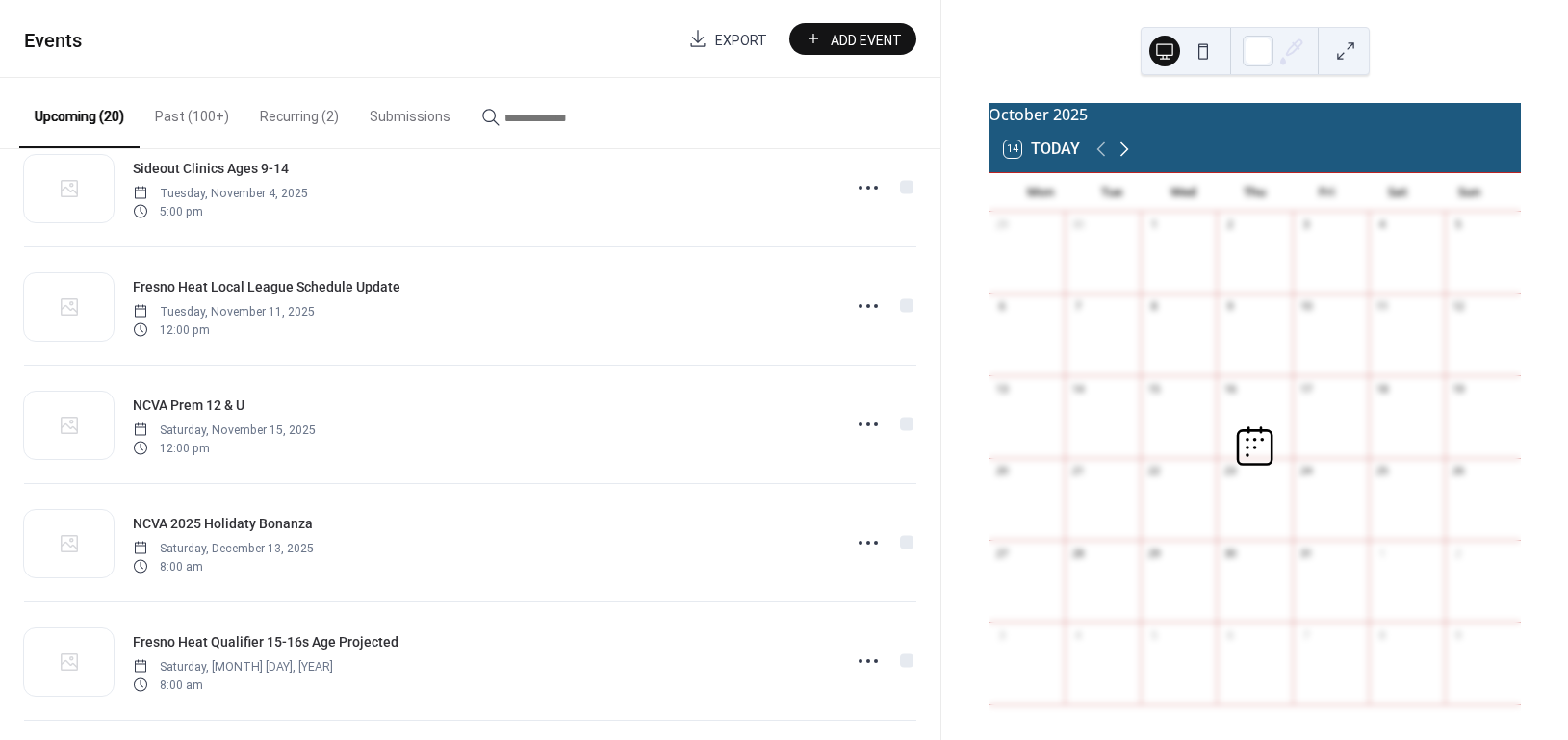 click 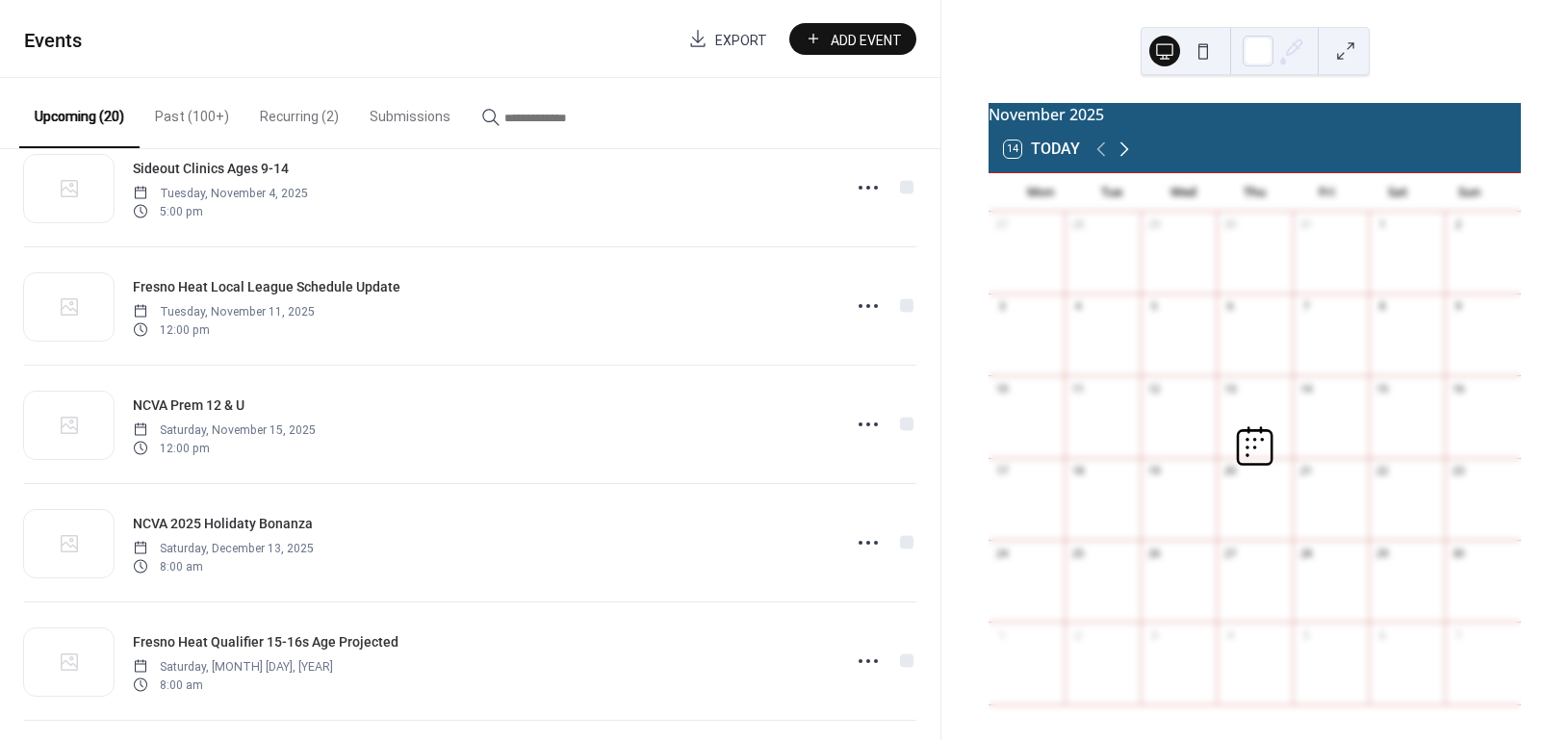 click 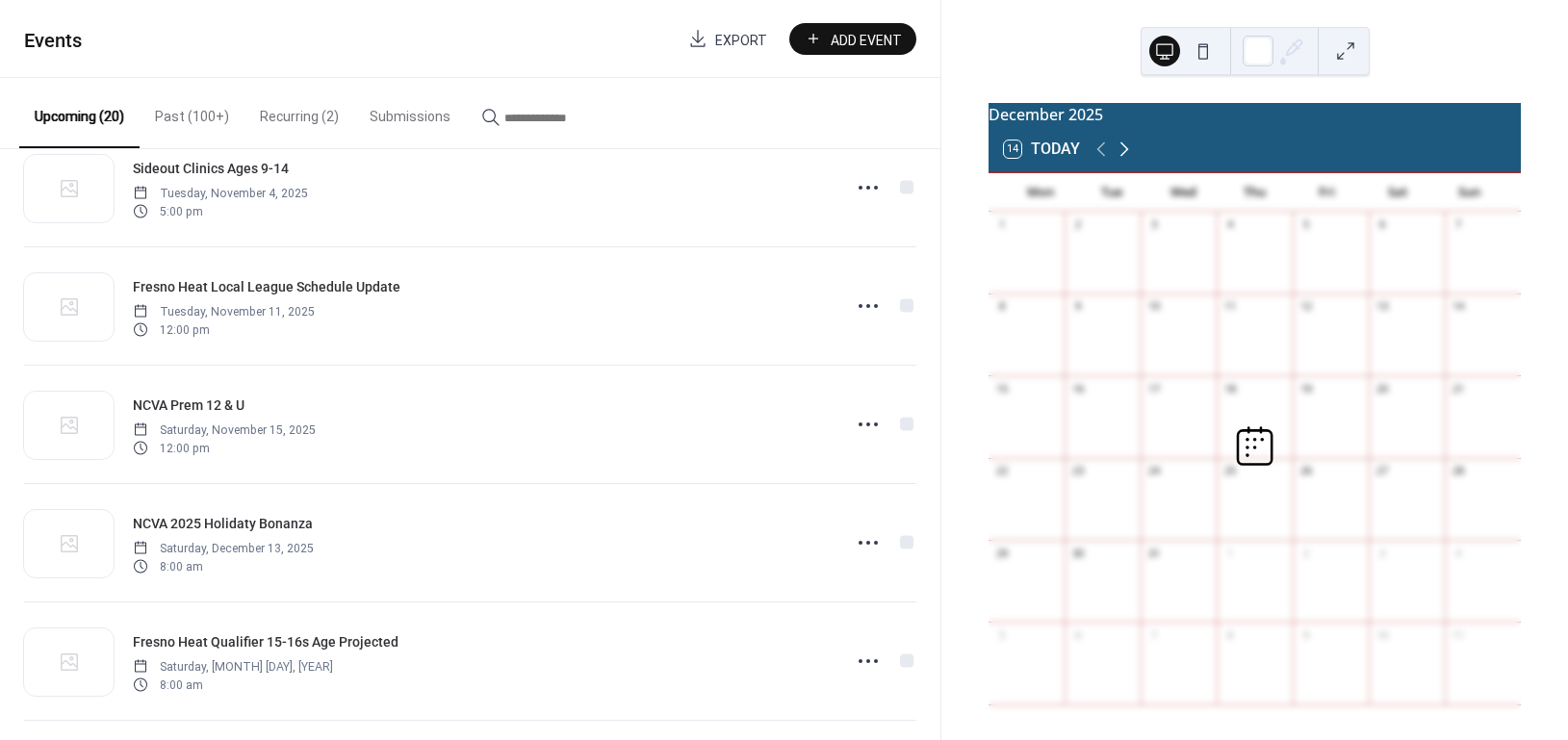 click 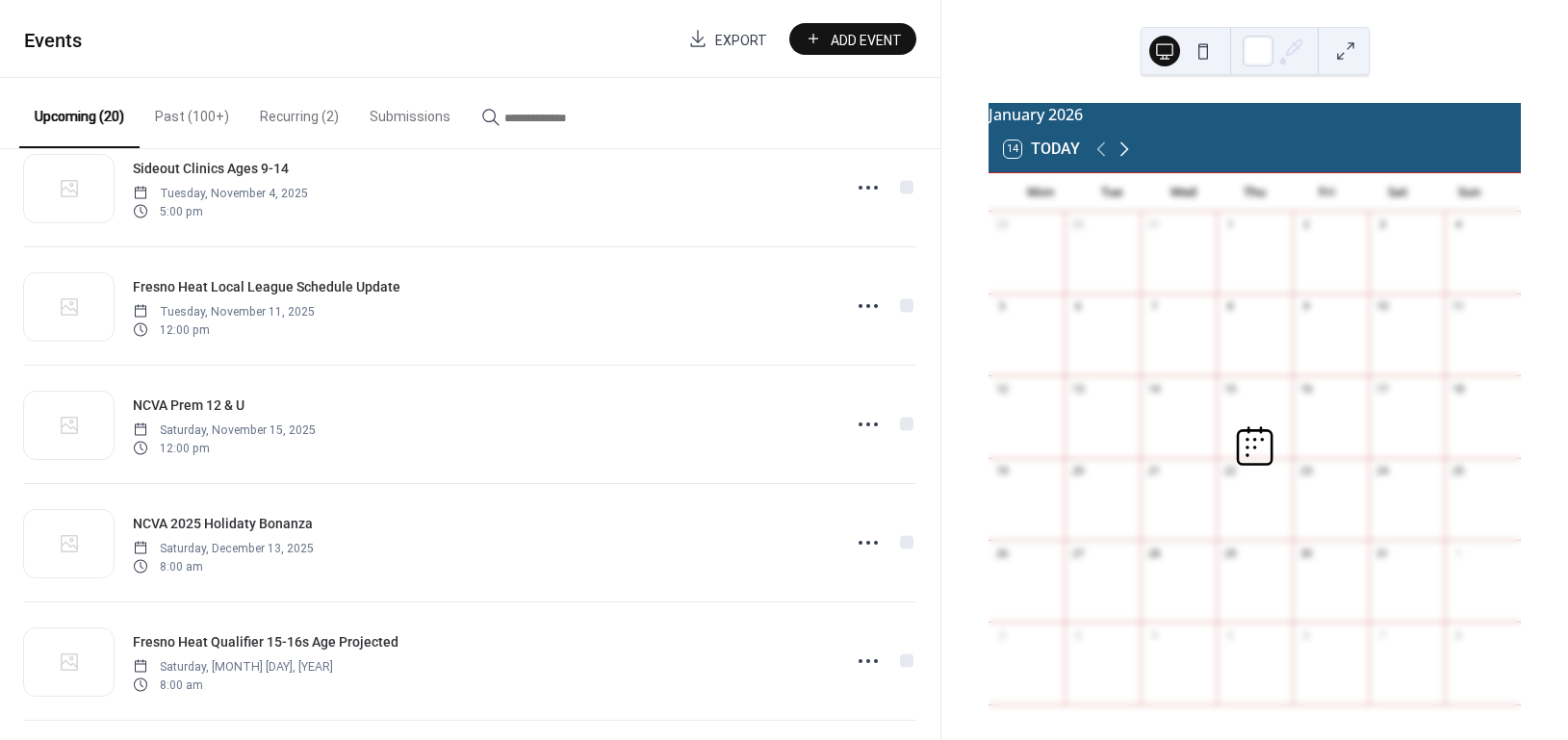 click 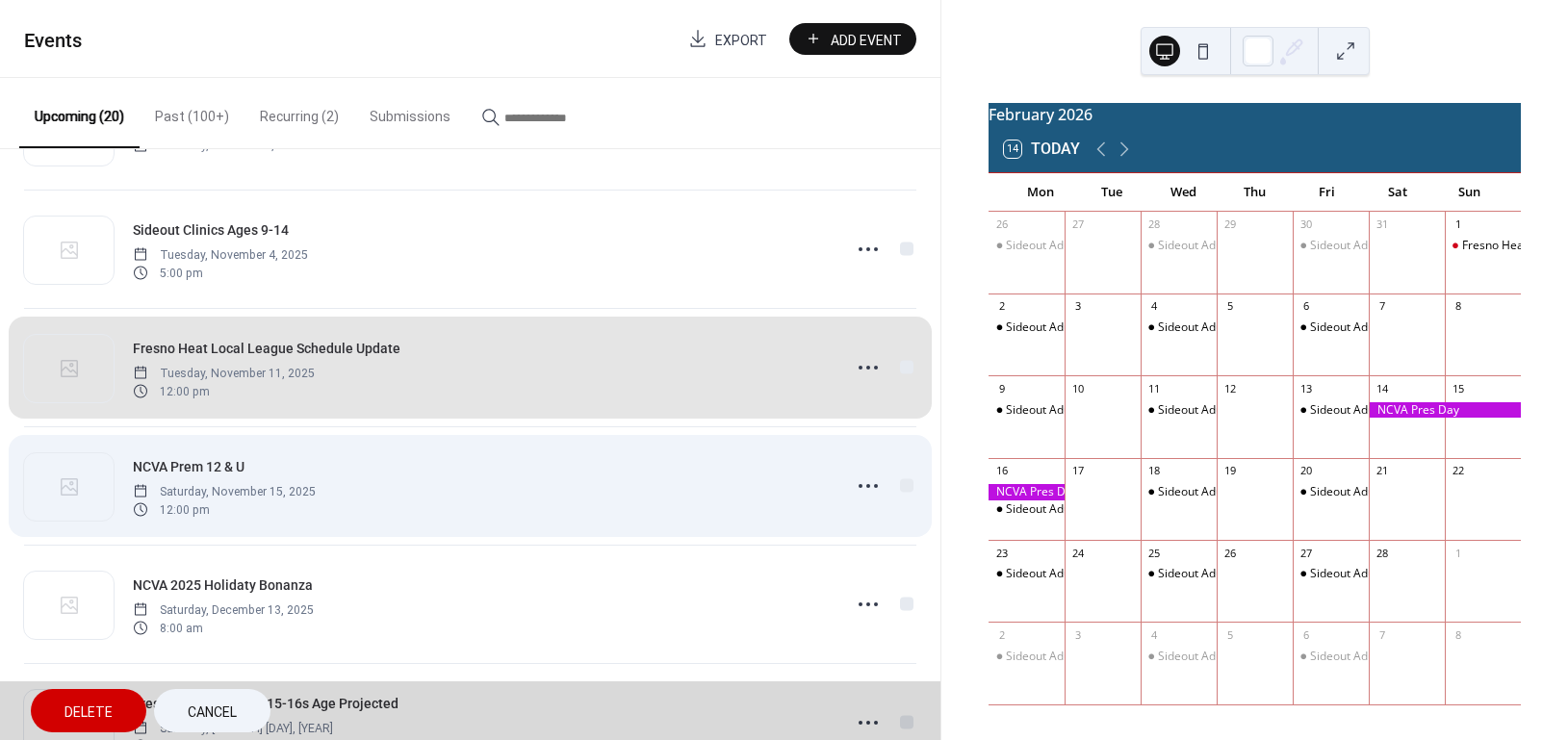 scroll, scrollTop: 560, scrollLeft: 0, axis: vertical 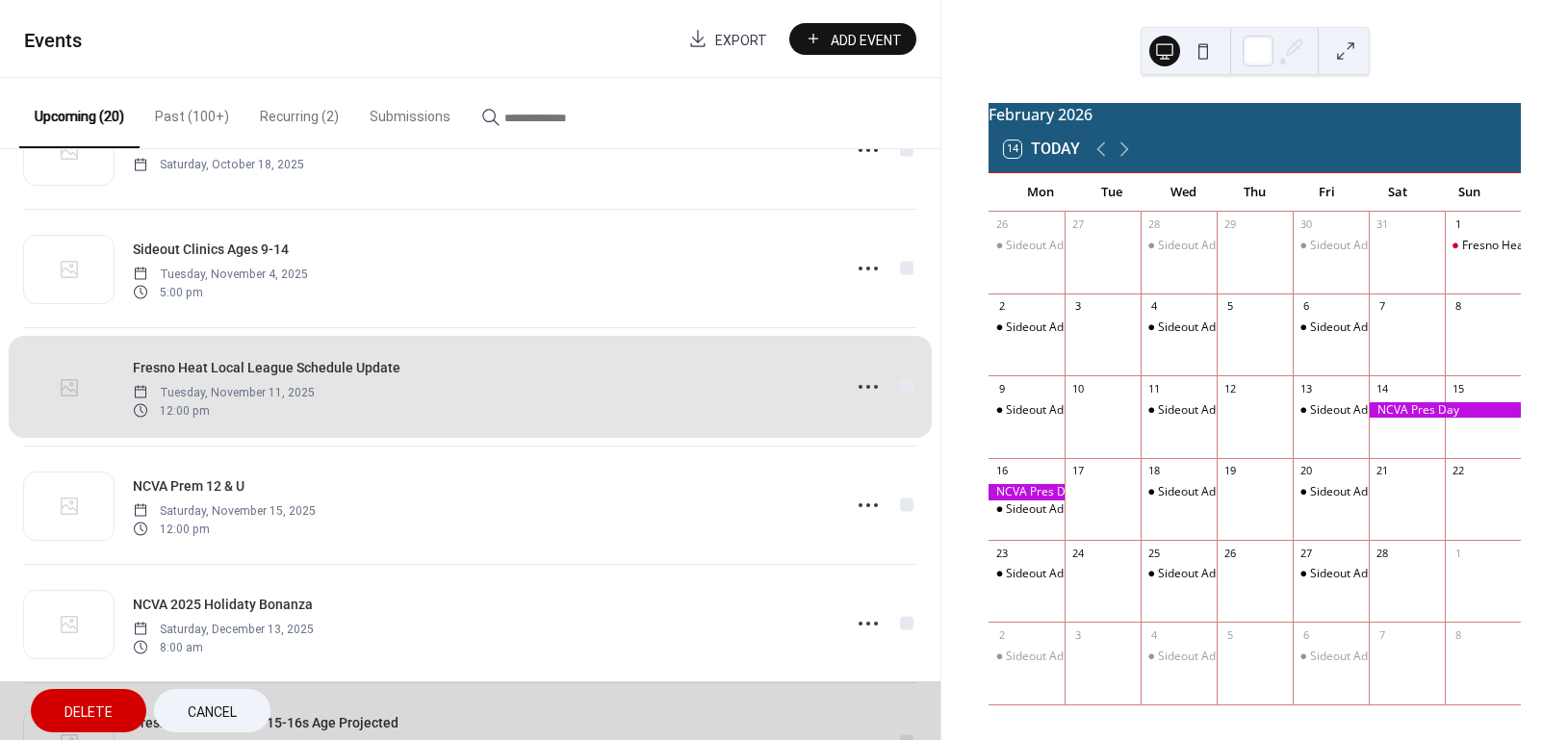 click on "Fresno Heat Local League Schedule Update Tuesday, November 11, 2025 12:00 pm" at bounding box center [470, 386] 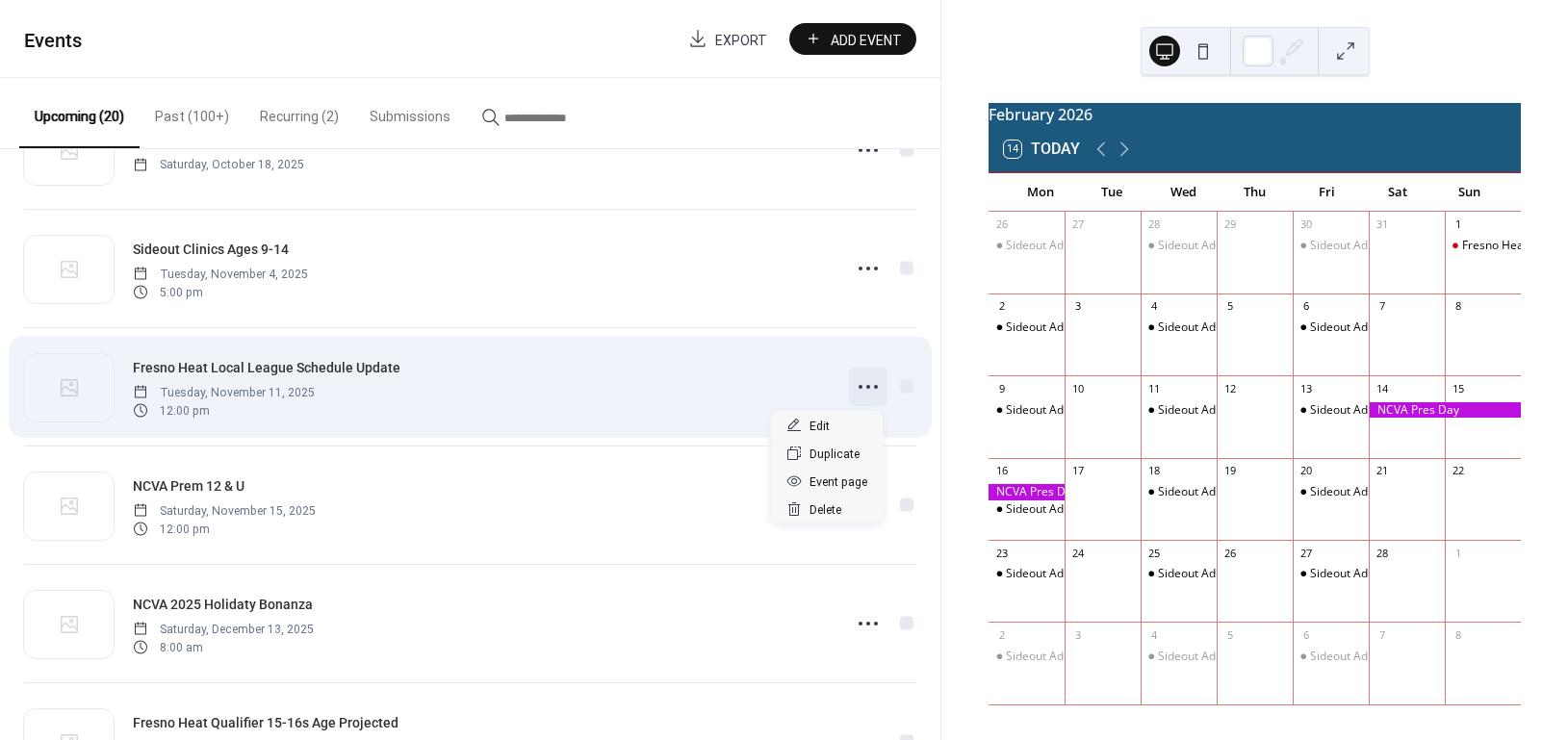 click 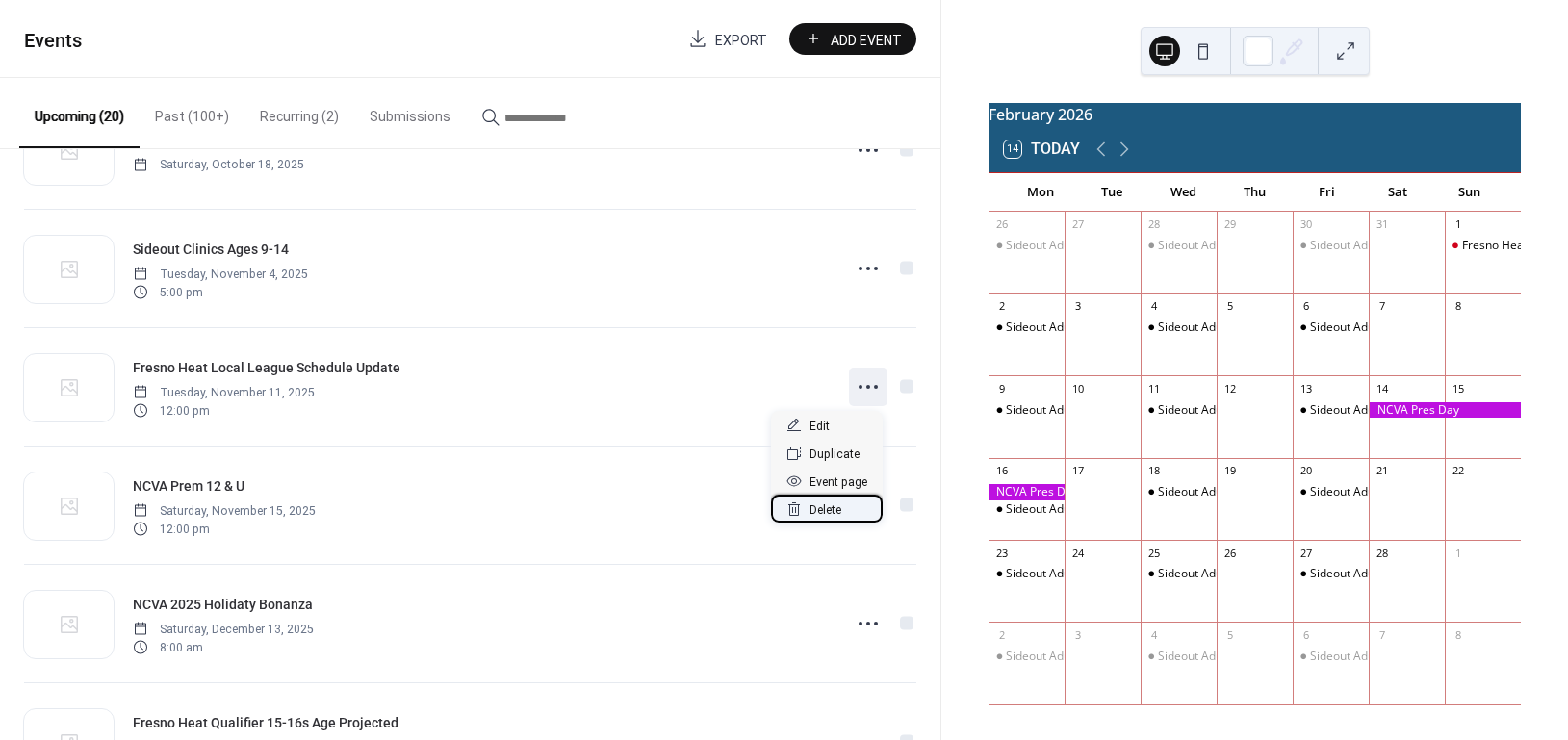 click on "Delete" at bounding box center (825, 510) 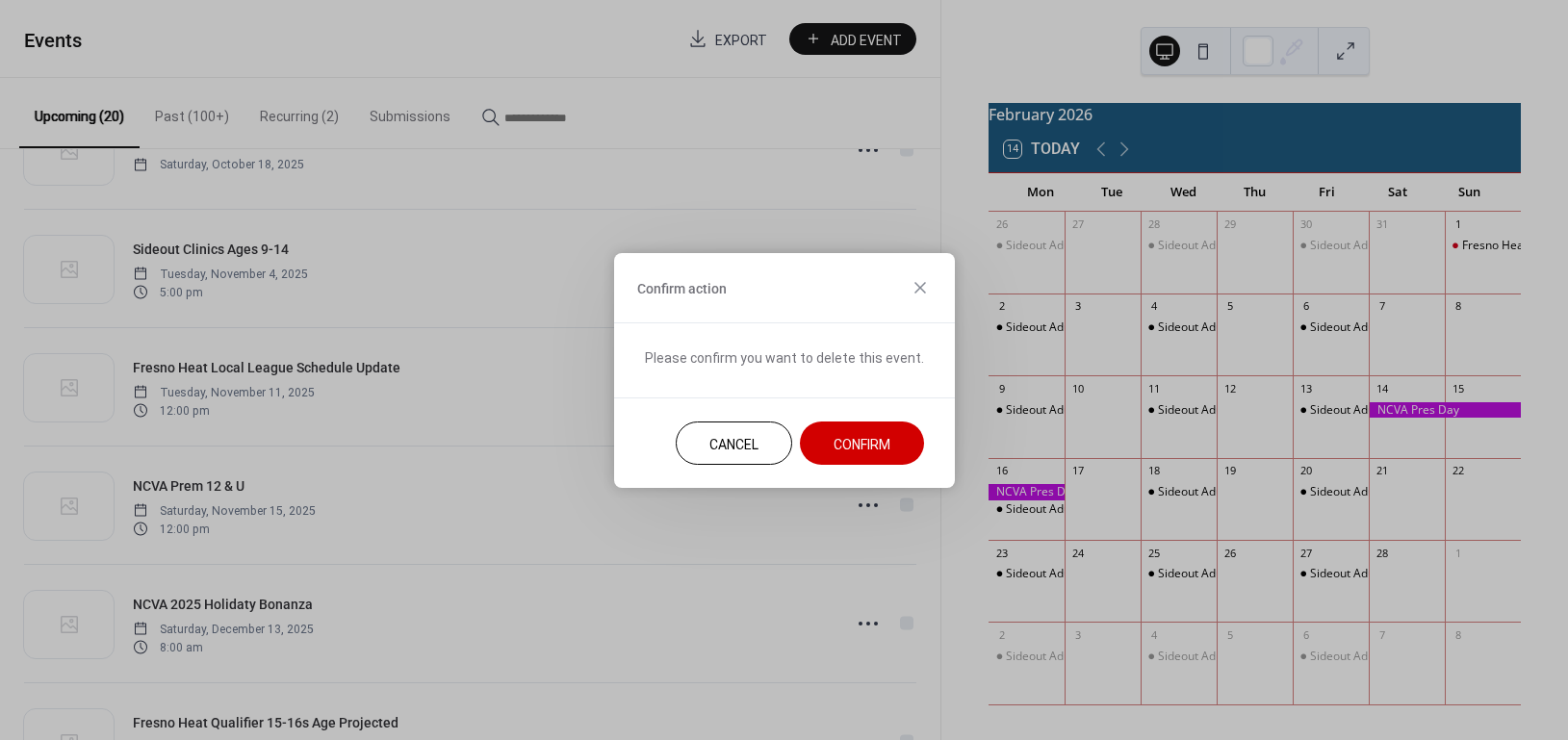 click on "Confirm" at bounding box center [861, 444] 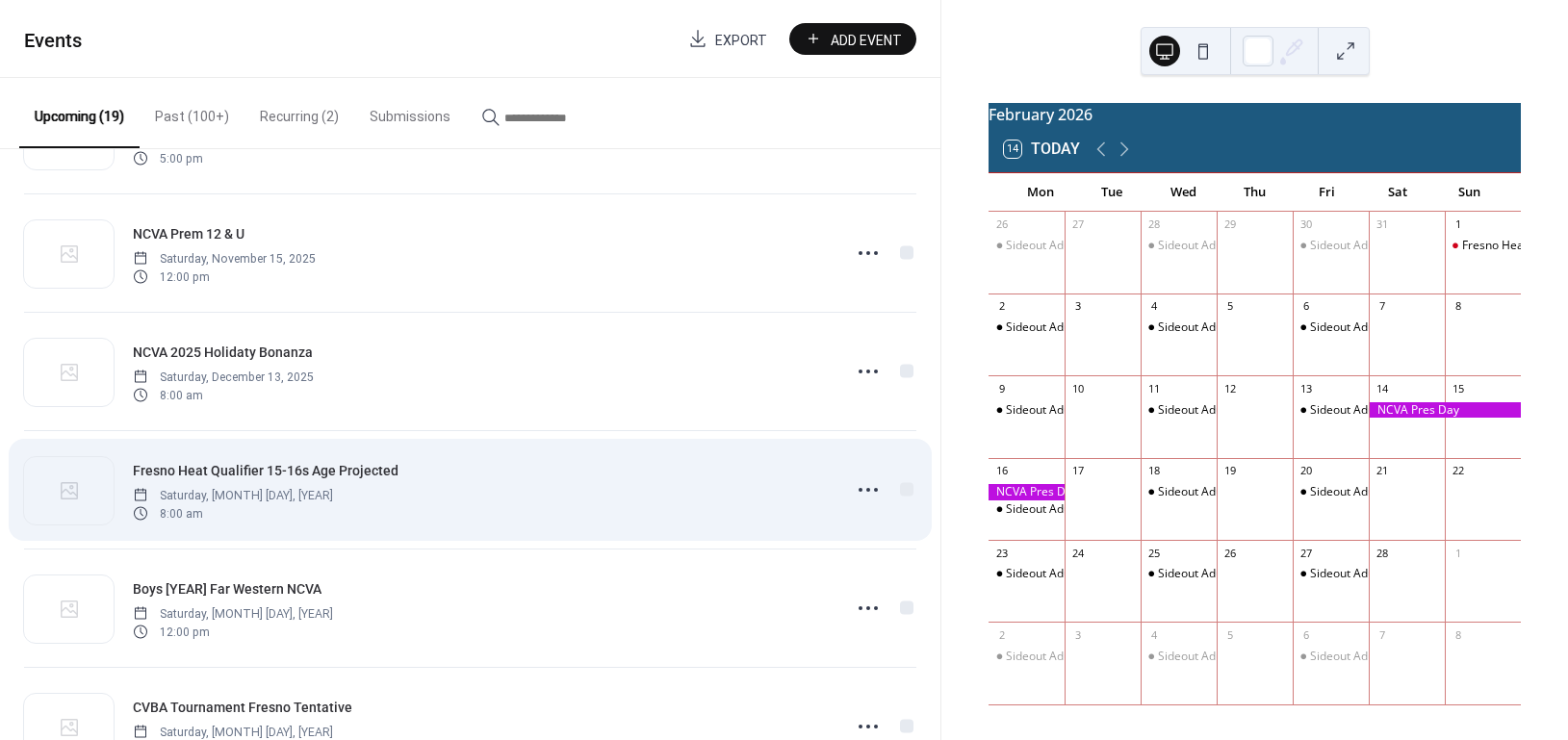 scroll, scrollTop: 689, scrollLeft: 0, axis: vertical 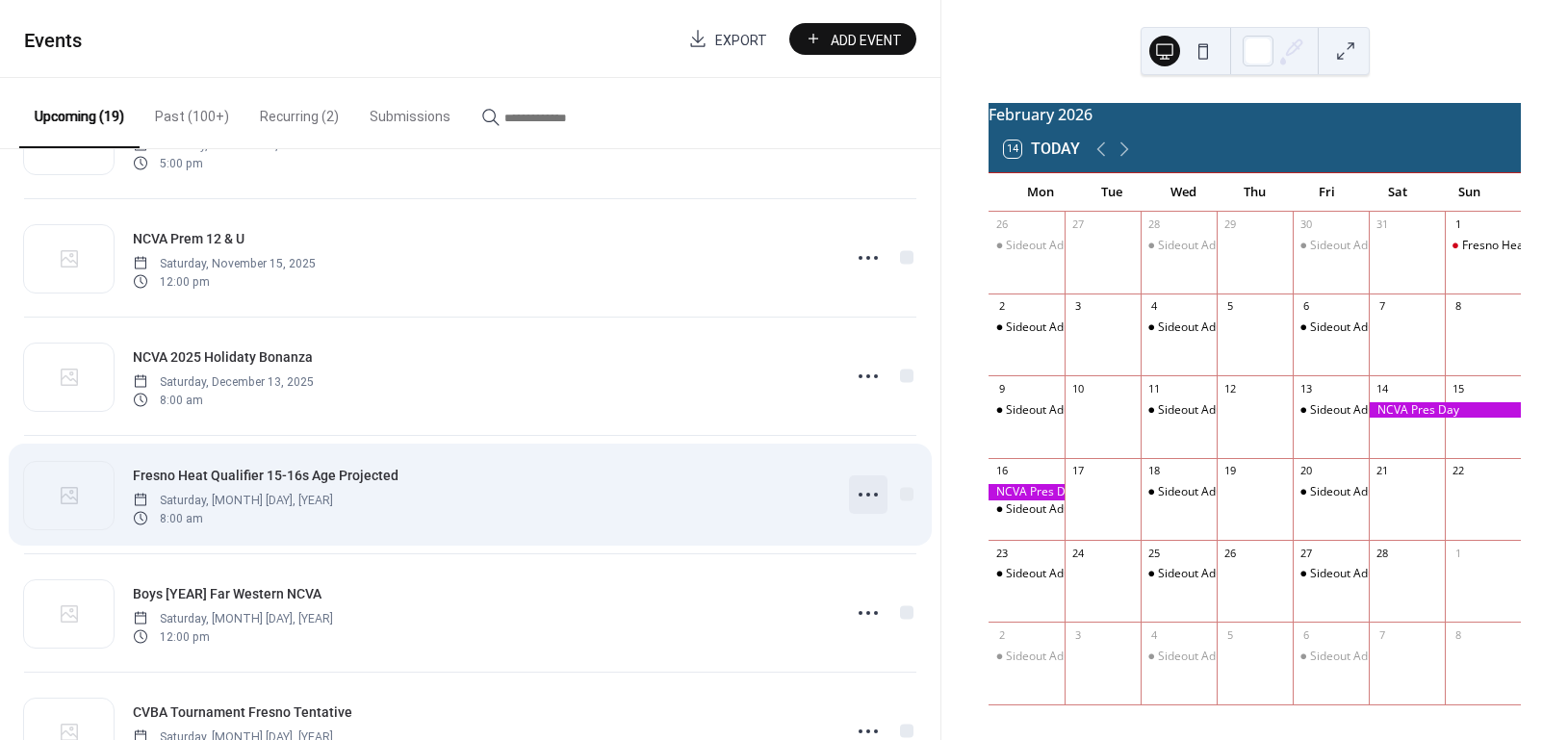 click 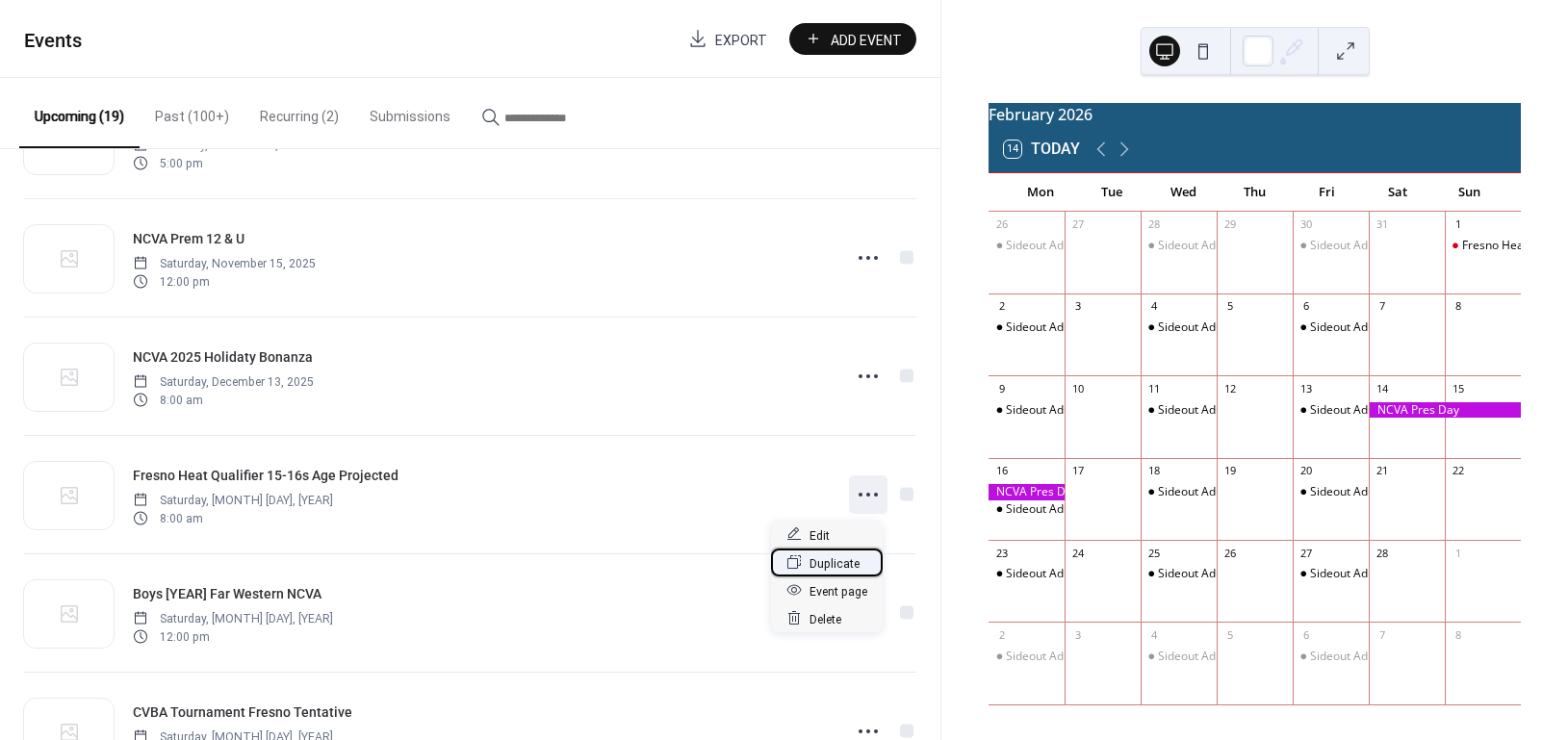 click on "Duplicate" at bounding box center [835, 563] 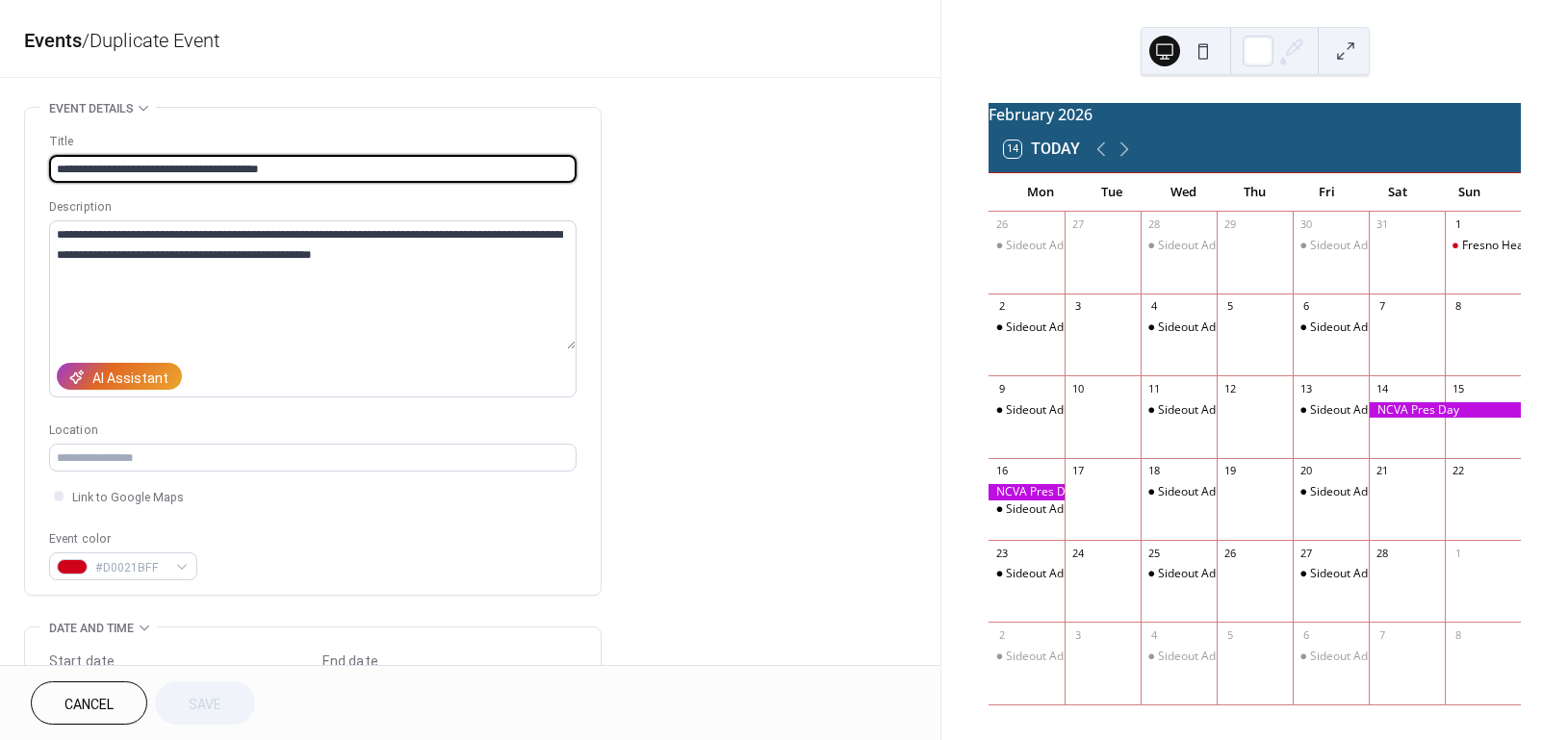 drag, startPoint x: 124, startPoint y: 162, endPoint x: 363, endPoint y: 175, distance: 239.3533 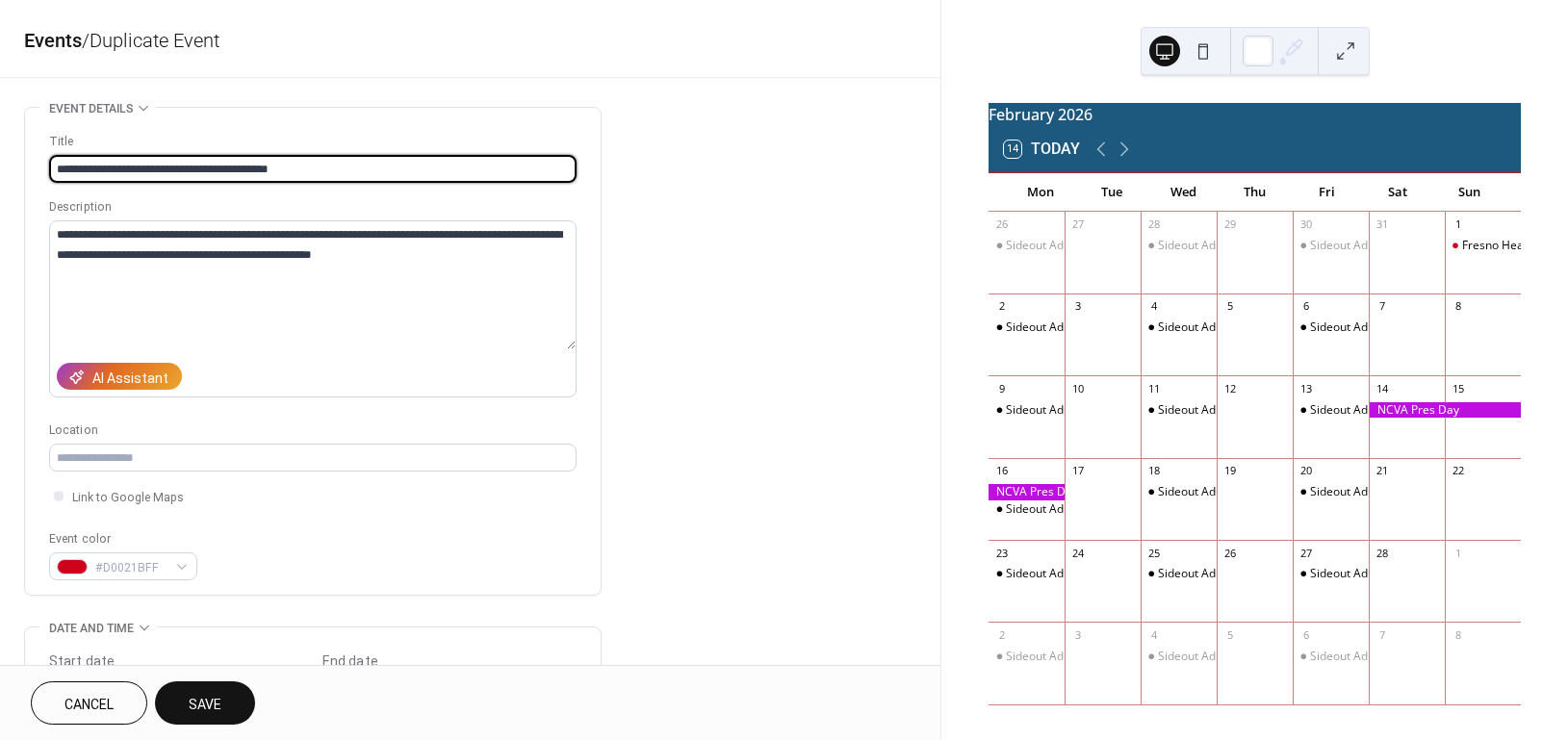 click on "**********" at bounding box center [313, 351] 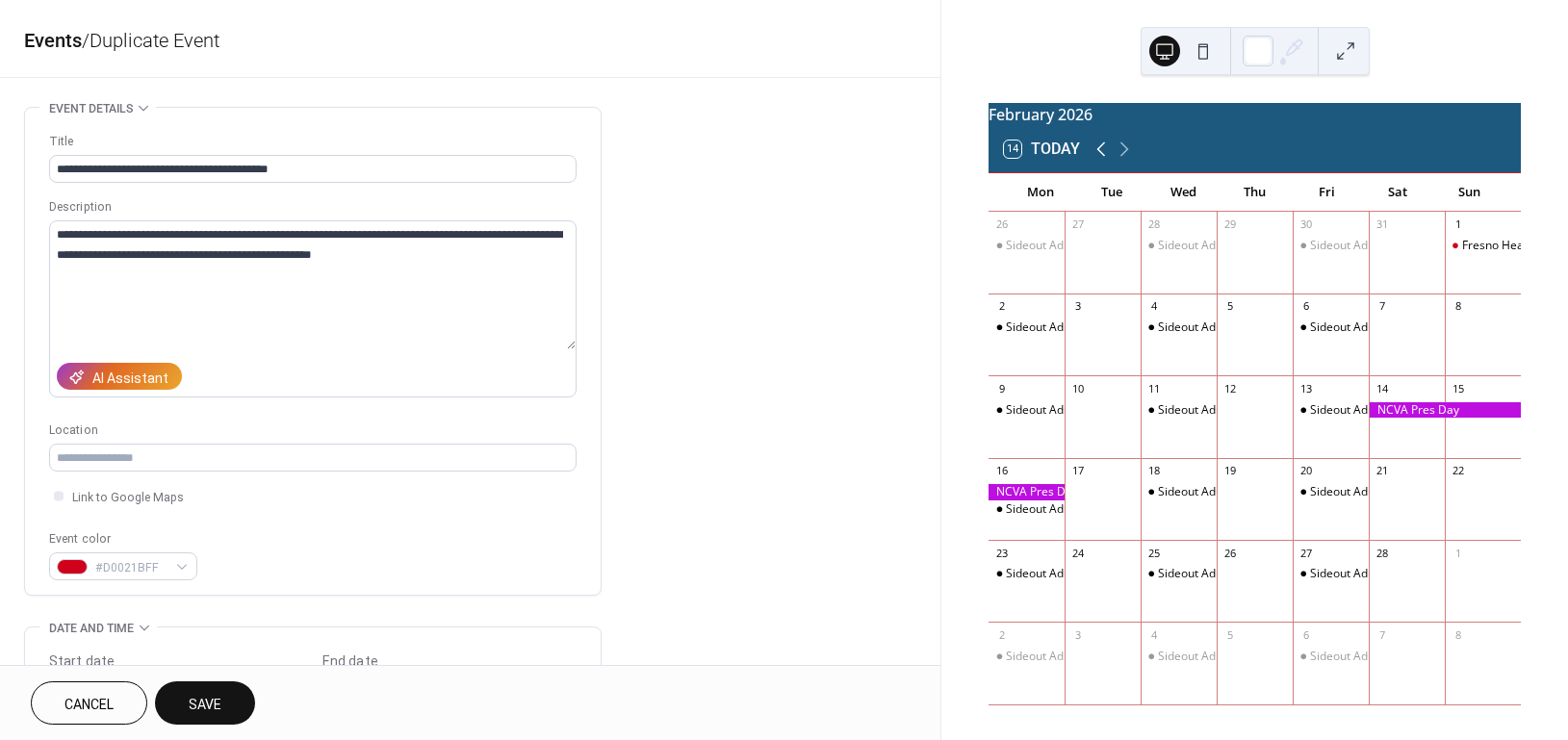 click 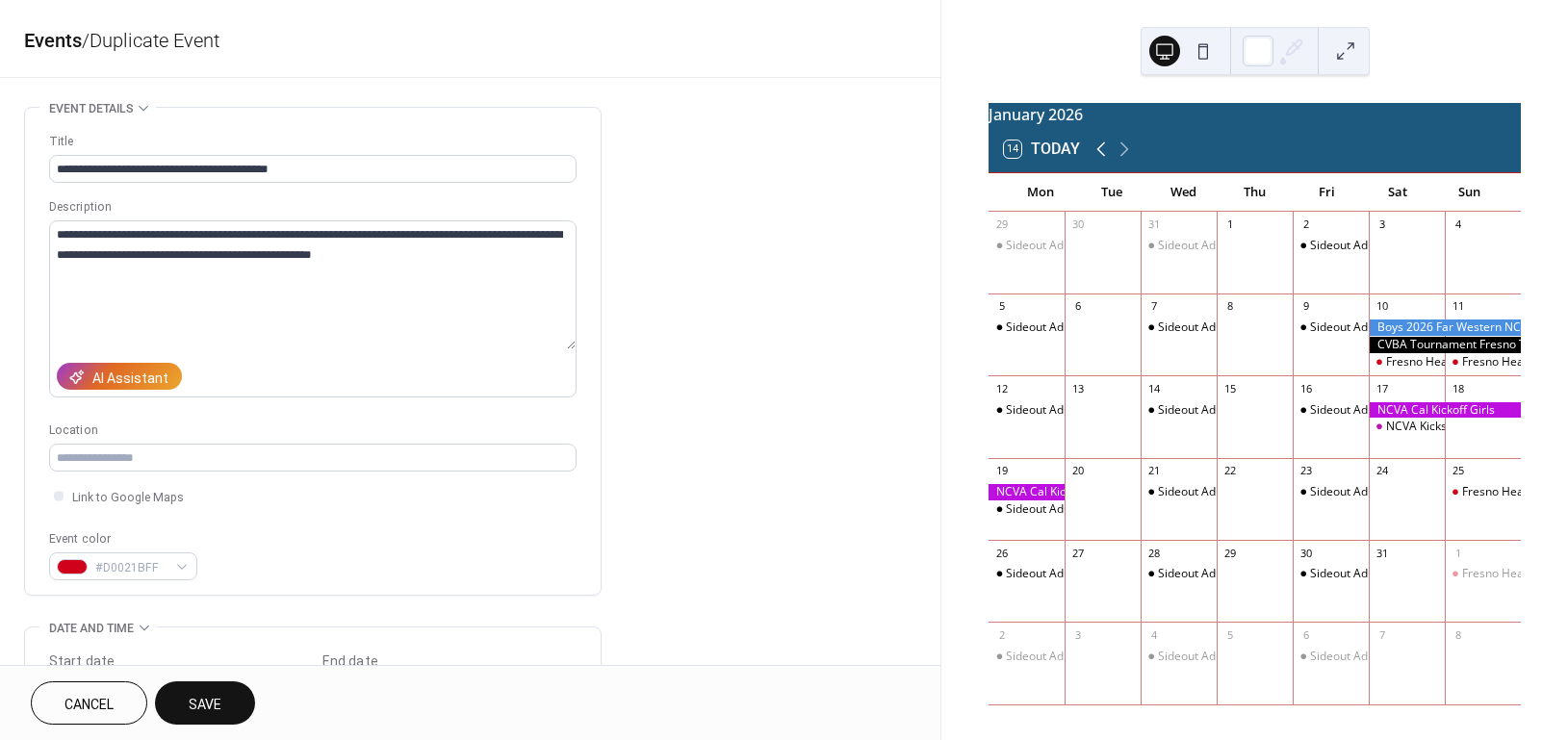 click 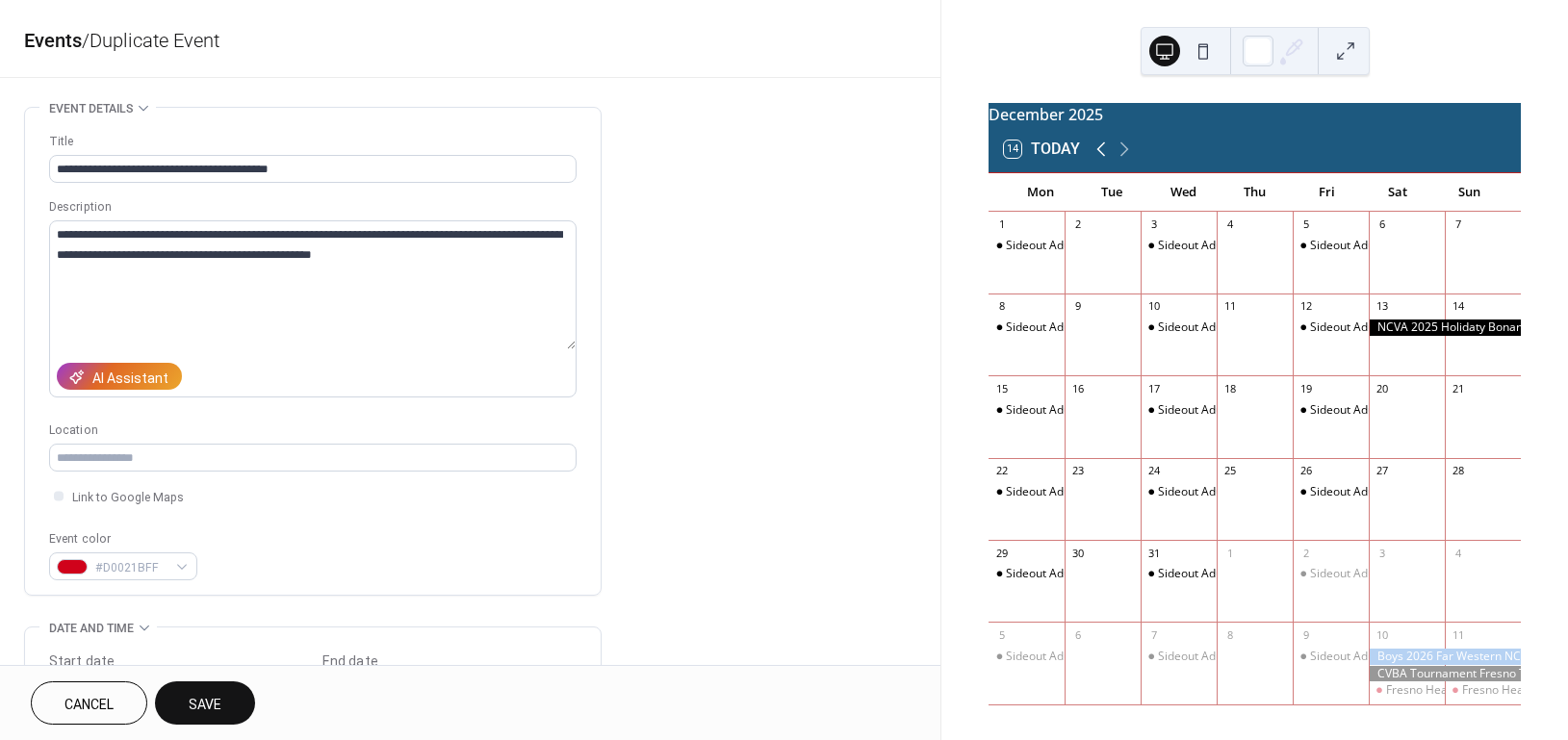 click 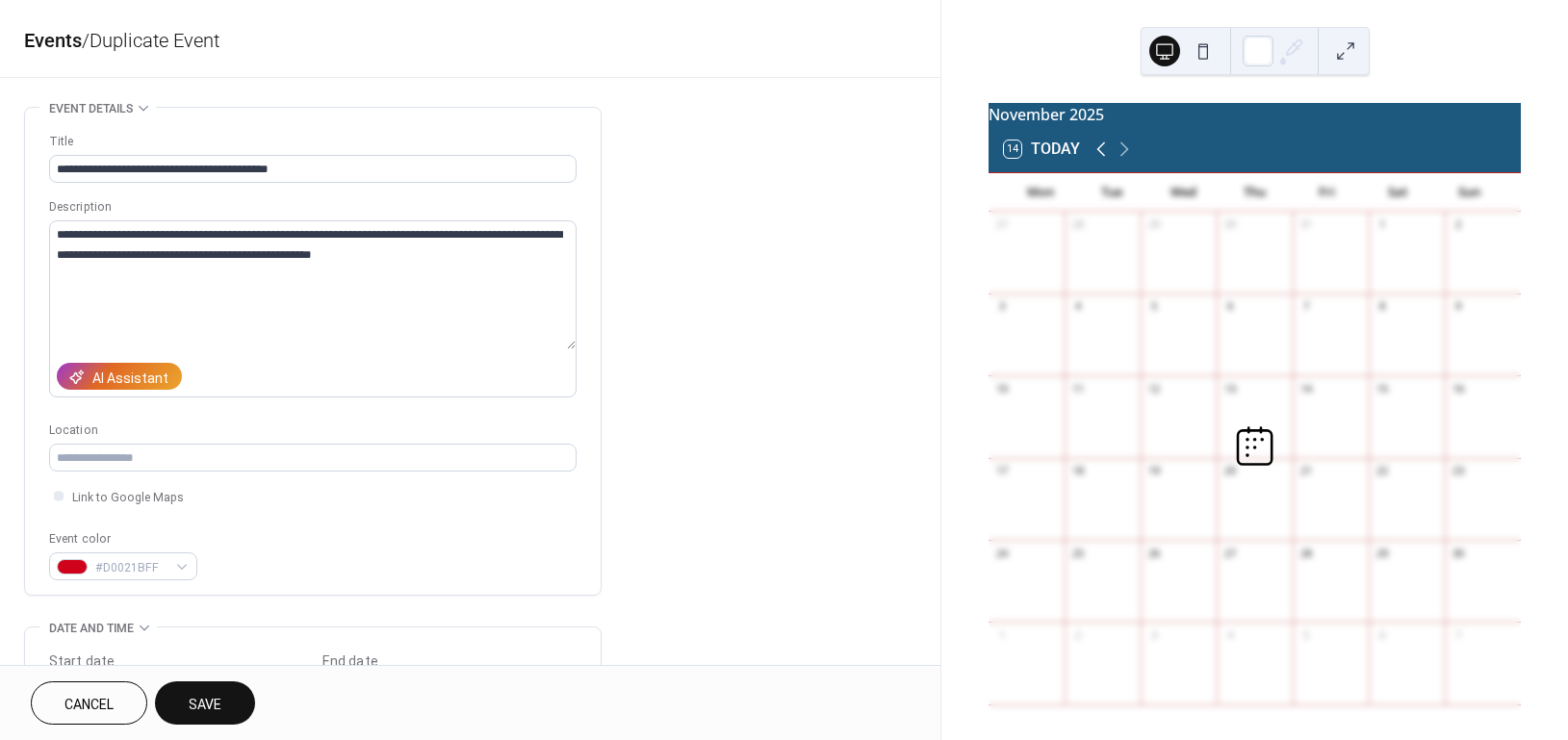 click 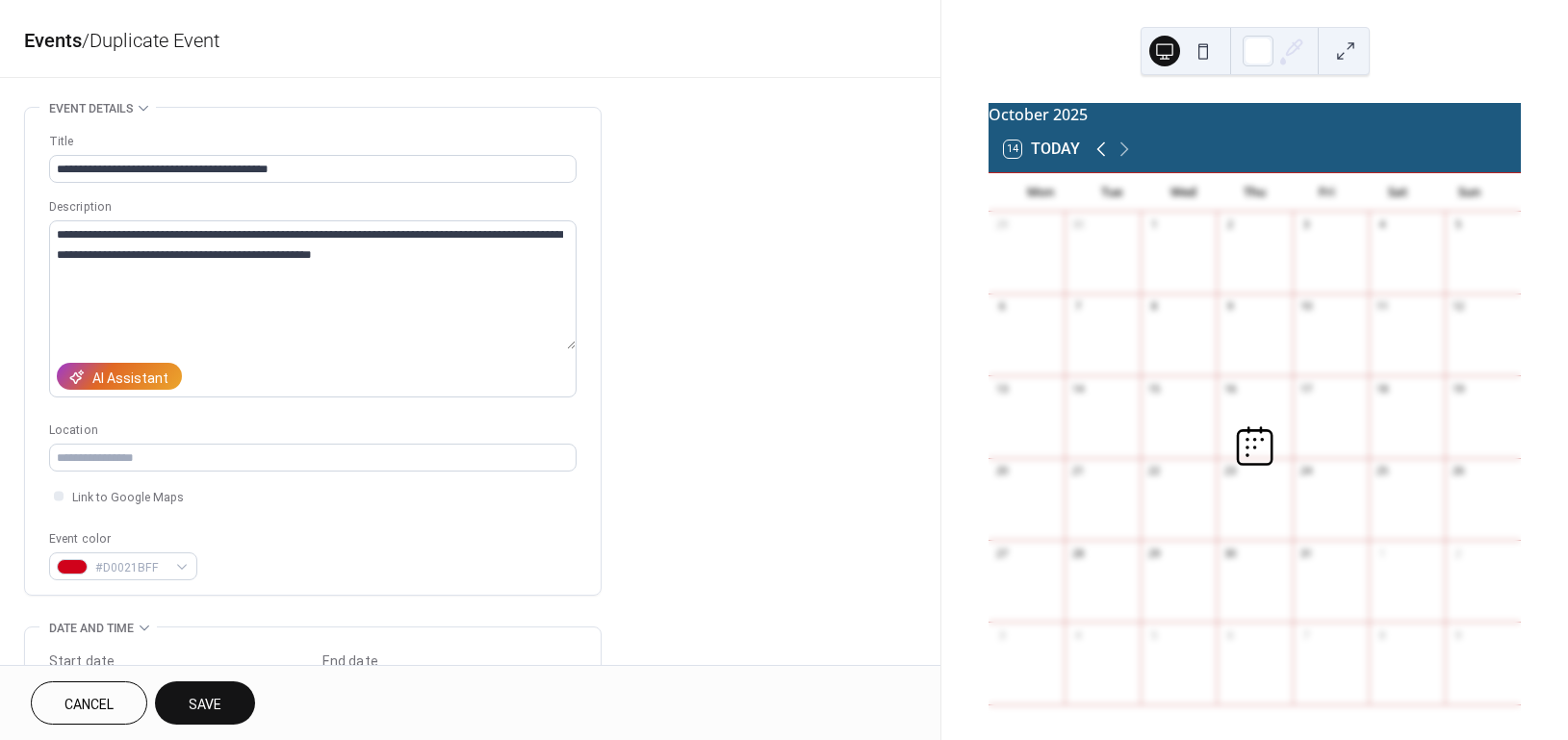 click 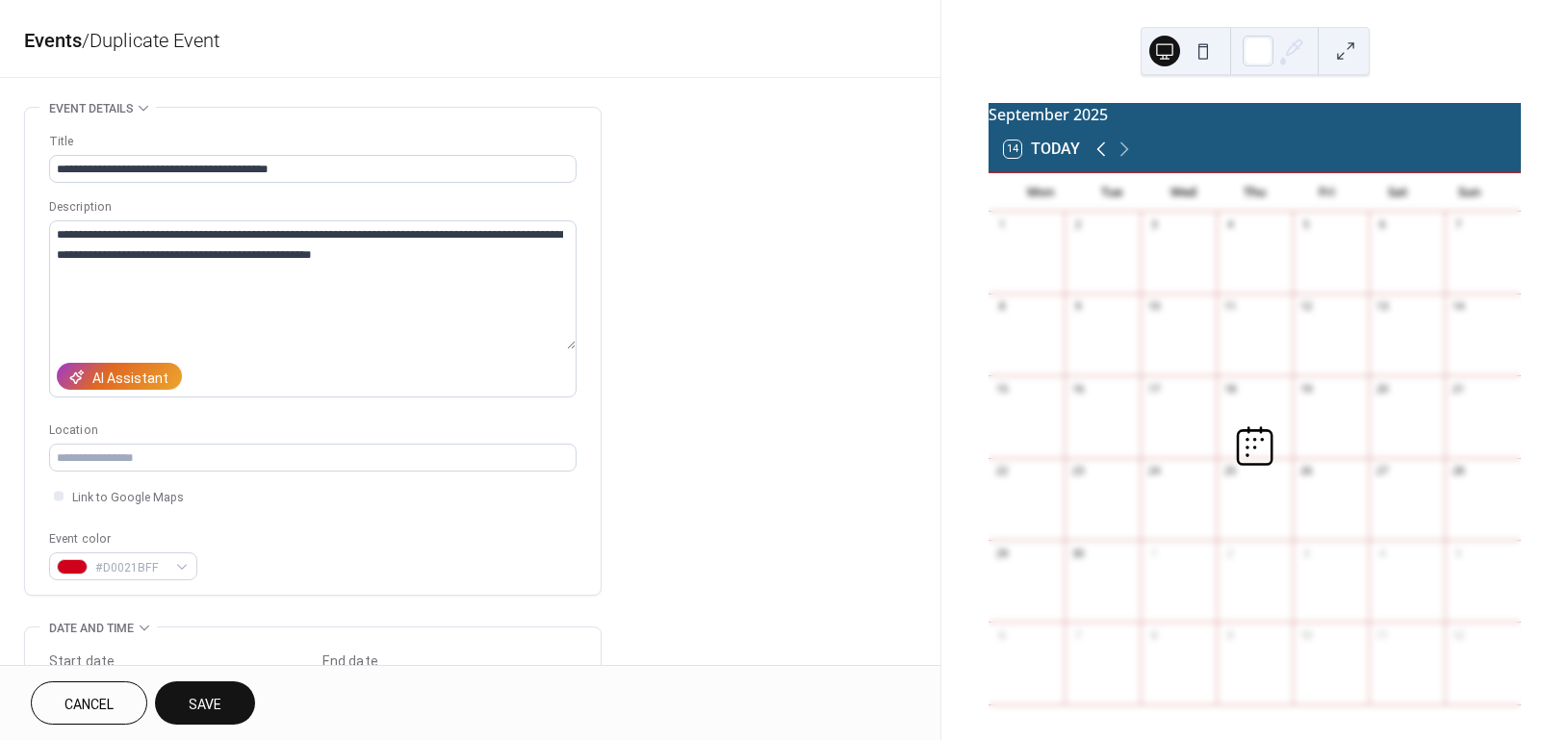 click 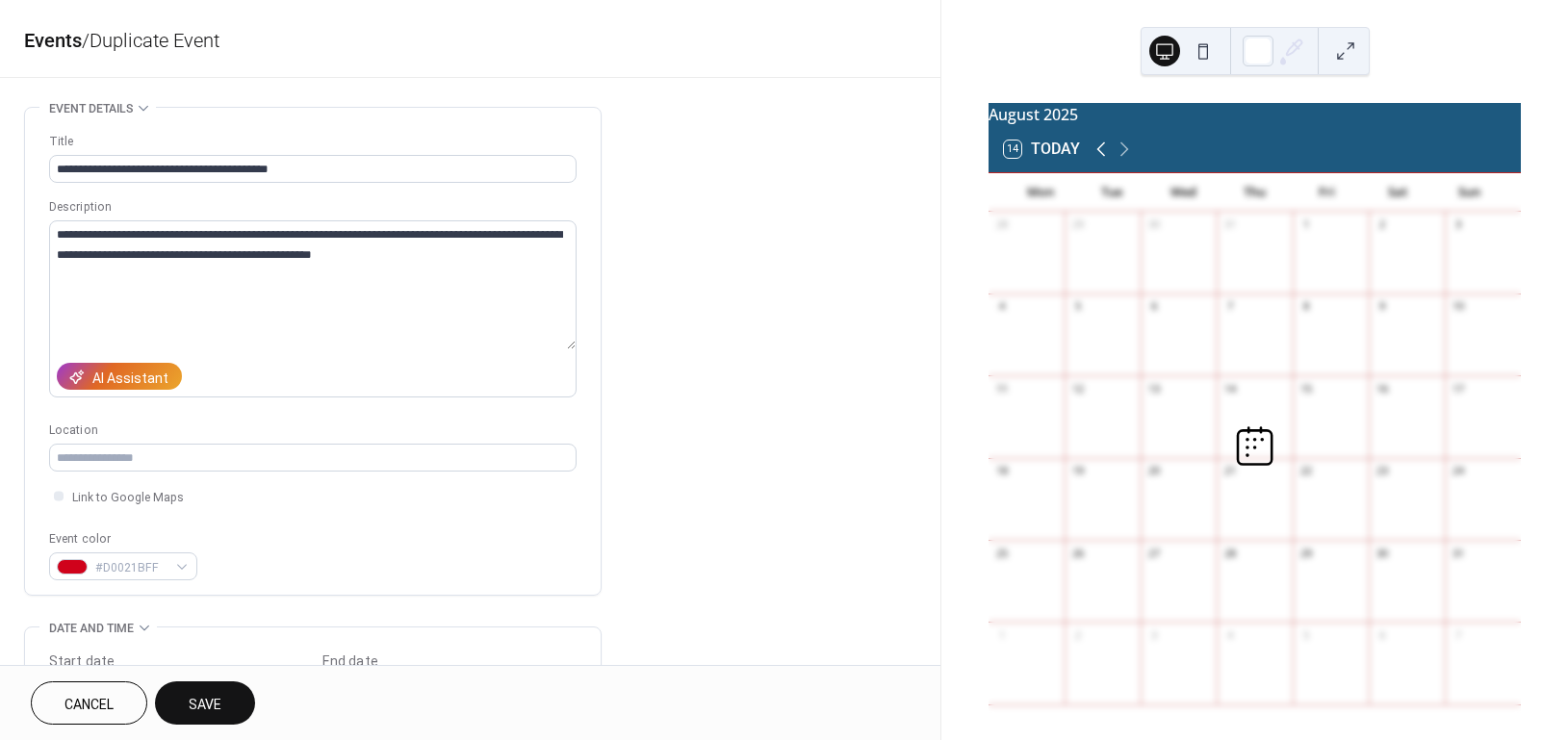 click 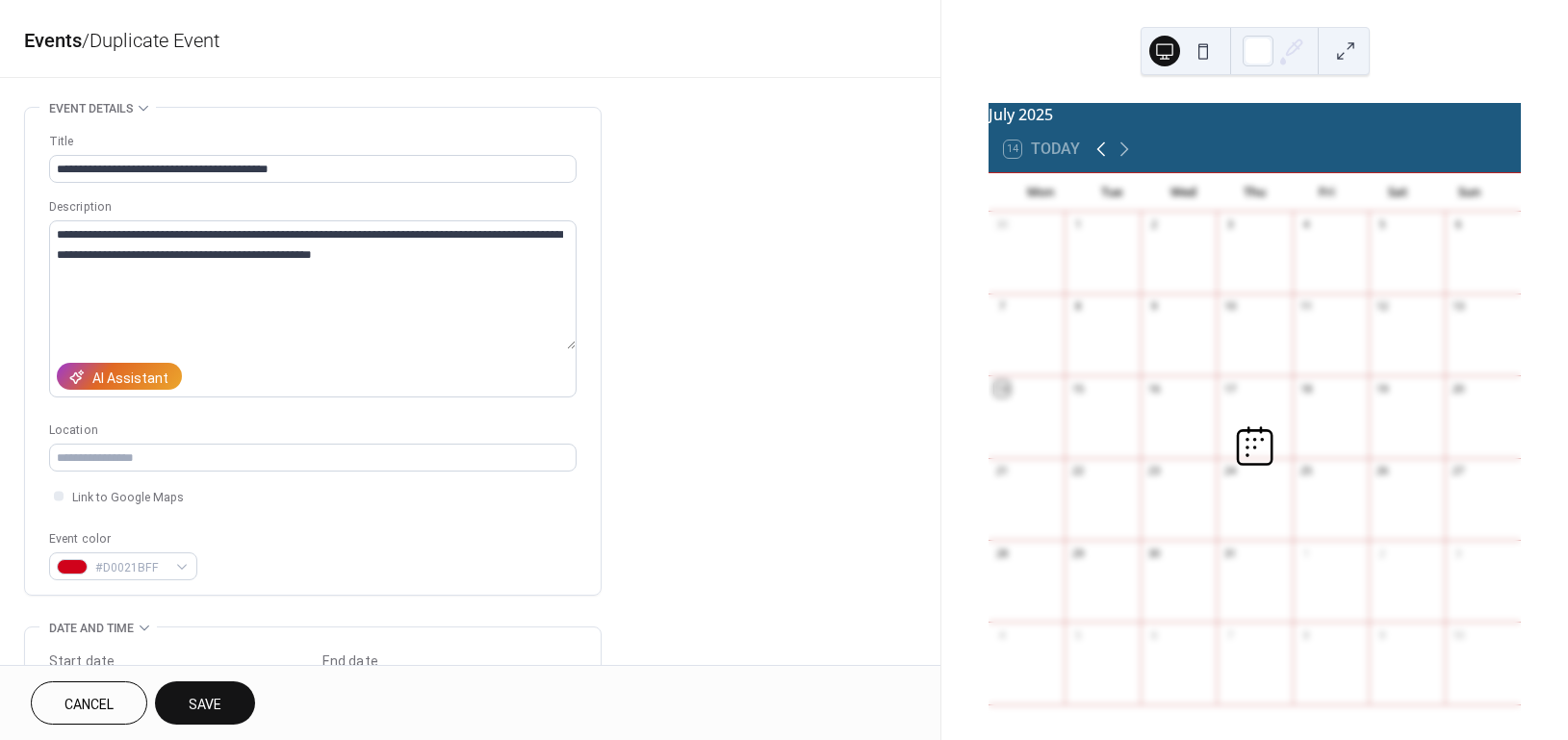 click 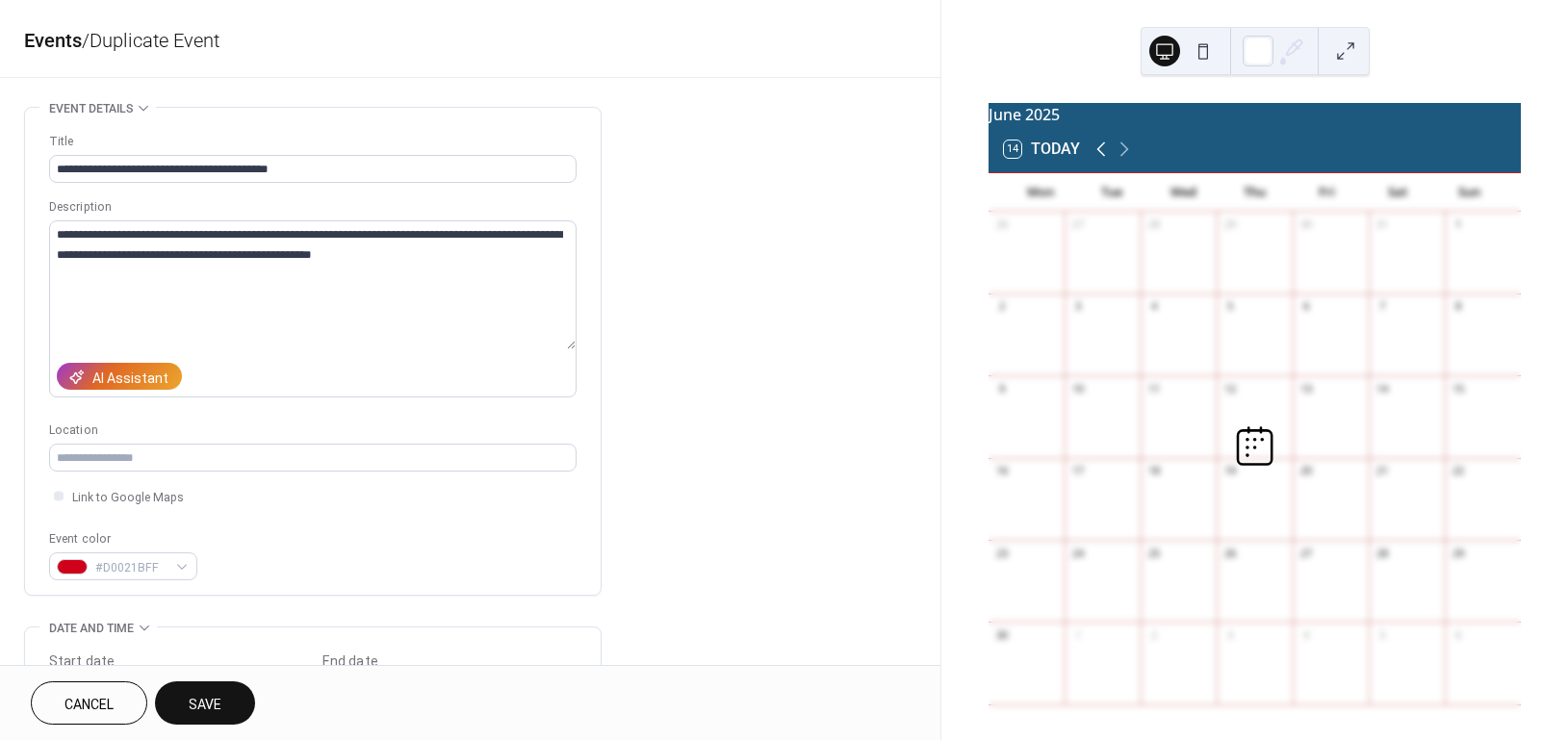 click 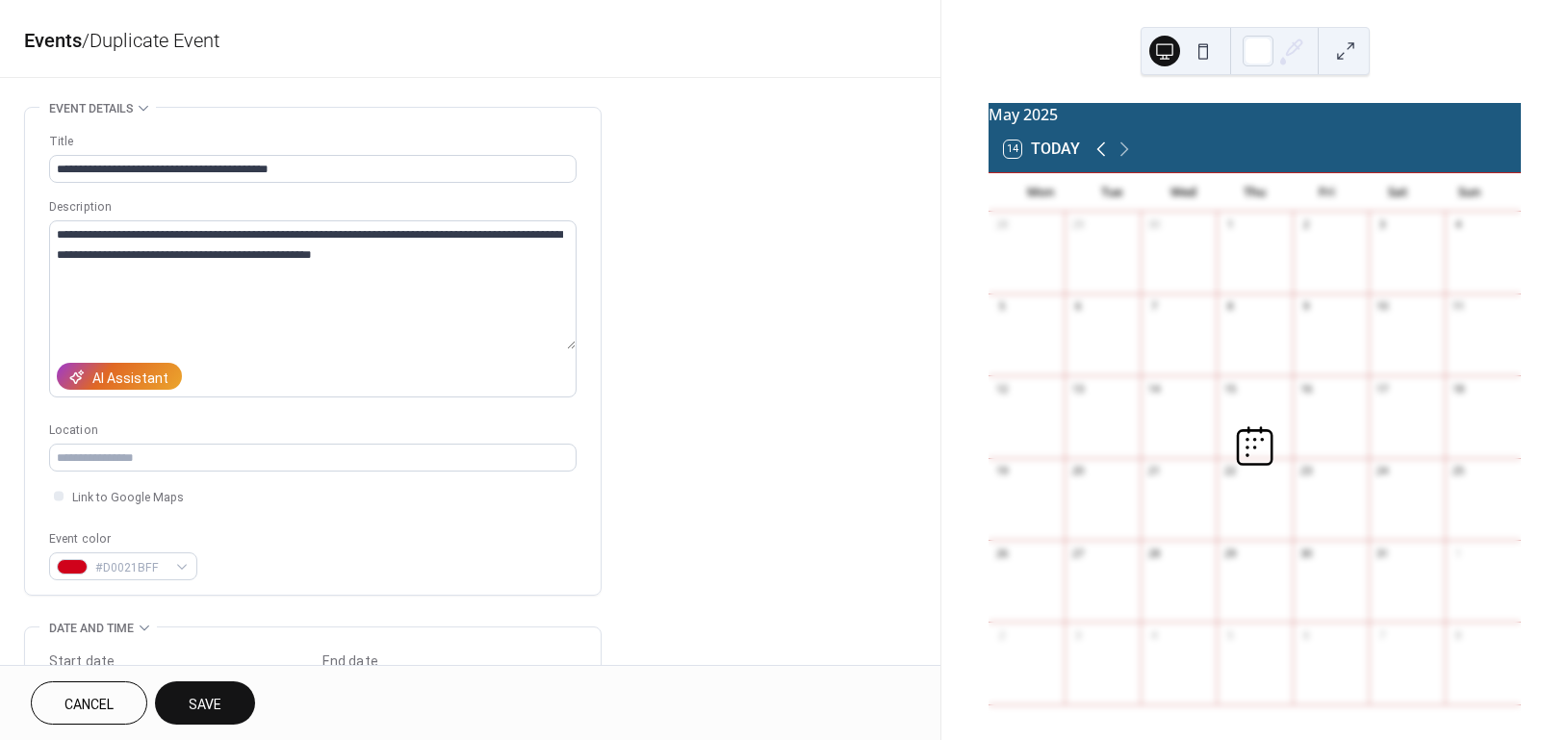 click 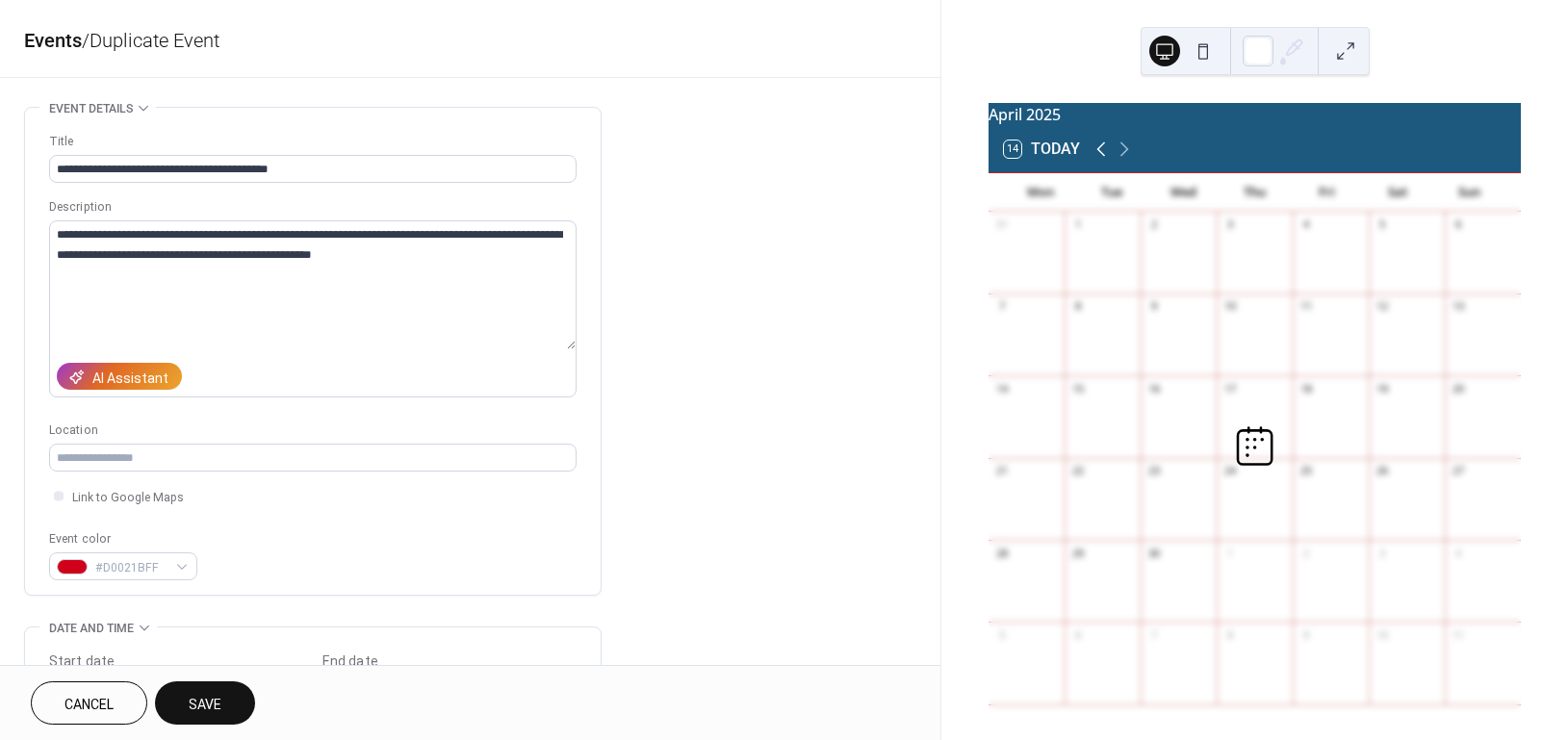 click 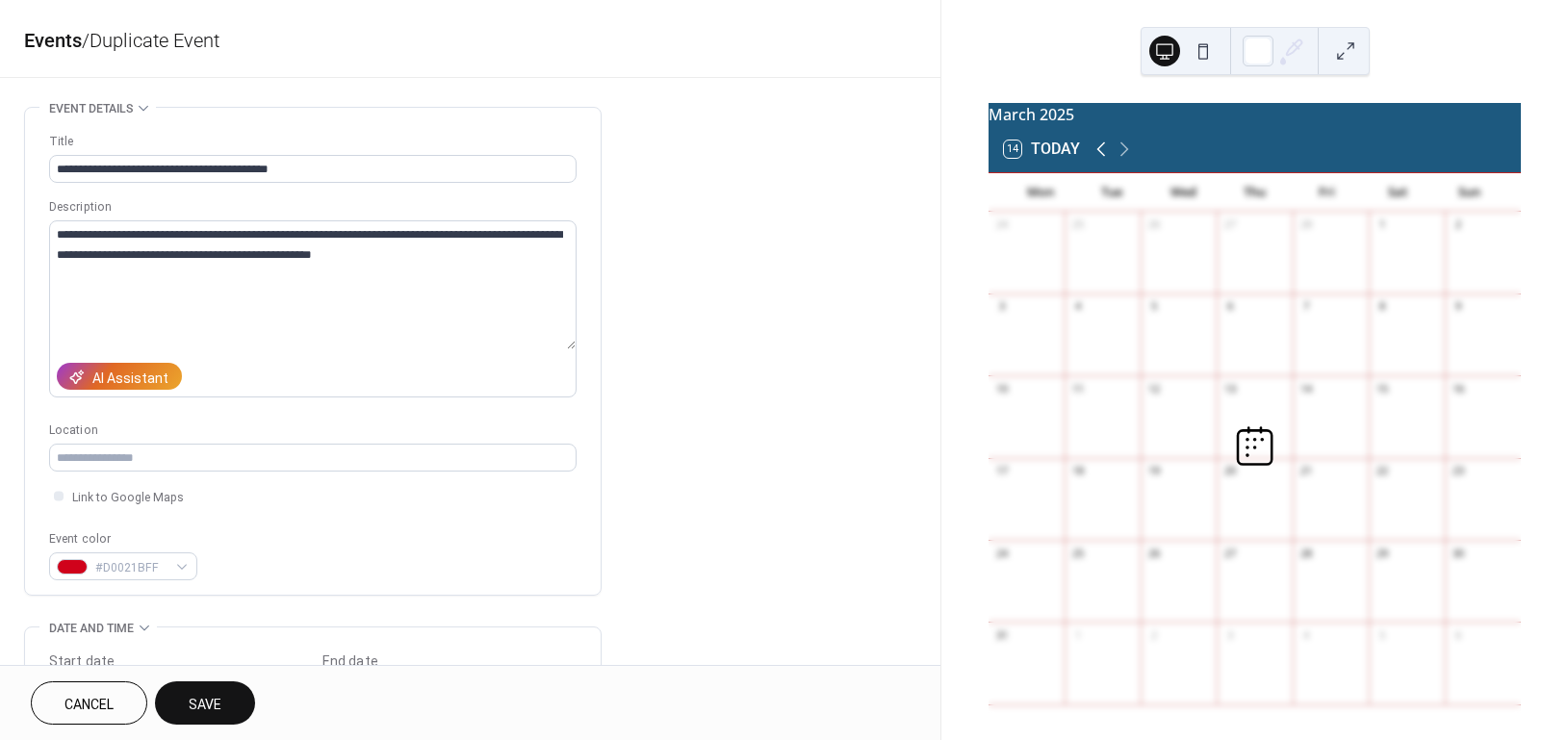 click 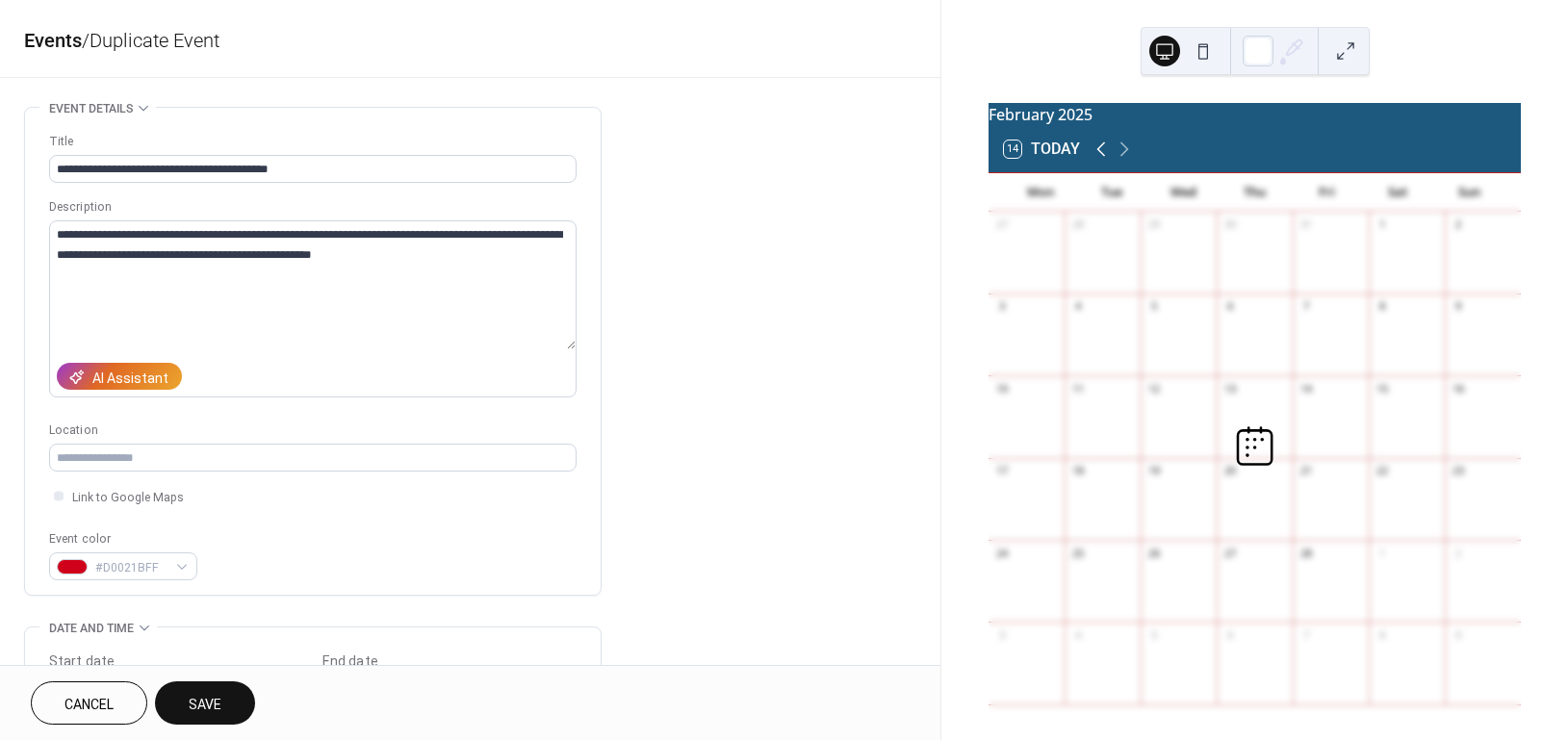 click 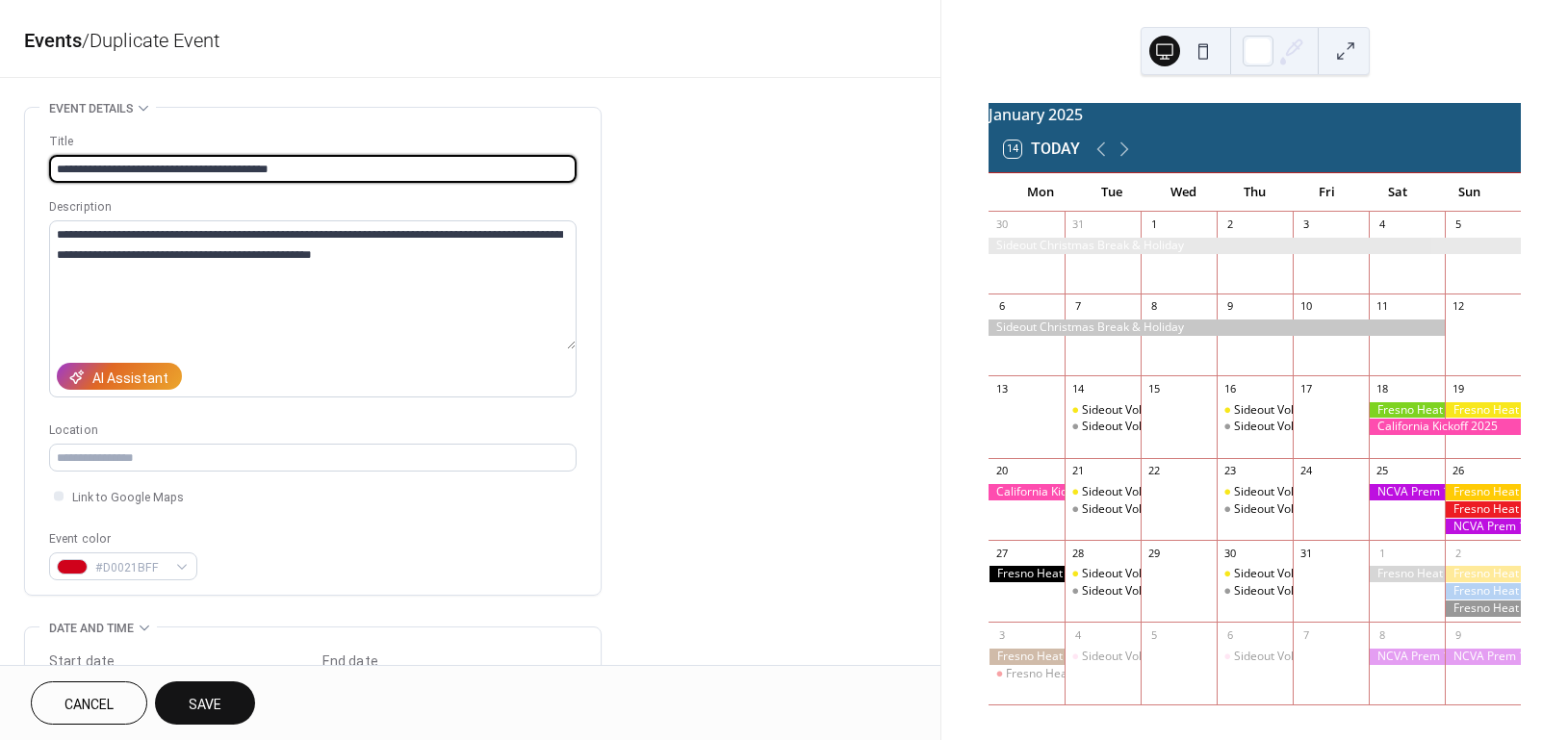 click on "**********" at bounding box center [313, 168] 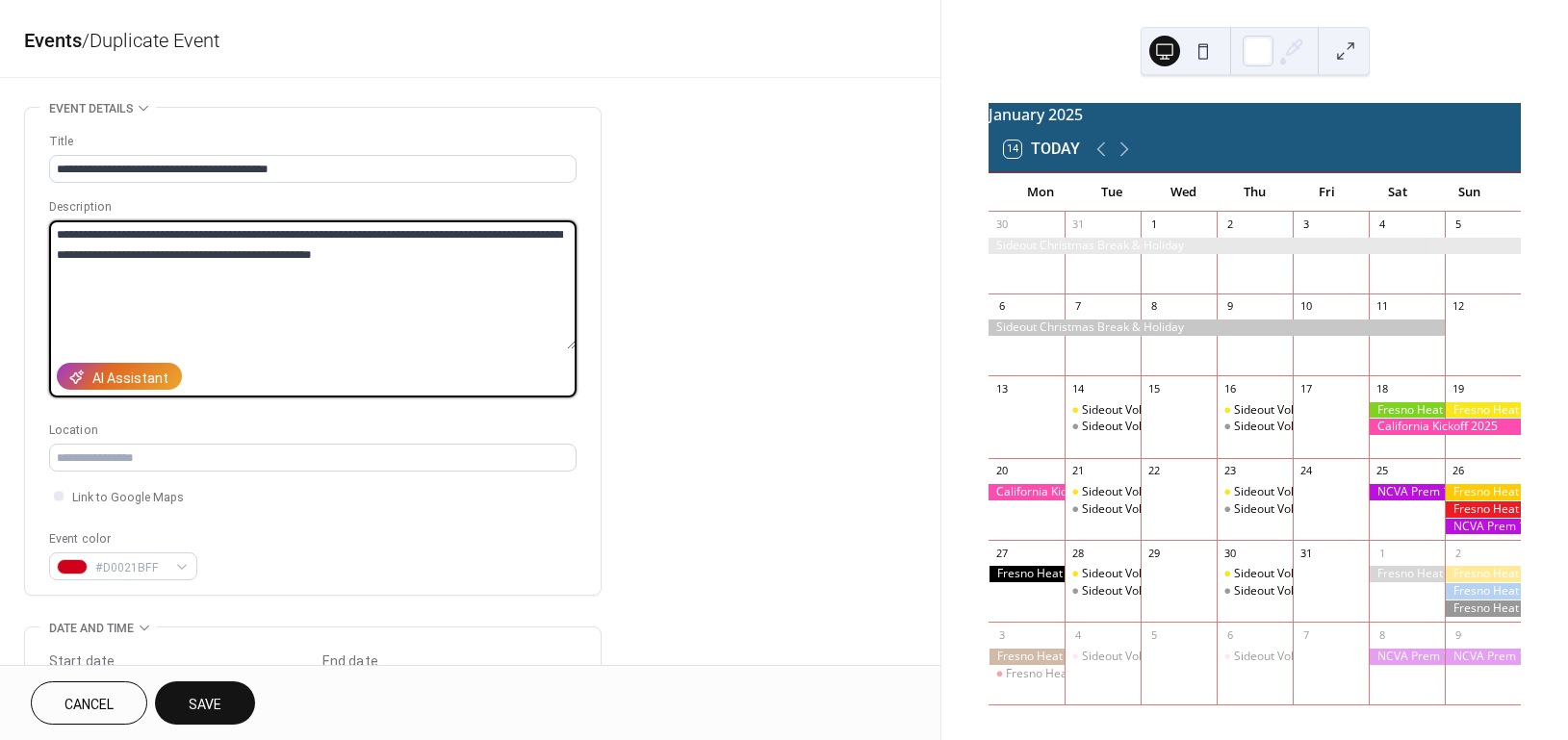 click on "**********" at bounding box center [312, 285] 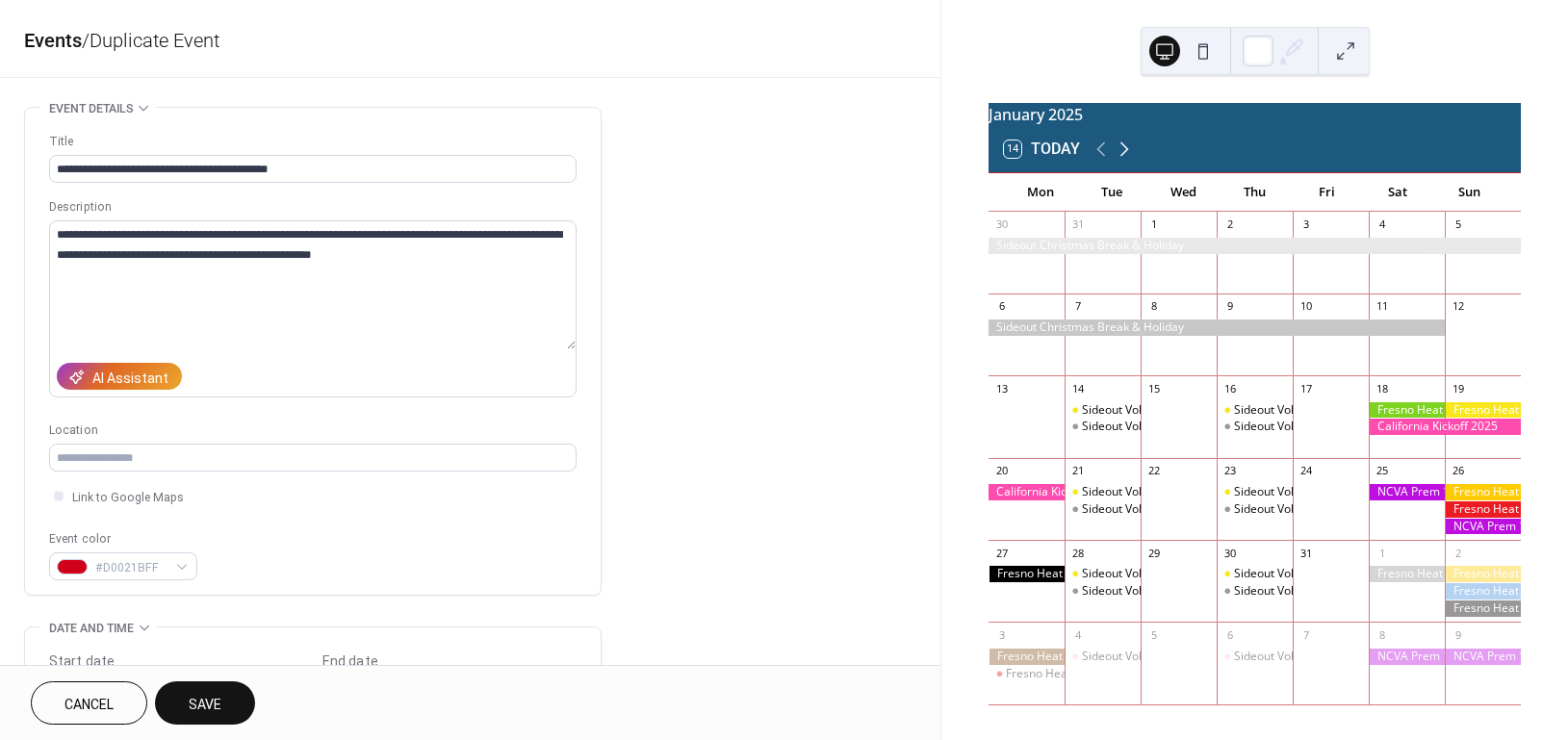 click 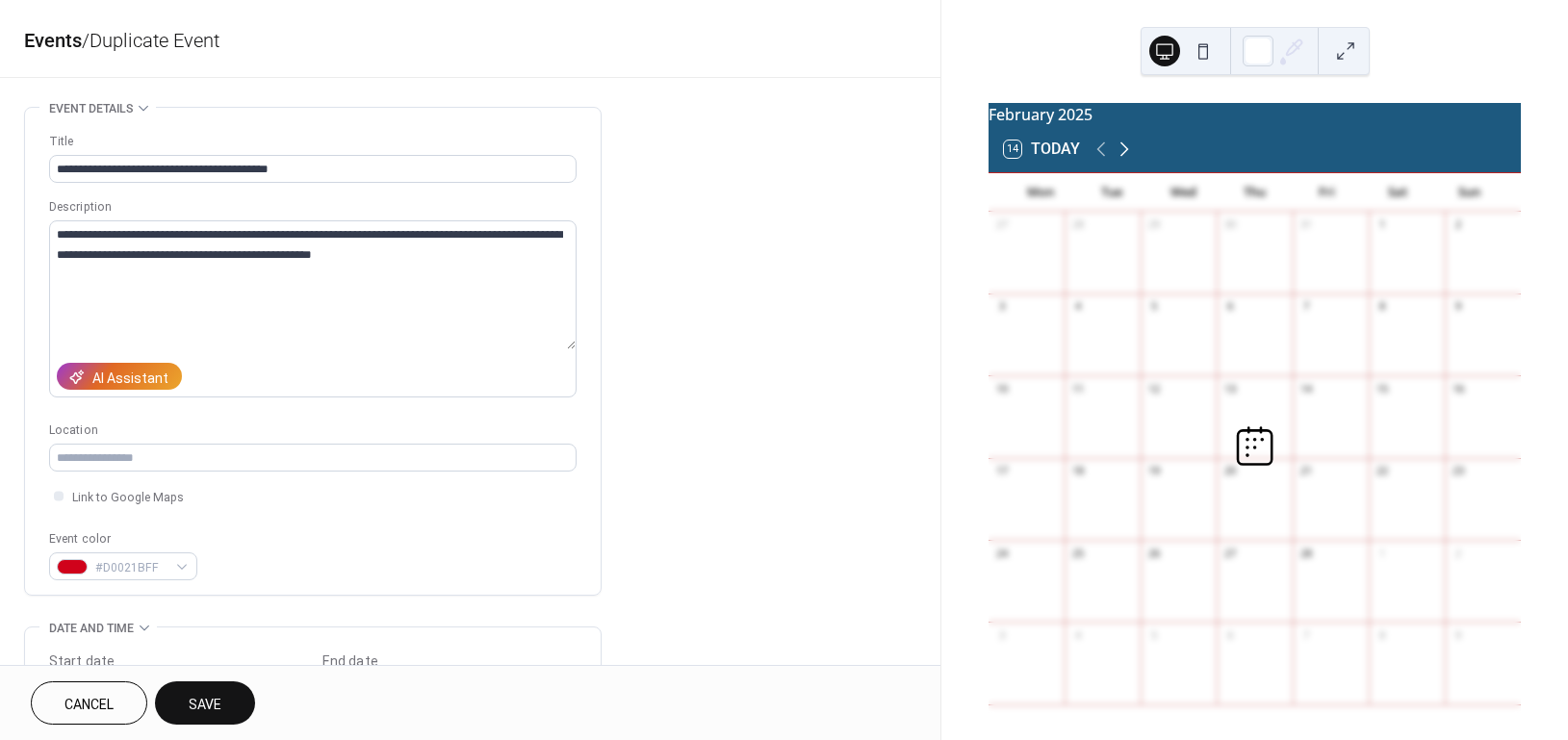 click 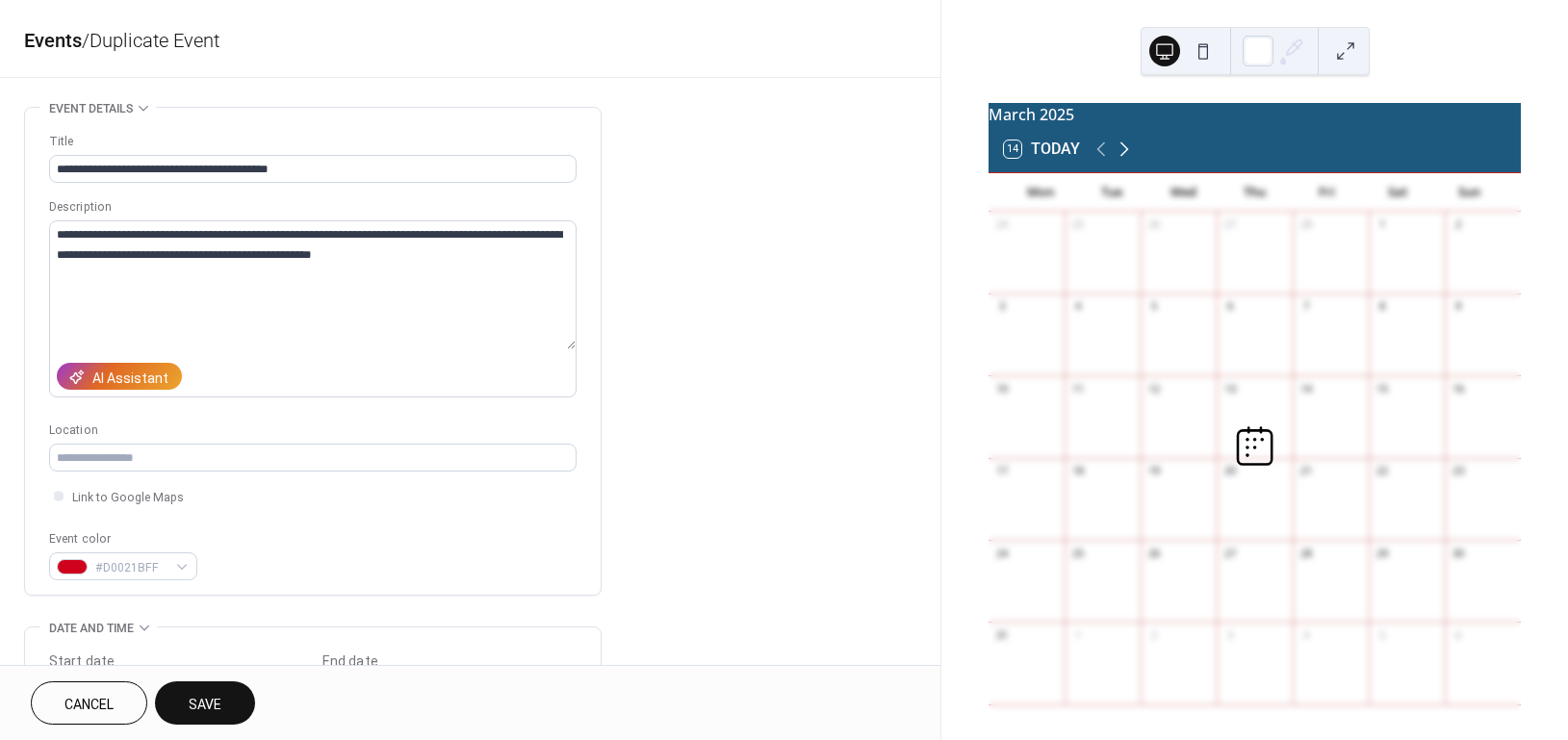 click 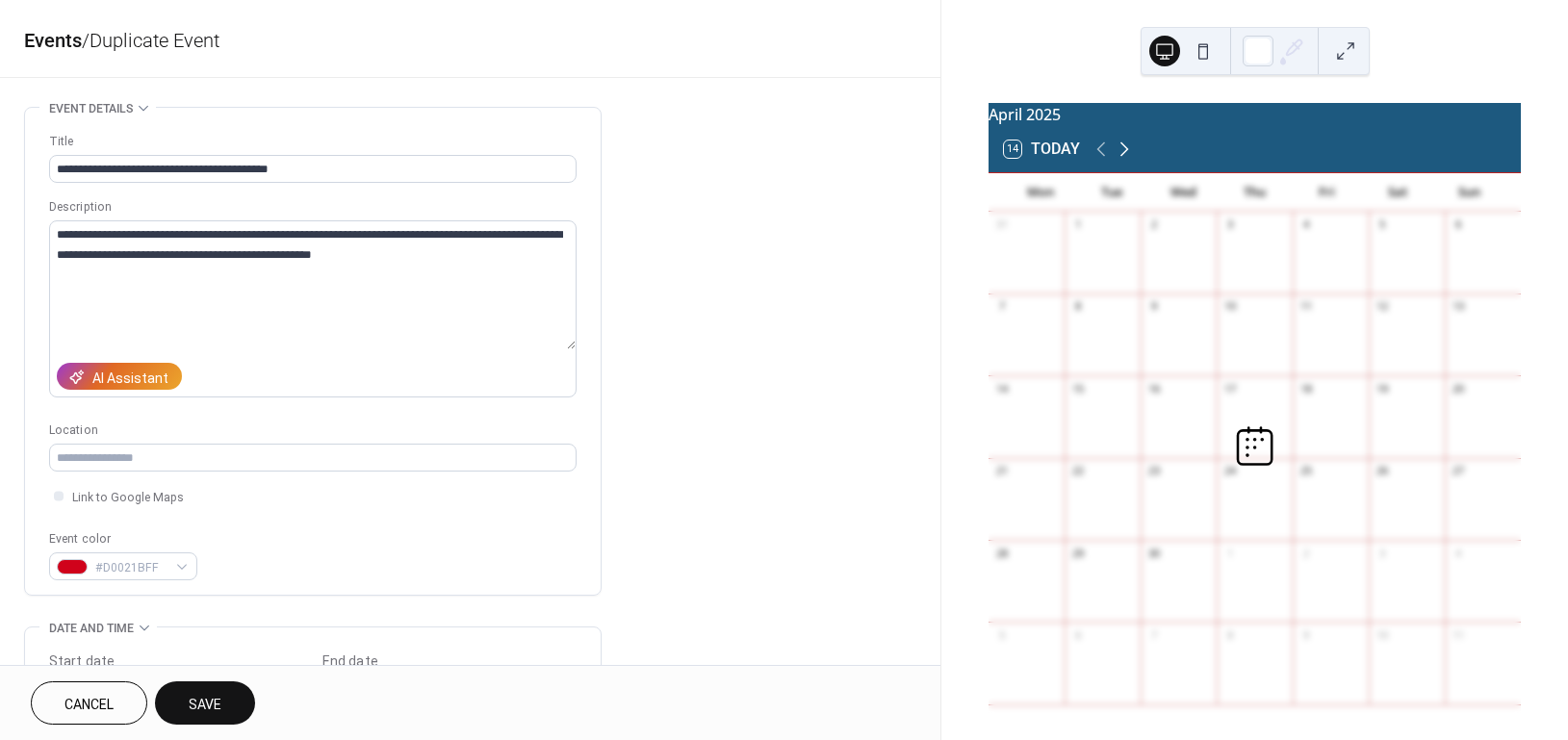 click 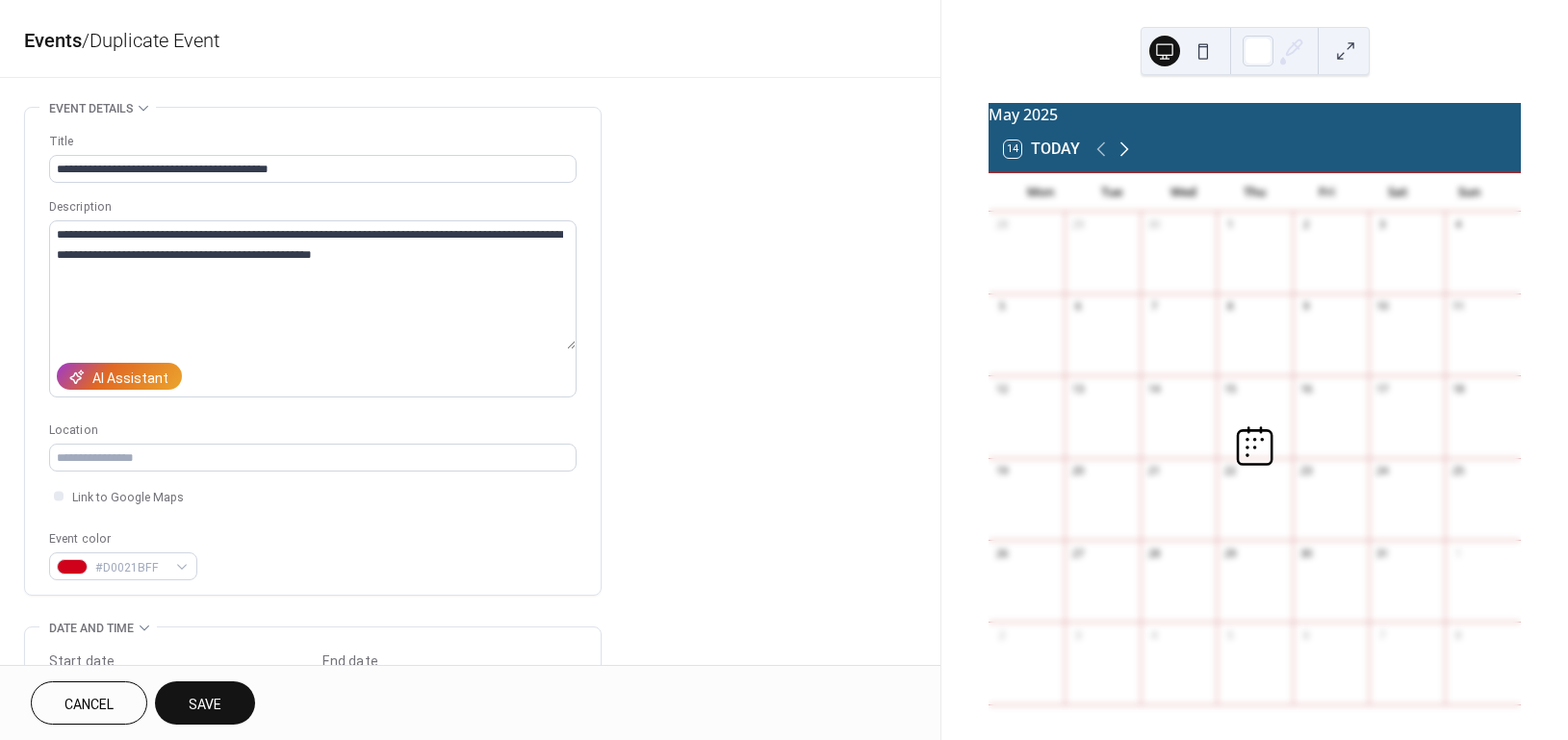 click 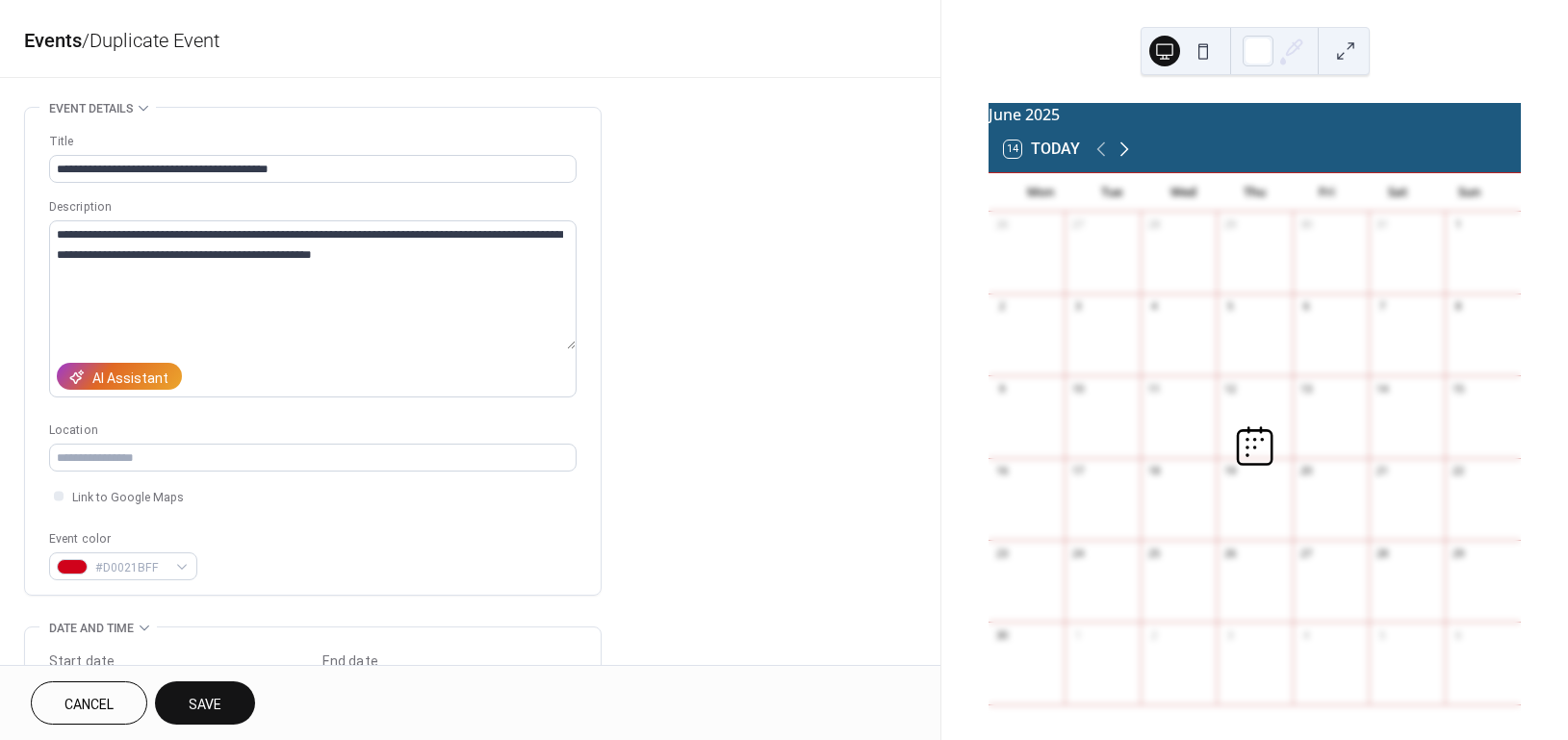 click 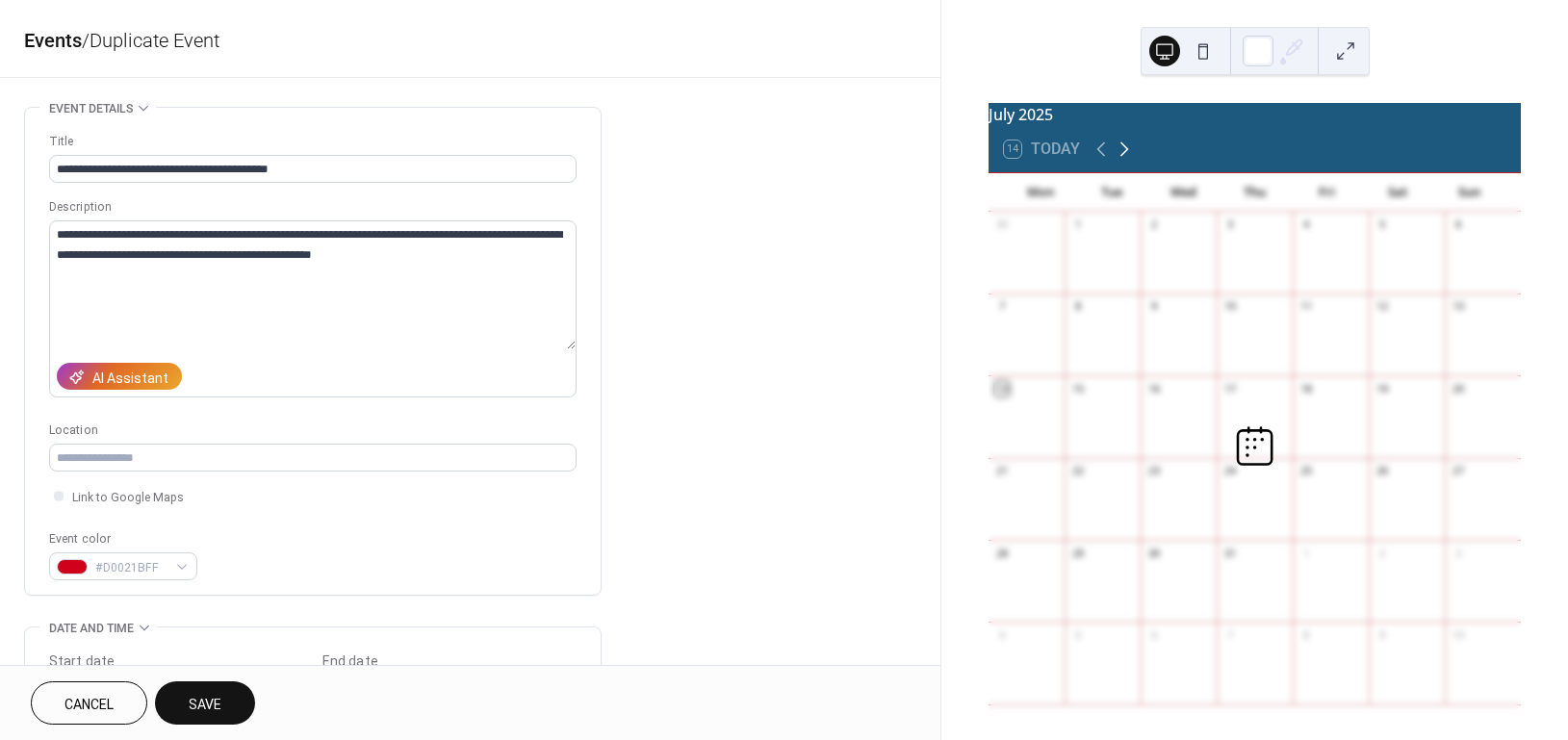 click 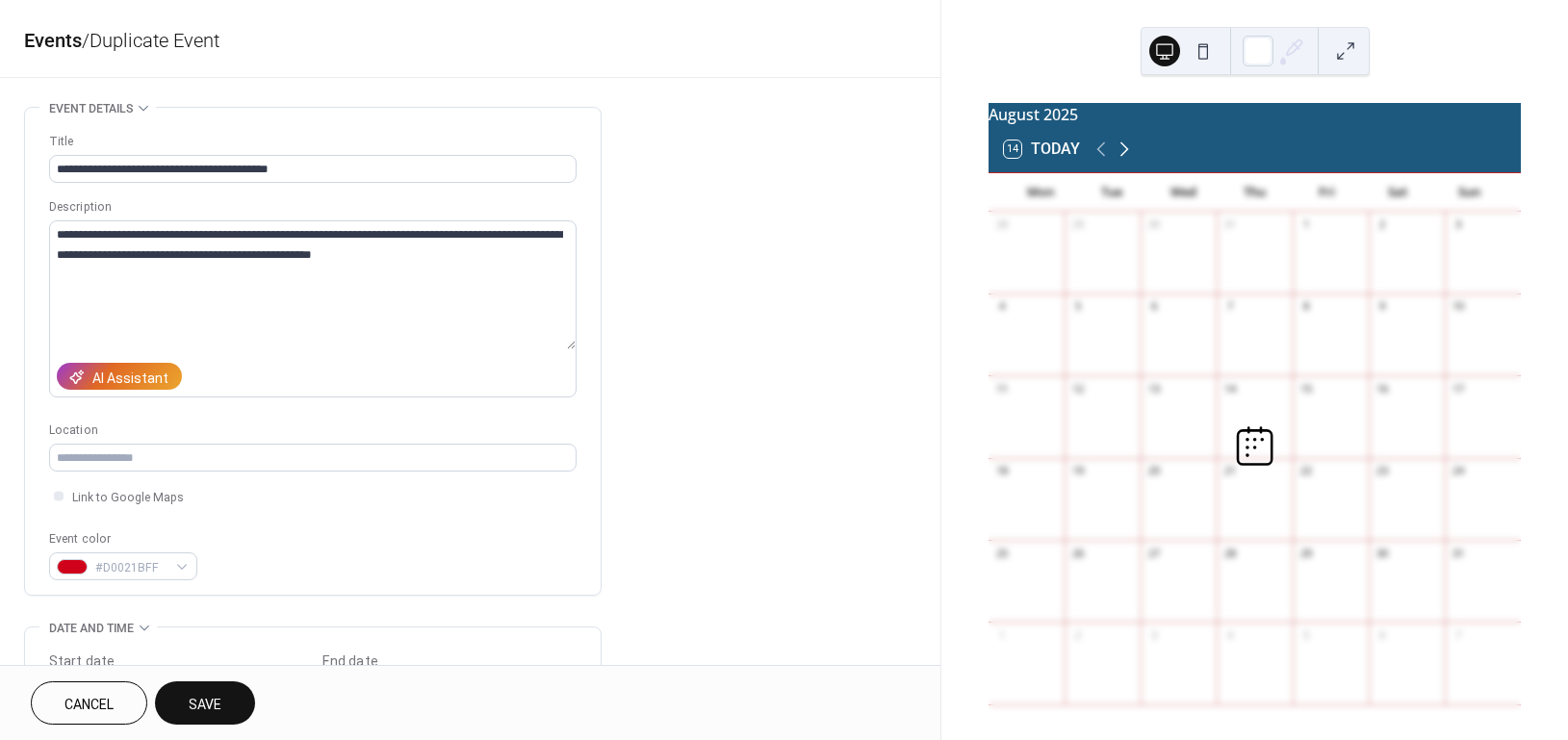 click 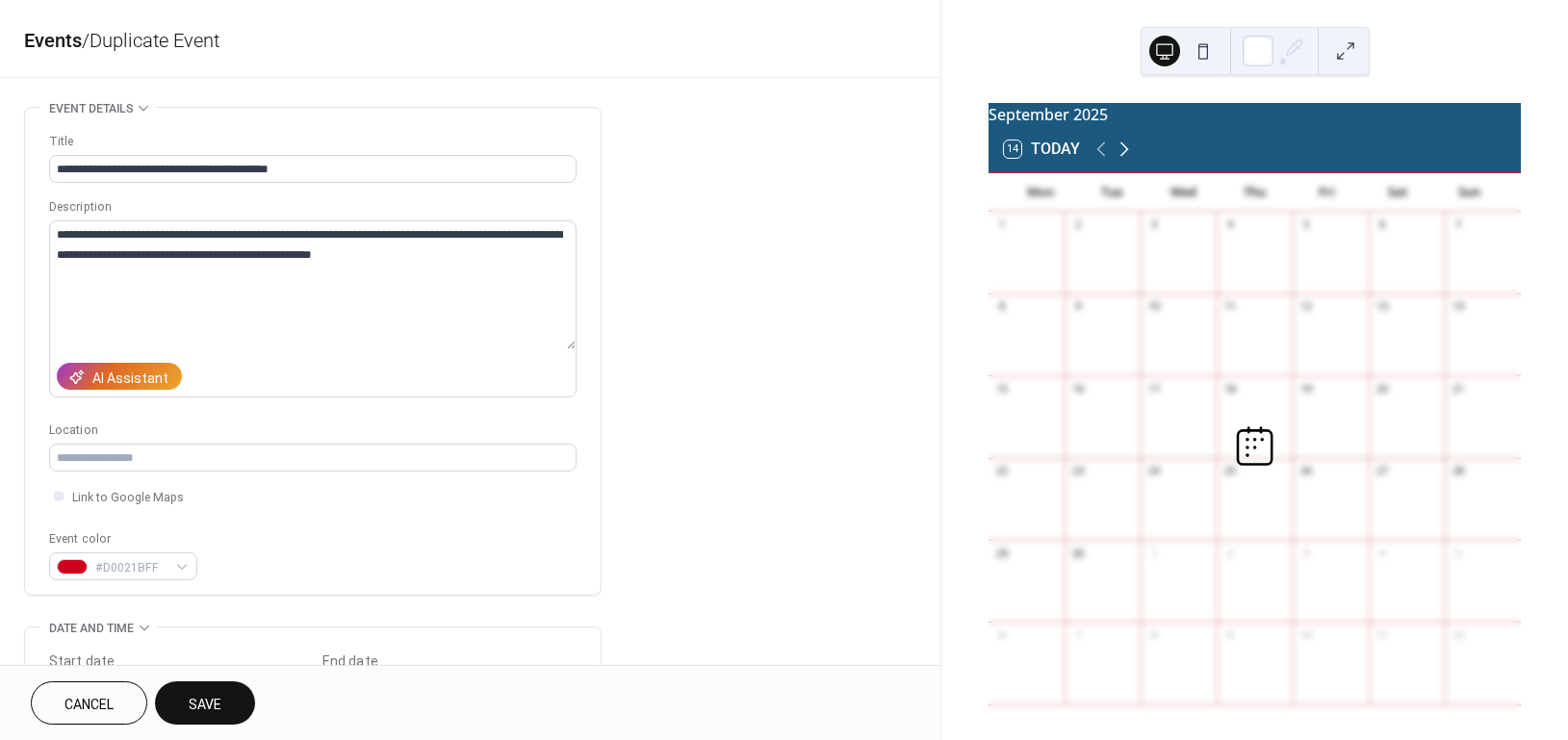 click 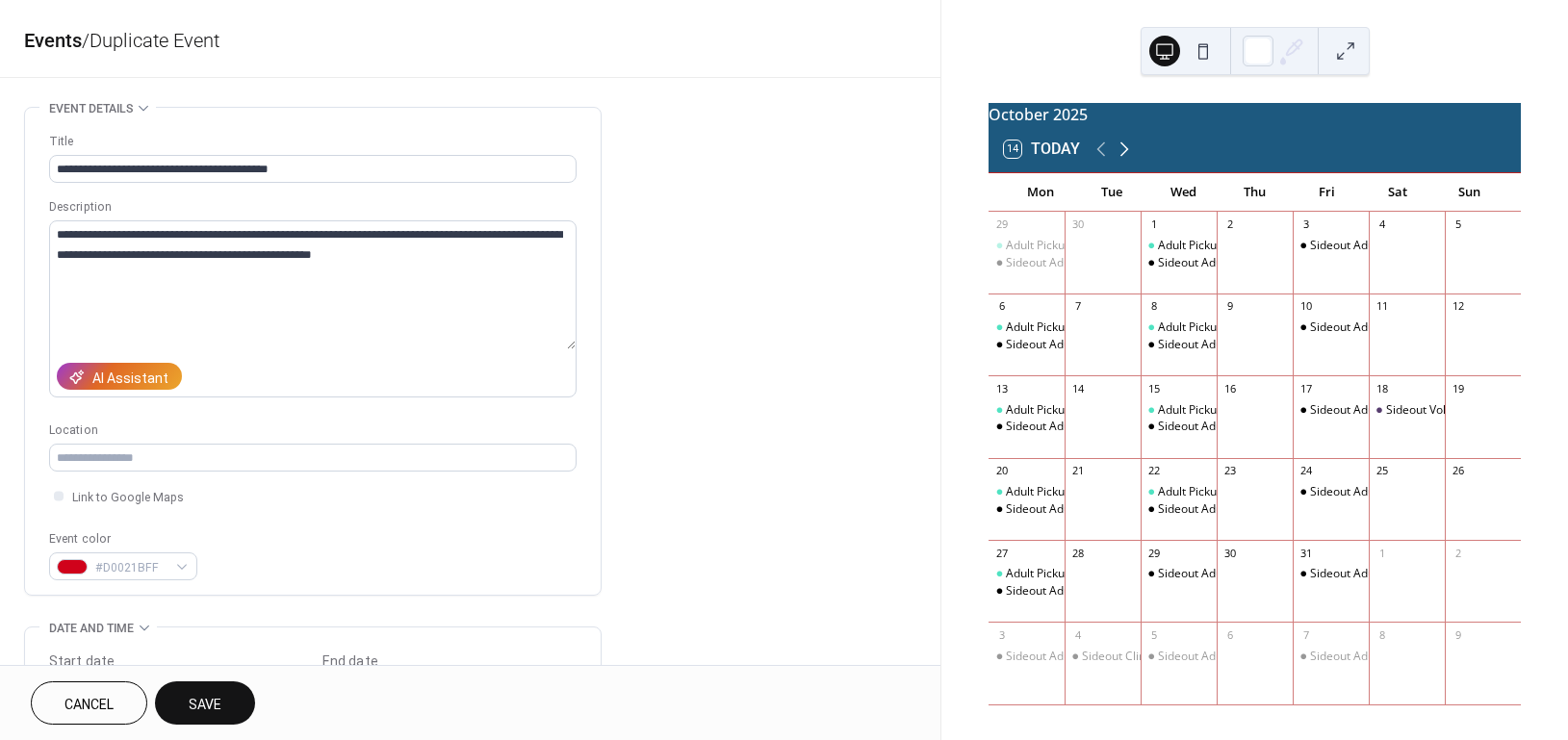 click 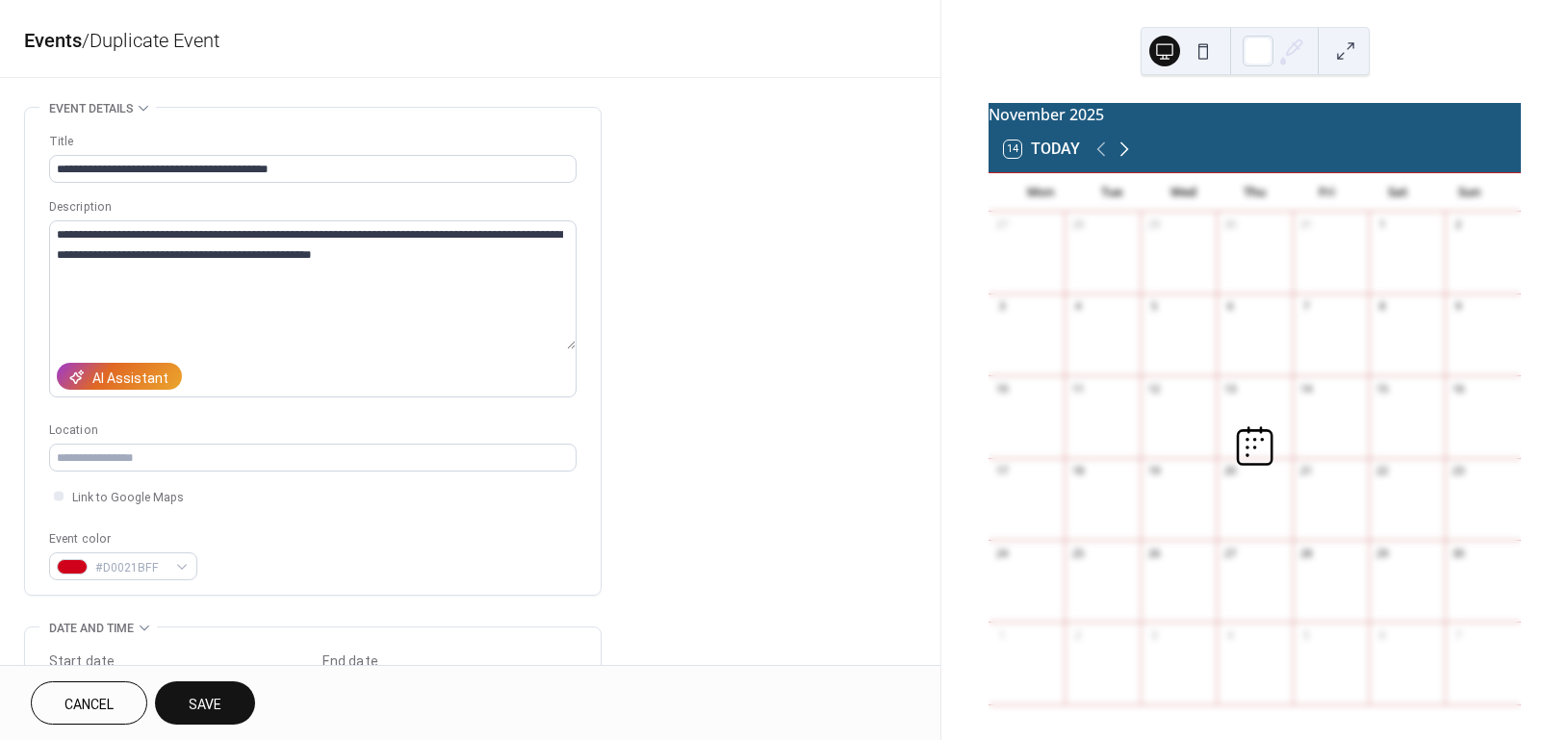 click 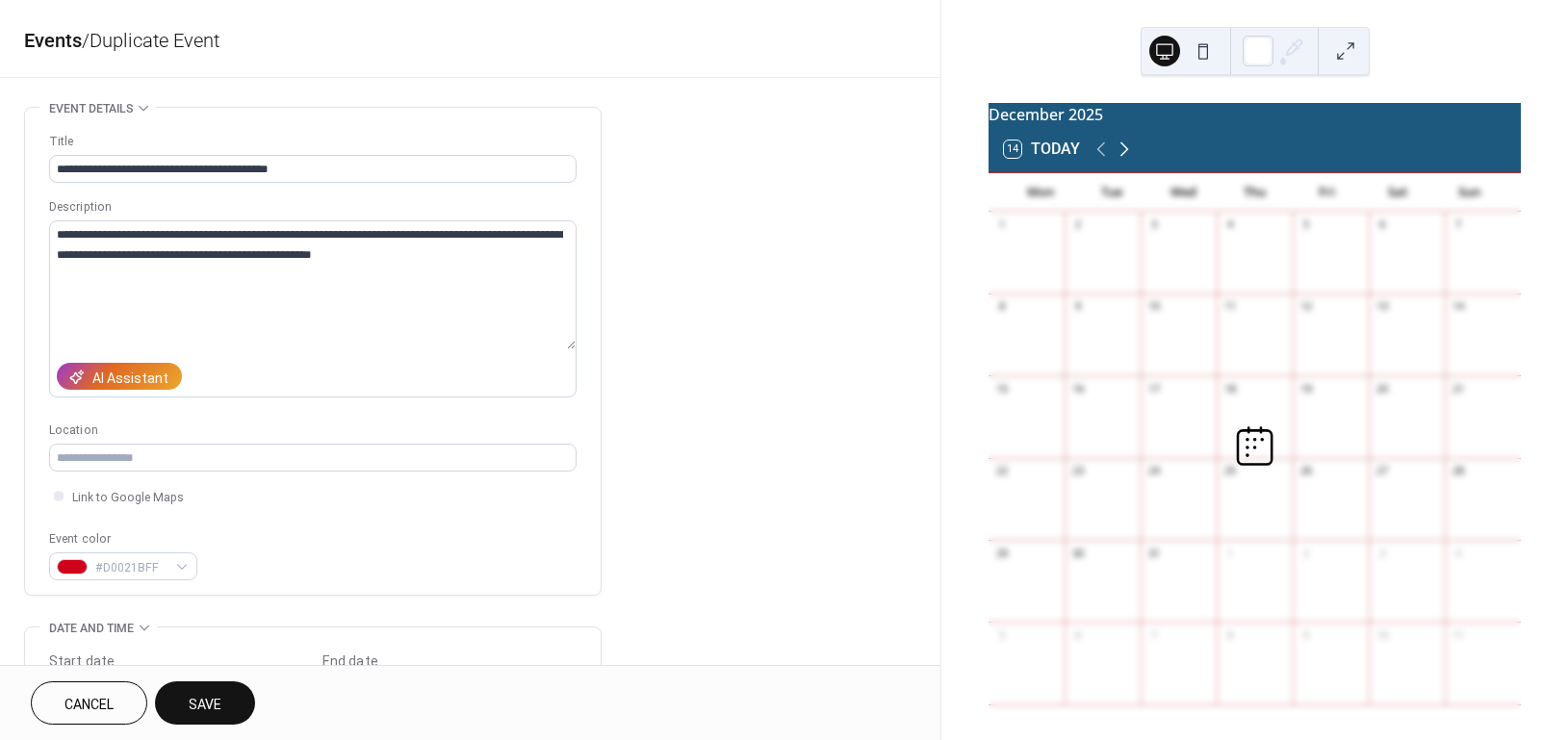click 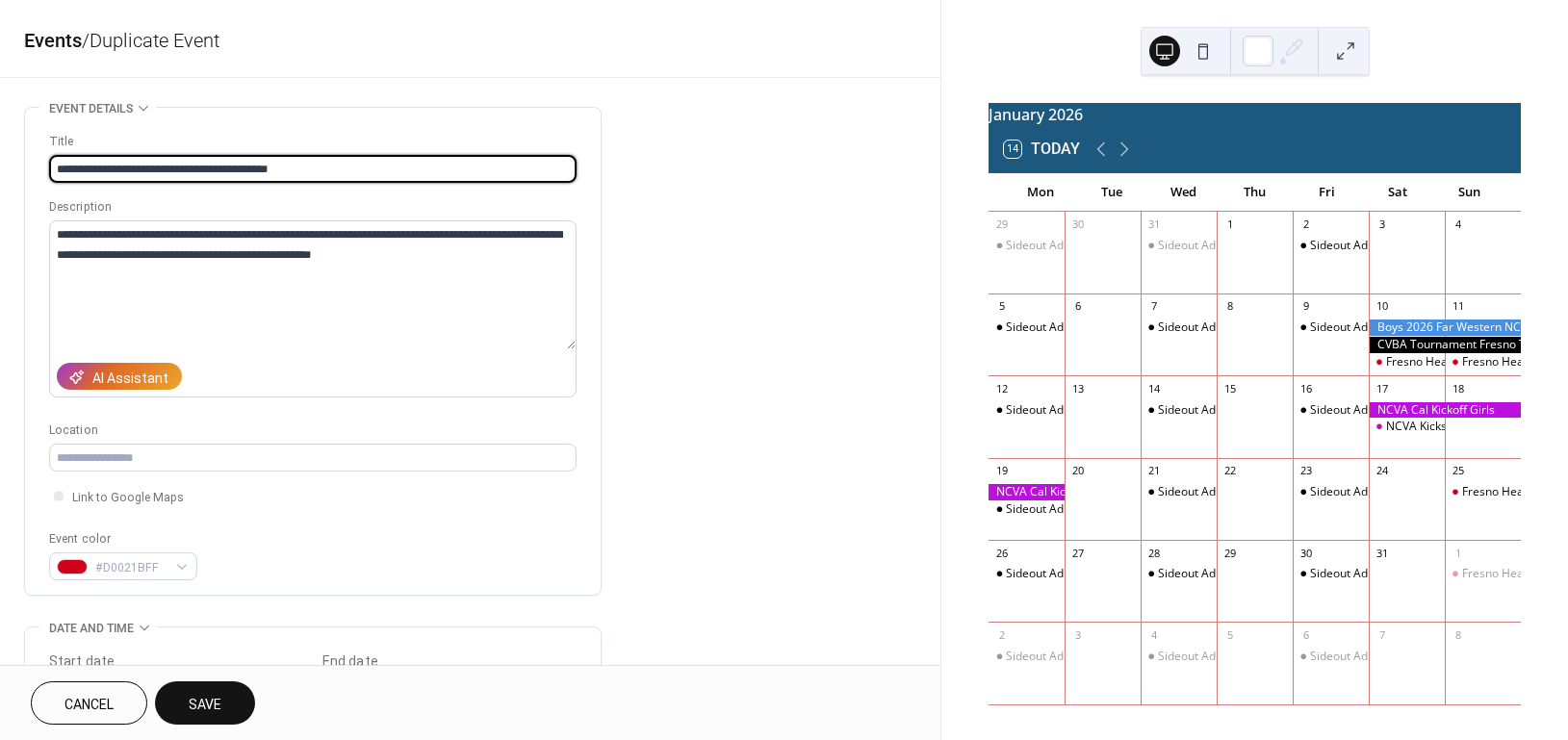 drag, startPoint x: 290, startPoint y: 168, endPoint x: 29, endPoint y: 167, distance: 261.00192 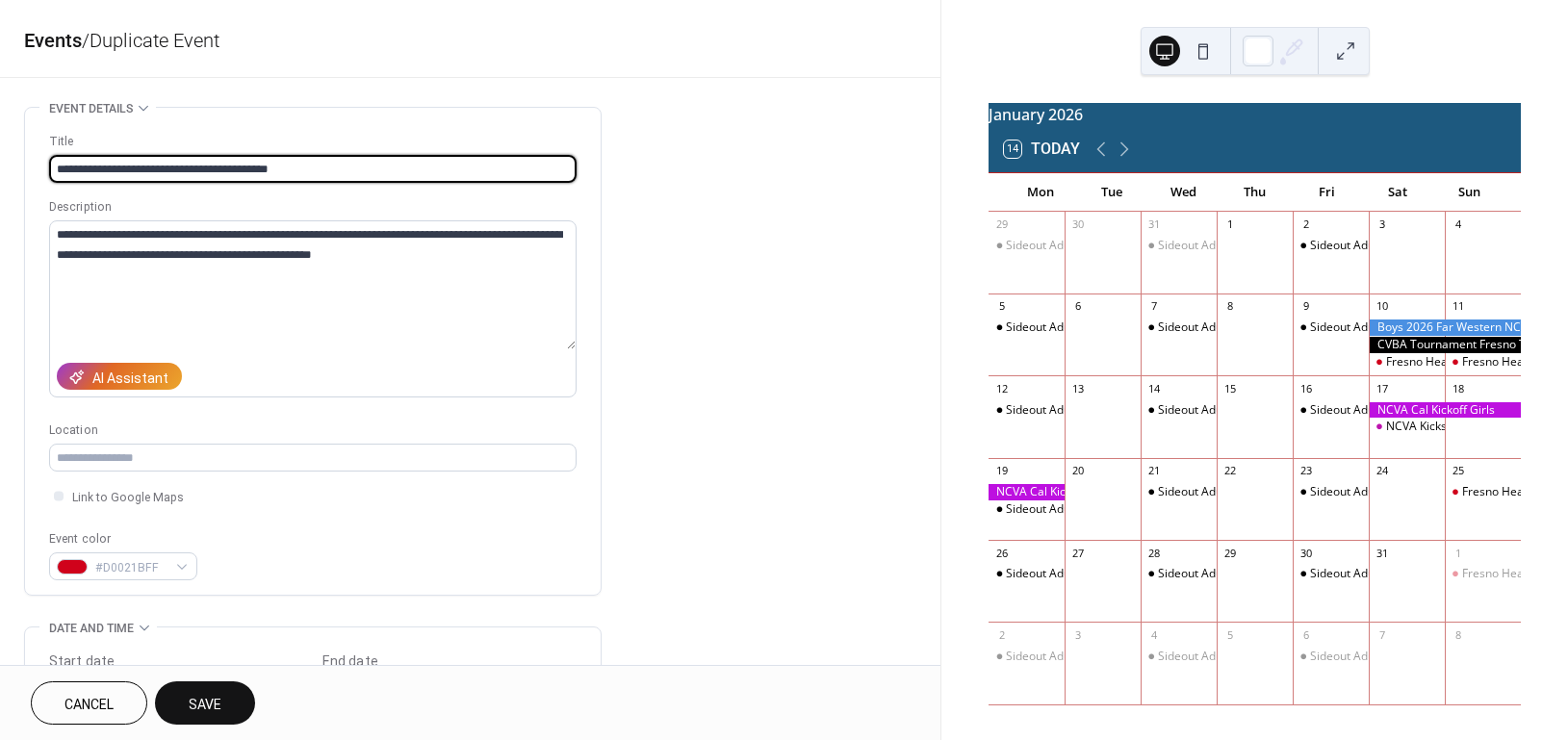 click on "**********" at bounding box center (313, 351) 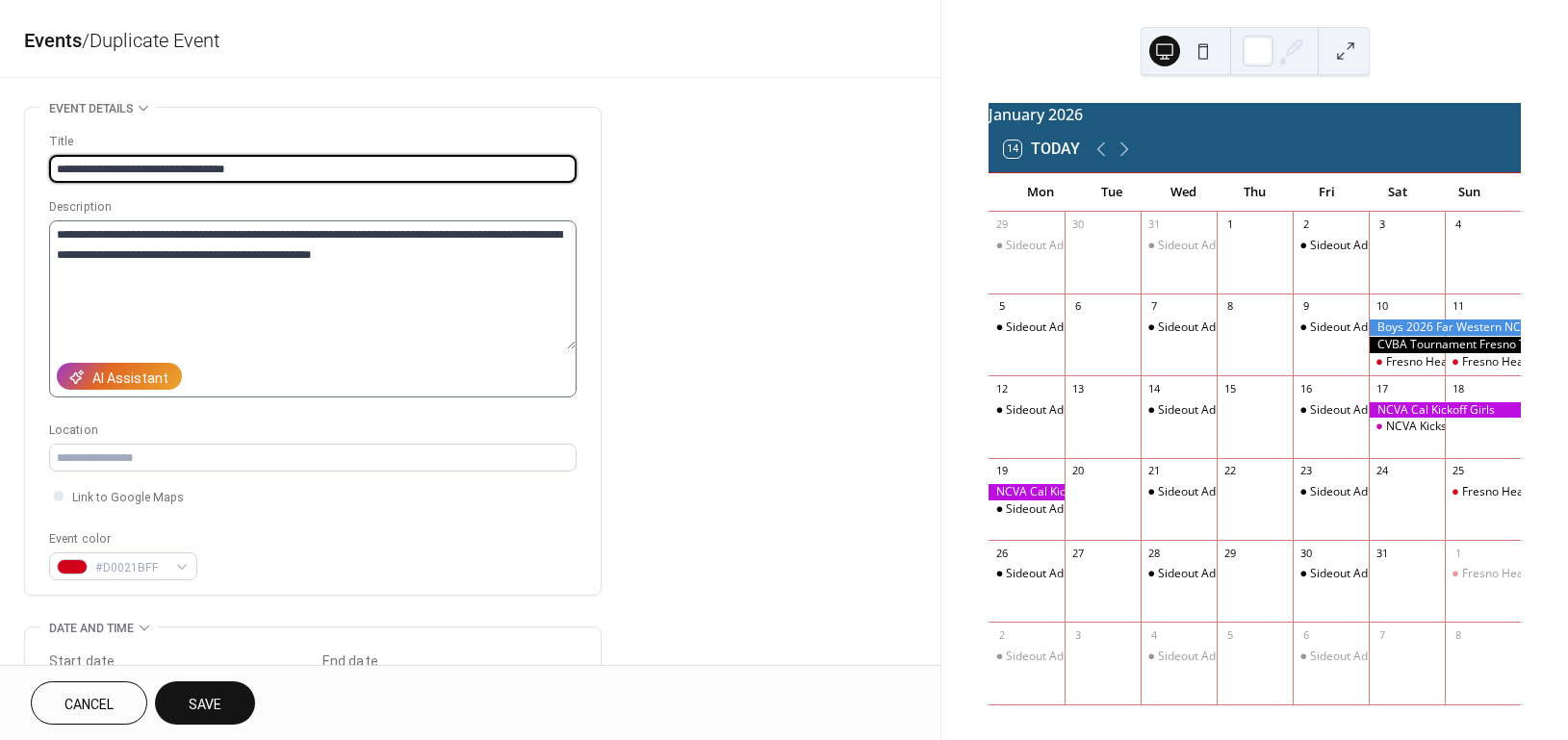 type on "**********" 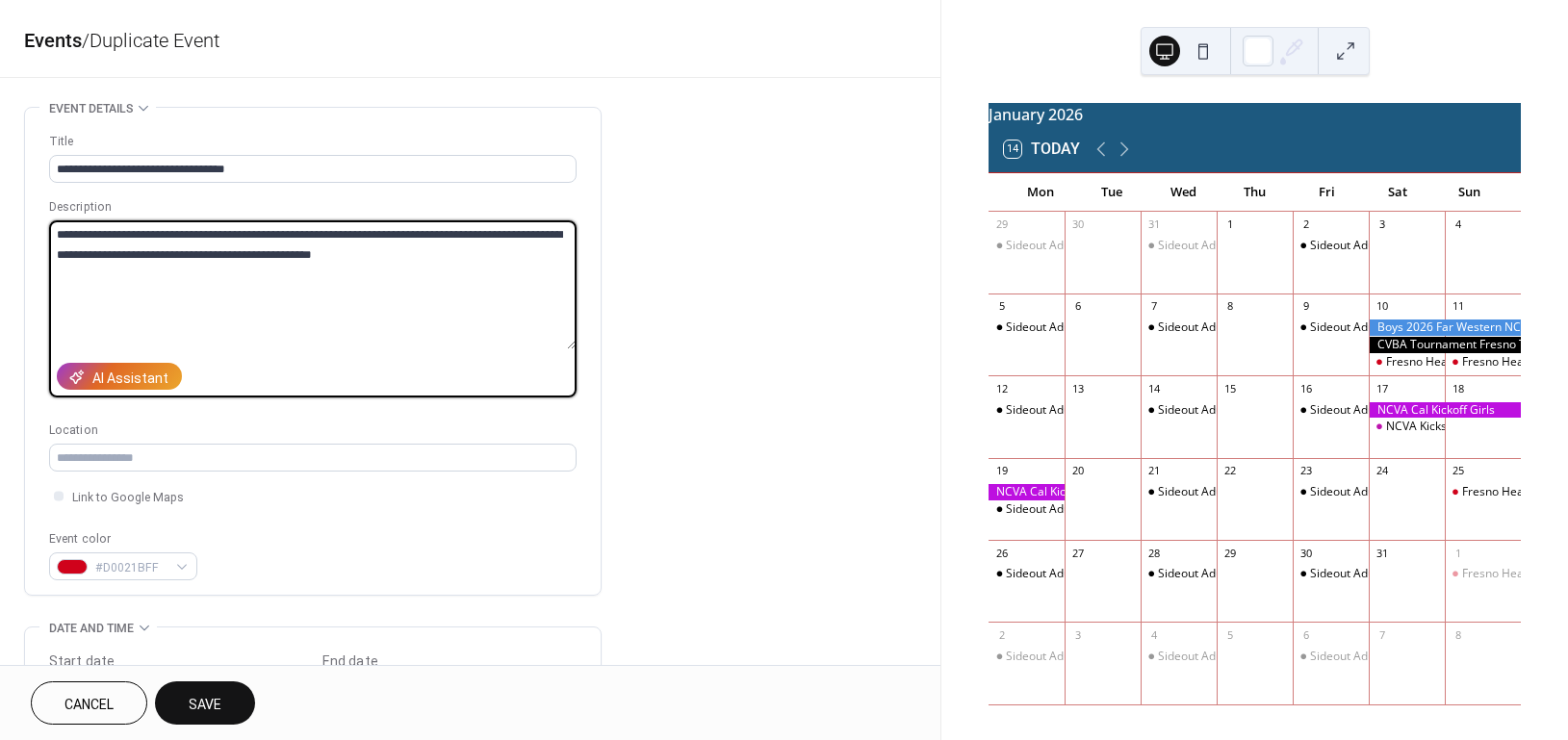 drag, startPoint x: 149, startPoint y: 234, endPoint x: 116, endPoint y: 235, distance: 33.0151 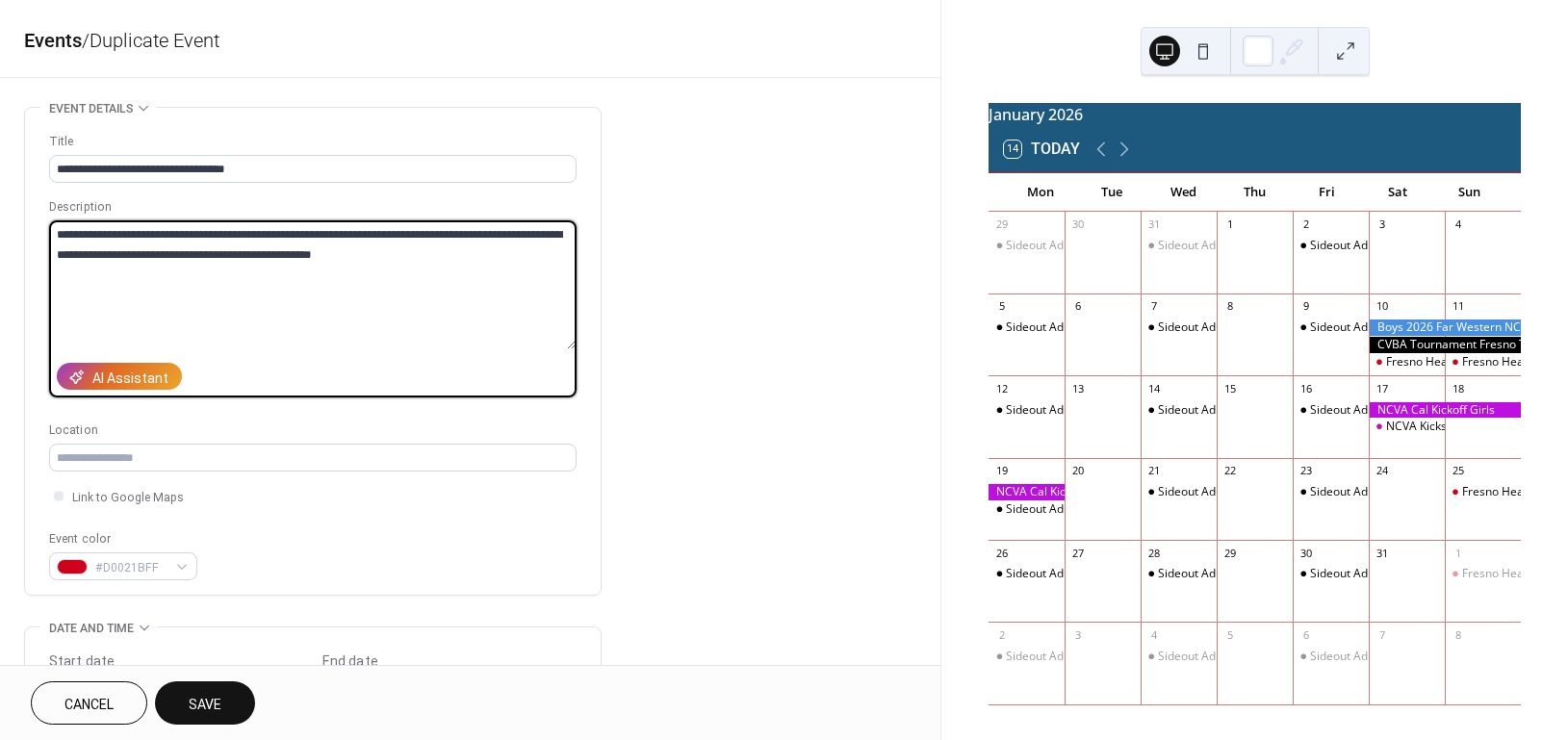 click on "**********" at bounding box center [312, 285] 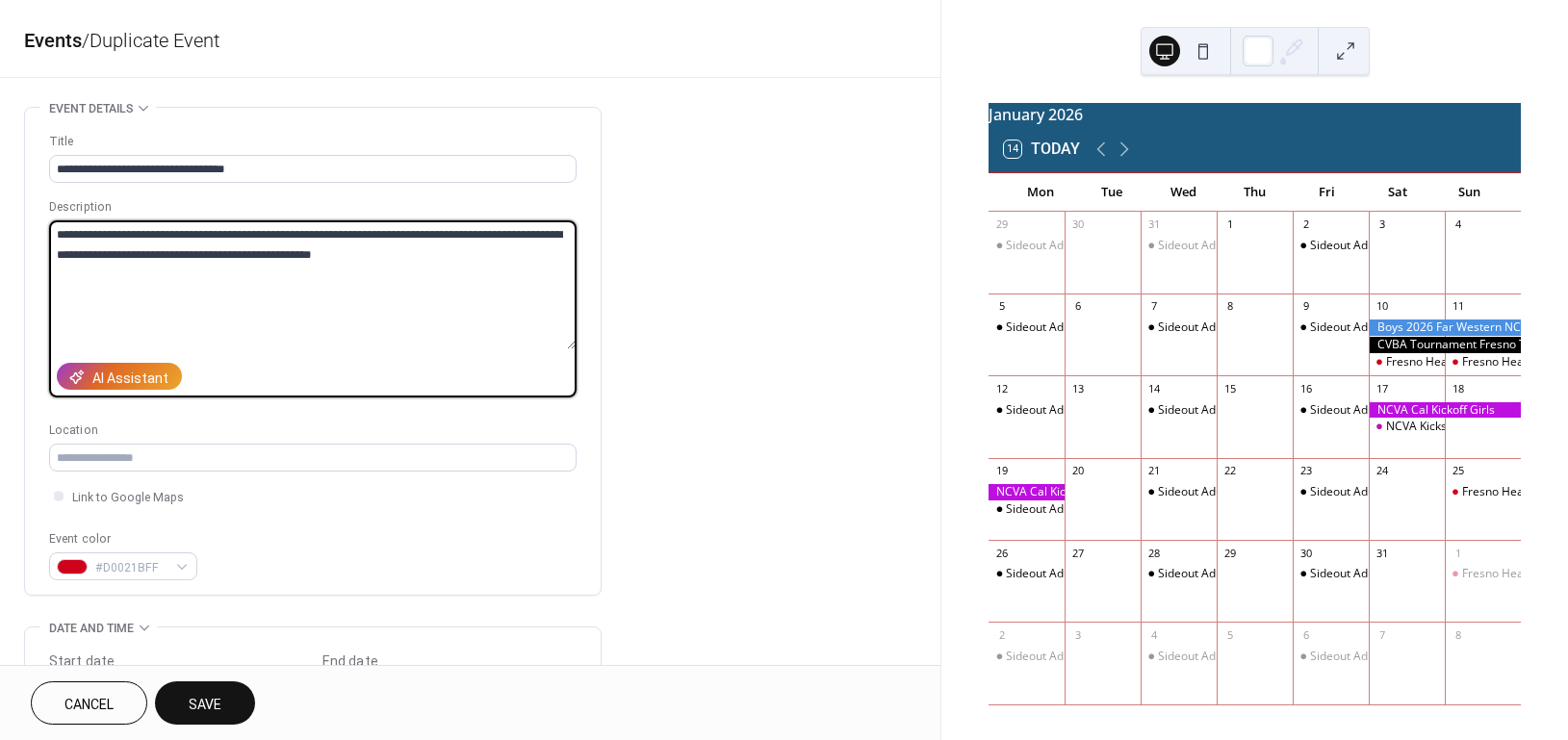 drag, startPoint x: 97, startPoint y: 235, endPoint x: 144, endPoint y: 239, distance: 47.169906 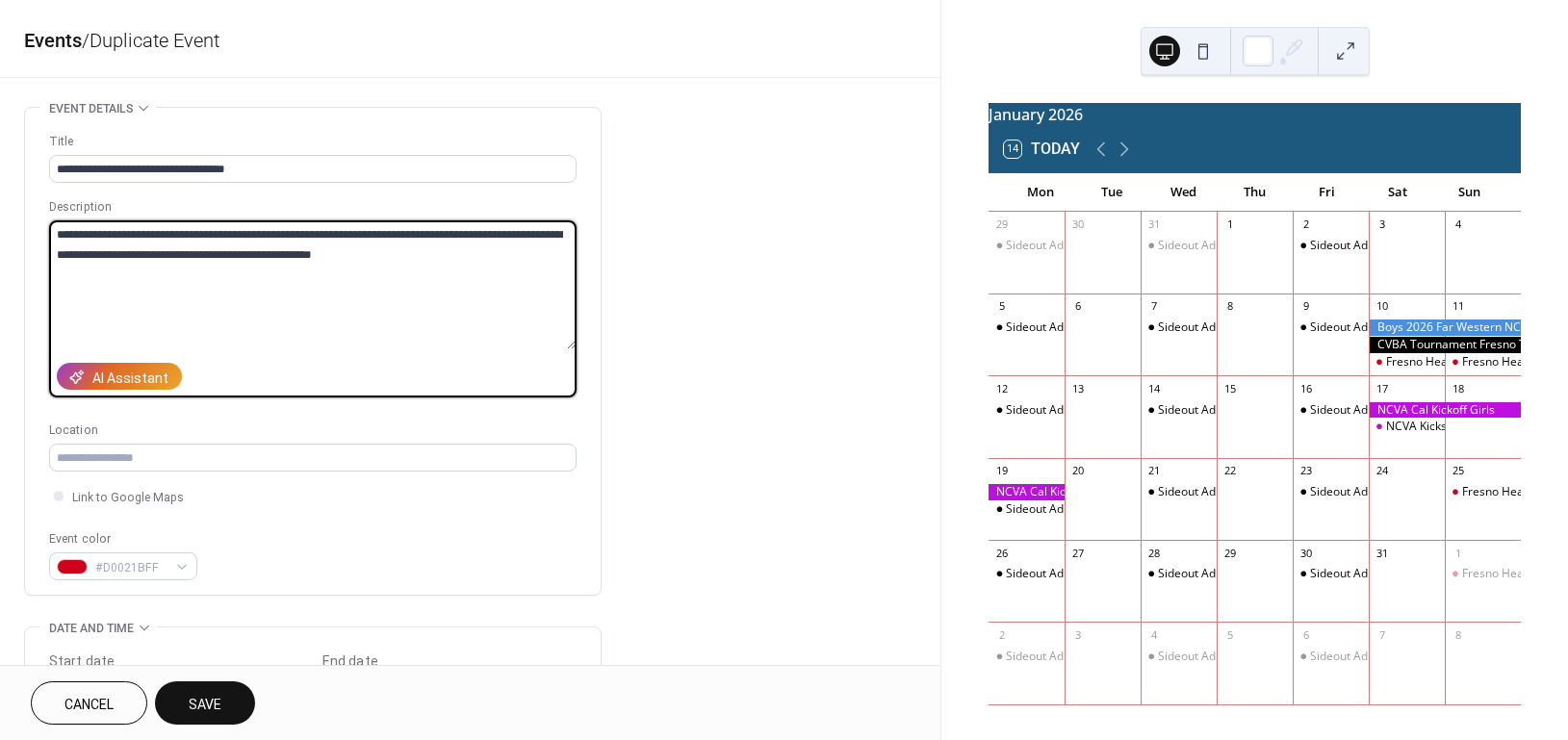 click on "**********" at bounding box center (312, 285) 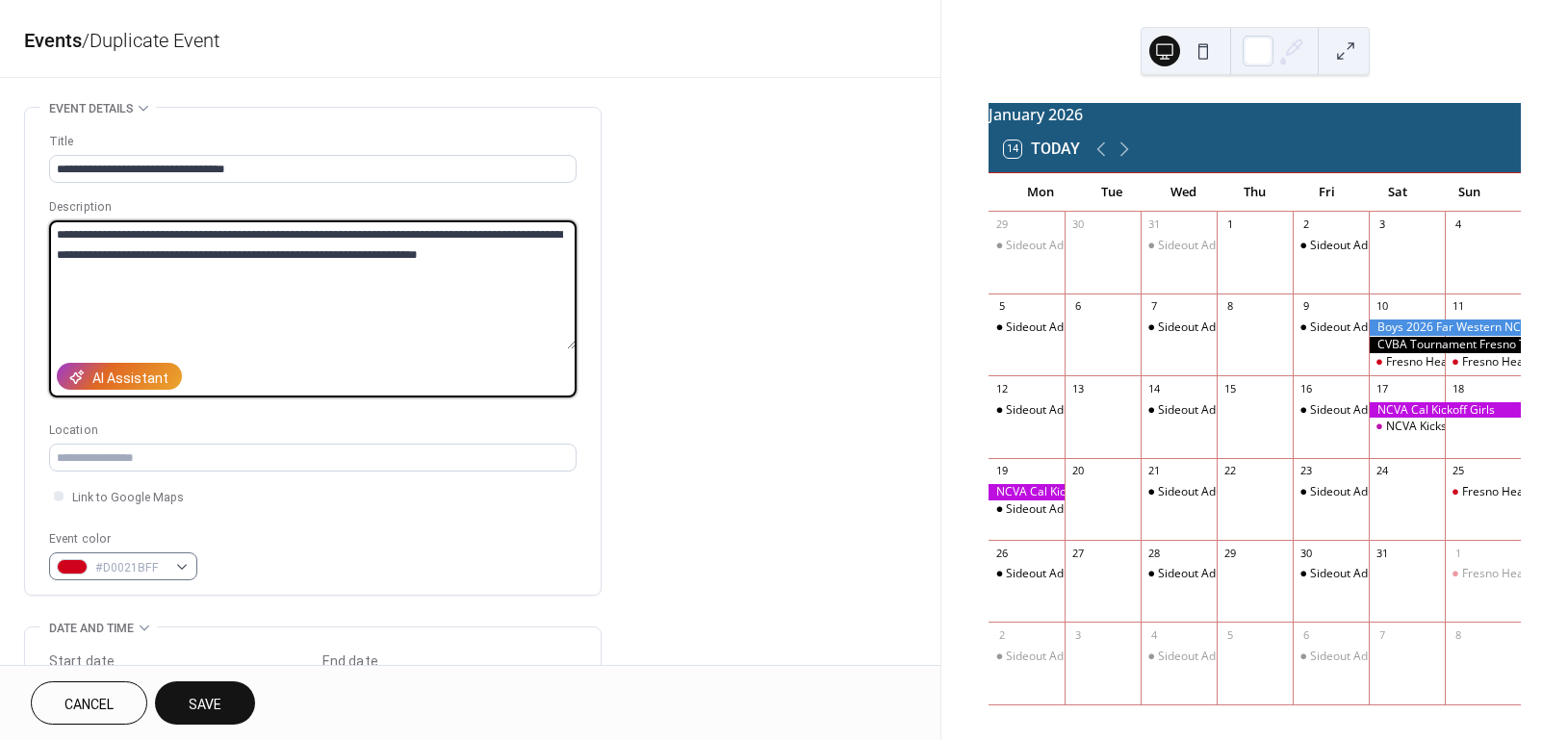 type on "**********" 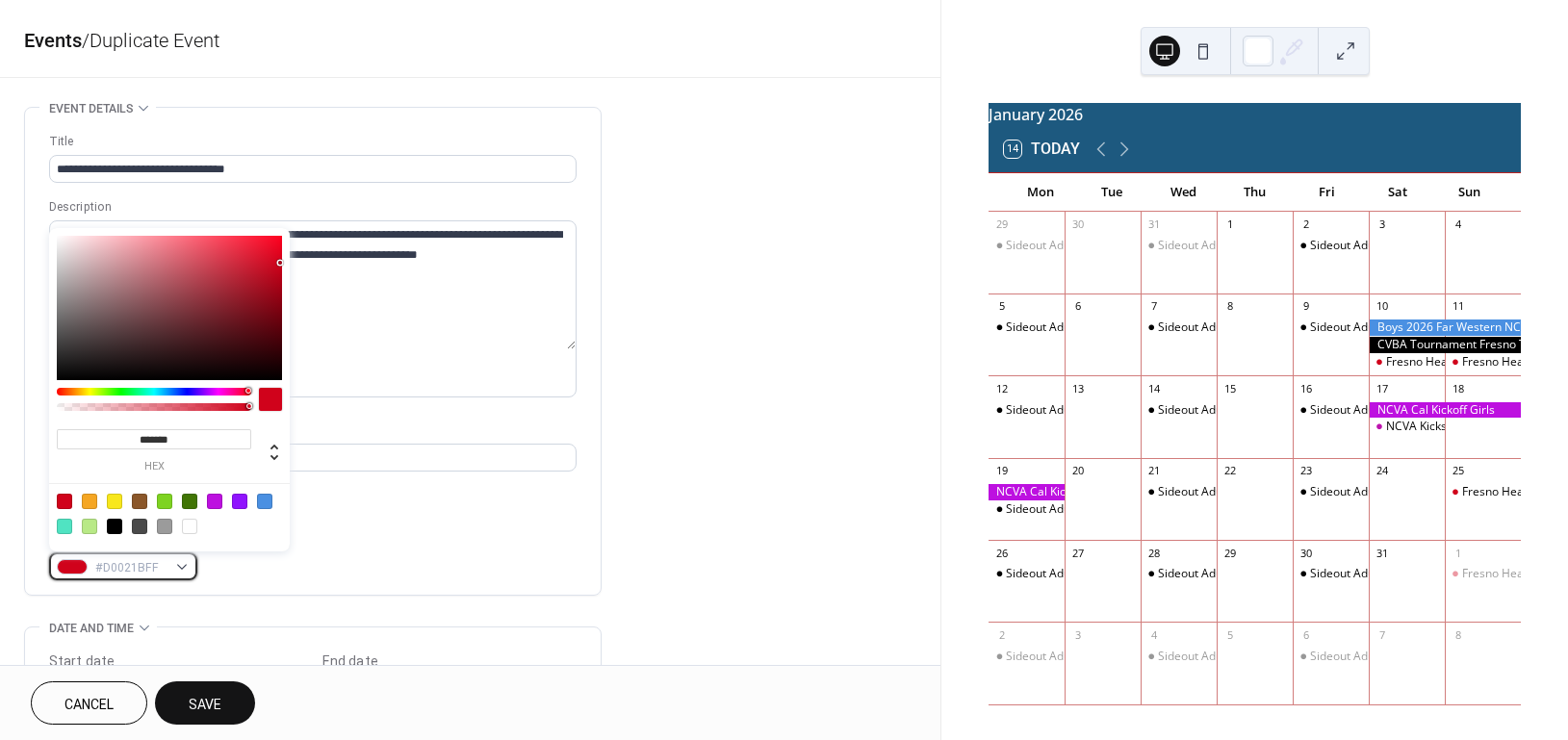 click on "#D0021BFF" at bounding box center (123, 566) 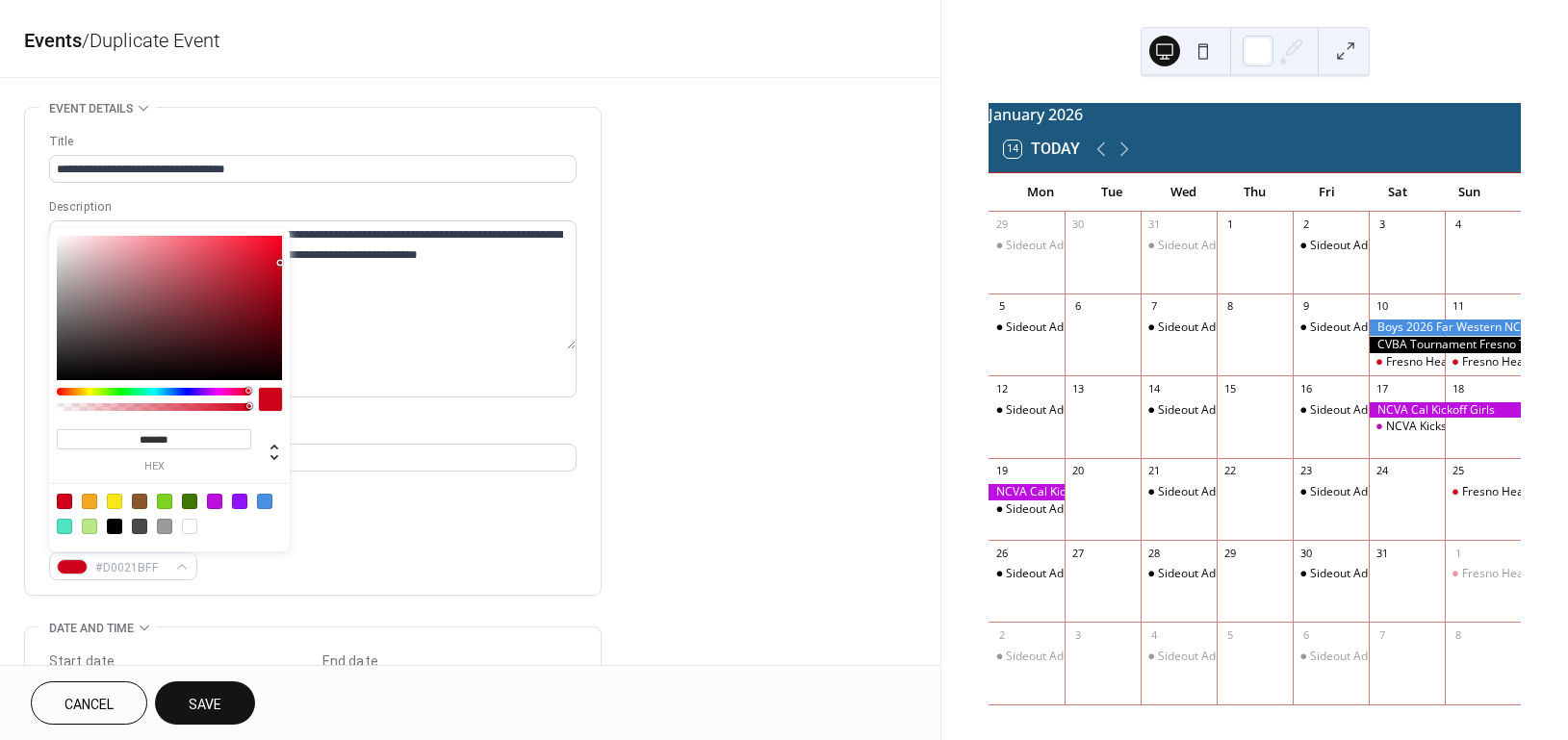 click at bounding box center (154, 392) 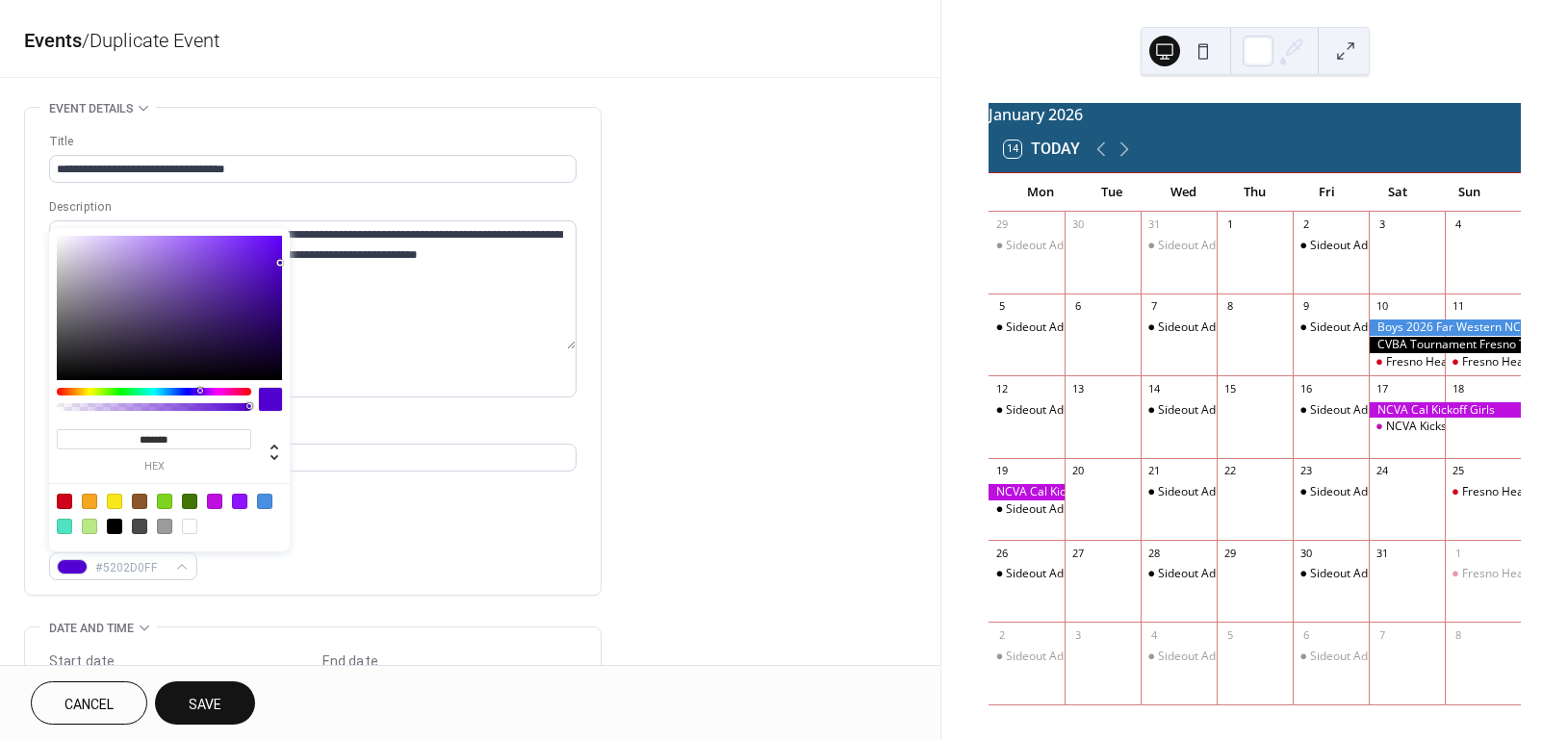 click at bounding box center (169, 308) 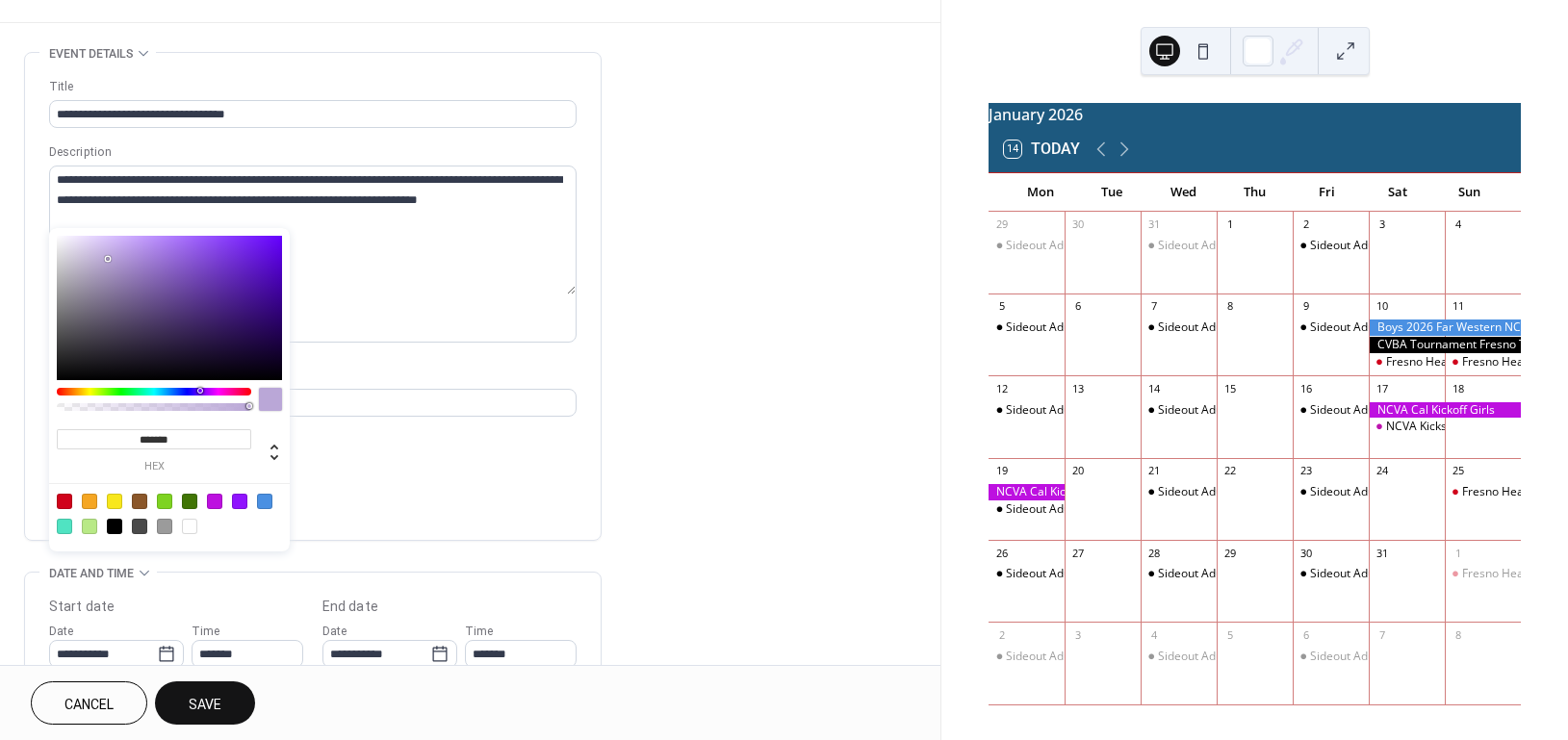 scroll, scrollTop: 128, scrollLeft: 0, axis: vertical 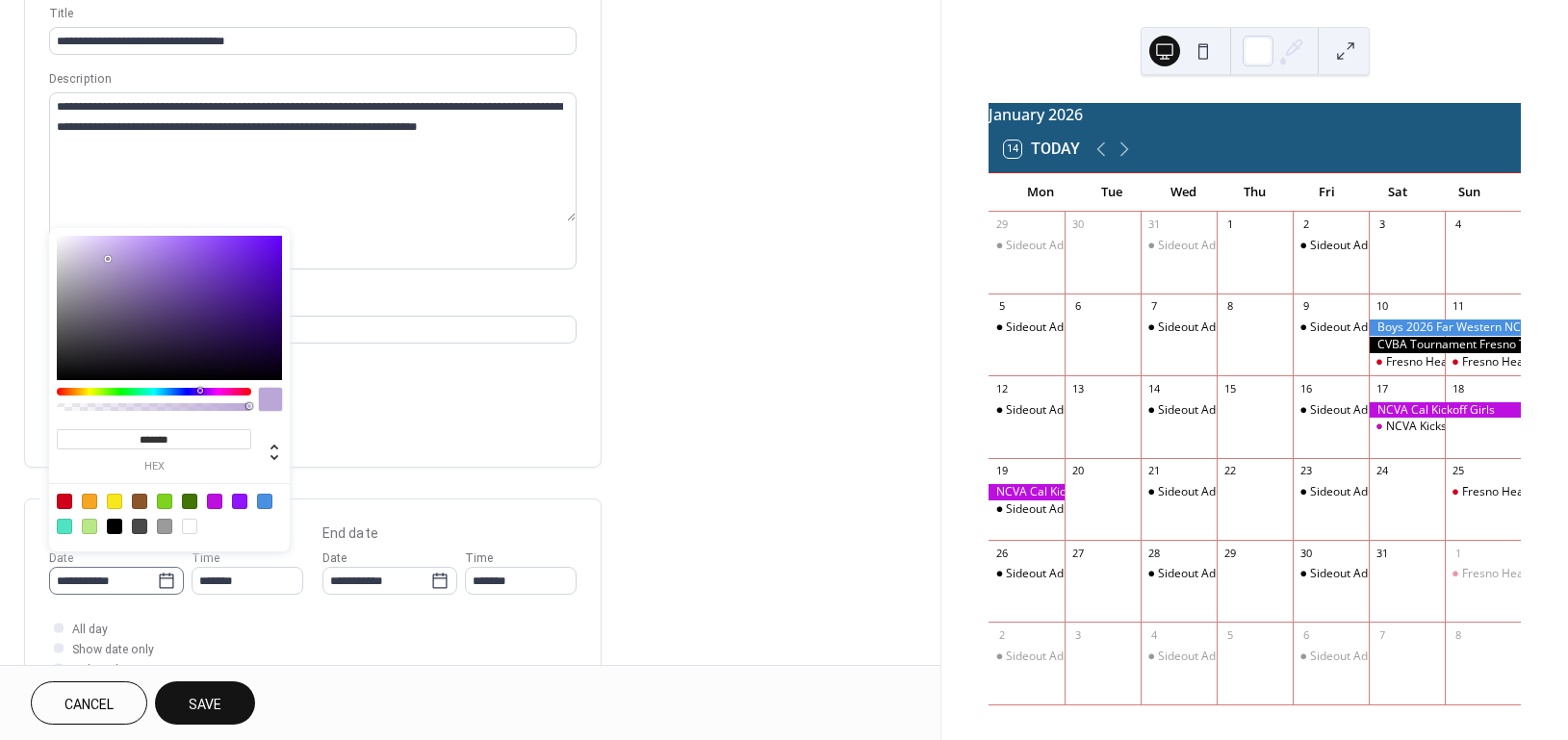 click 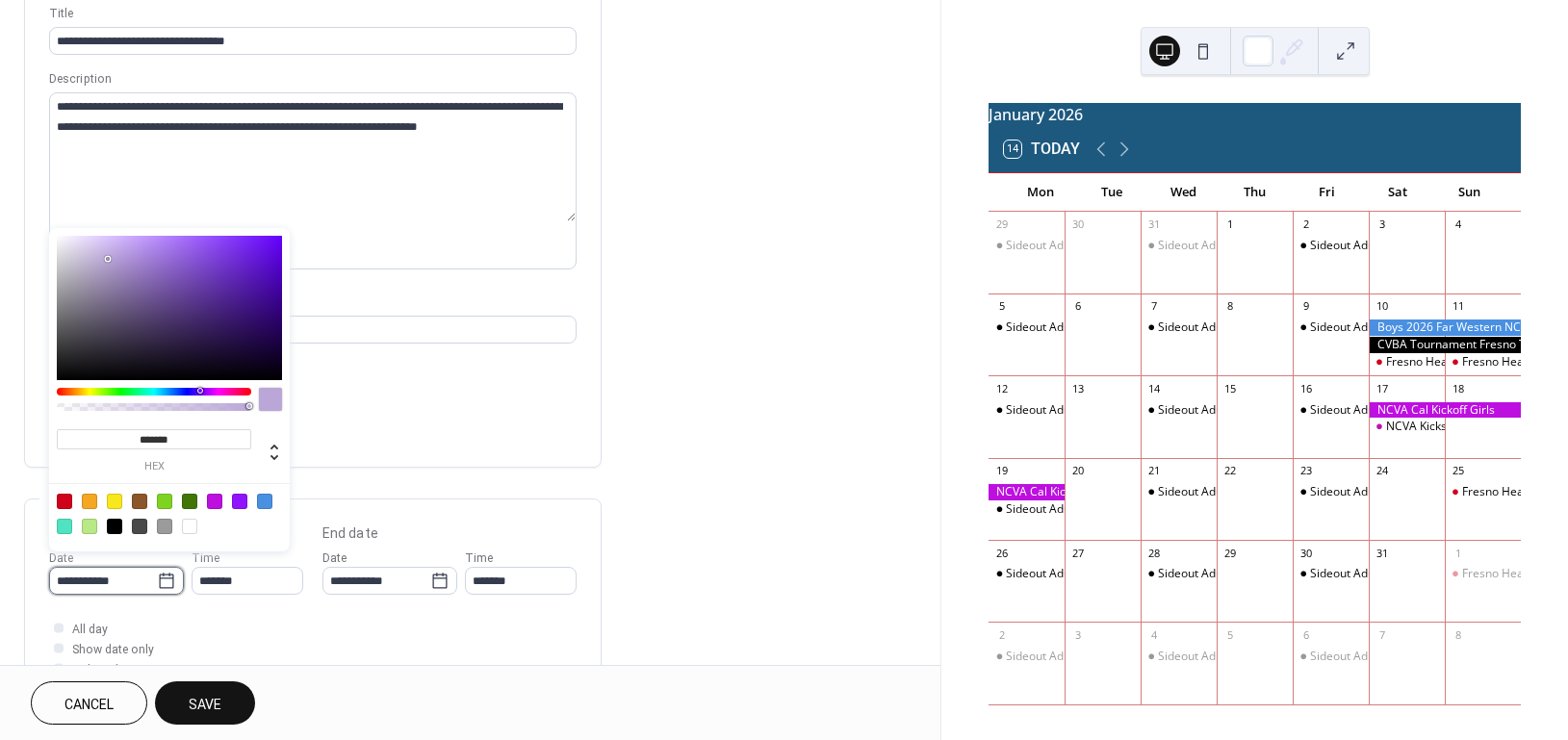 click on "**********" at bounding box center (103, 580) 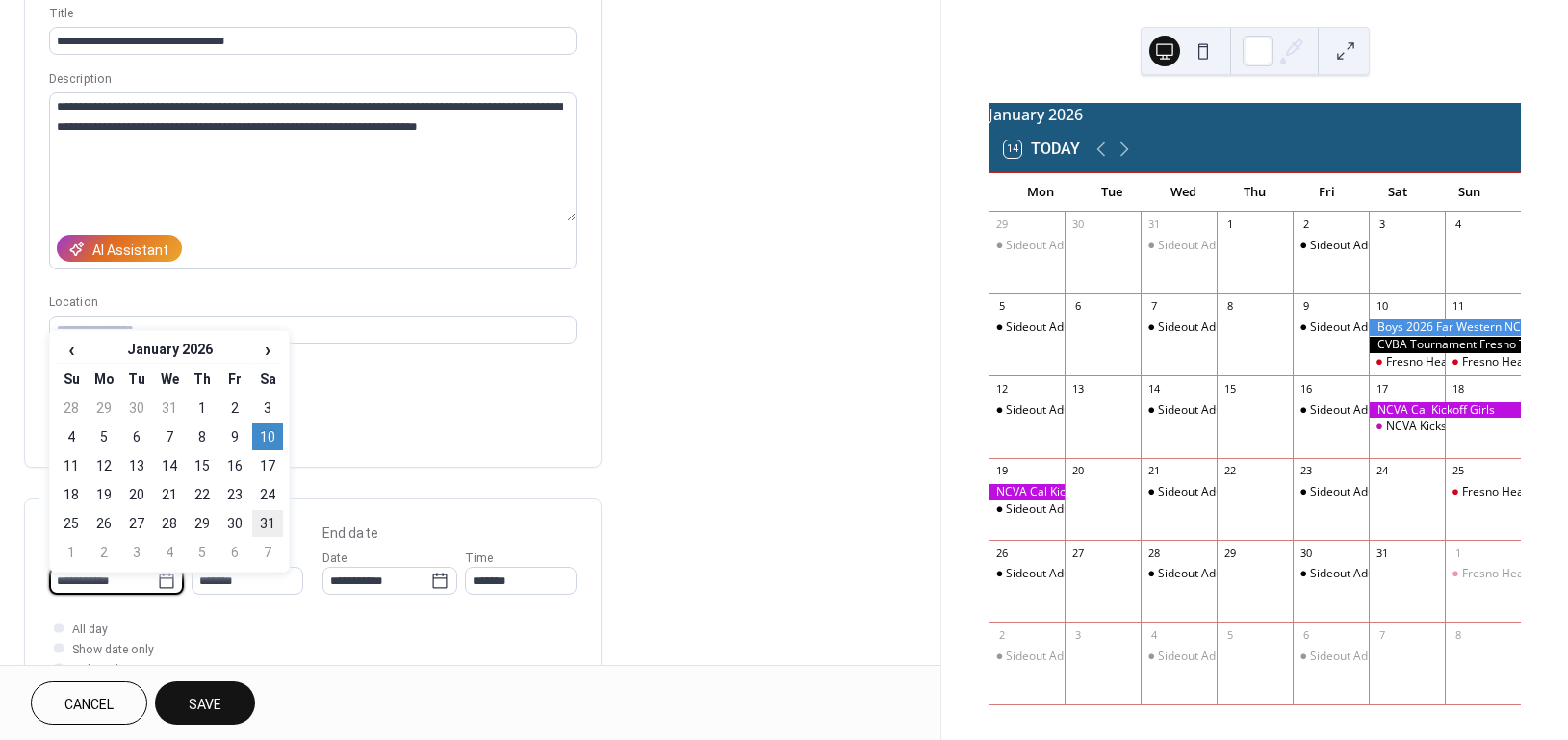 click on "31" at bounding box center (268, 523) 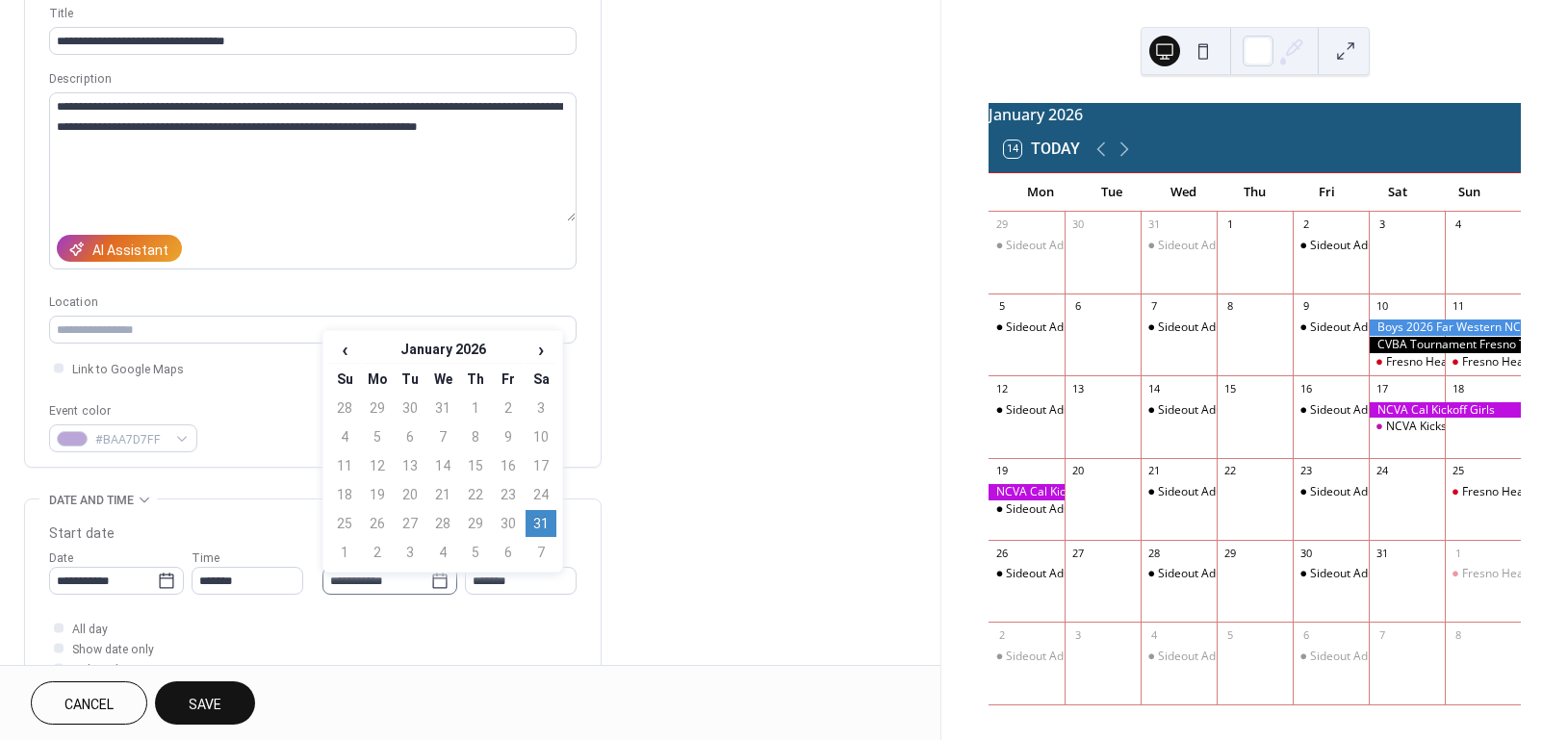 click 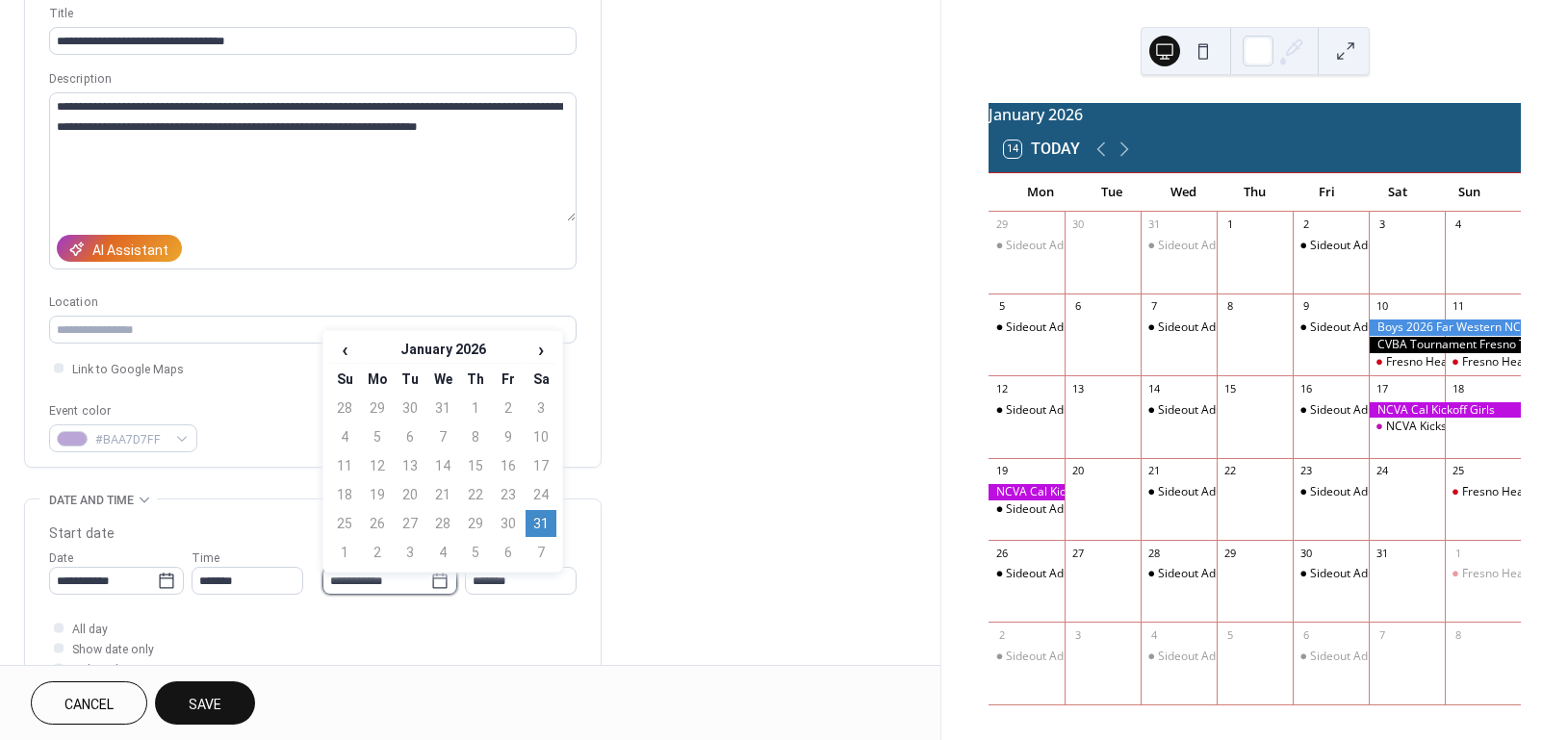 click on "**********" at bounding box center [376, 580] 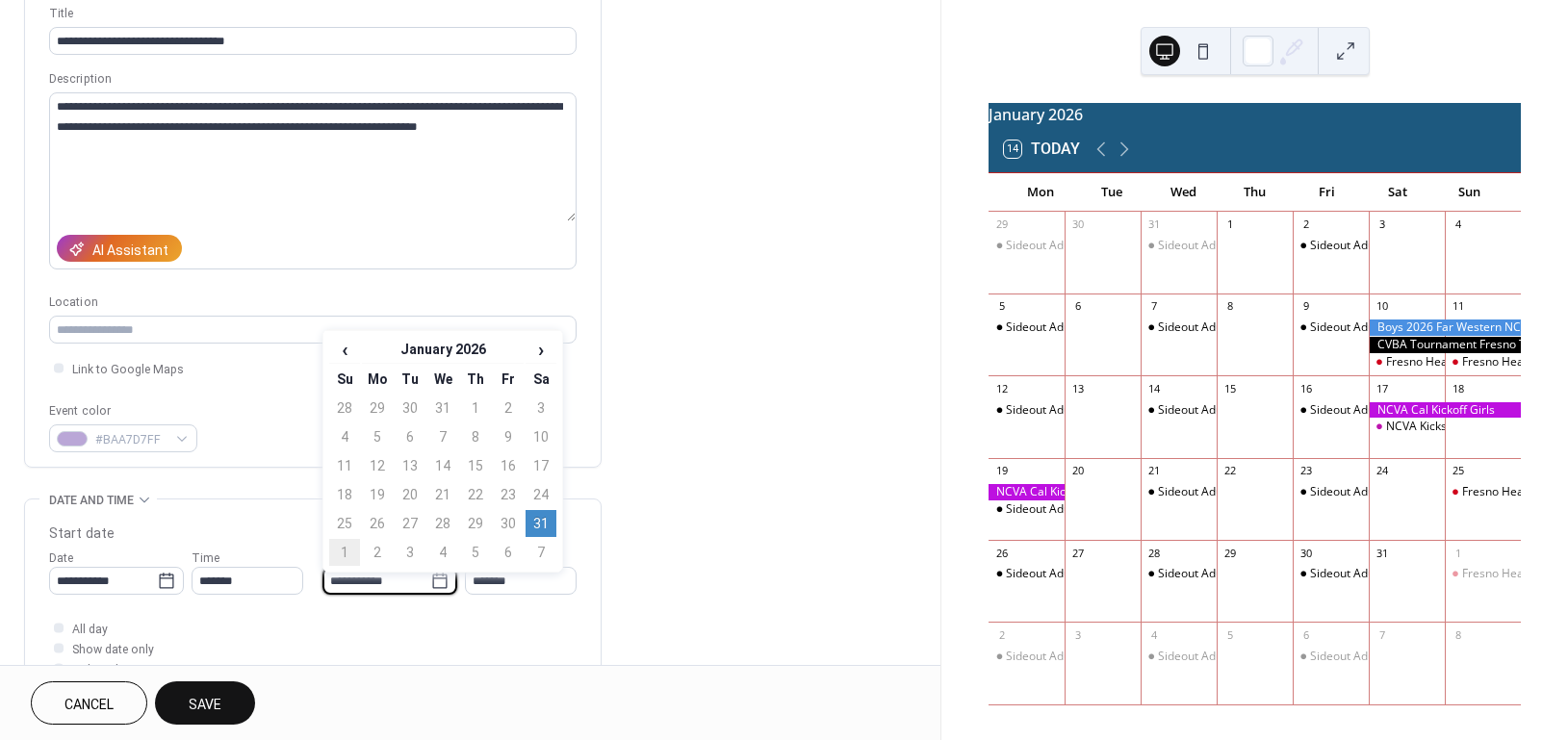 click on "1" at bounding box center (345, 552) 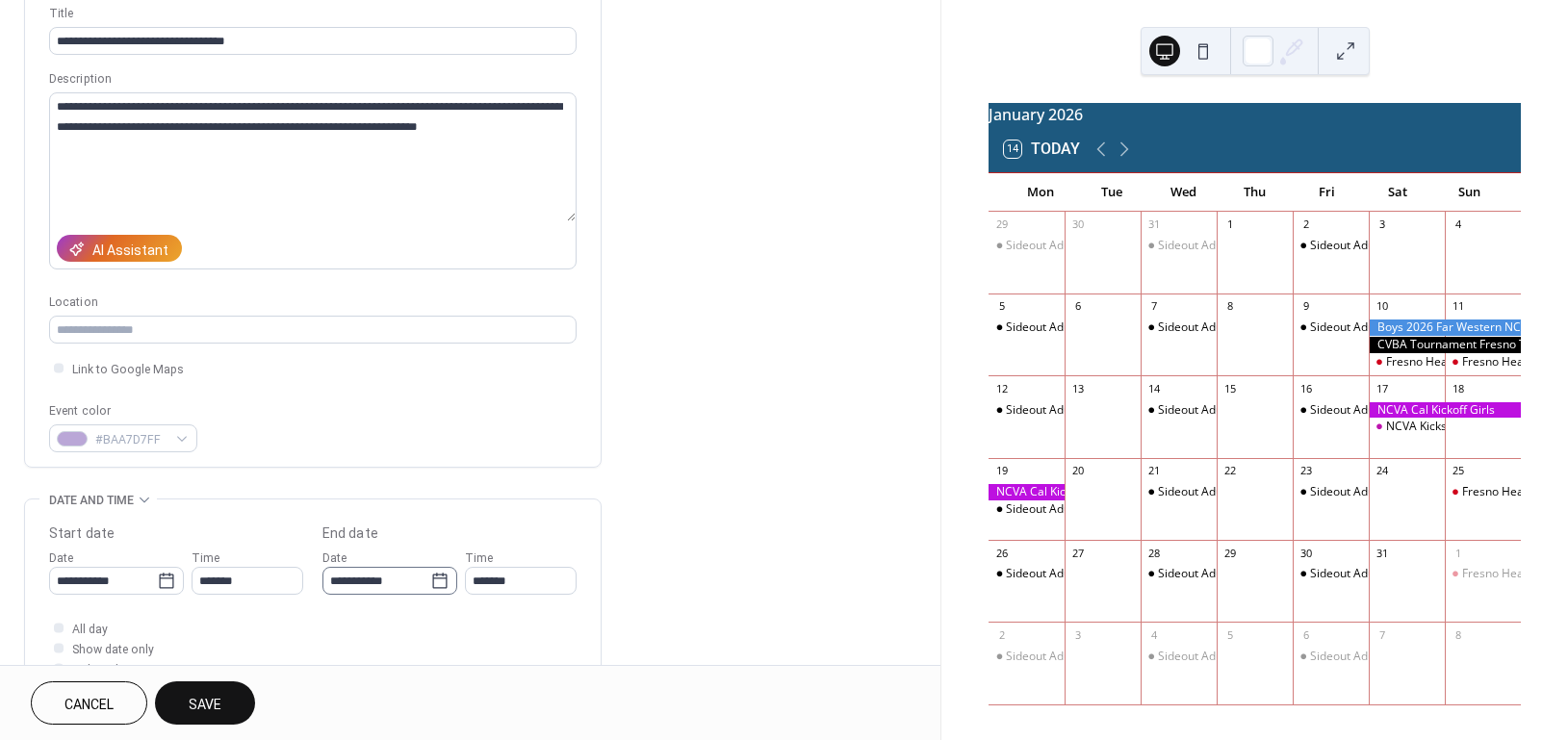 click 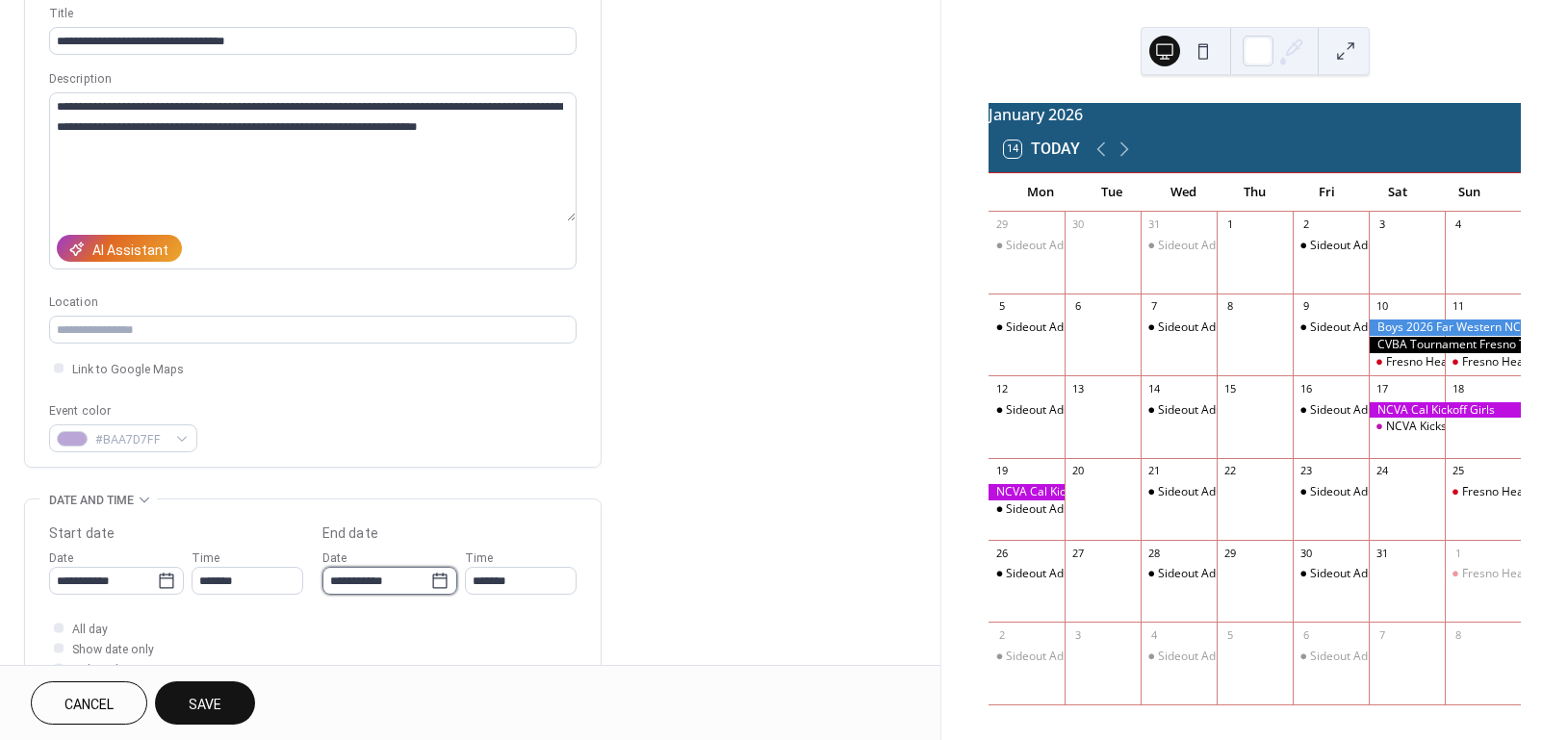 click on "**********" at bounding box center [376, 580] 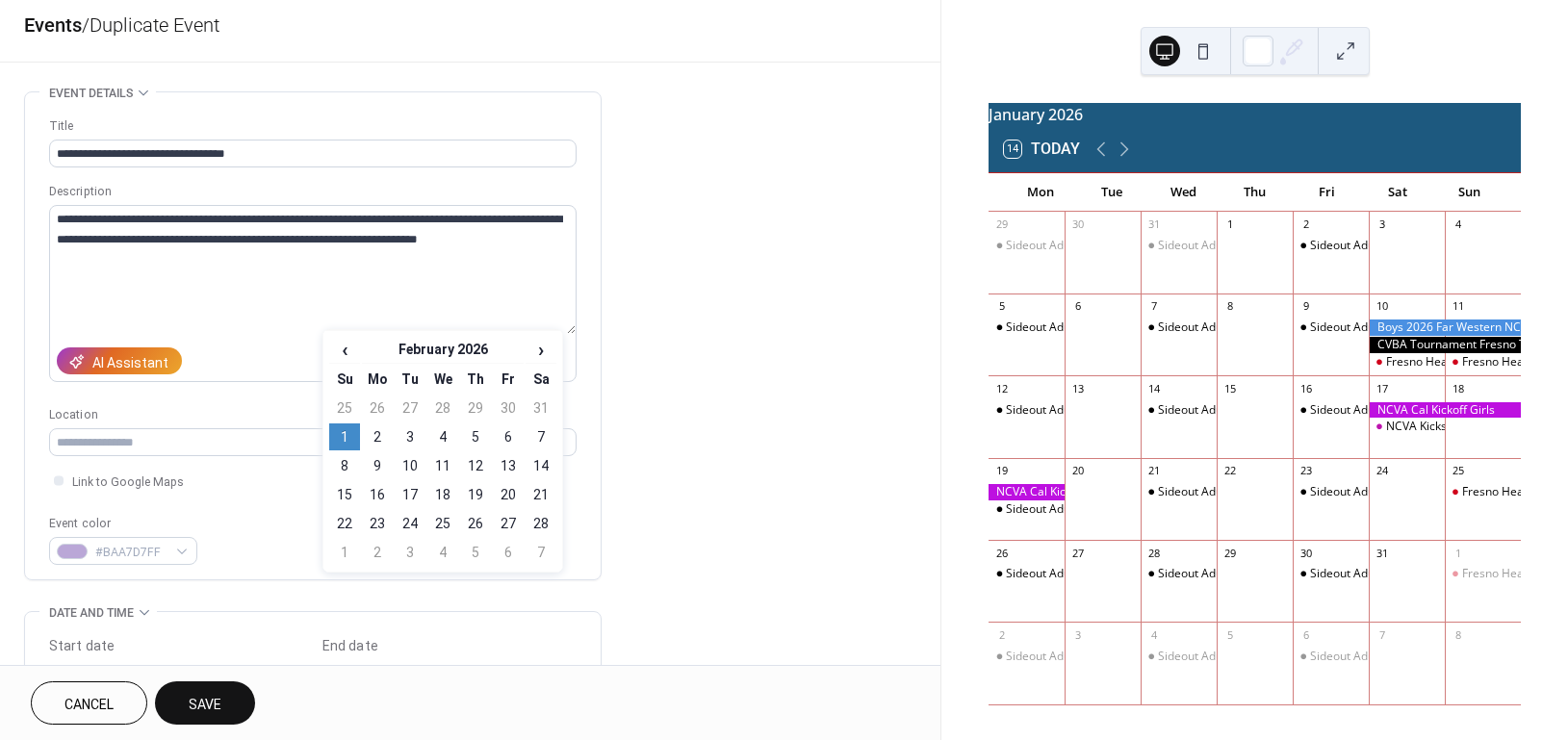 scroll, scrollTop: 0, scrollLeft: 0, axis: both 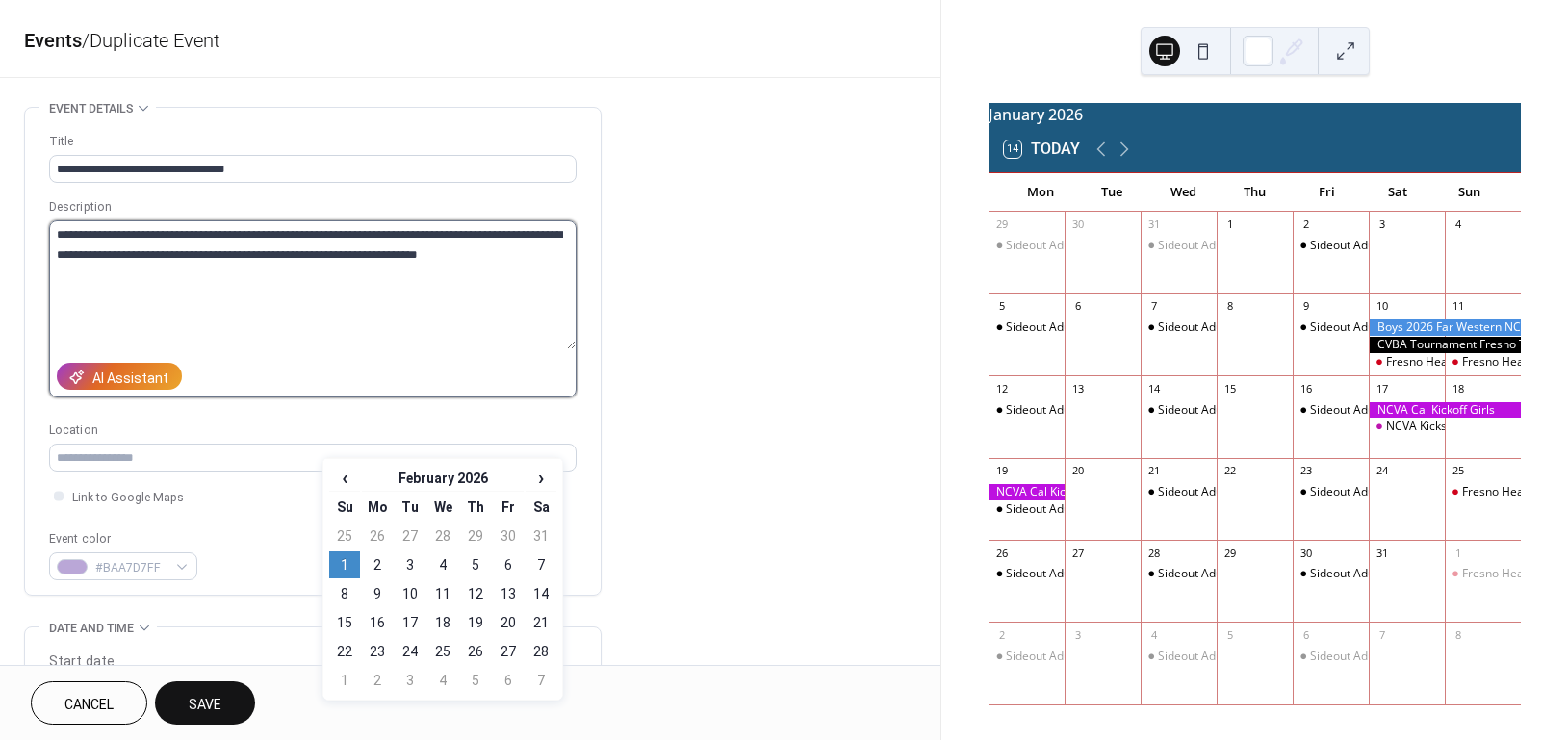 click on "**********" at bounding box center [312, 285] 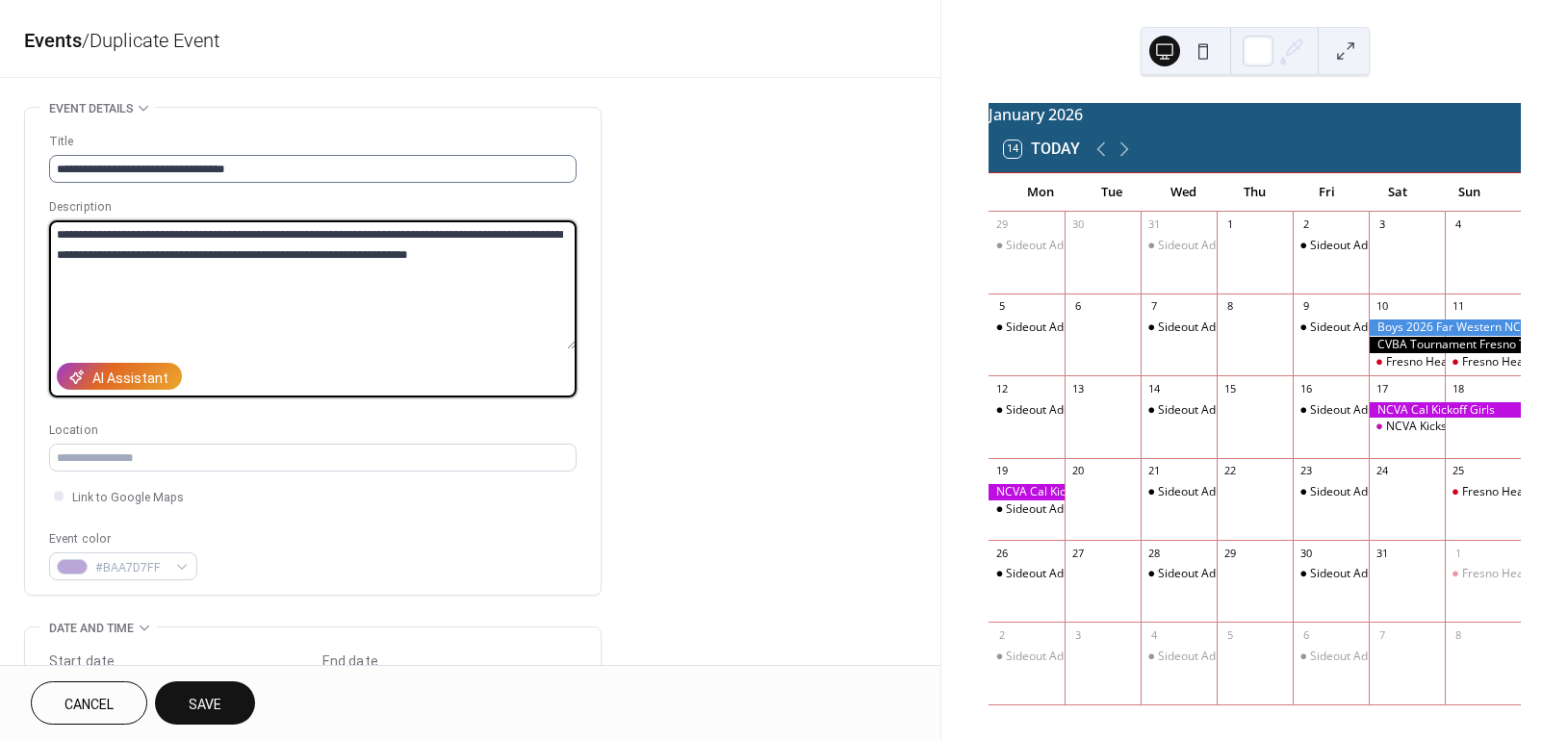type on "**********" 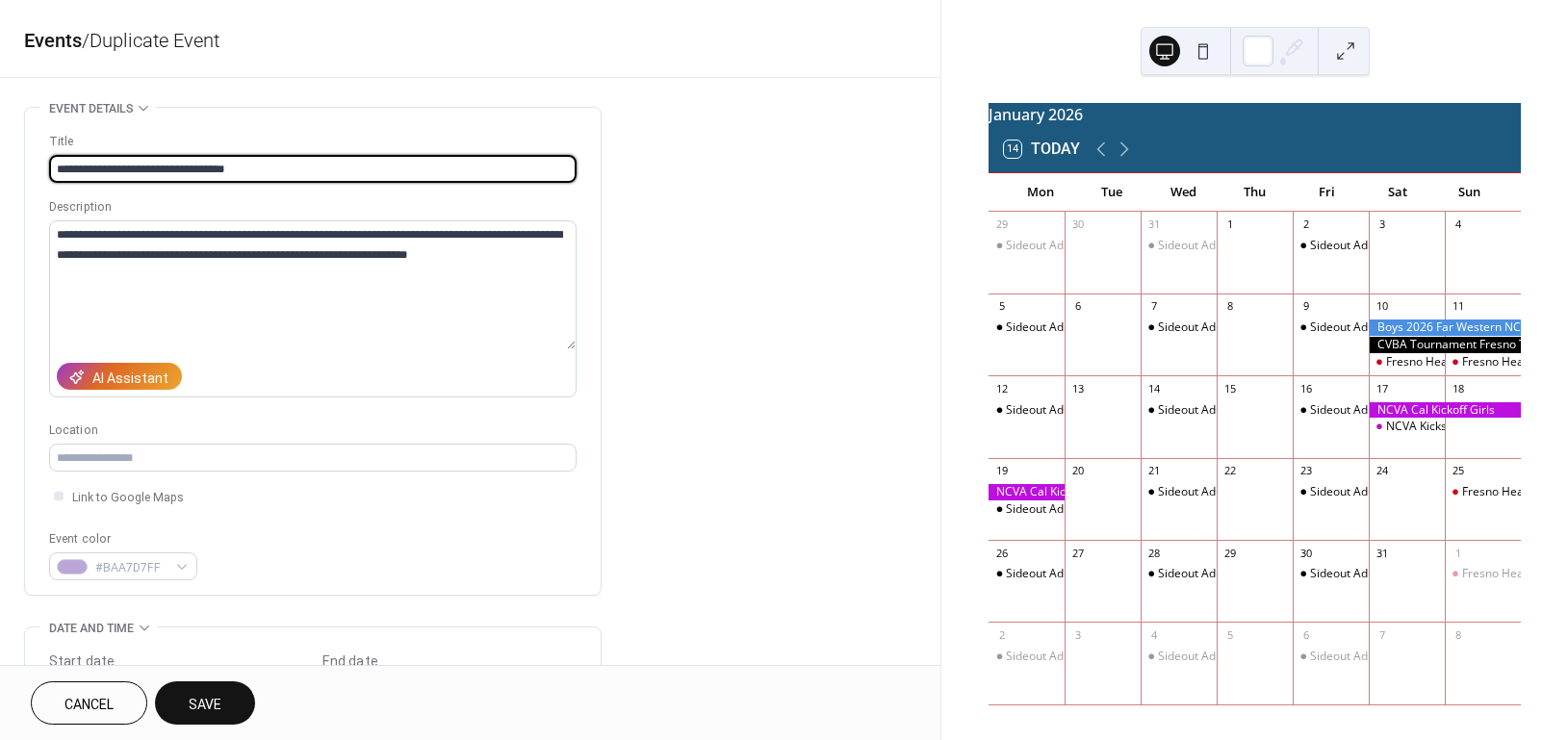 click on "**********" at bounding box center (313, 168) 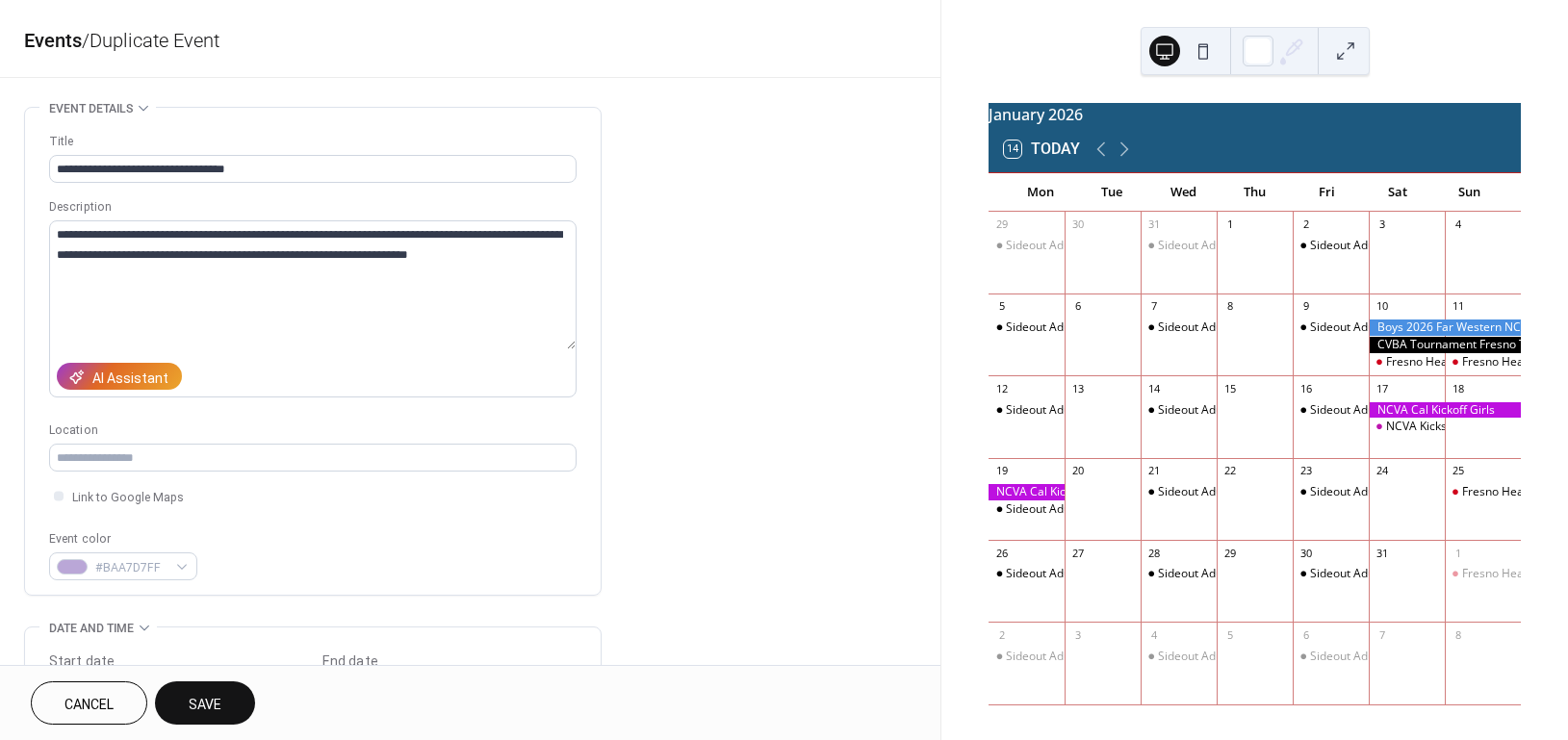 click on "Save" at bounding box center (205, 704) 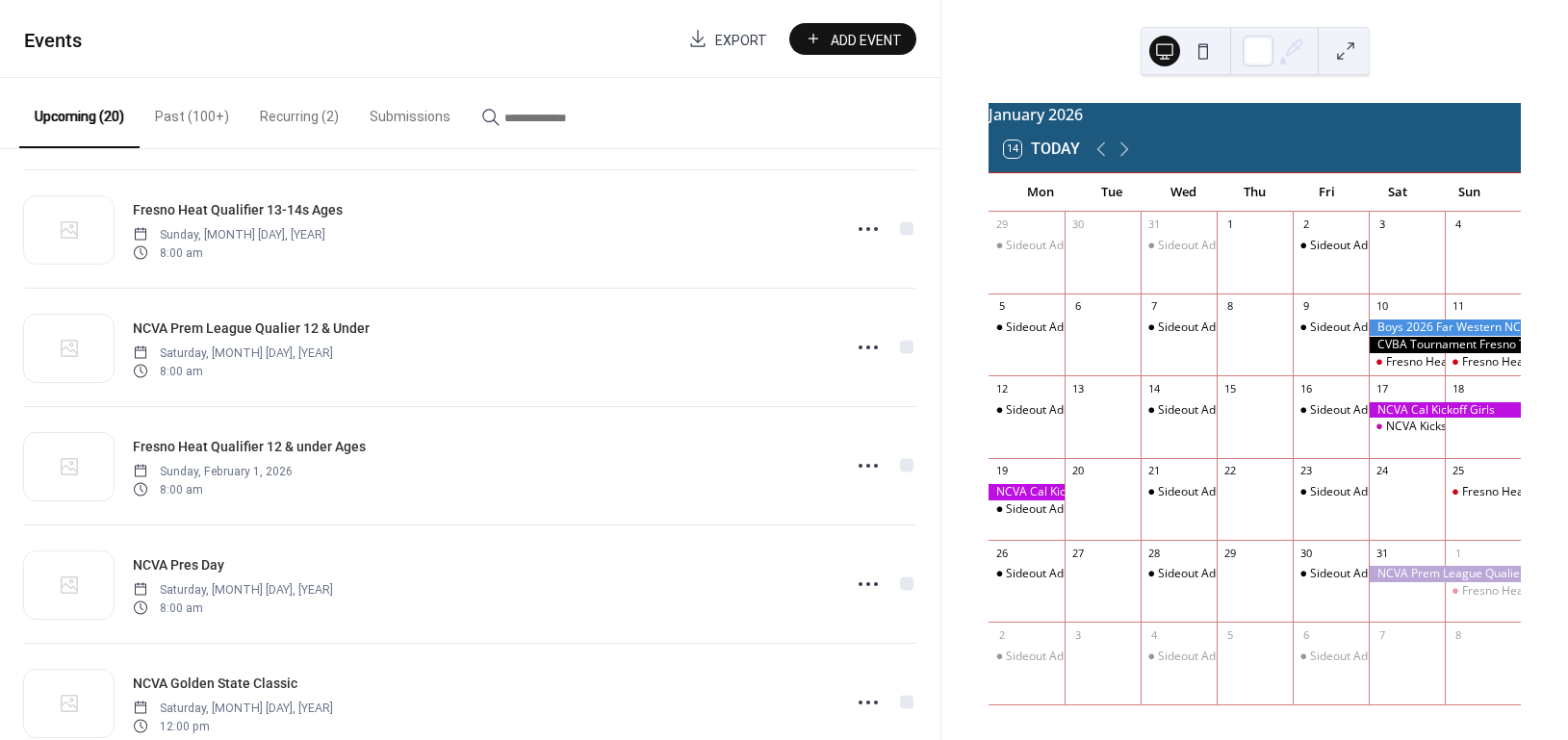 scroll, scrollTop: 1668, scrollLeft: 0, axis: vertical 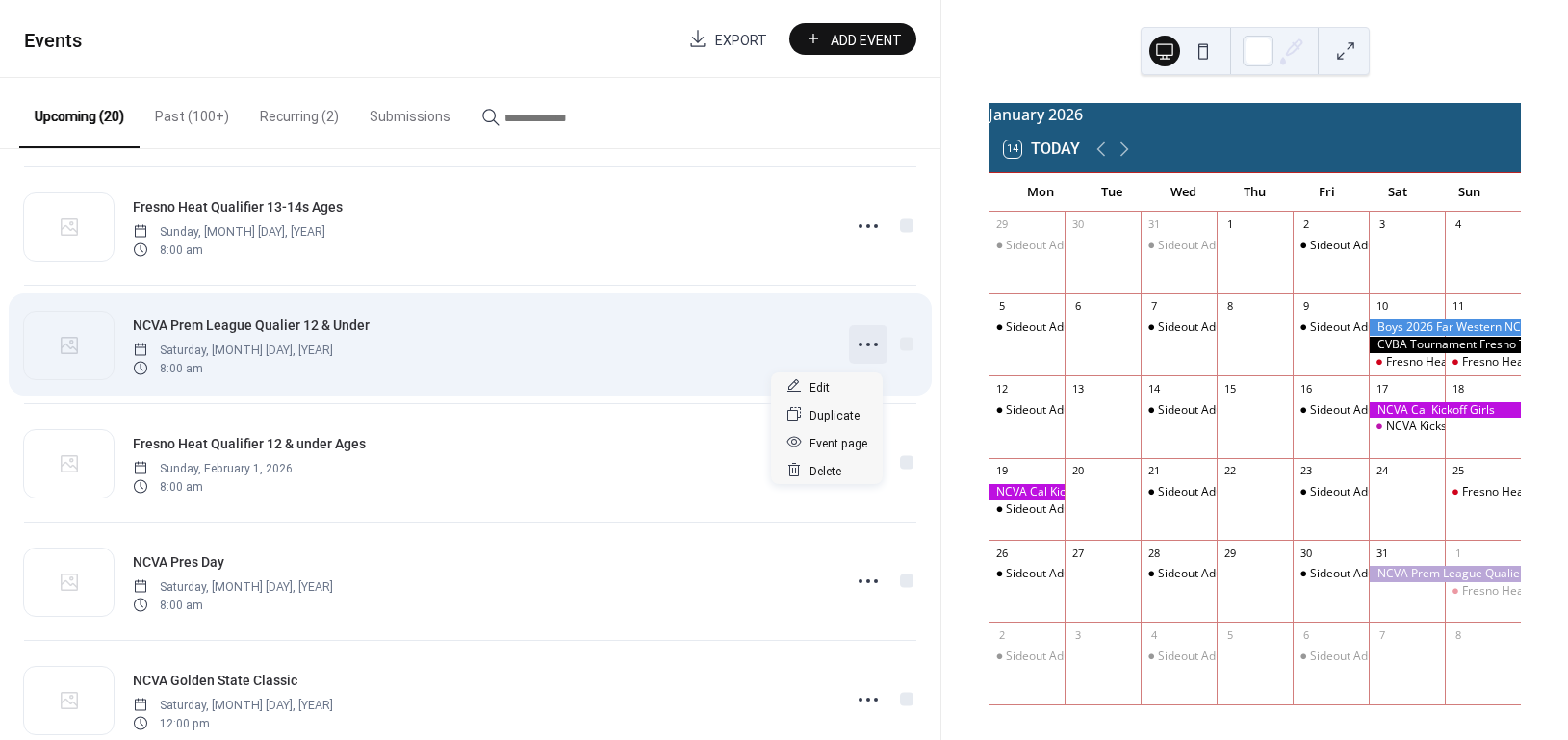 click 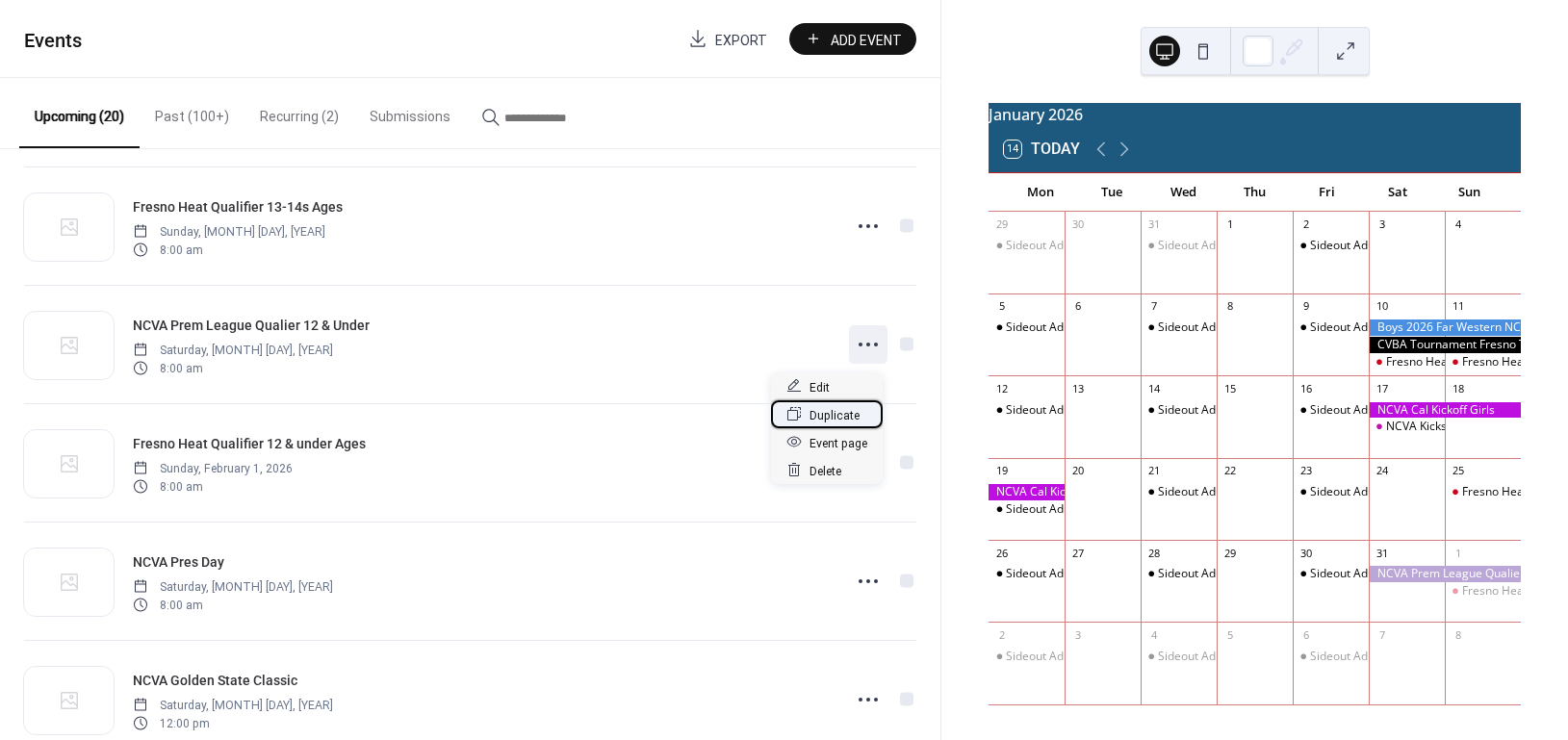 click on "Duplicate" at bounding box center (835, 415) 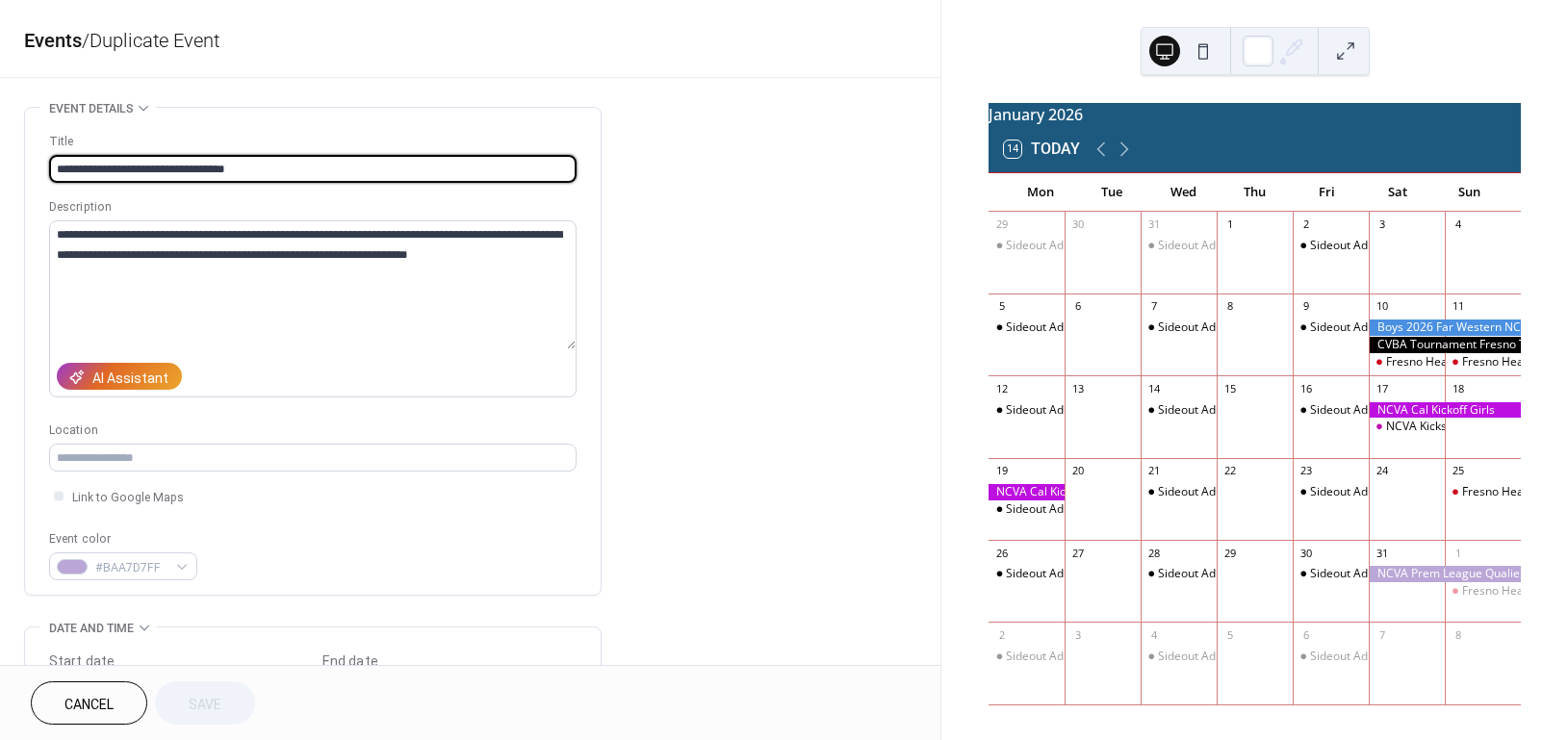 drag, startPoint x: 211, startPoint y: 165, endPoint x: 327, endPoint y: 163, distance: 116.01724 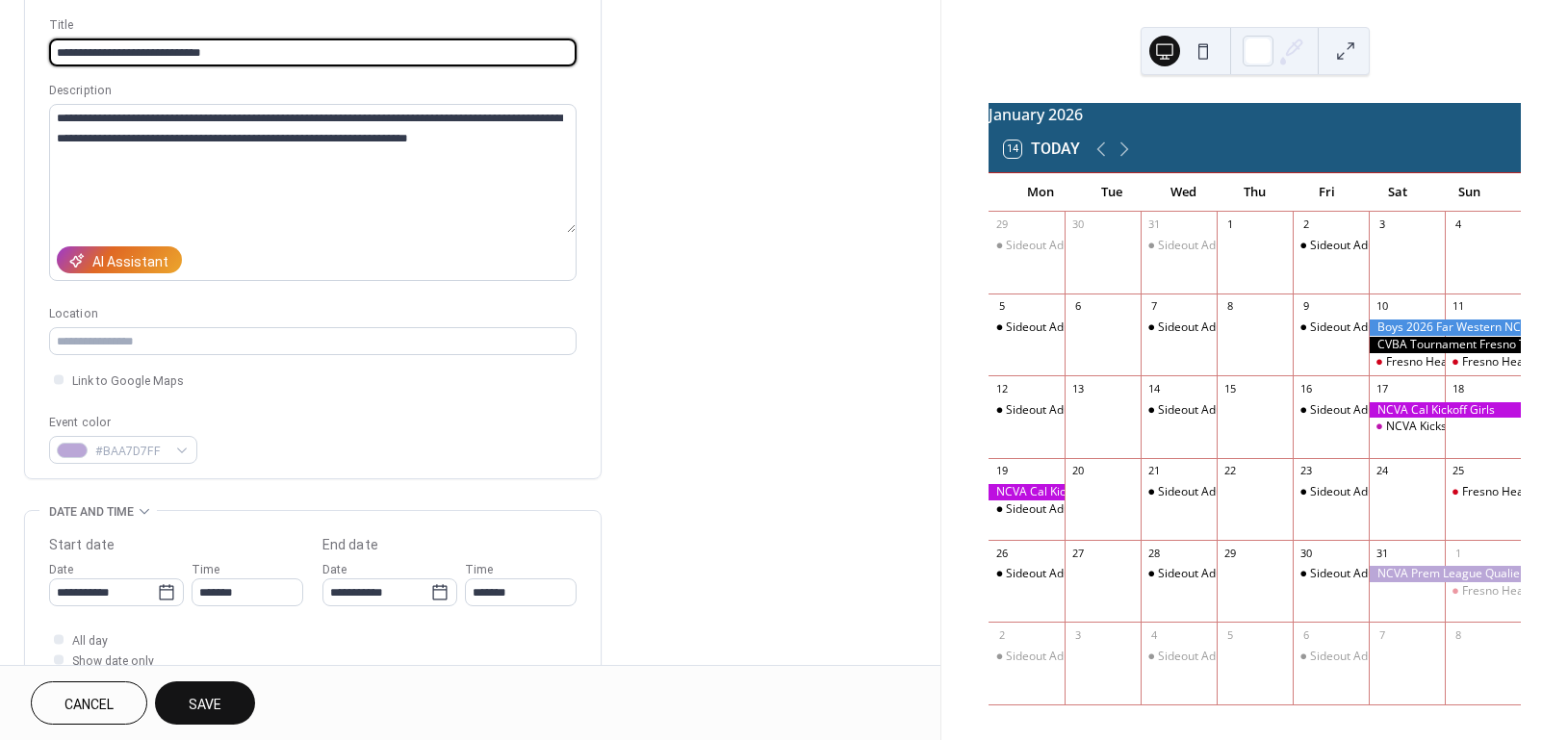 scroll, scrollTop: 128, scrollLeft: 0, axis: vertical 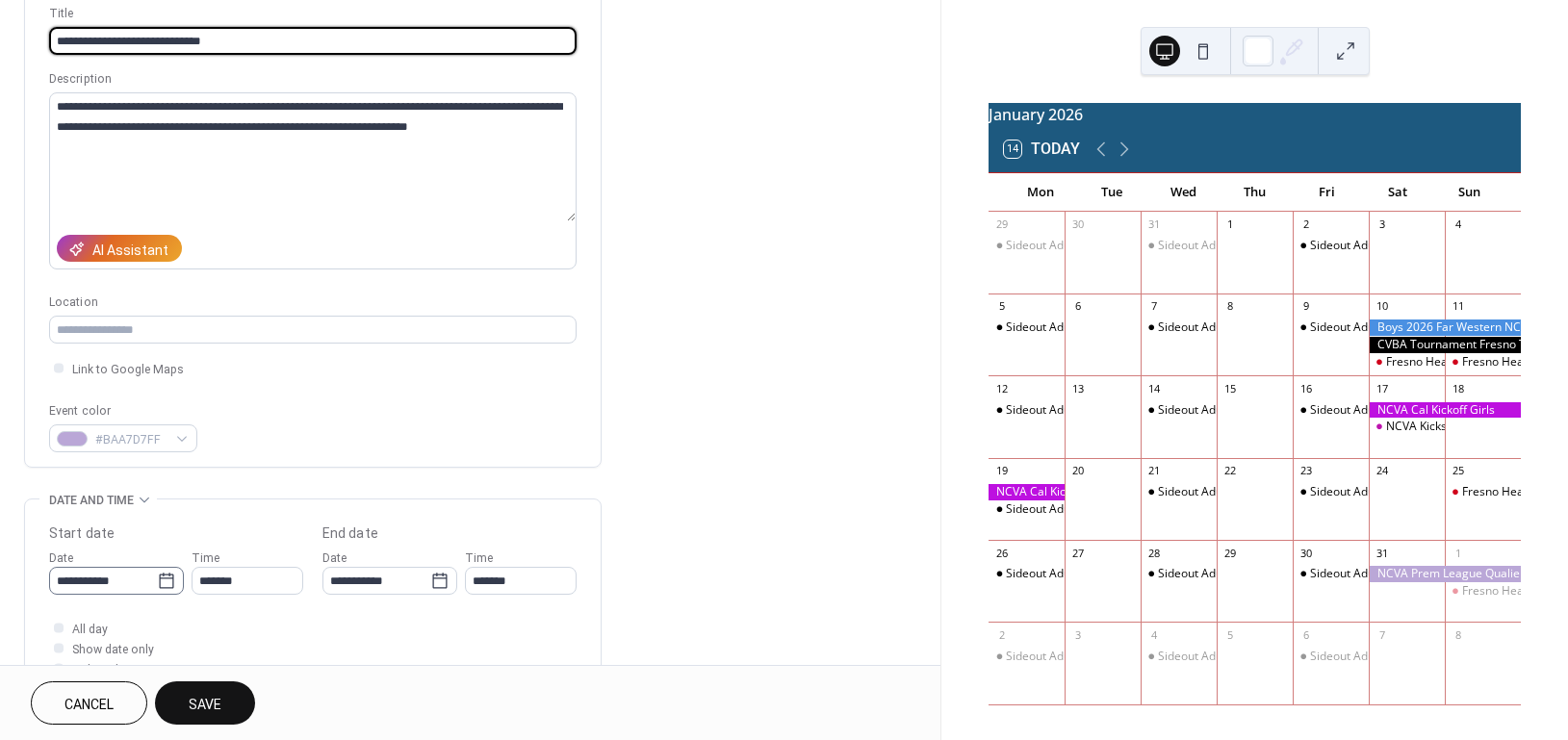 type on "**********" 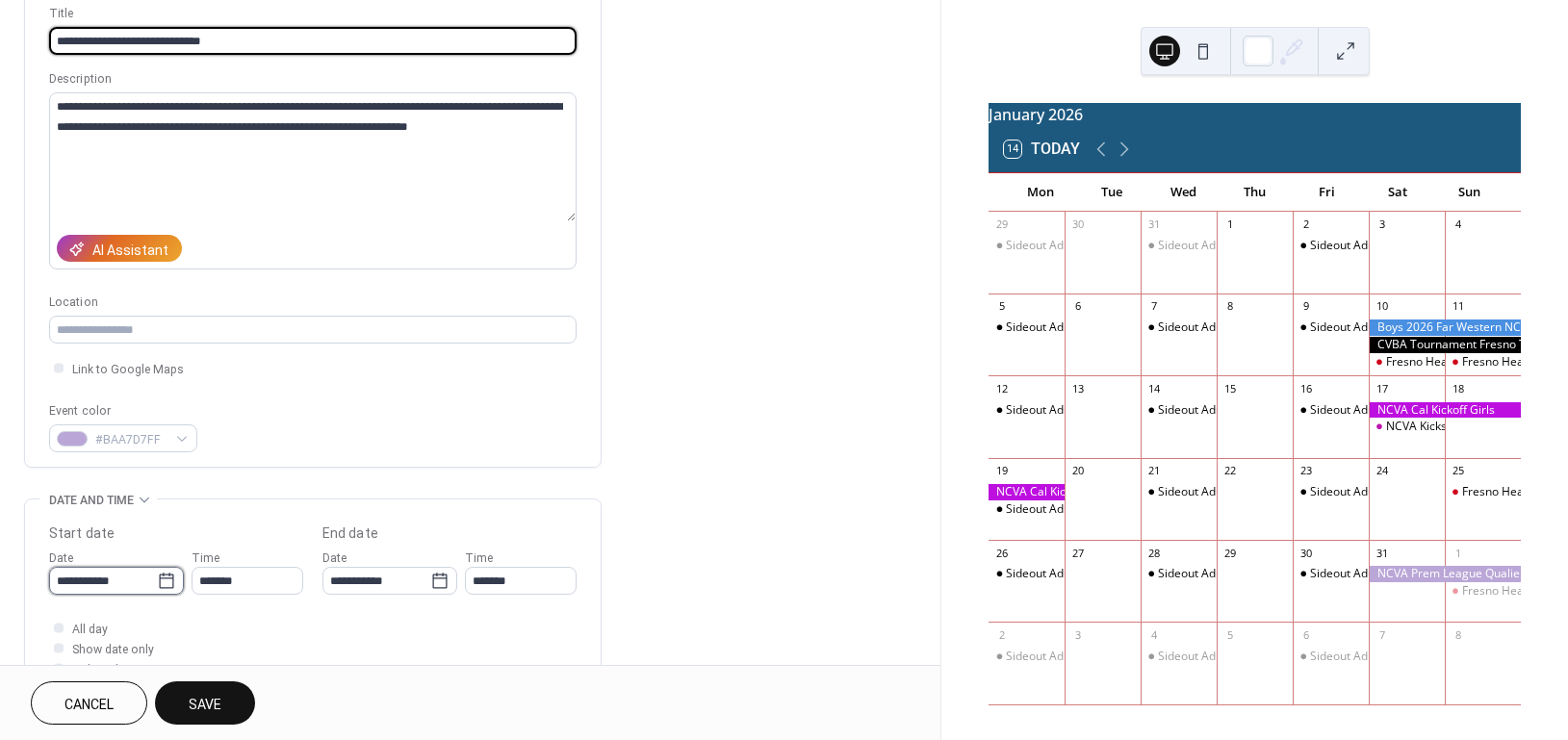 click on "**********" at bounding box center (103, 580) 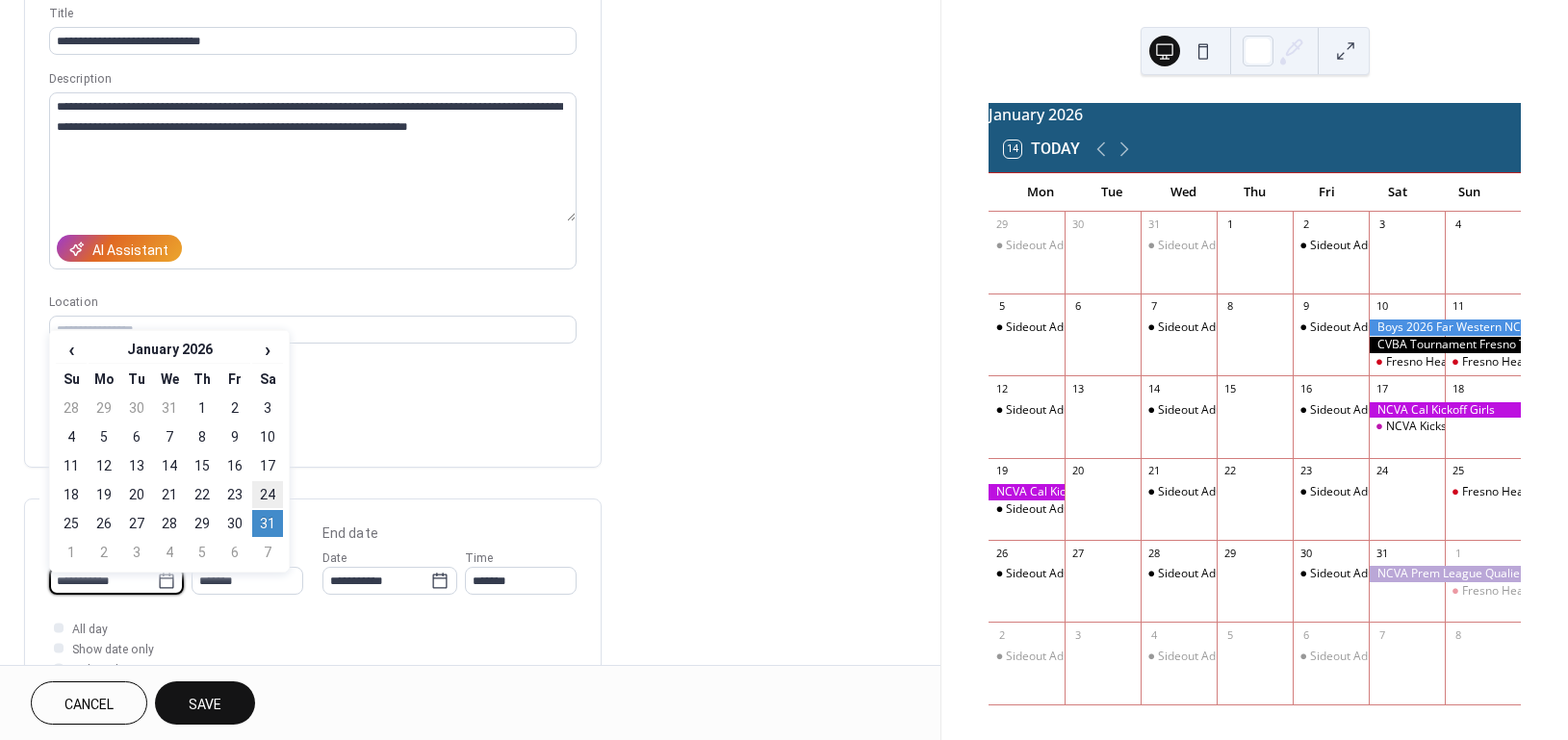 click on "24" at bounding box center (268, 495) 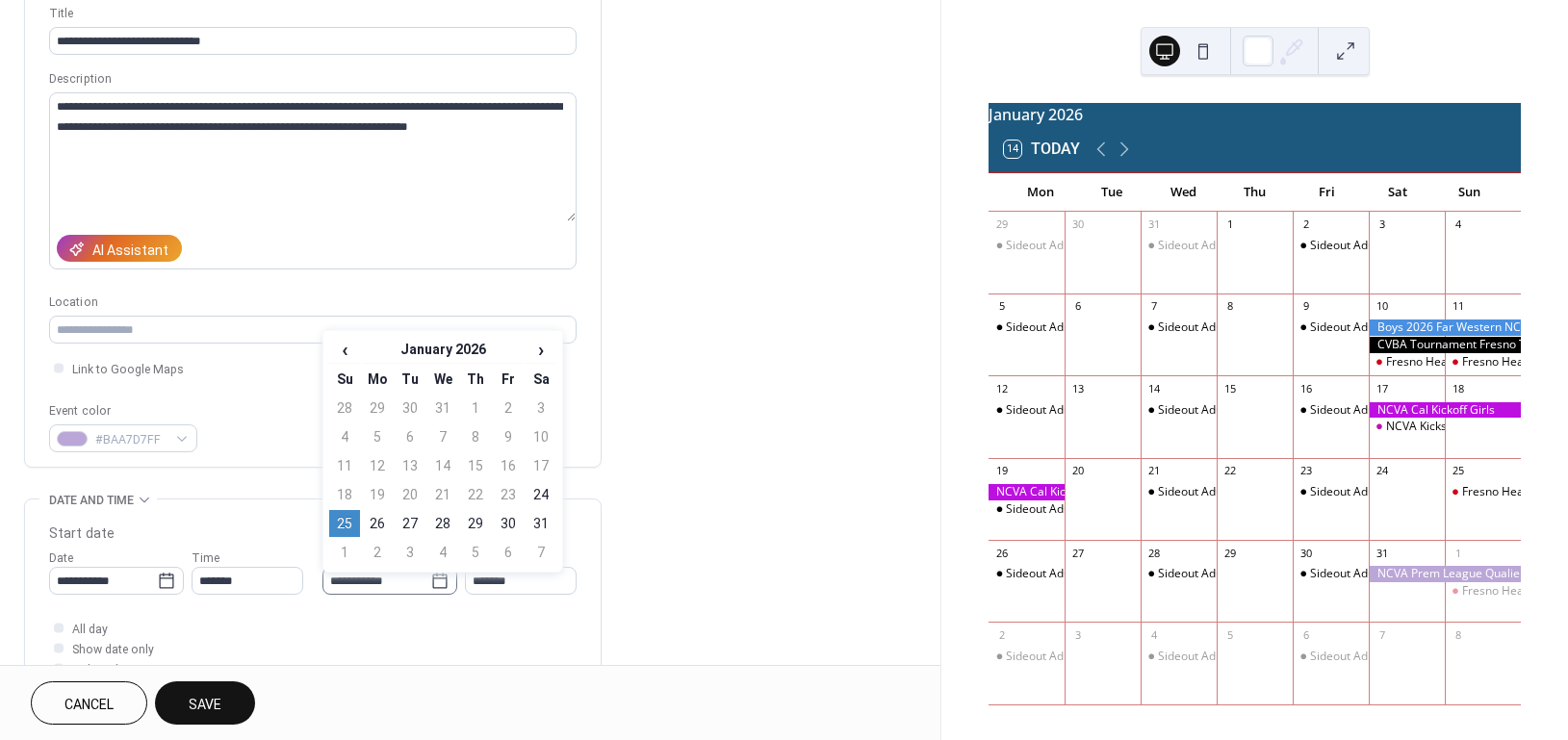 click 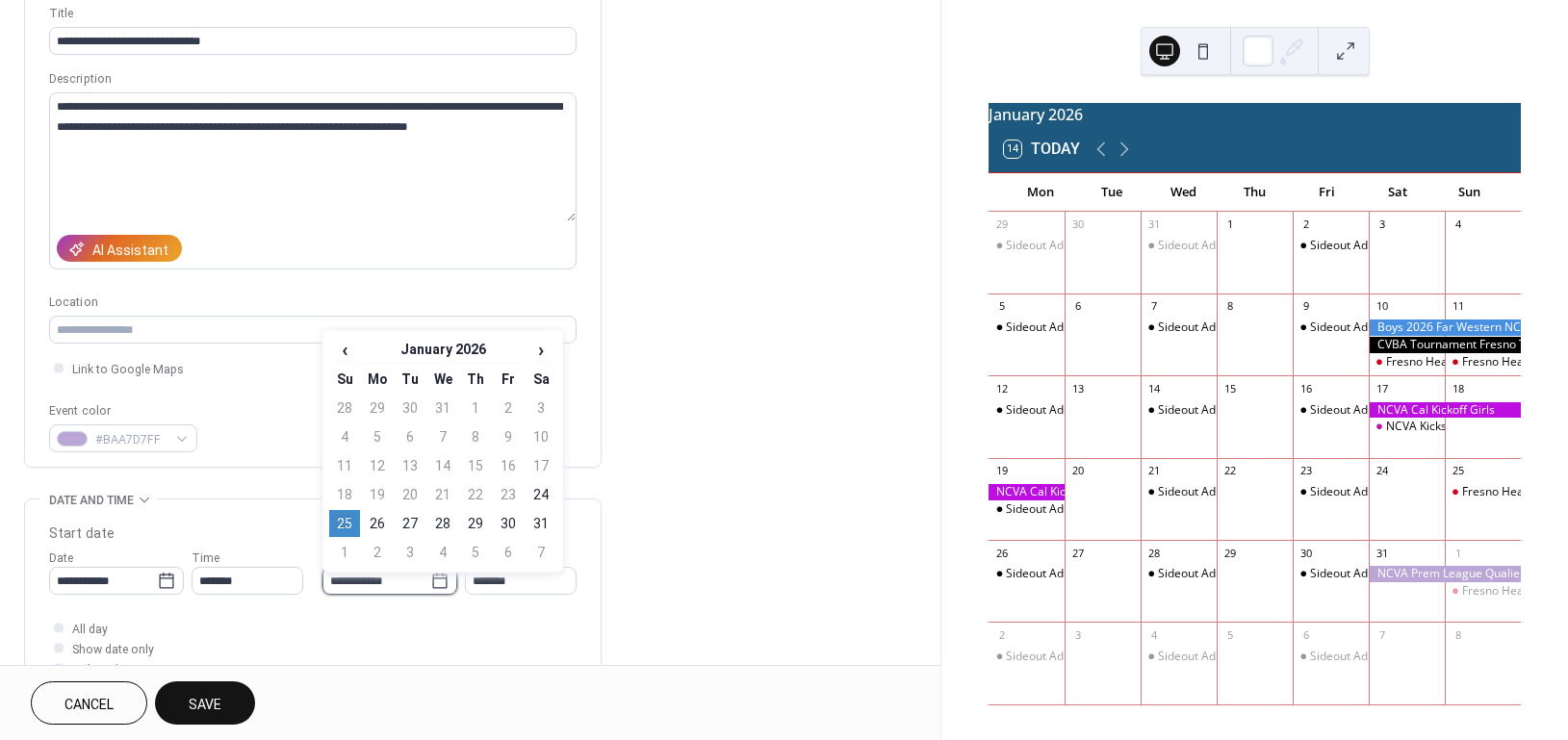 click on "**********" at bounding box center (376, 580) 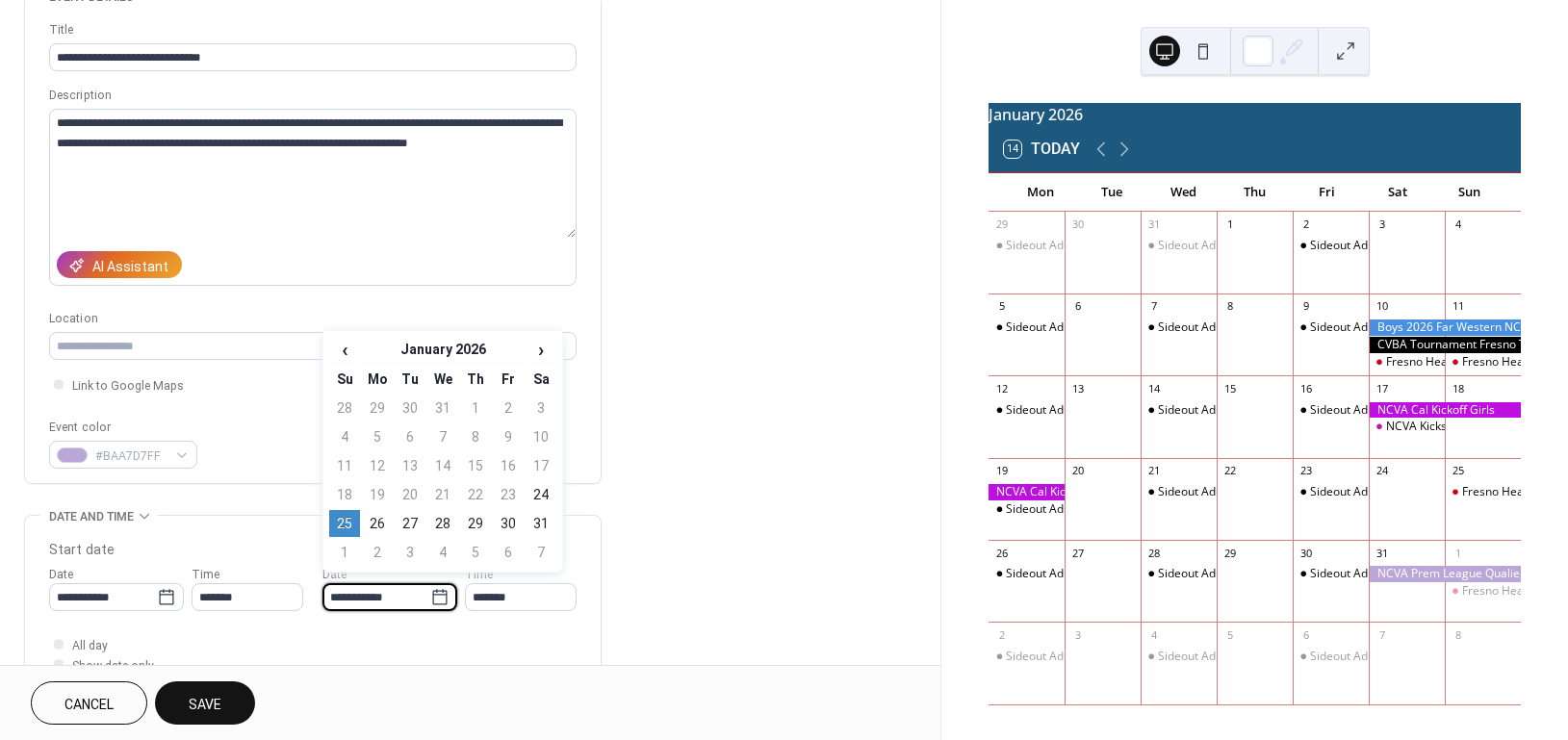 scroll, scrollTop: 105, scrollLeft: 0, axis: vertical 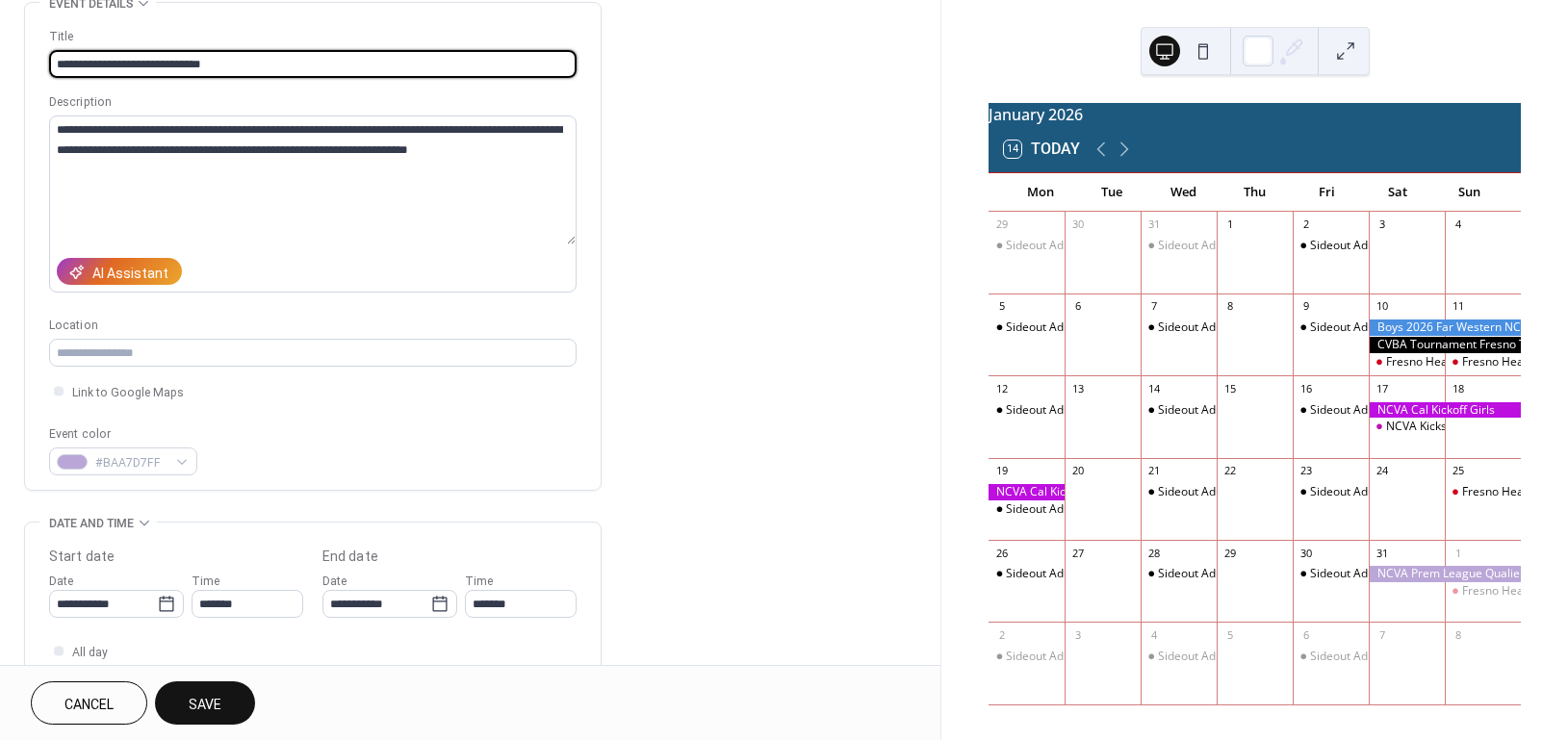 click on "**********" at bounding box center [313, 64] 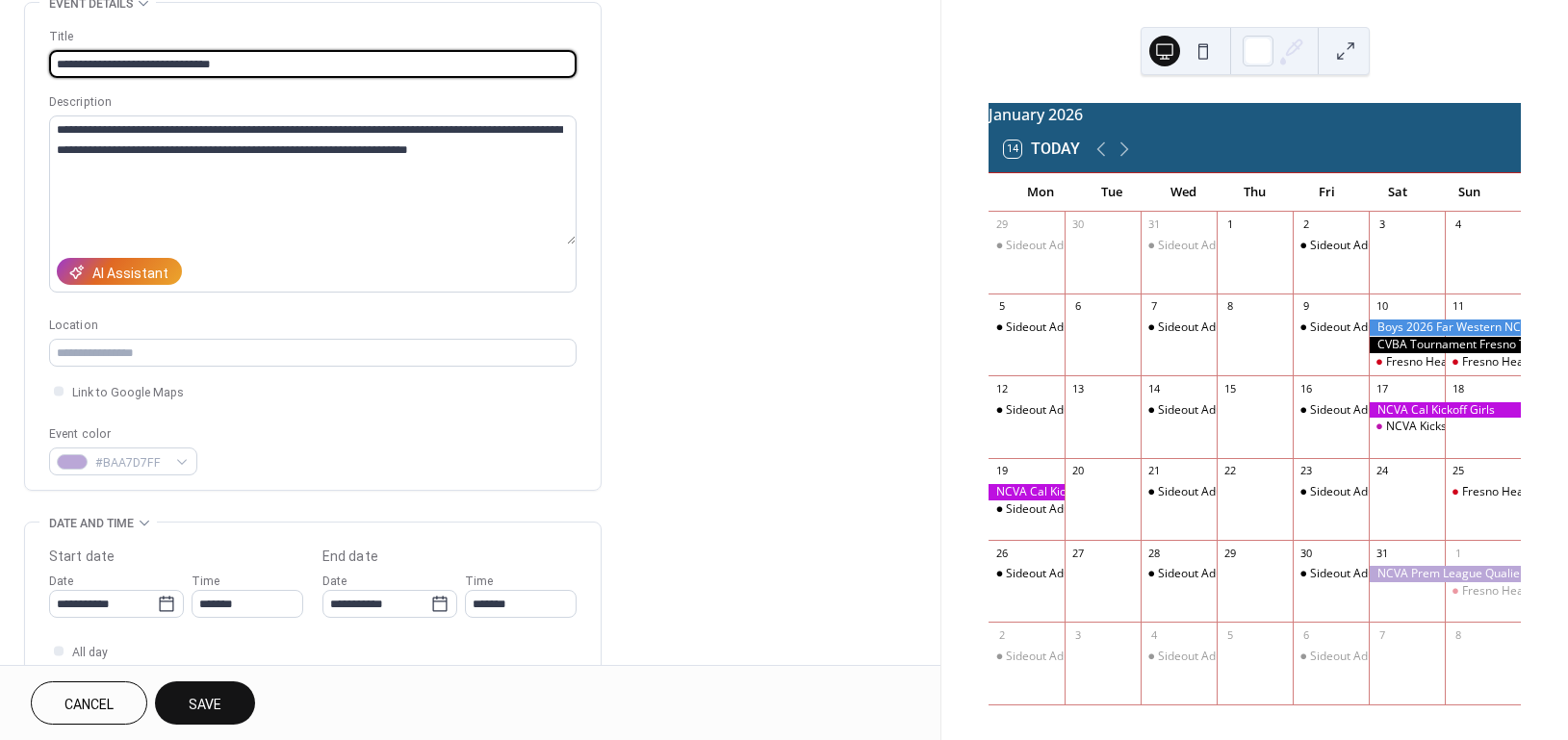type on "**********" 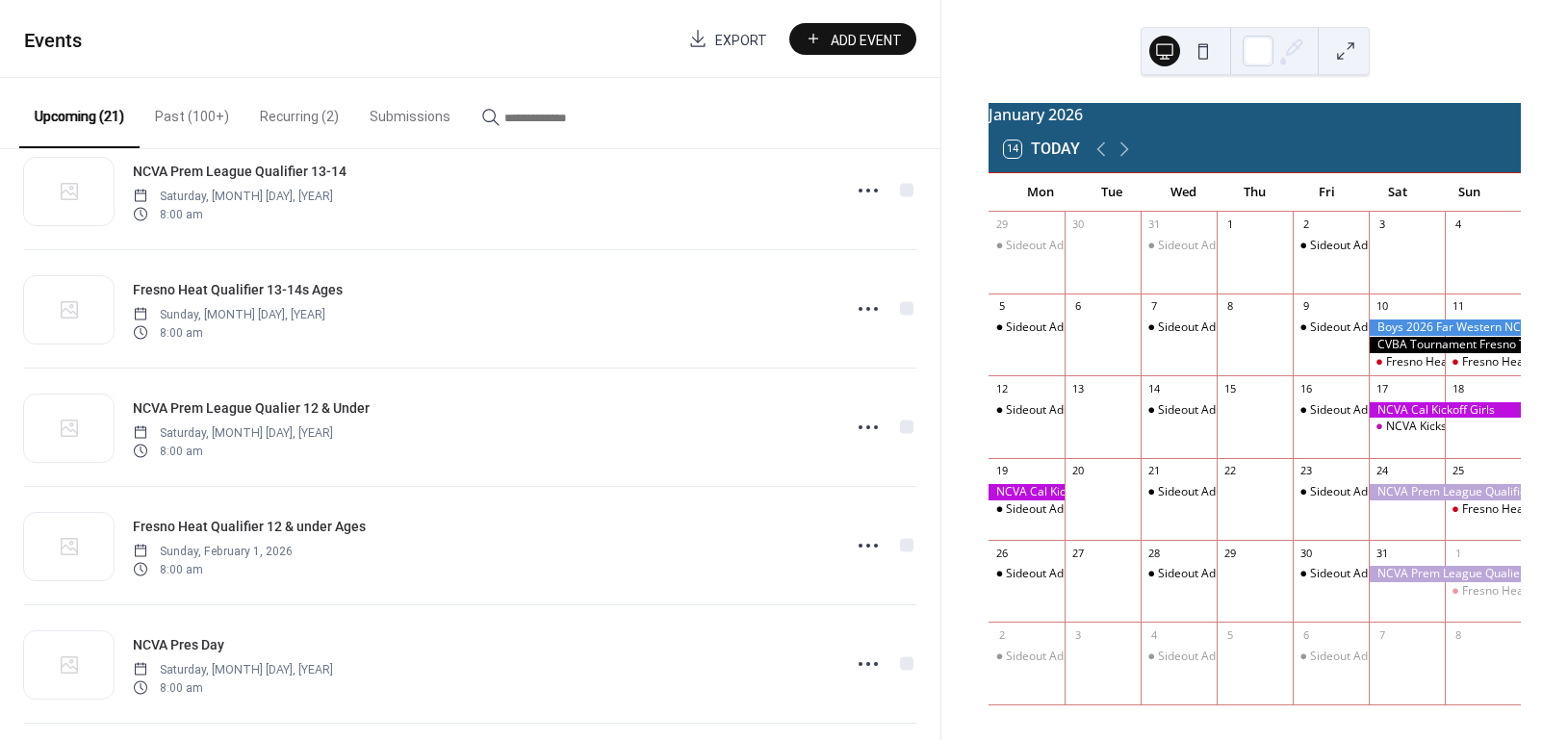 scroll, scrollTop: 1701, scrollLeft: 0, axis: vertical 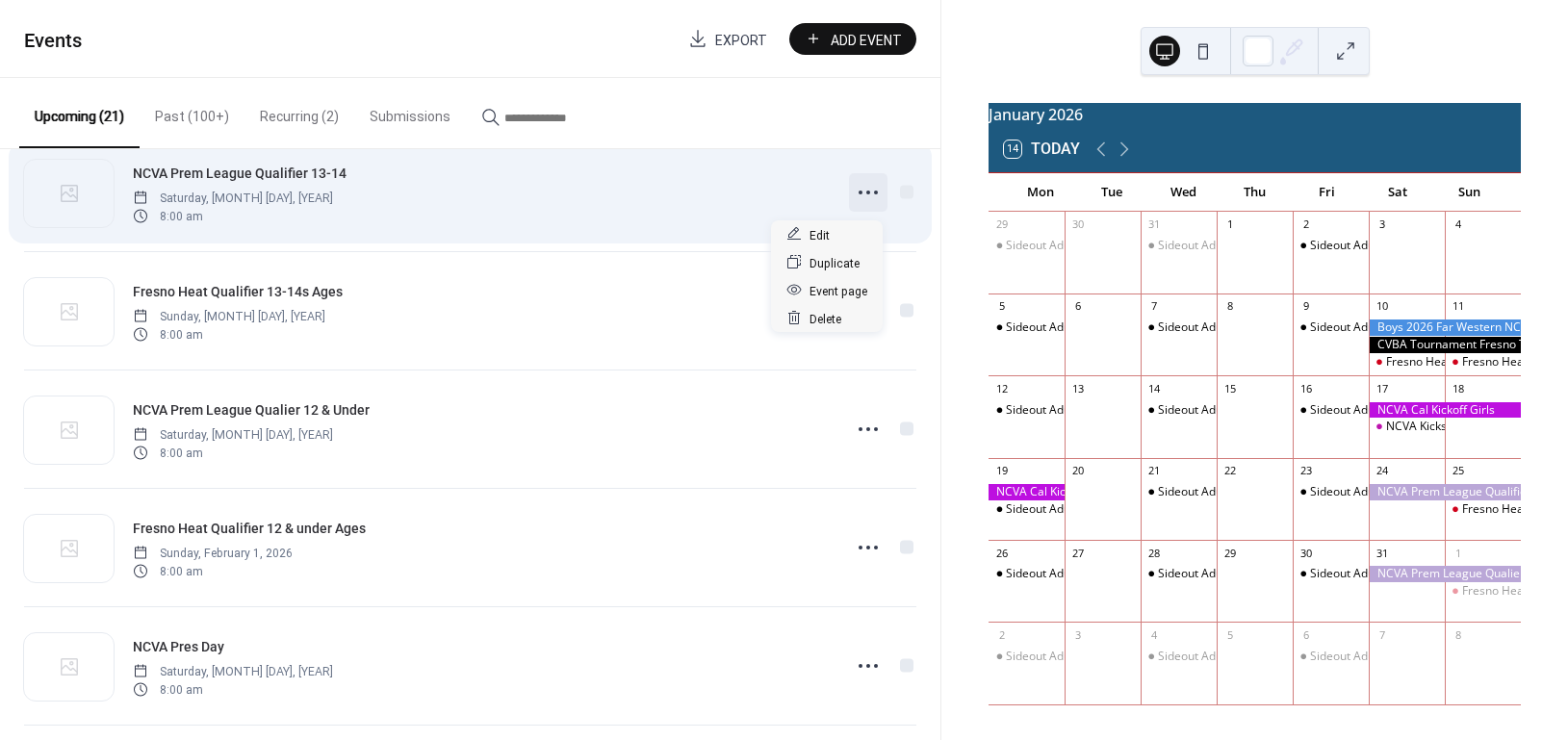 click 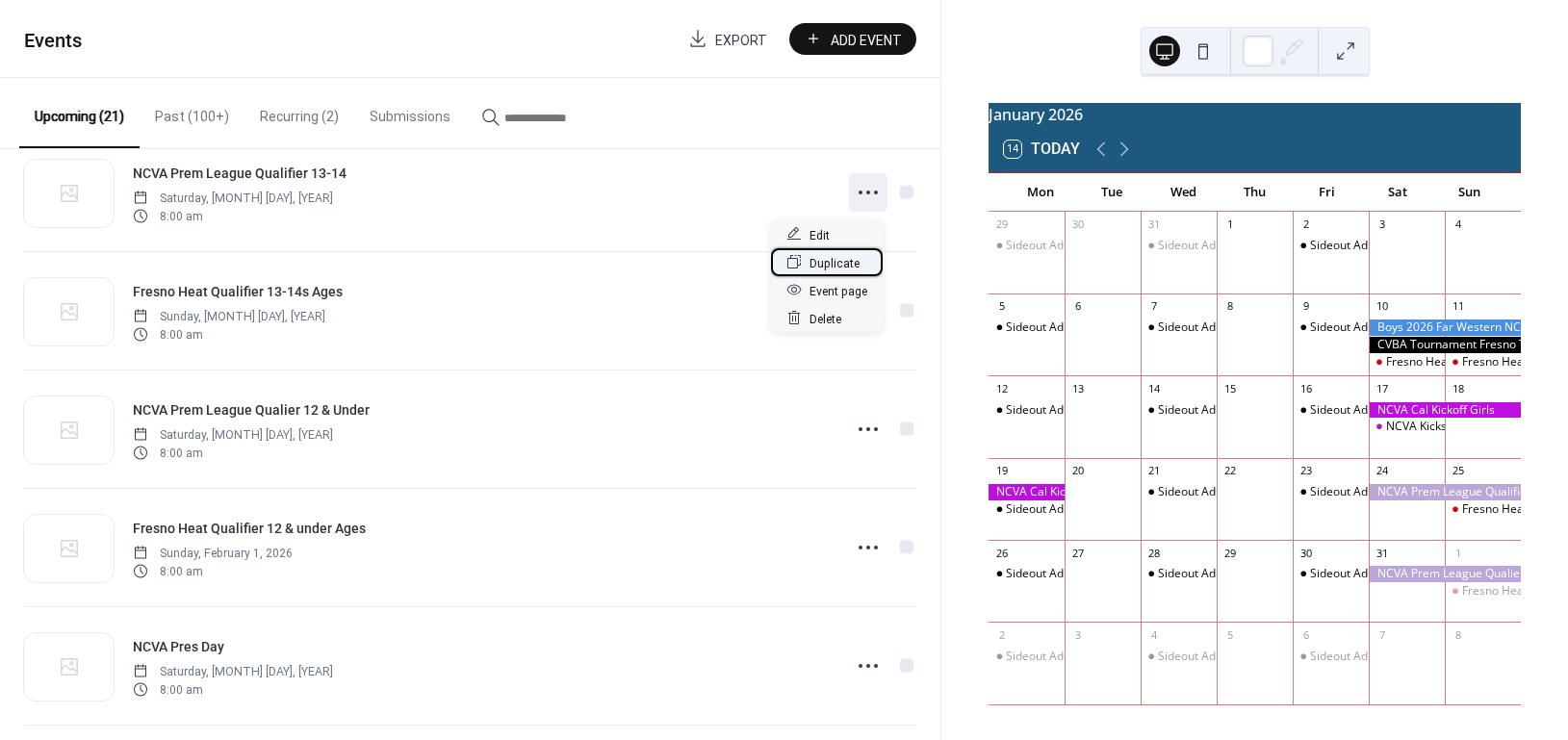 click on "Duplicate" at bounding box center [835, 263] 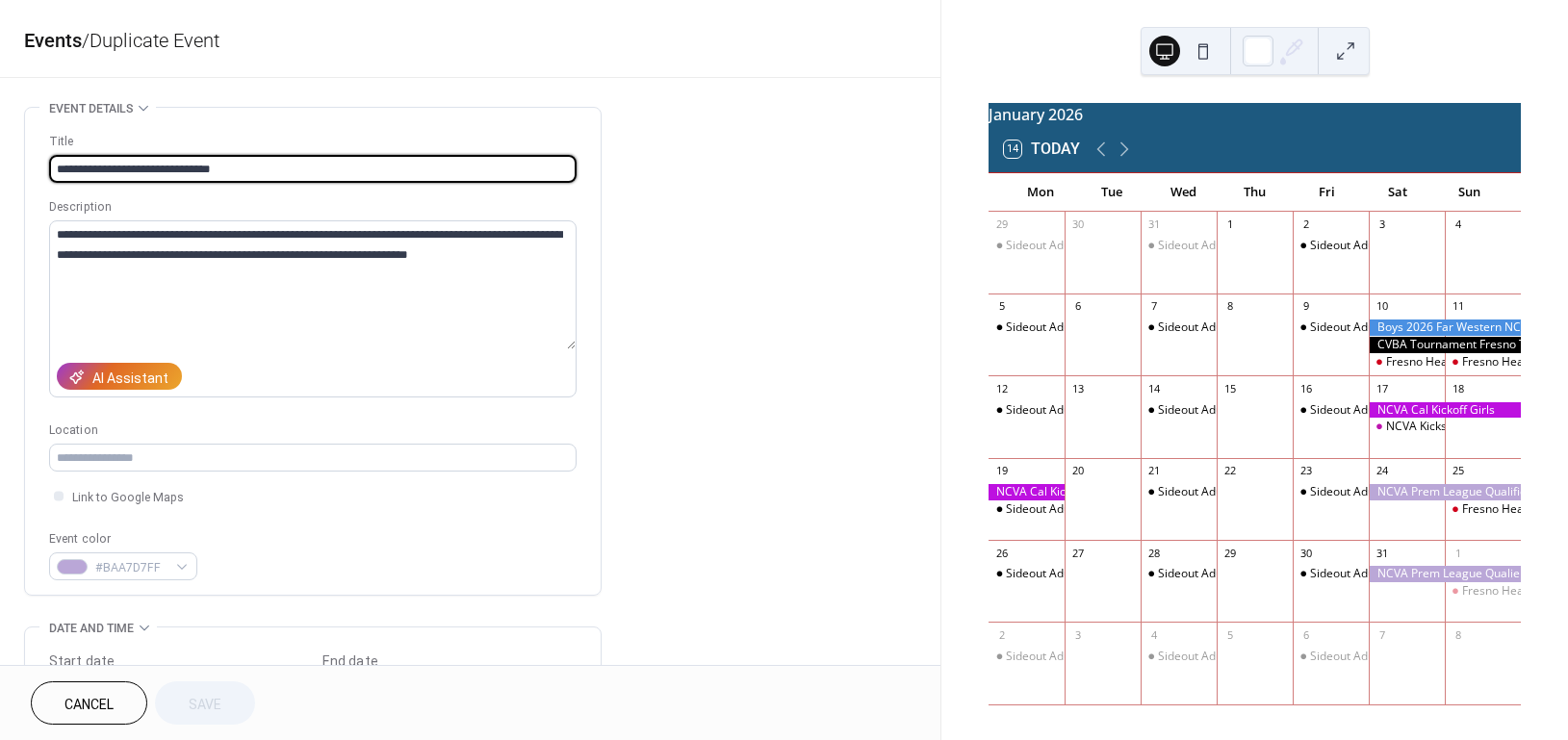 drag, startPoint x: 214, startPoint y: 166, endPoint x: 290, endPoint y: 174, distance: 76.41989 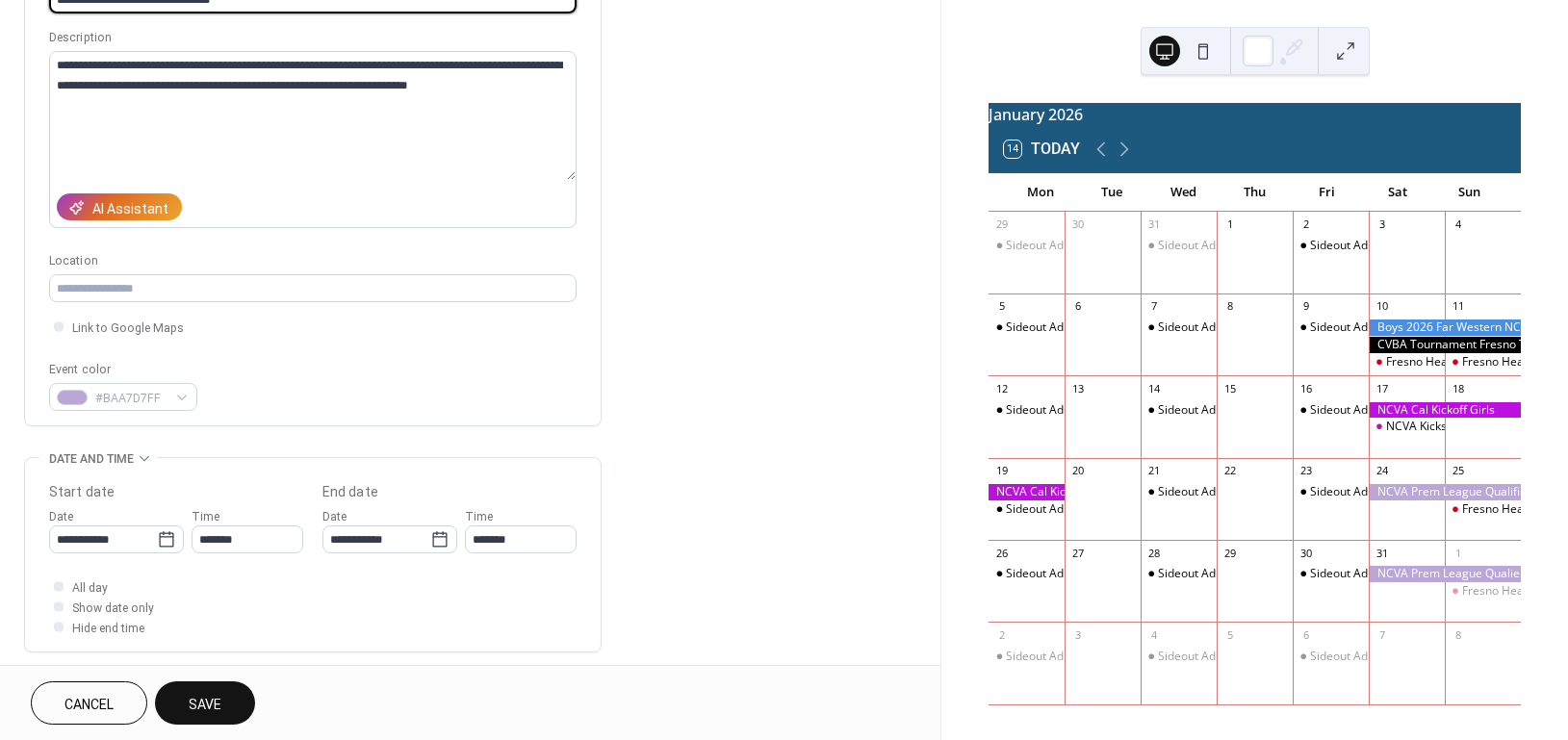 scroll, scrollTop: 256, scrollLeft: 0, axis: vertical 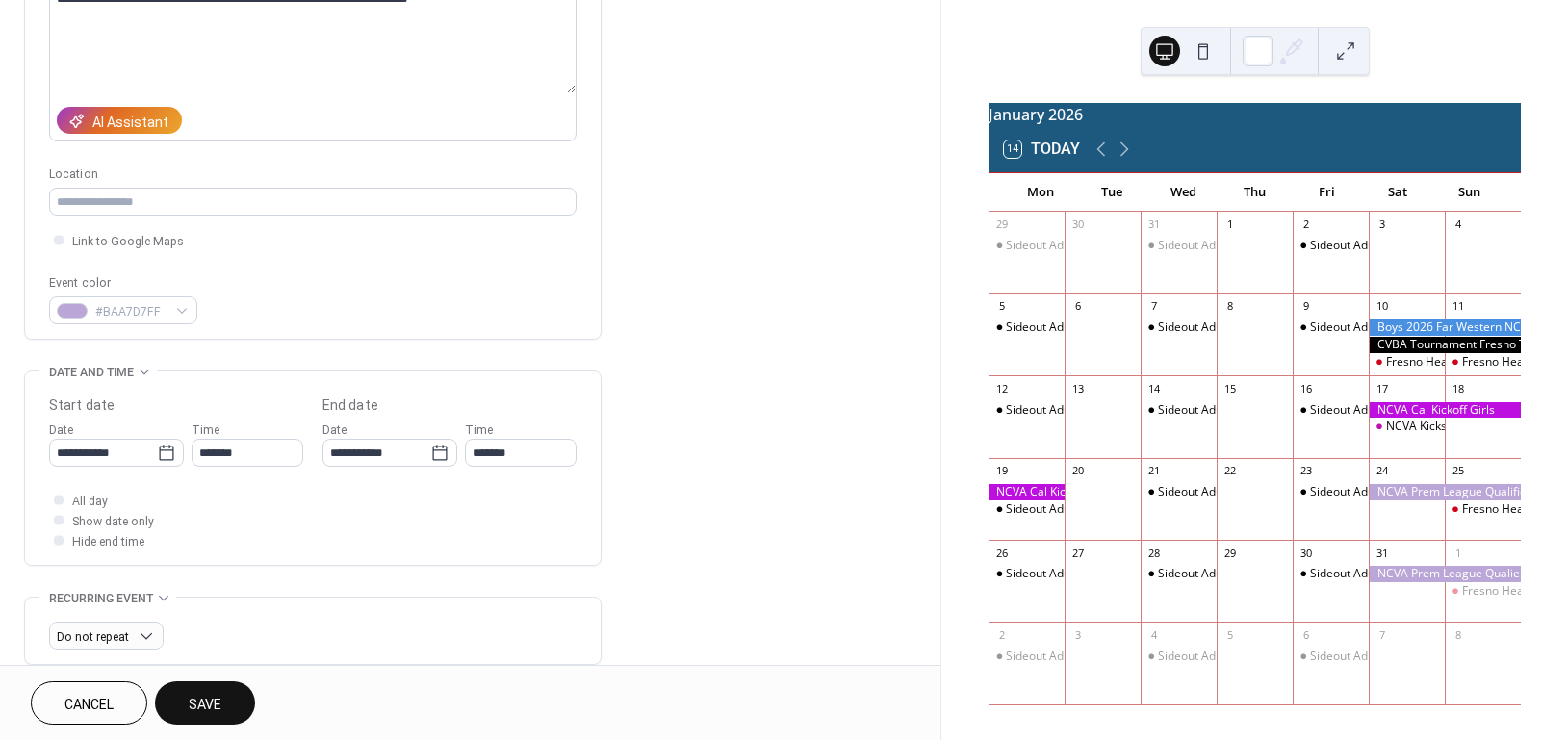 type on "**********" 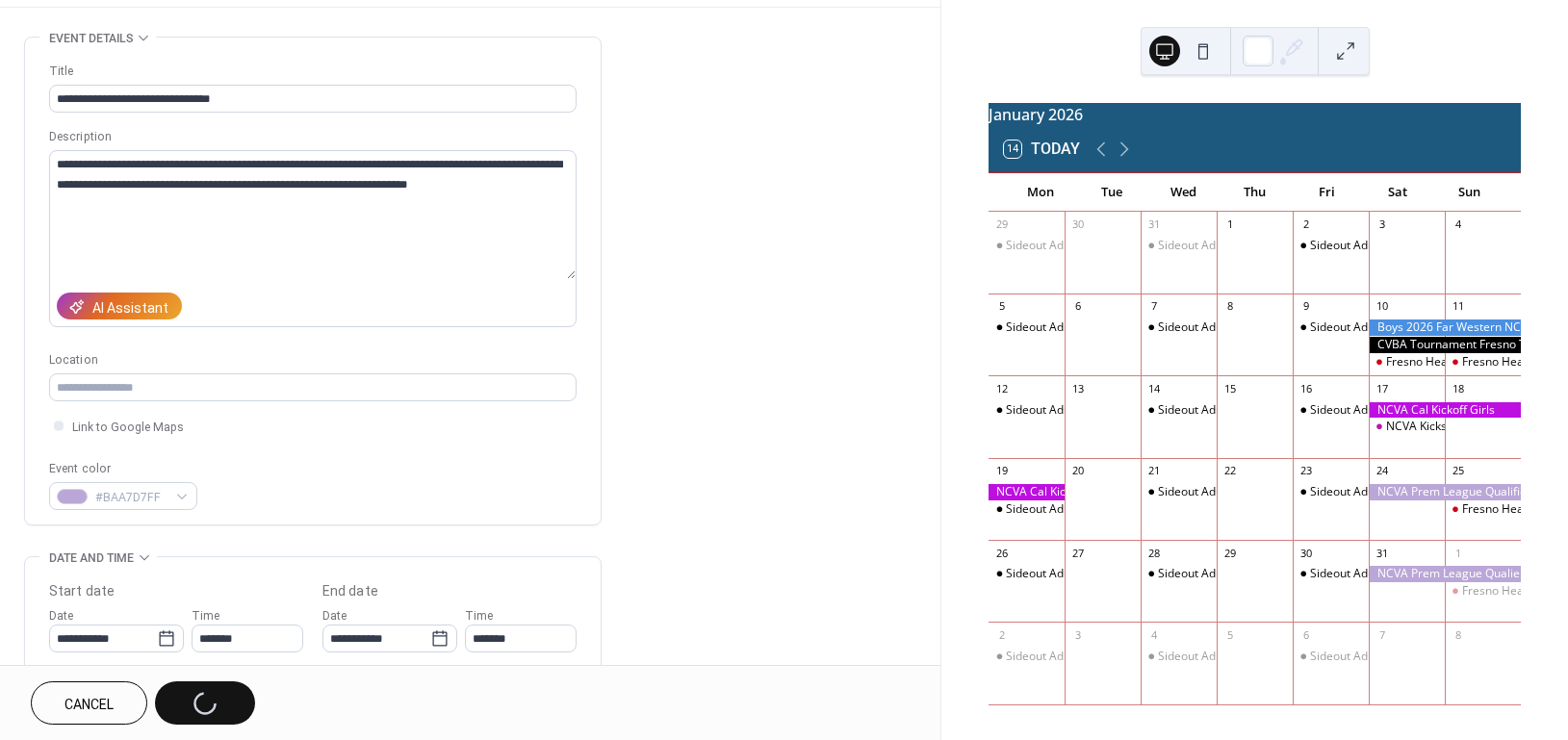 scroll, scrollTop: 0, scrollLeft: 0, axis: both 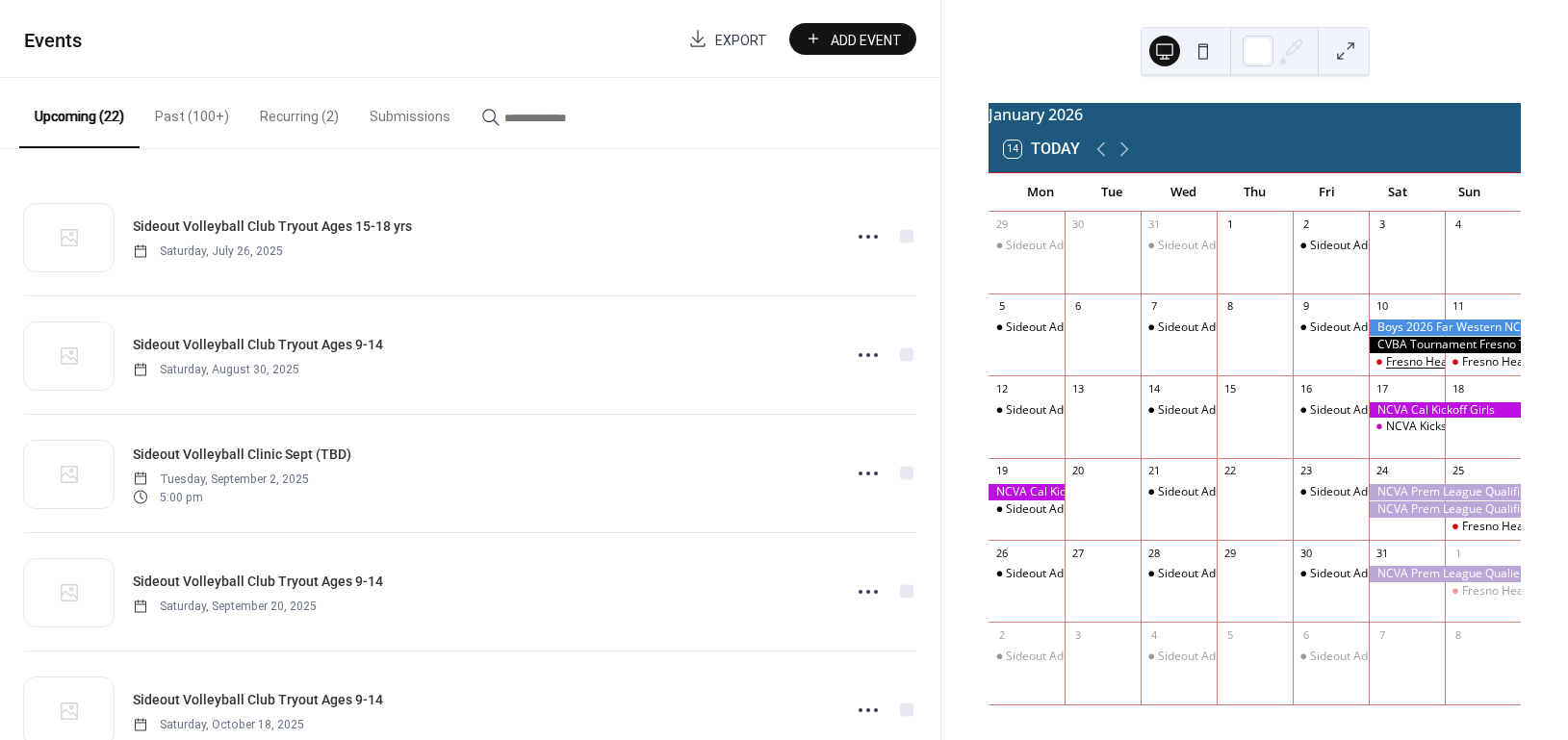 click on "Fresno Heat Qualifier 15-16s Age Projected" at bounding box center [1502, 362] 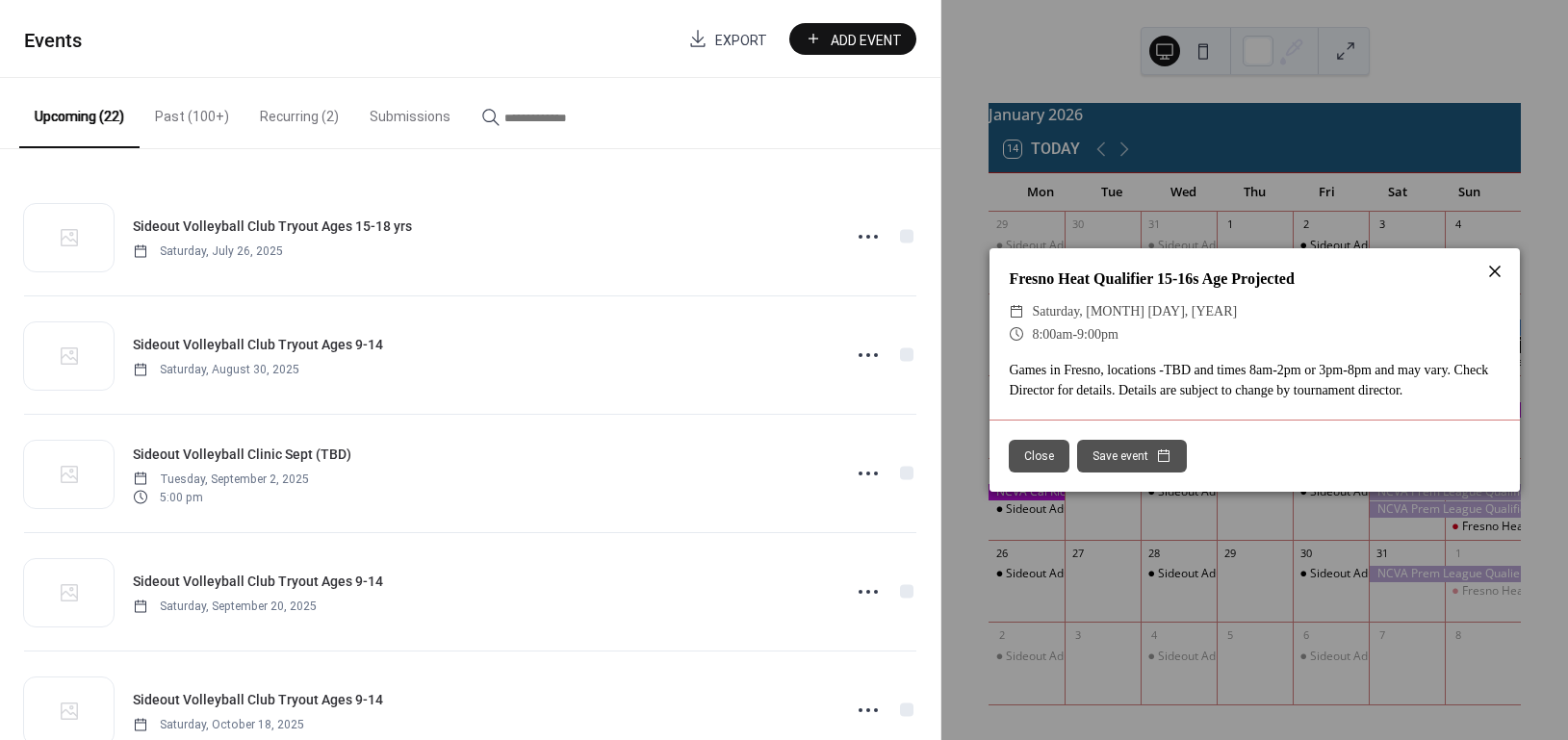 click 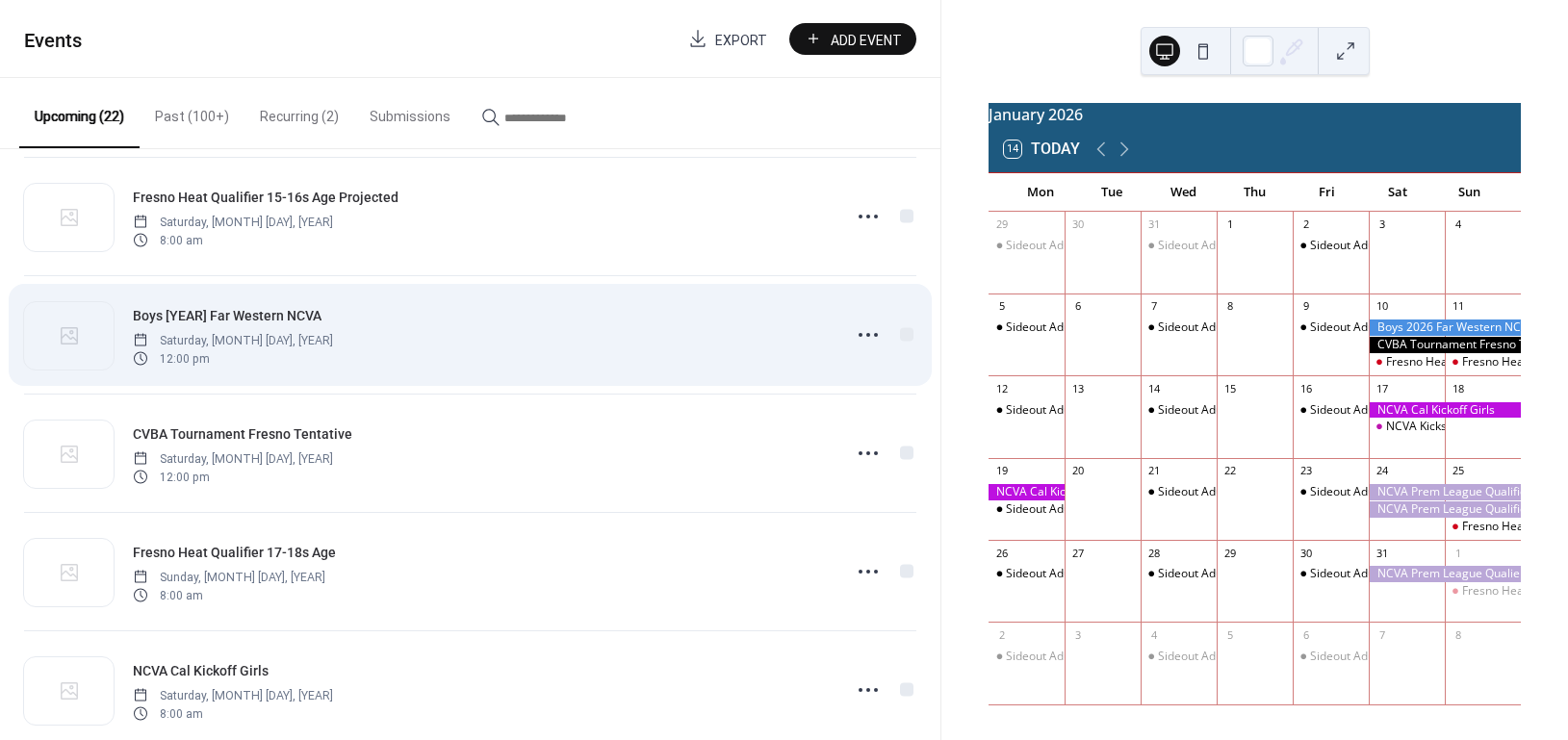 scroll, scrollTop: 1026, scrollLeft: 0, axis: vertical 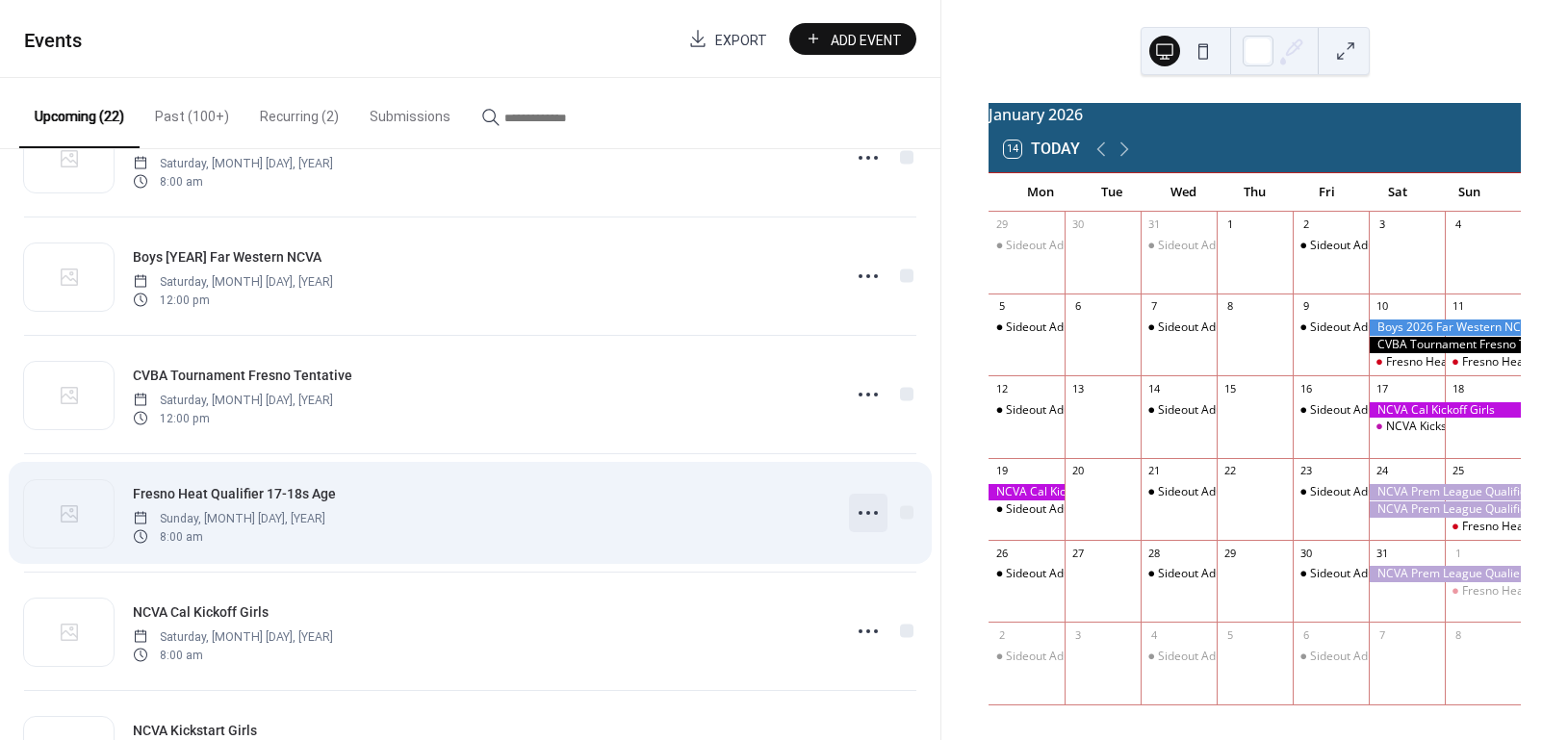 click 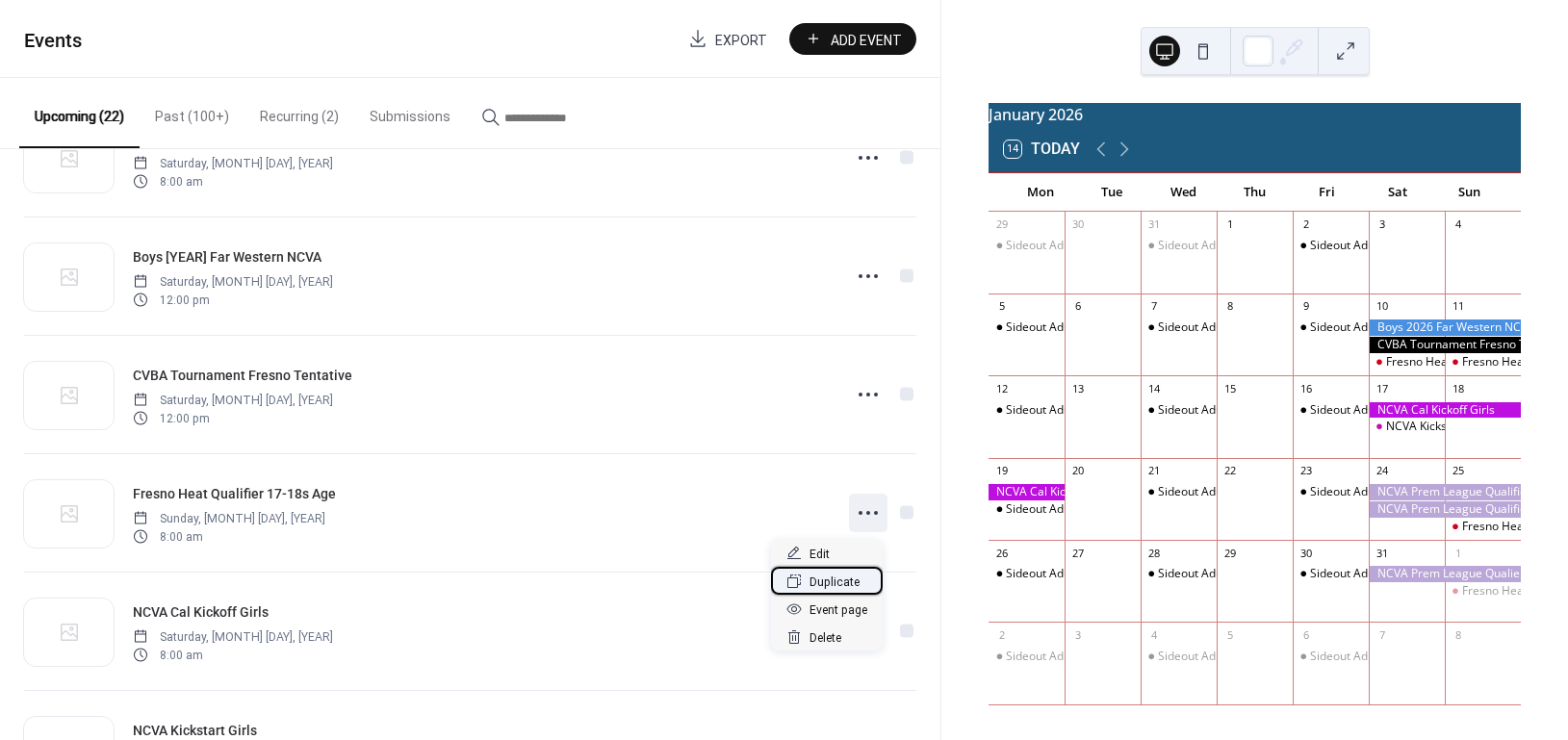 click on "Duplicate" at bounding box center [835, 582] 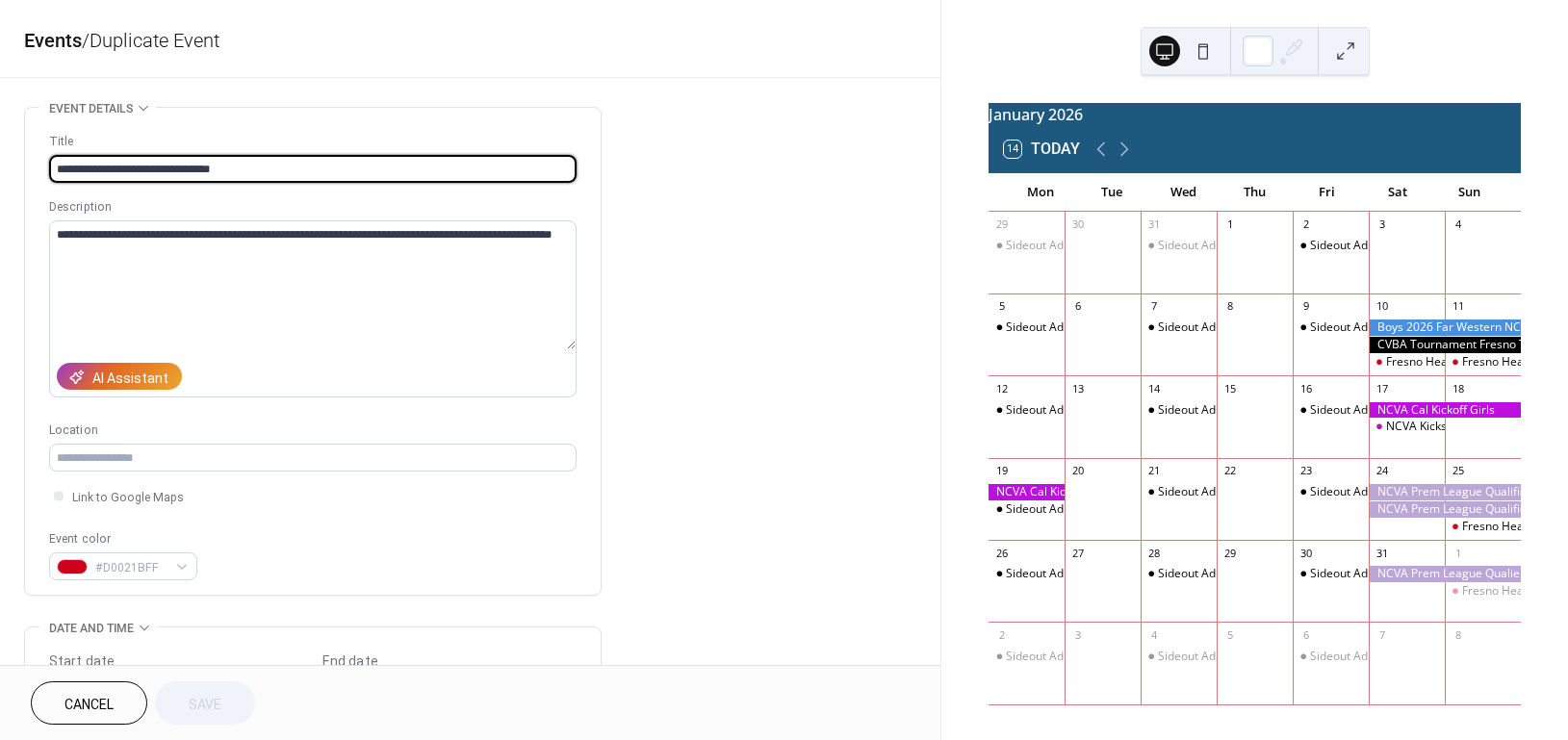 drag, startPoint x: 120, startPoint y: 169, endPoint x: 13, endPoint y: 173, distance: 107.0747 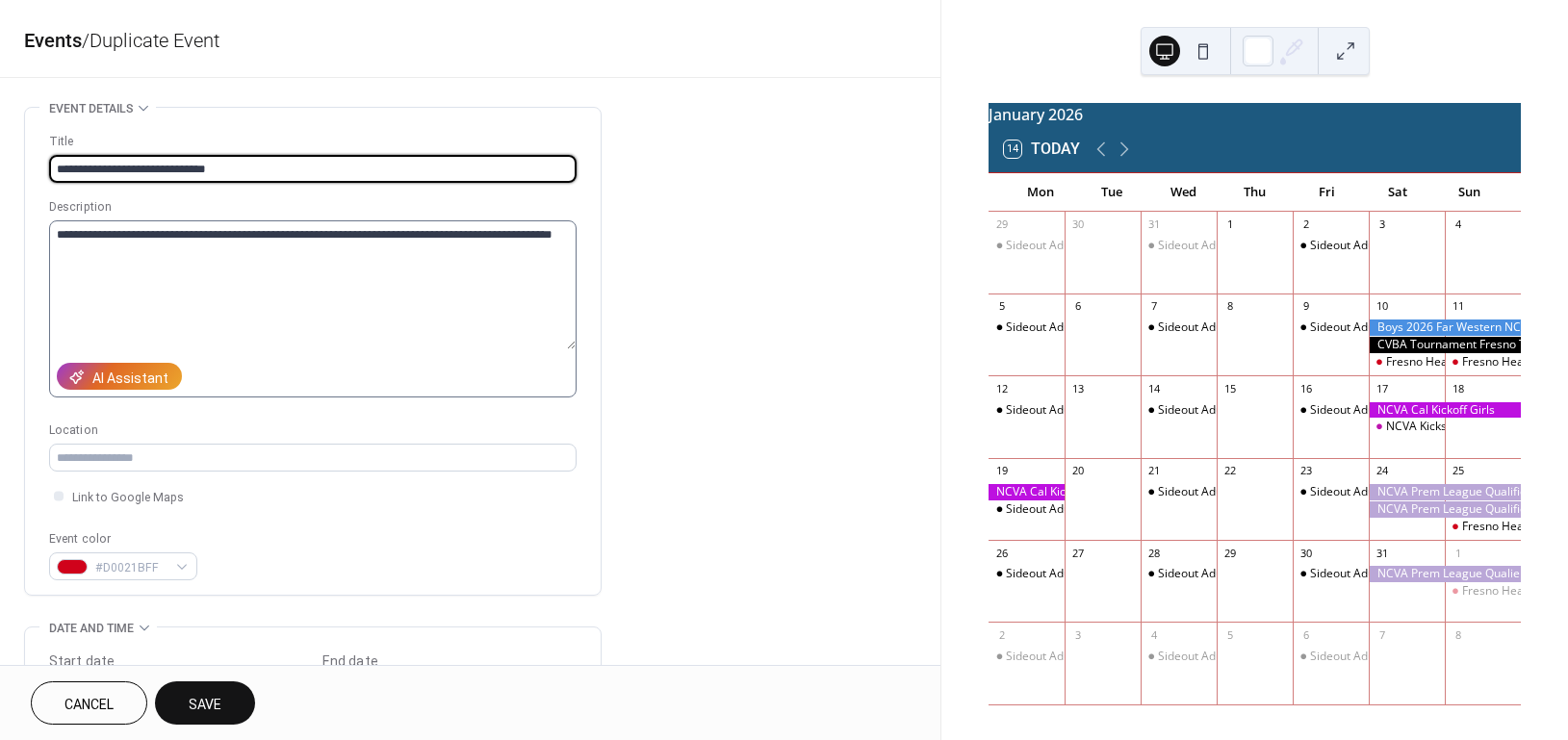 type on "**********" 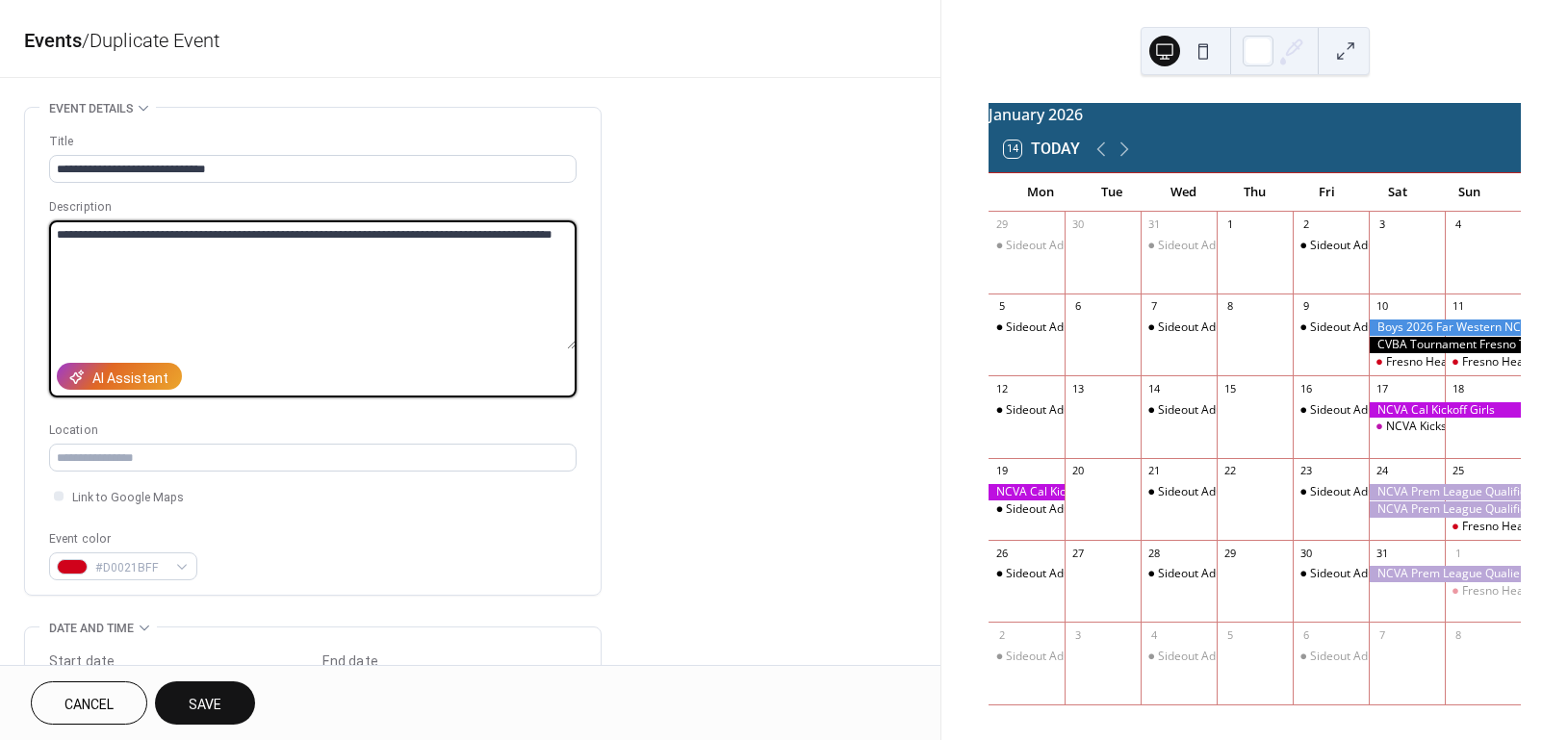 drag, startPoint x: 145, startPoint y: 235, endPoint x: 19, endPoint y: 210, distance: 128.45622 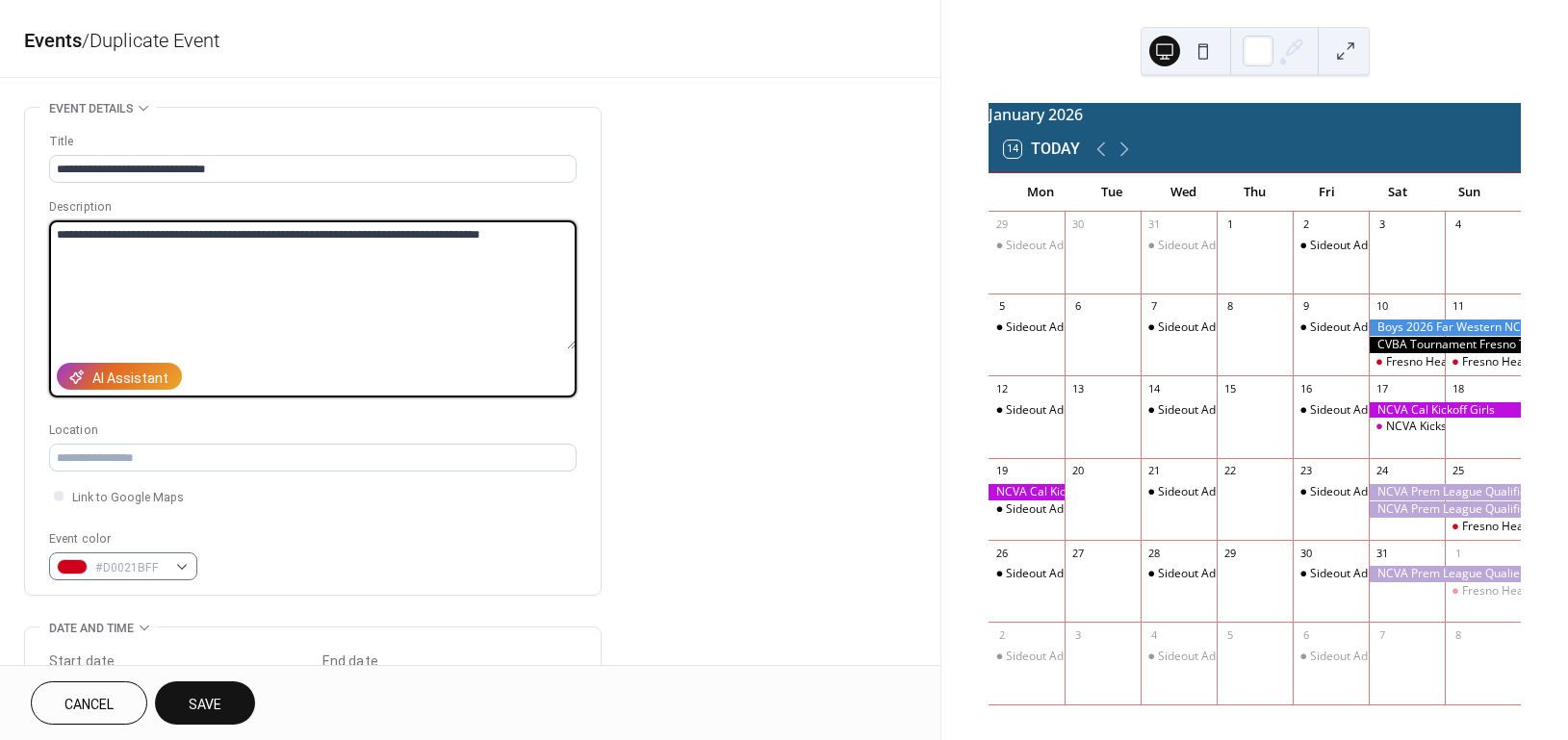 type on "**********" 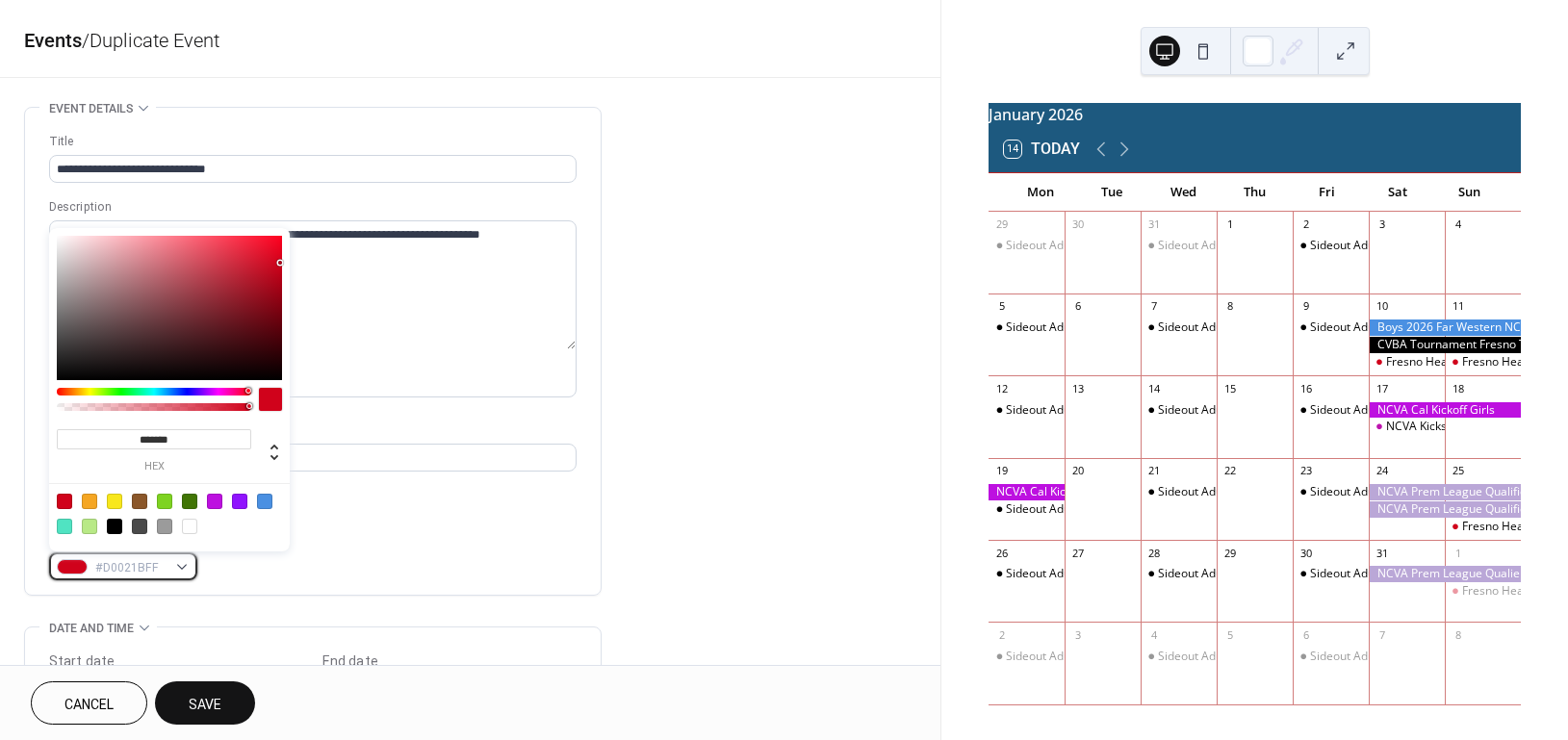 click on "#D0021BFF" at bounding box center (123, 566) 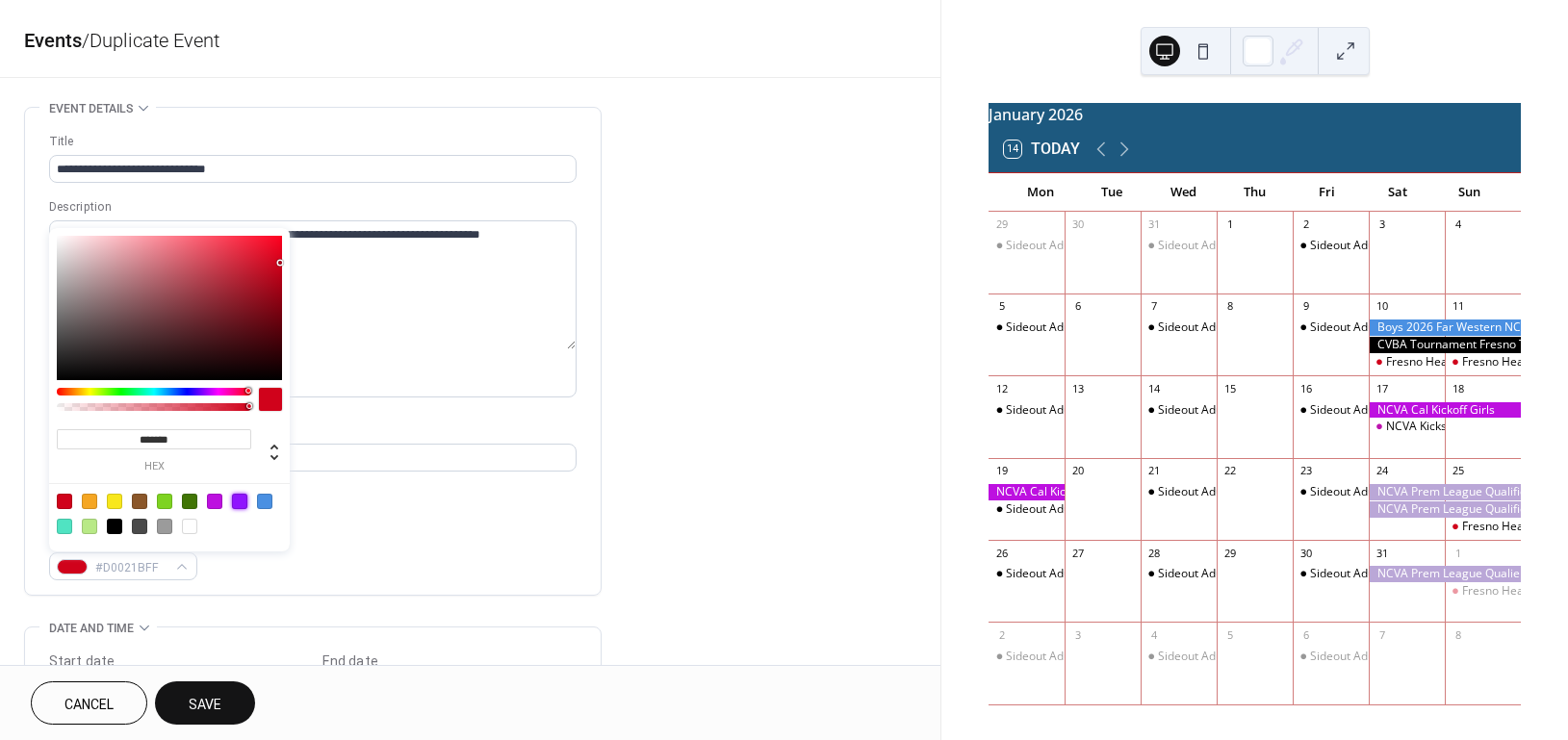 click at bounding box center [240, 501] 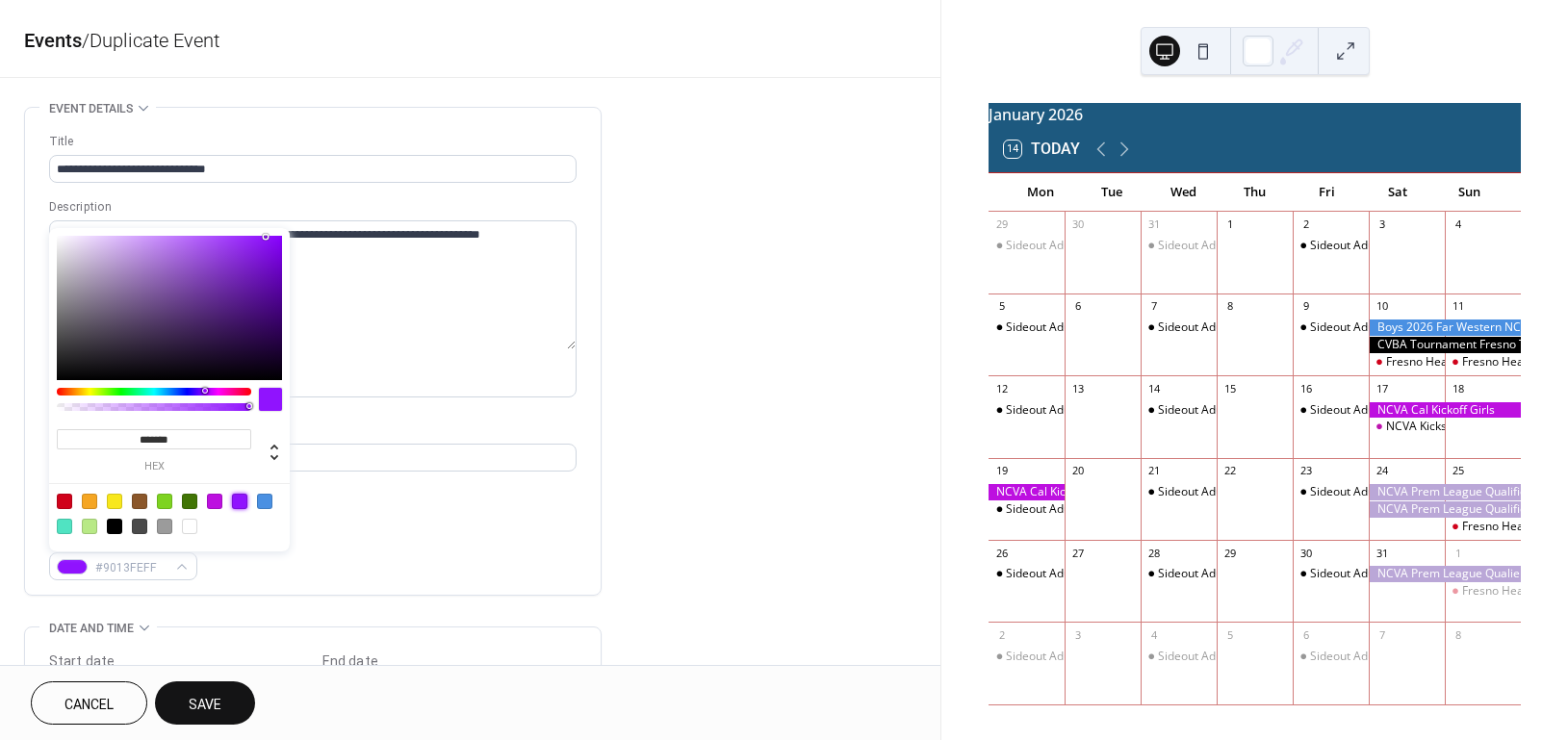 click at bounding box center [169, 308] 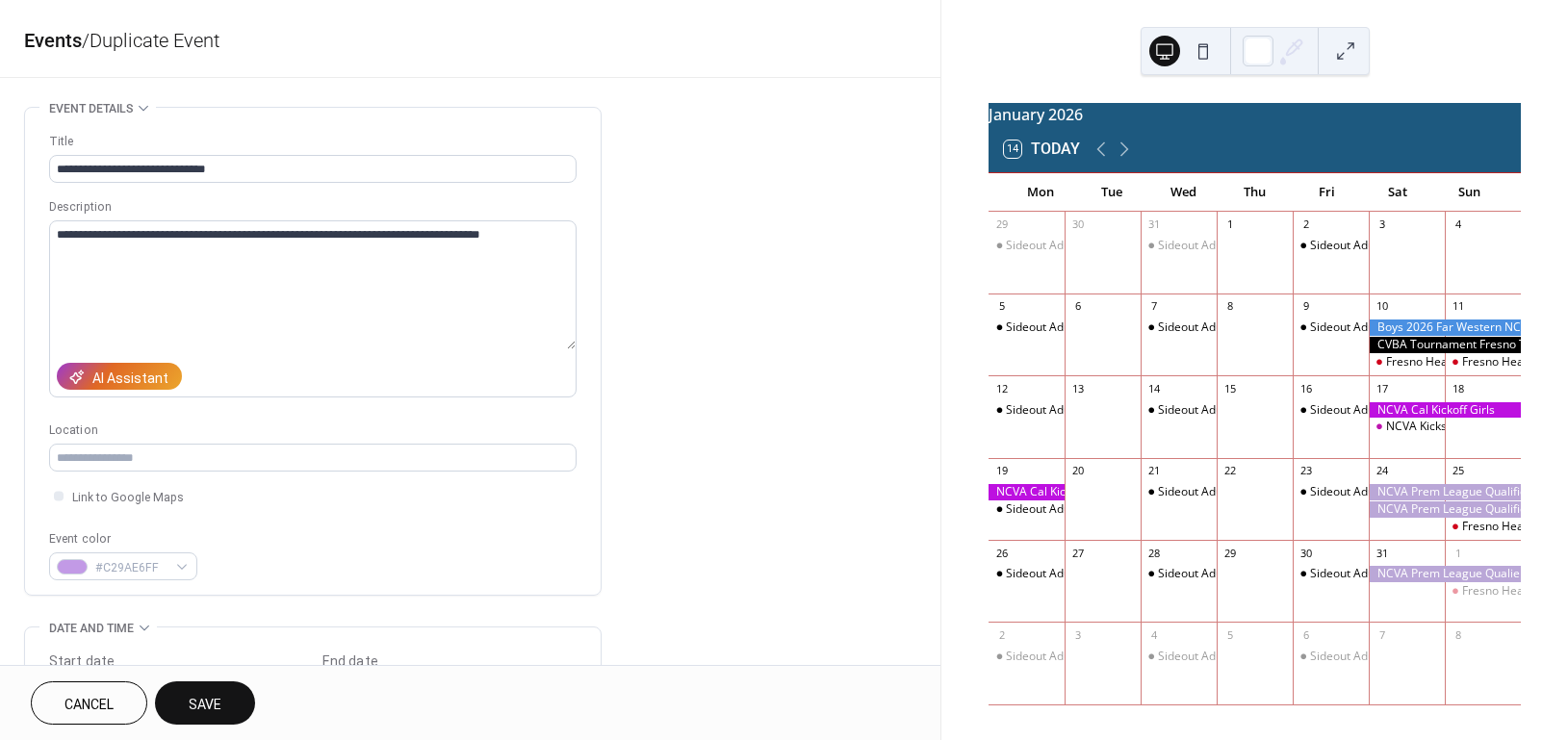 click on "Save" at bounding box center (205, 704) 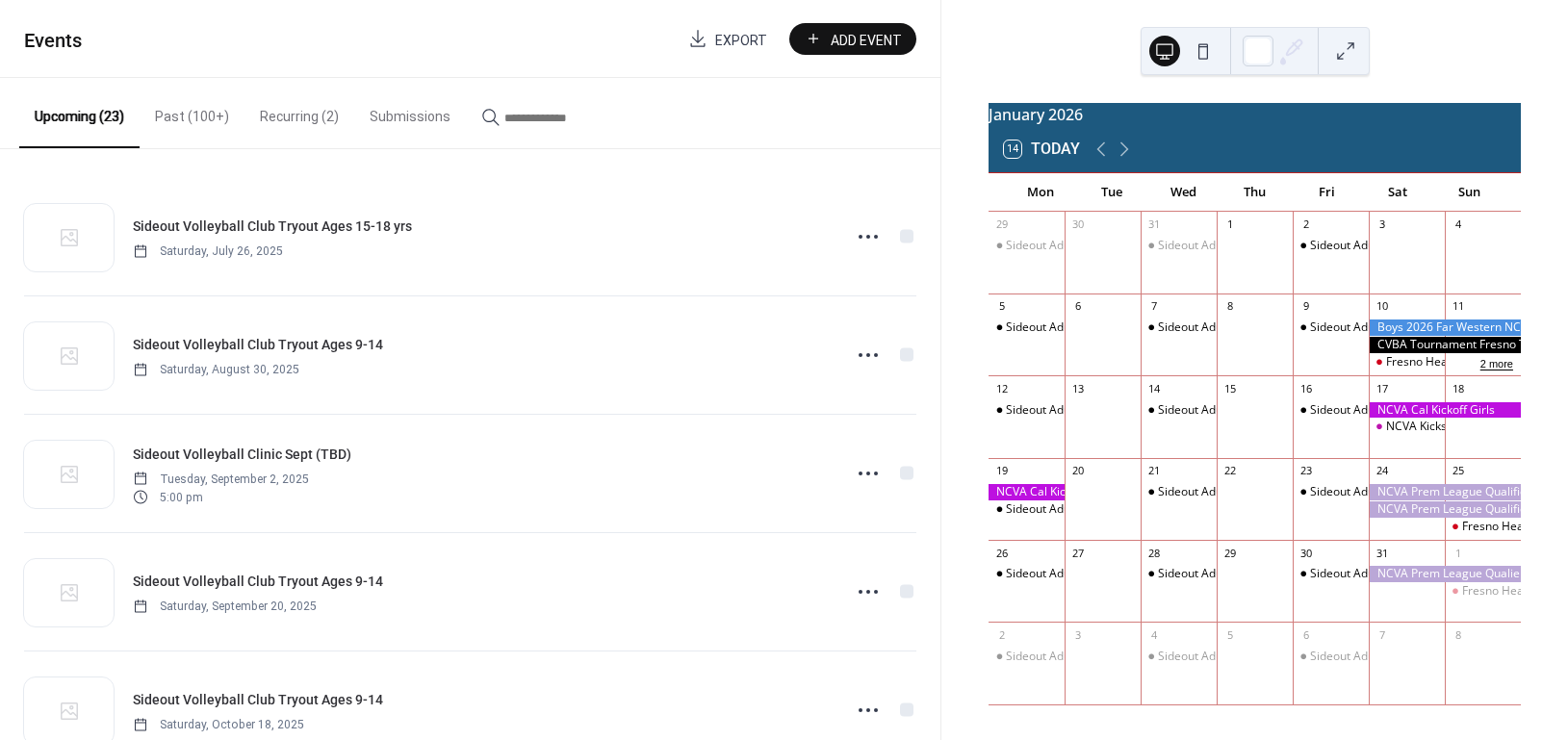 click on "2 more" at bounding box center [1497, 362] 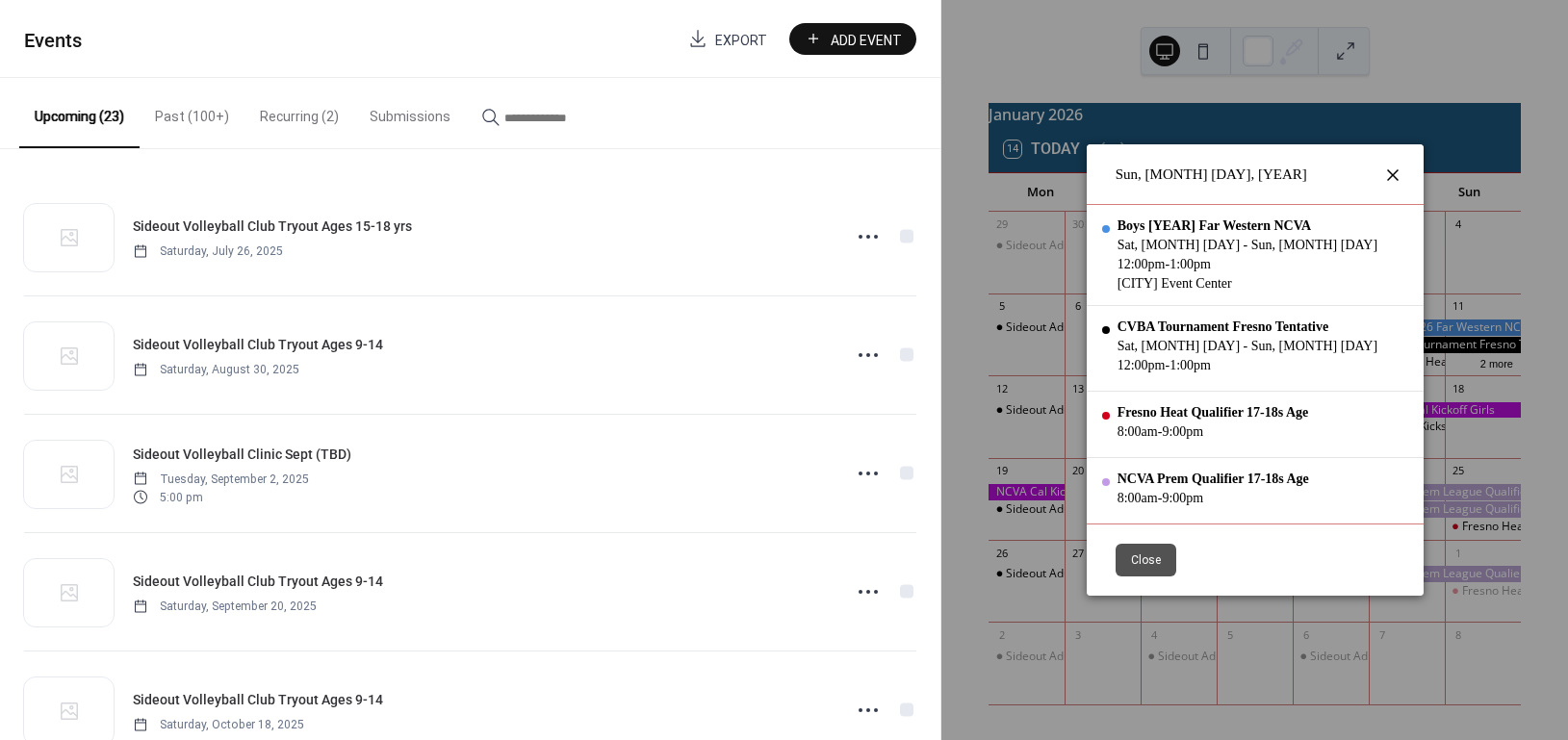click 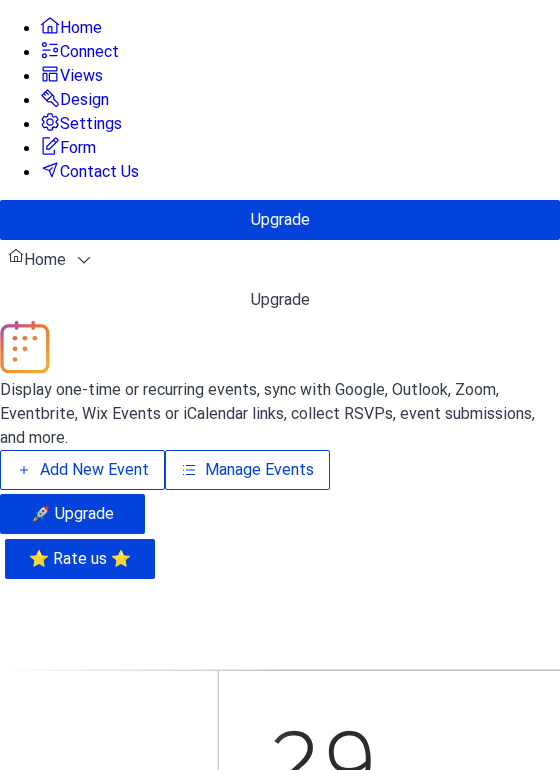 scroll, scrollTop: 0, scrollLeft: 0, axis: both 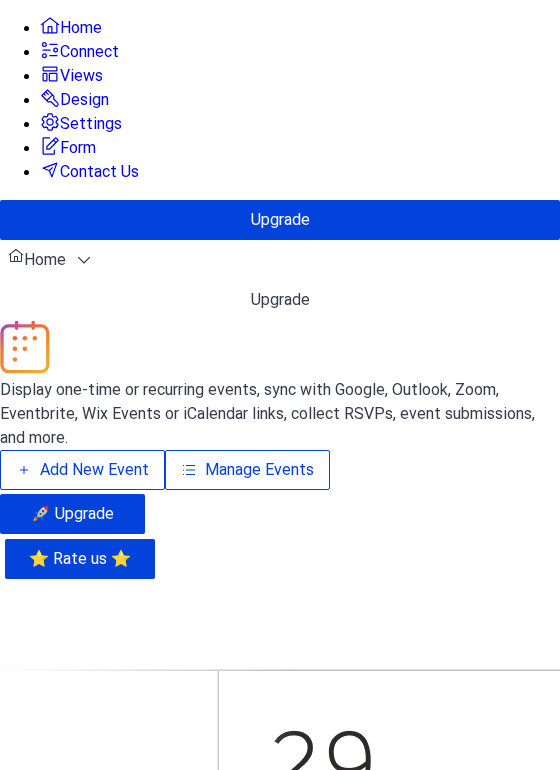 click on "Manage Events" at bounding box center [259, 470] 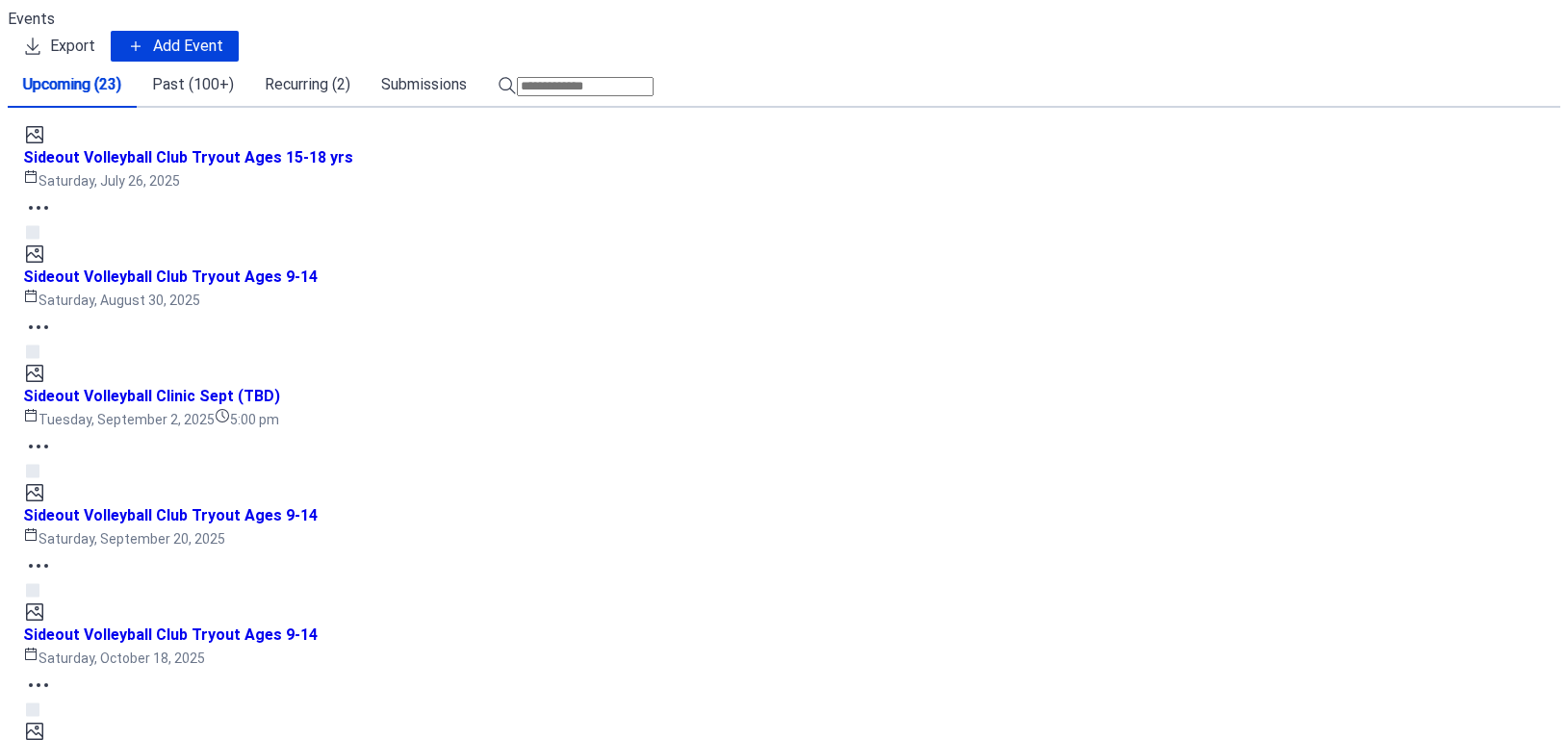 scroll, scrollTop: 0, scrollLeft: 0, axis: both 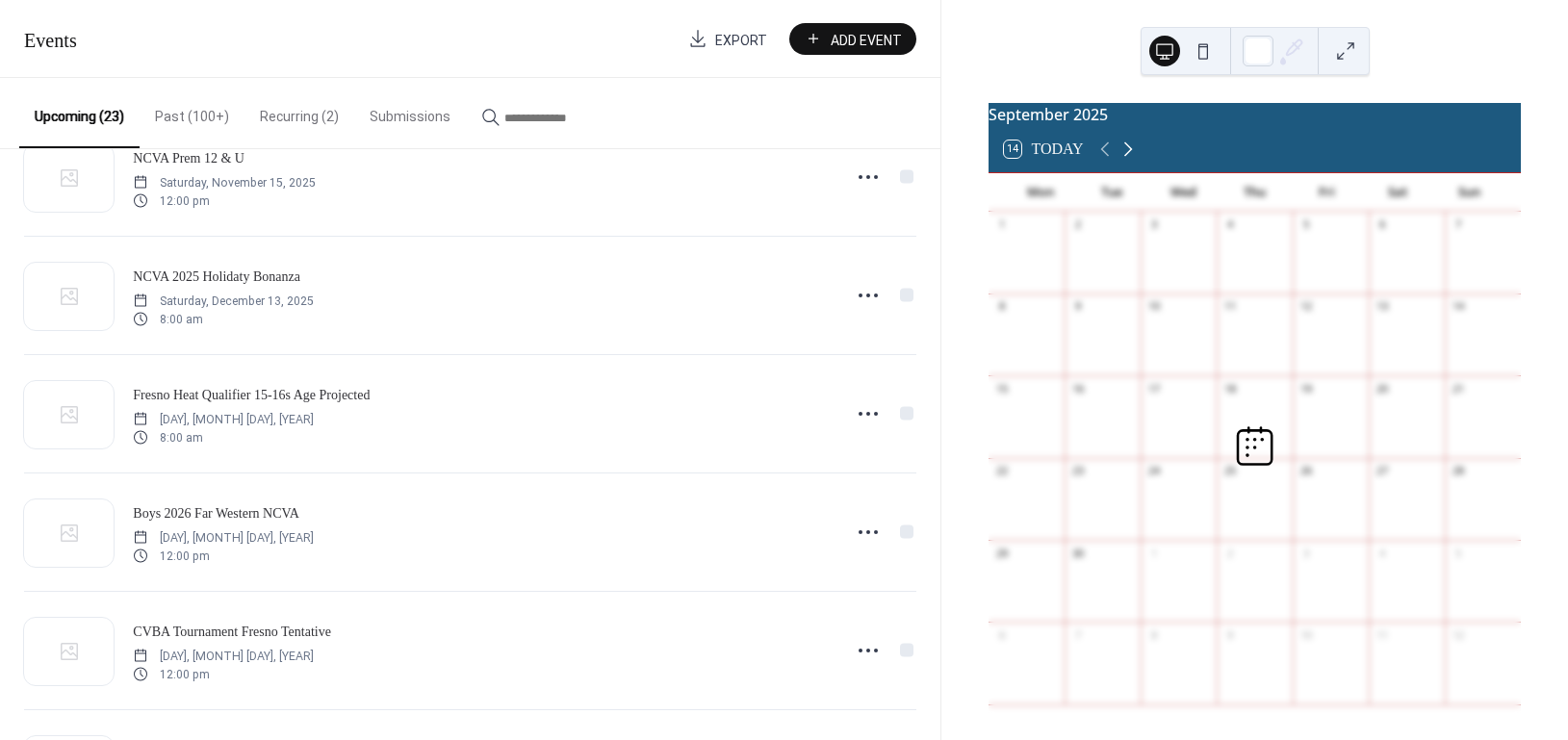 click 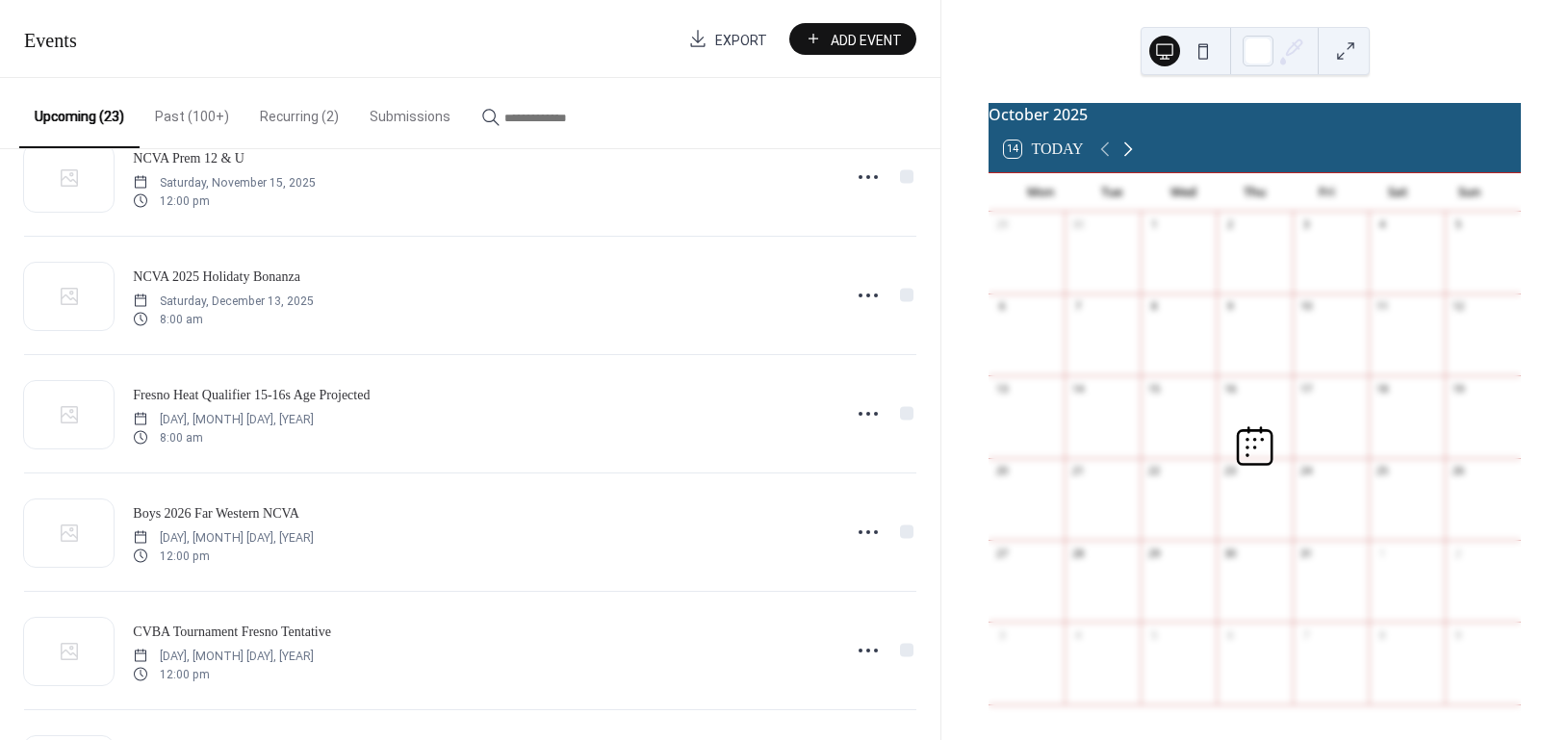 click 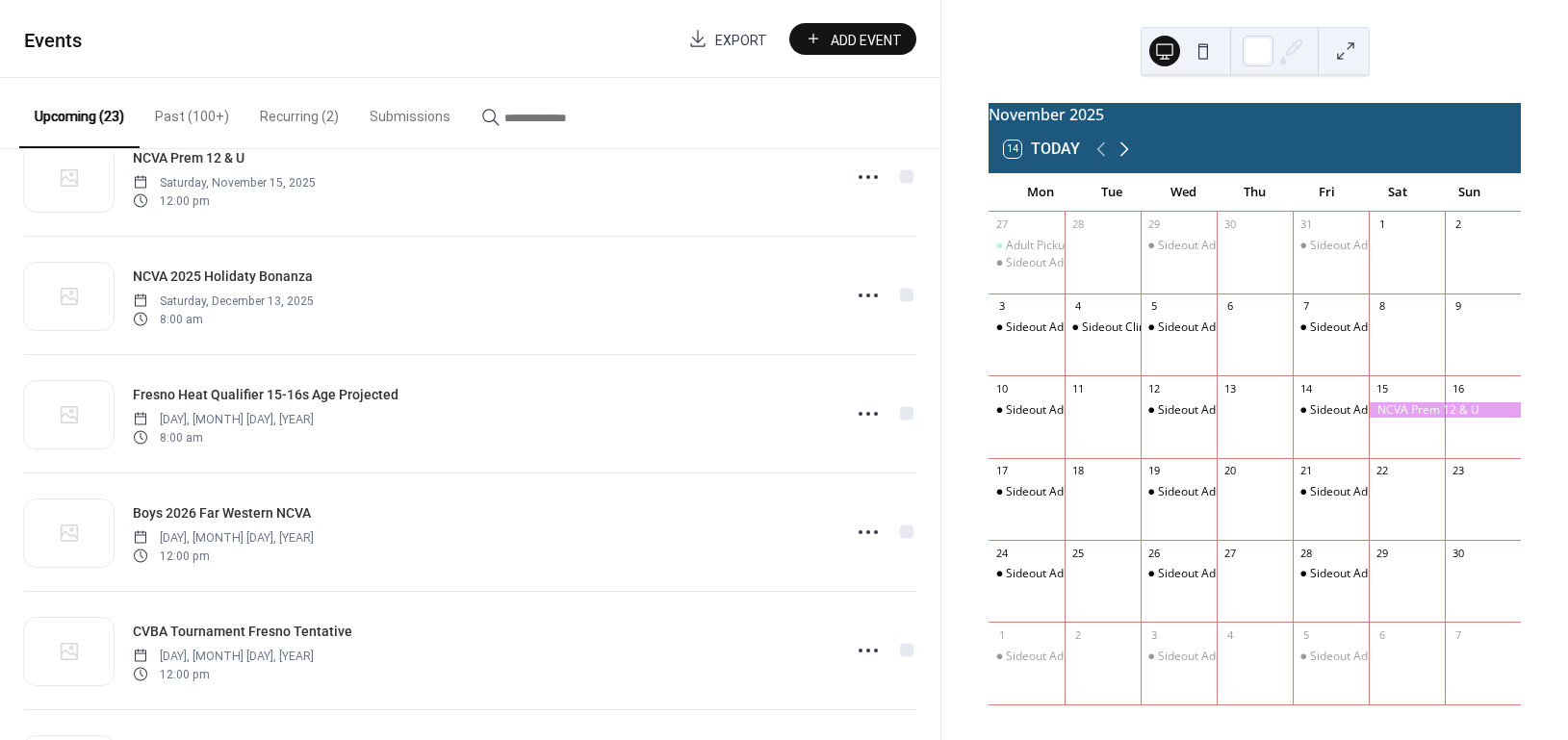 click 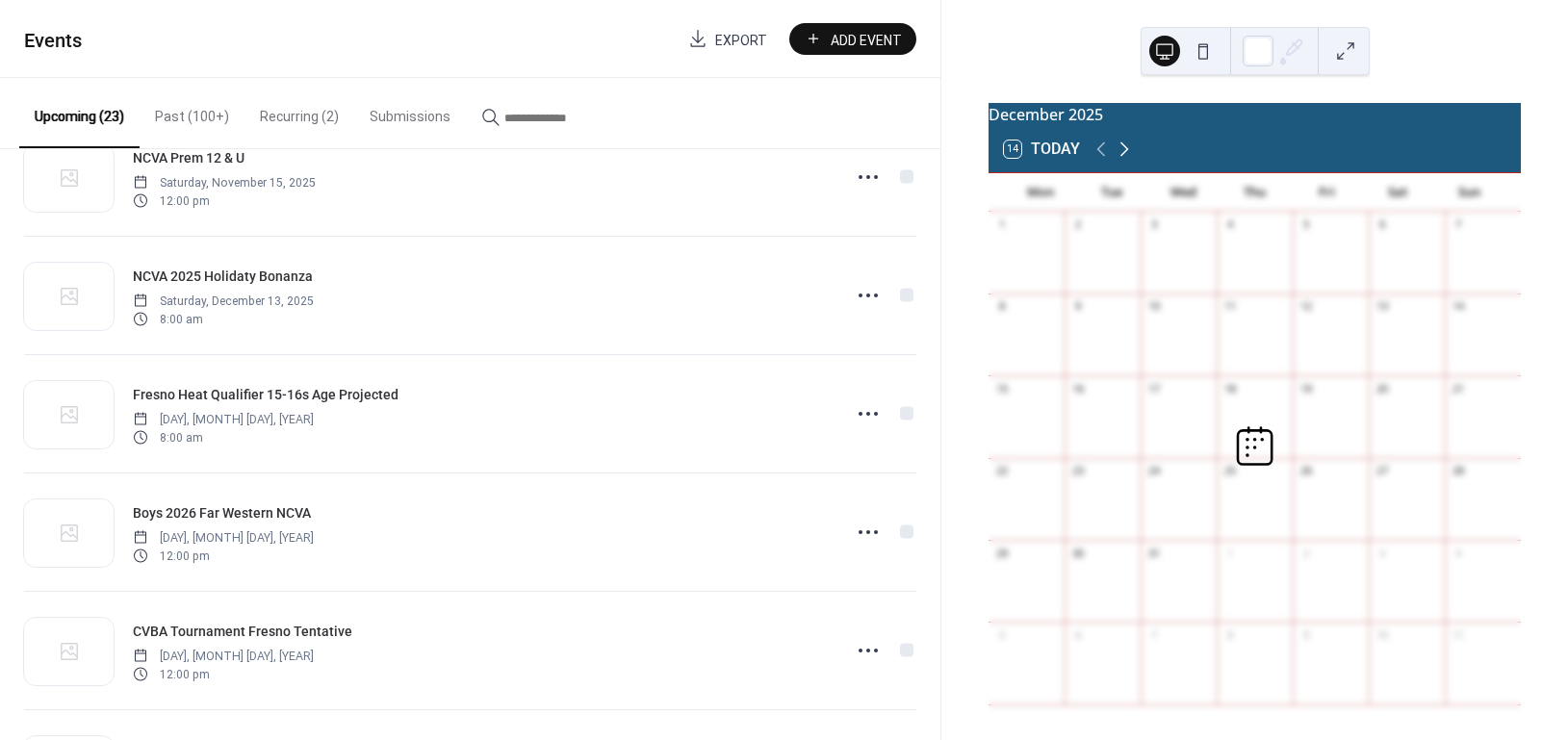 click 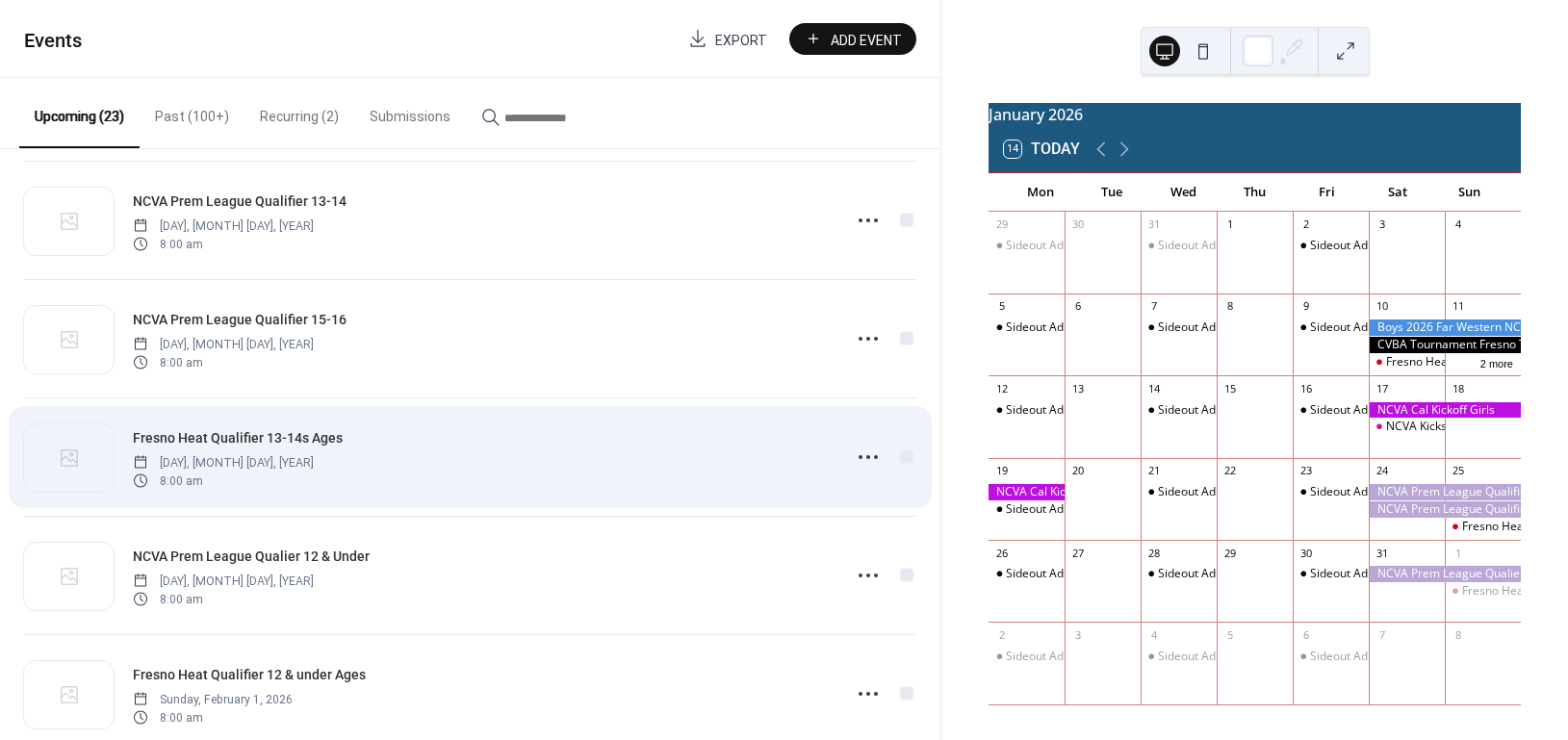 scroll, scrollTop: 1796, scrollLeft: 0, axis: vertical 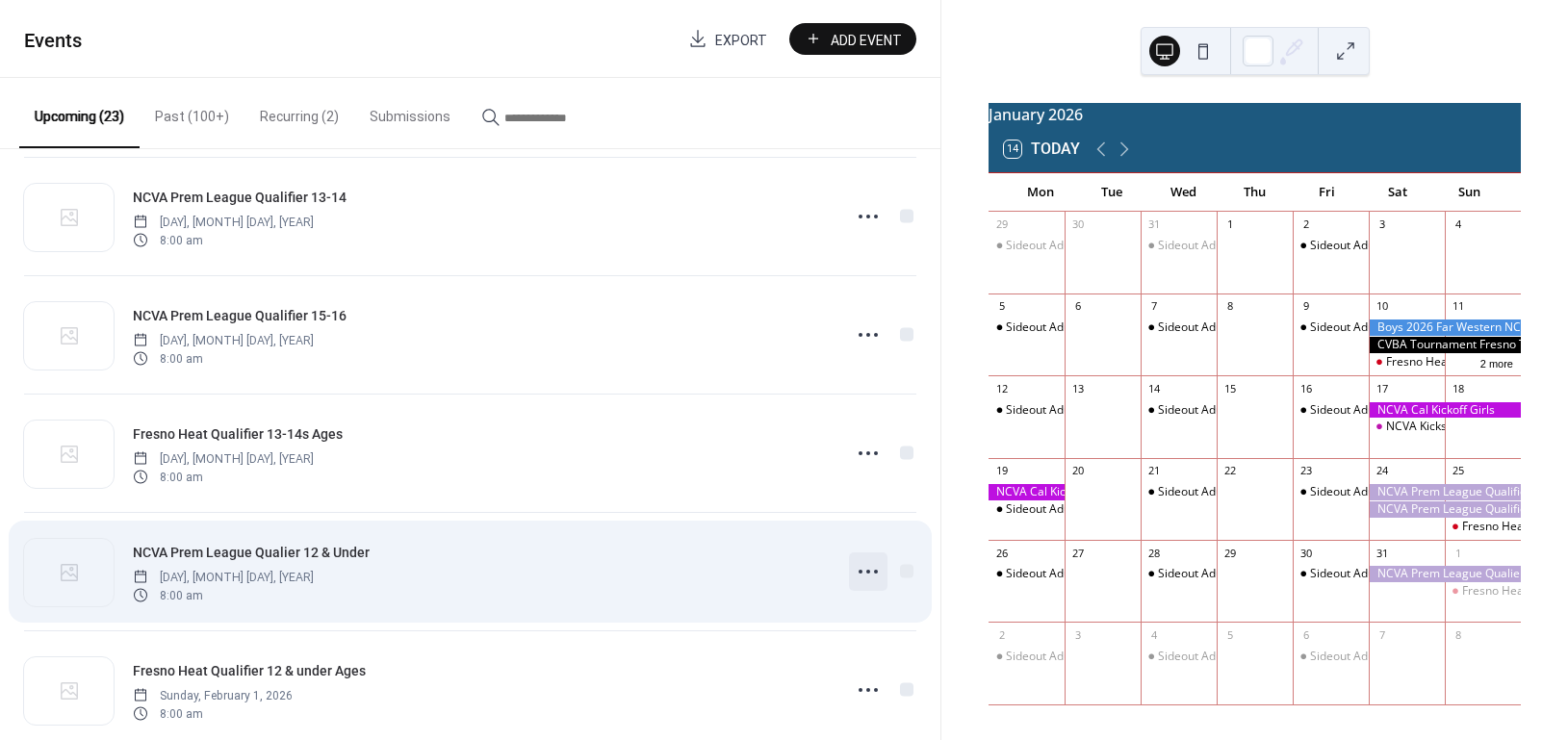 click 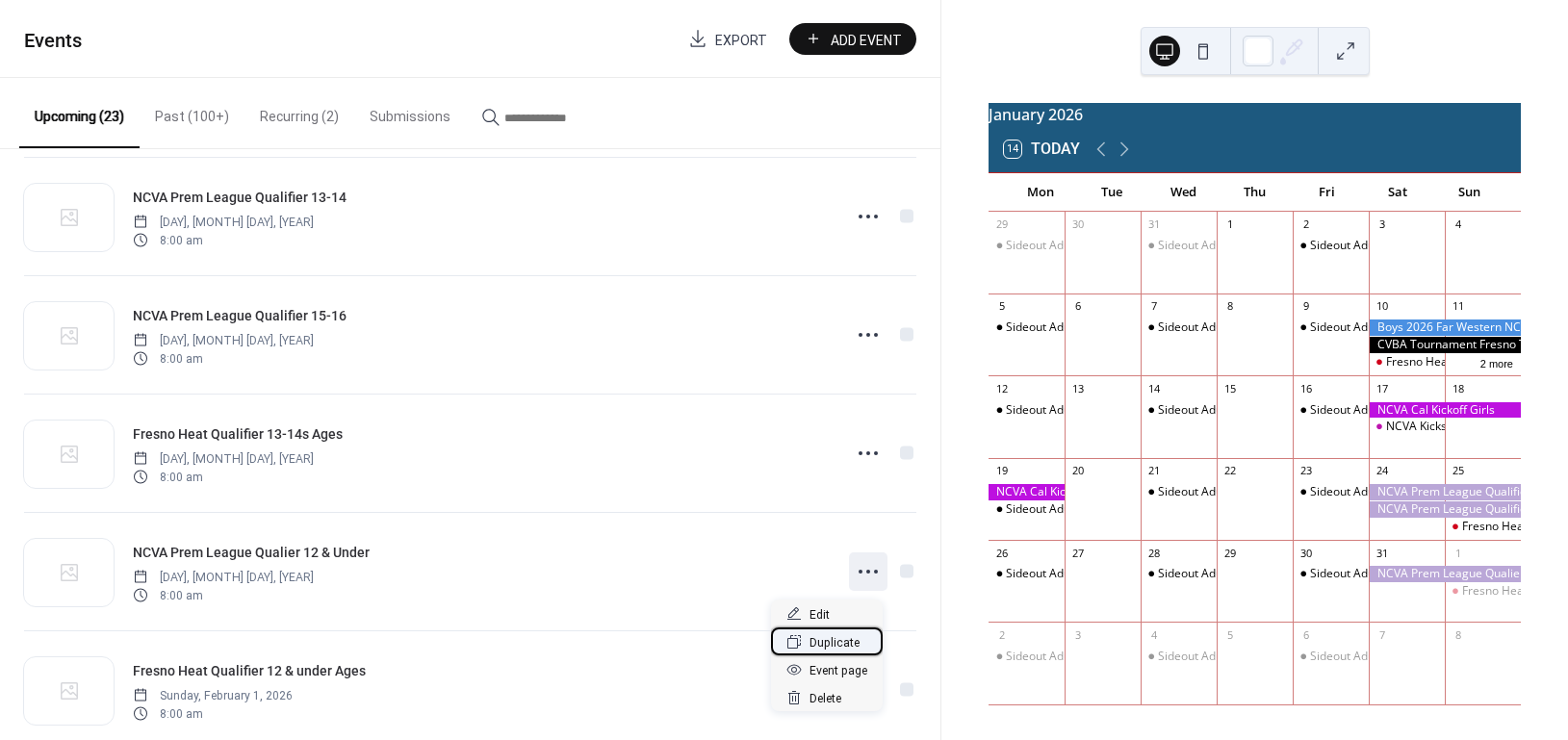 click on "Duplicate" at bounding box center [835, 643] 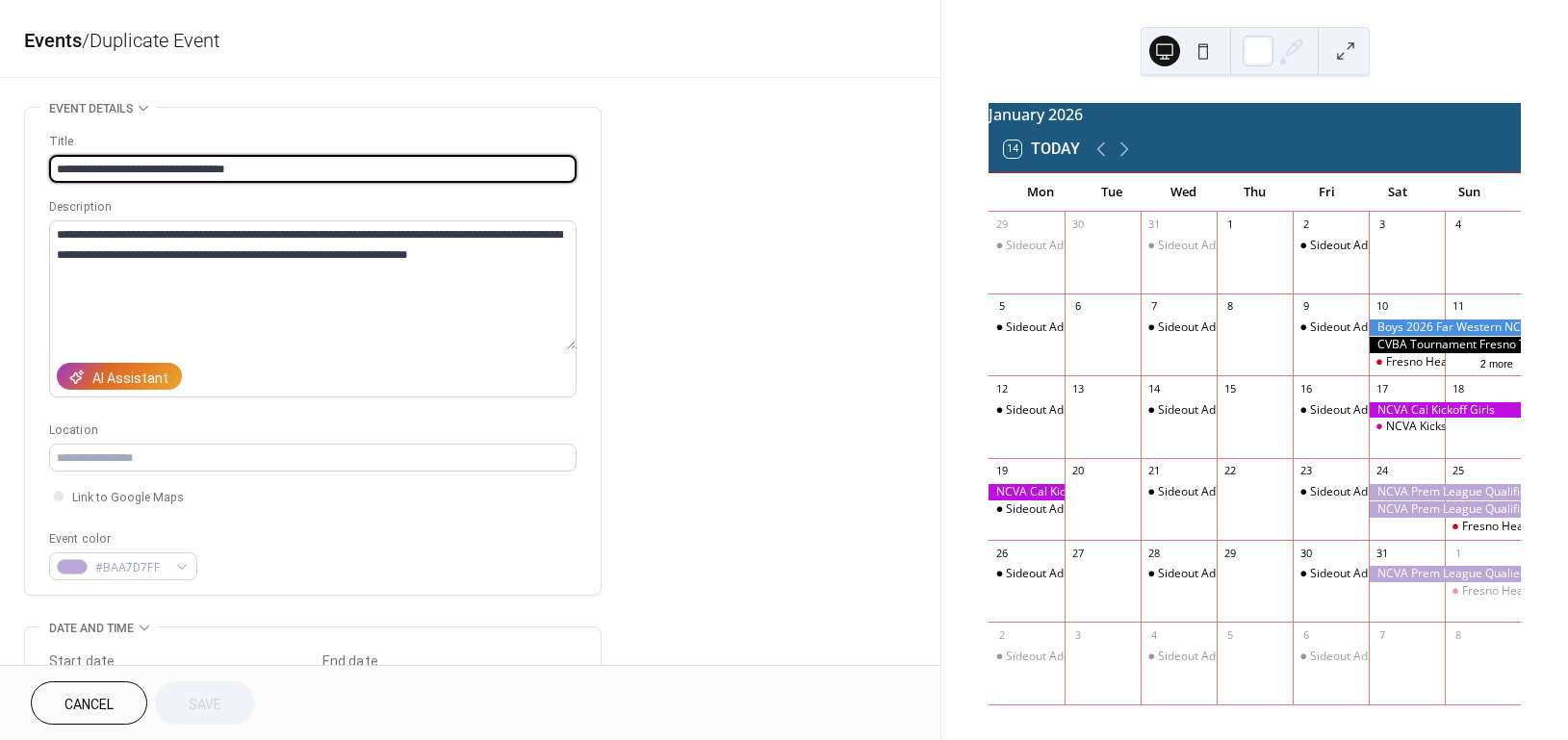 drag, startPoint x: 124, startPoint y: 163, endPoint x: 198, endPoint y: 164, distance: 74.00676 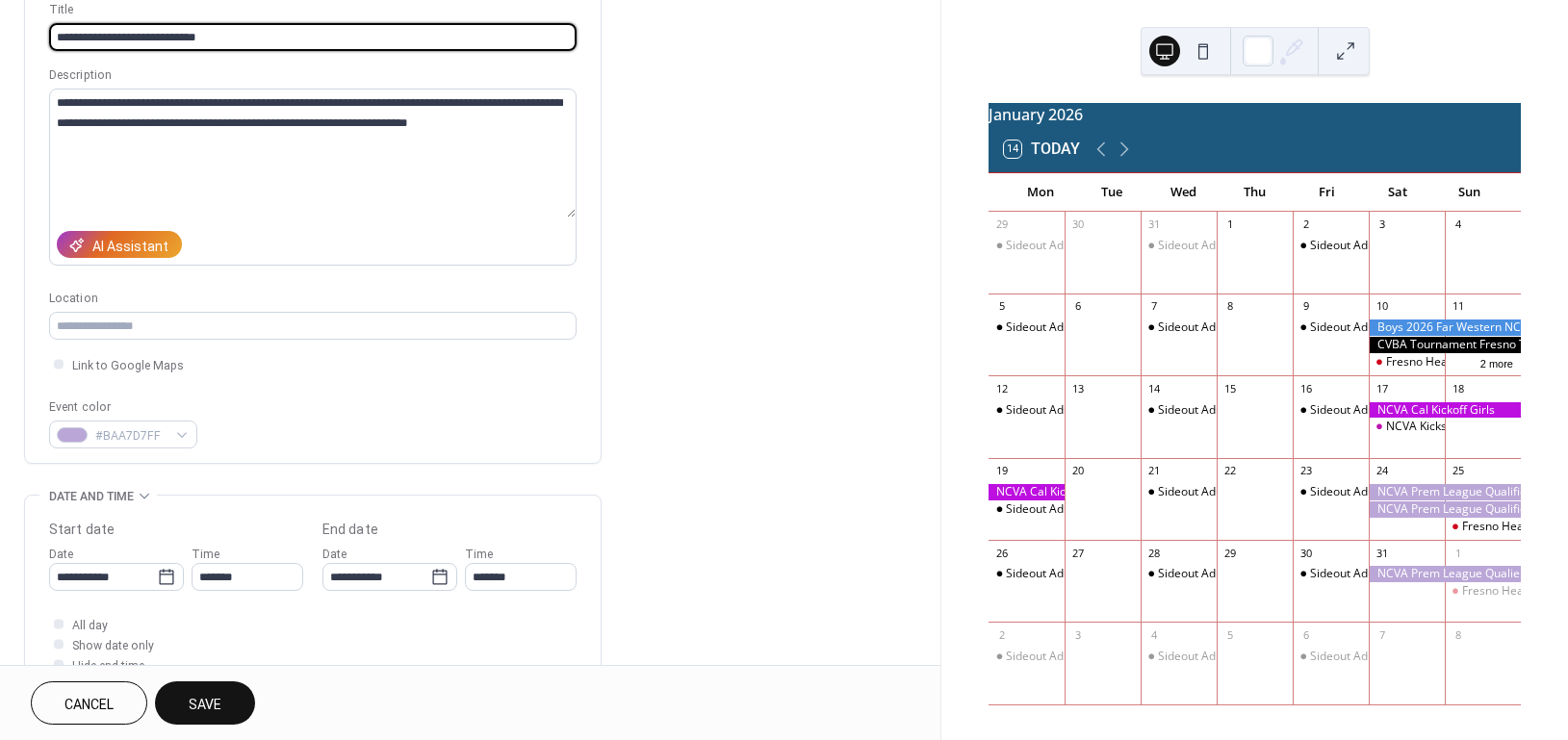 scroll, scrollTop: 256, scrollLeft: 0, axis: vertical 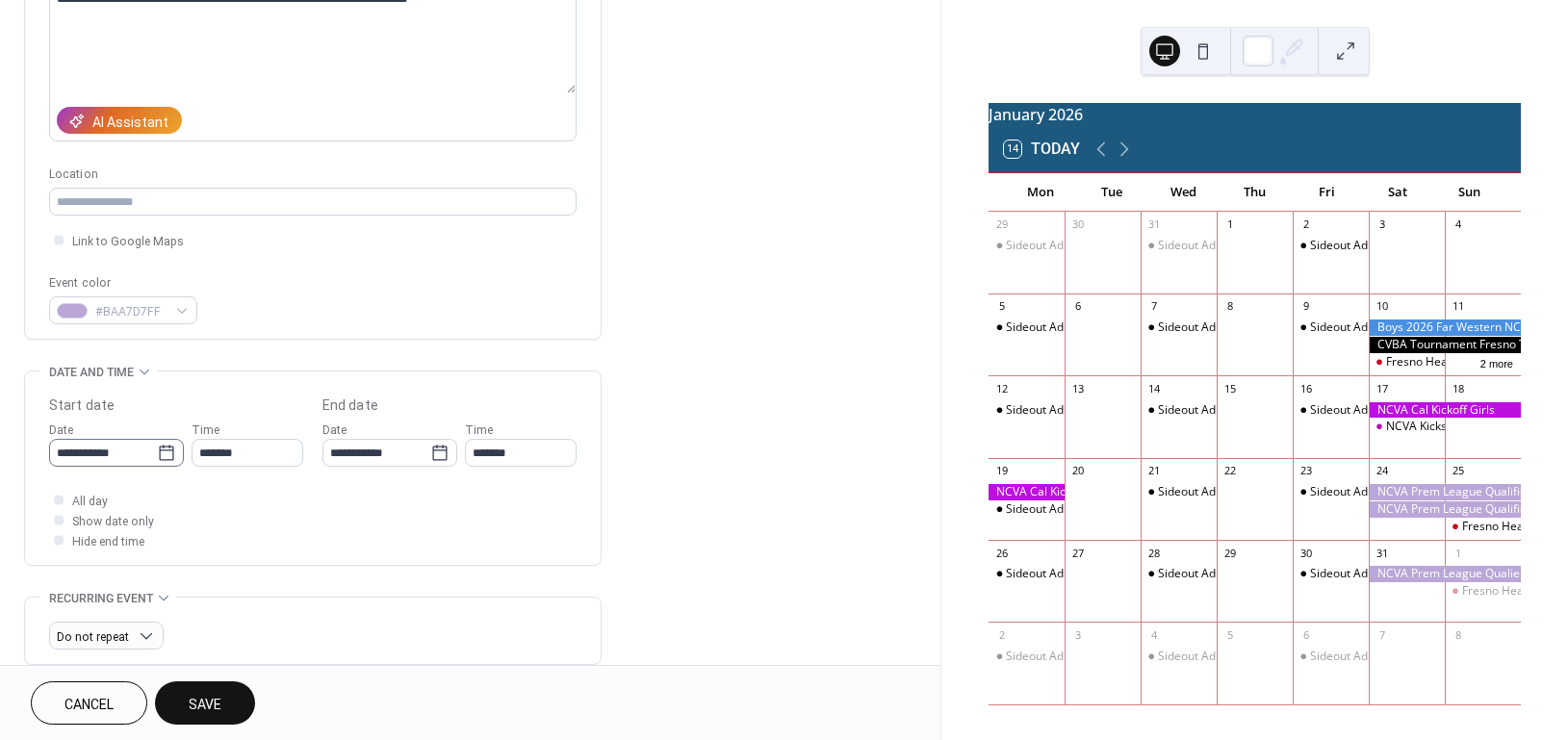 type on "**********" 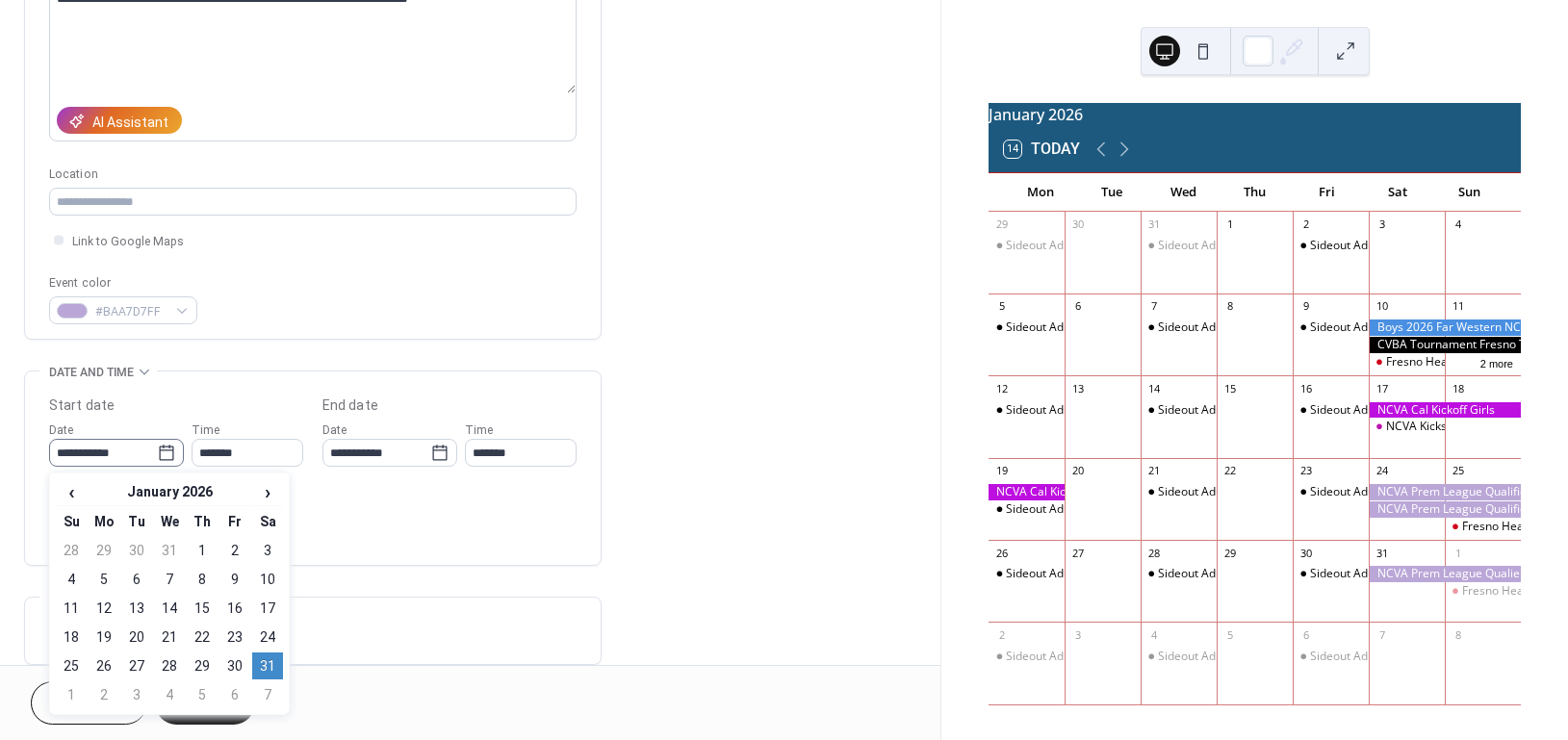 click 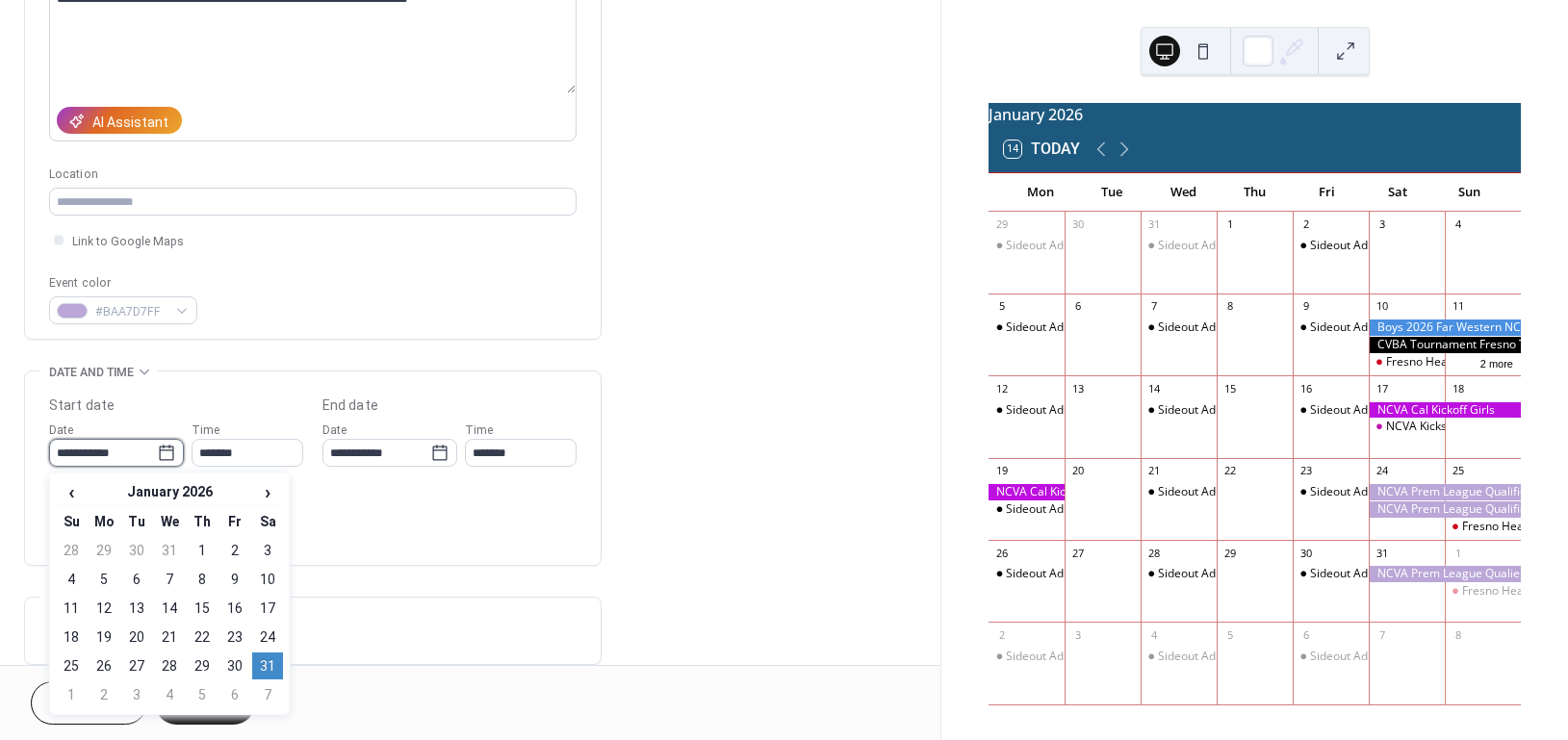 click on "**********" at bounding box center [103, 452] 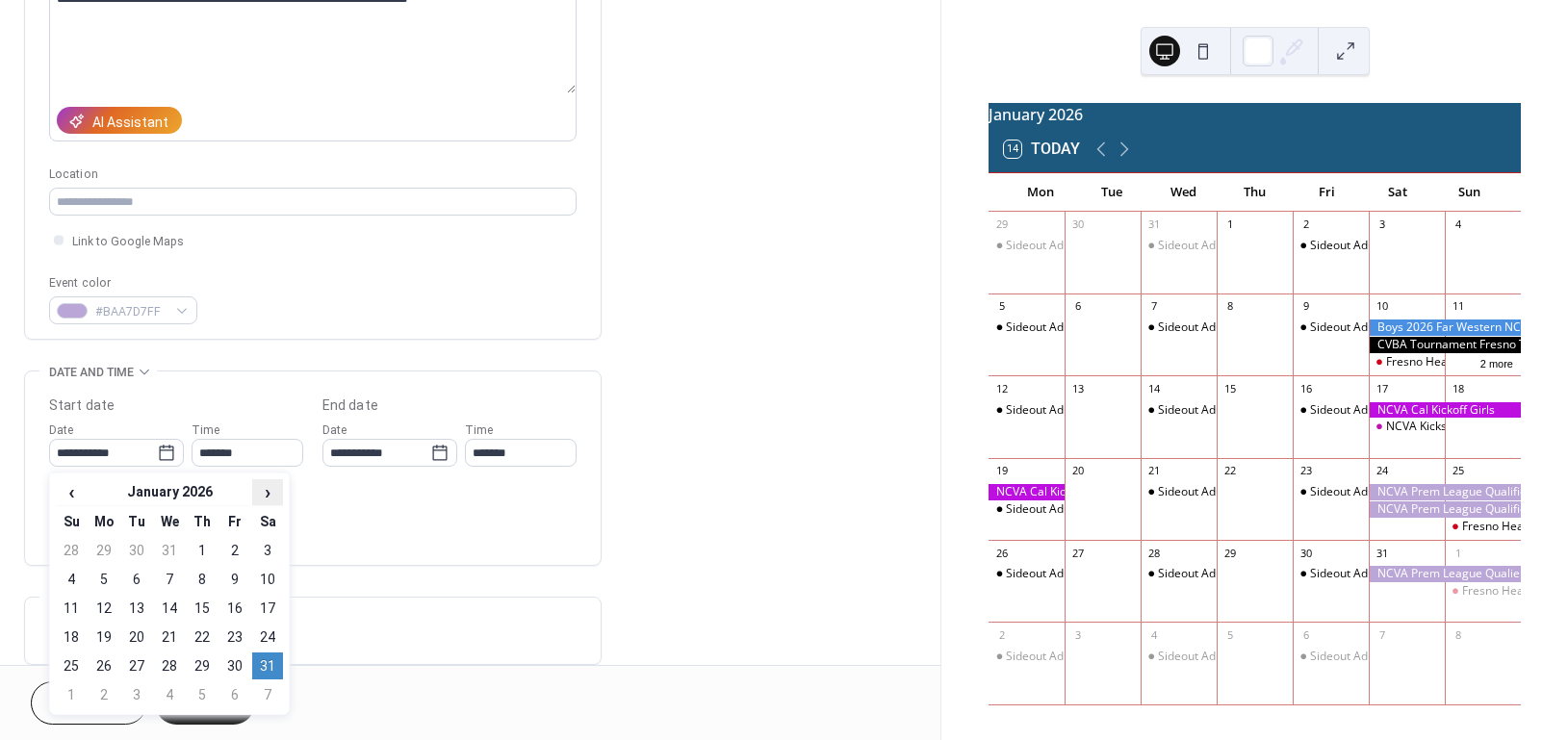 click on "›" at bounding box center (268, 492) 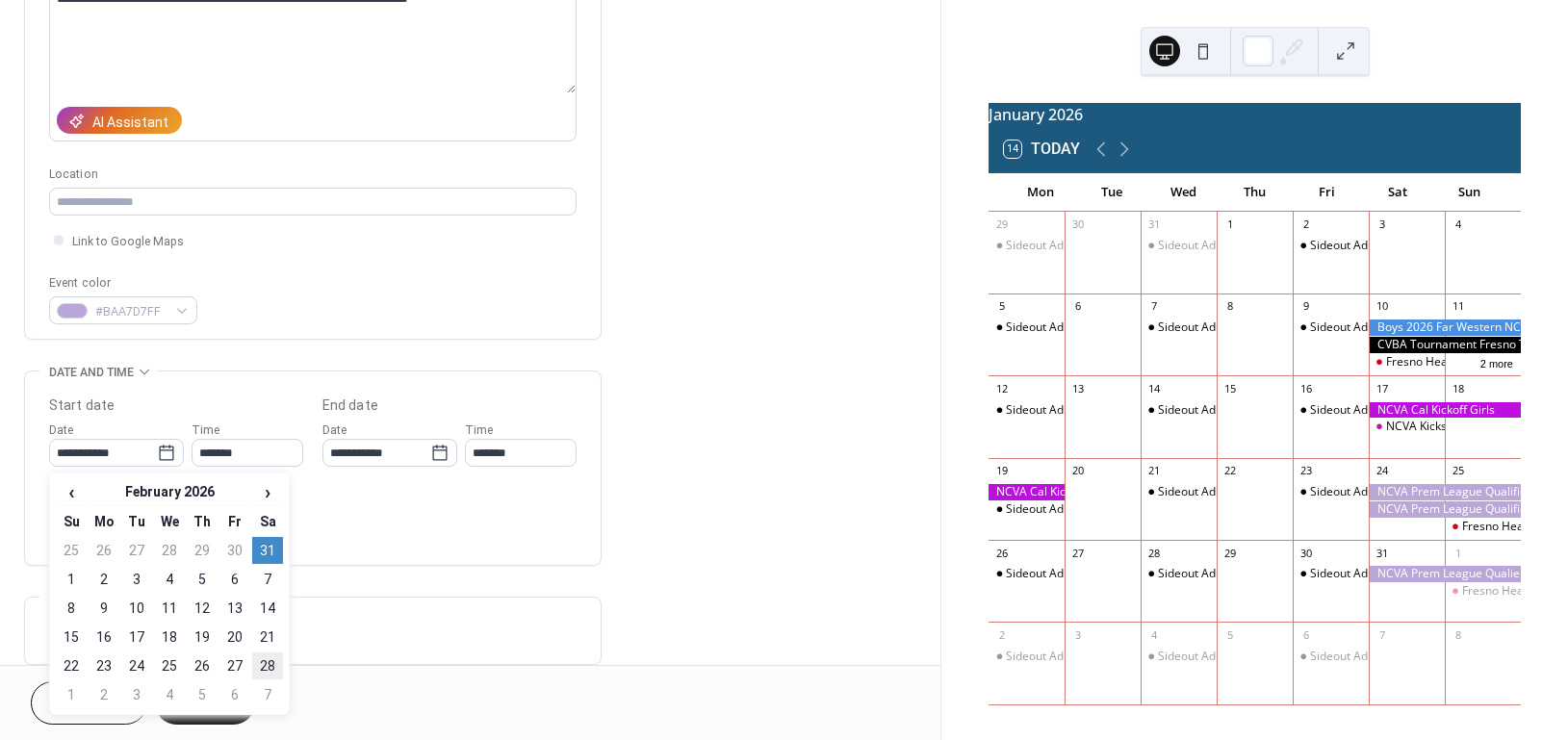click on "28" at bounding box center (268, 666) 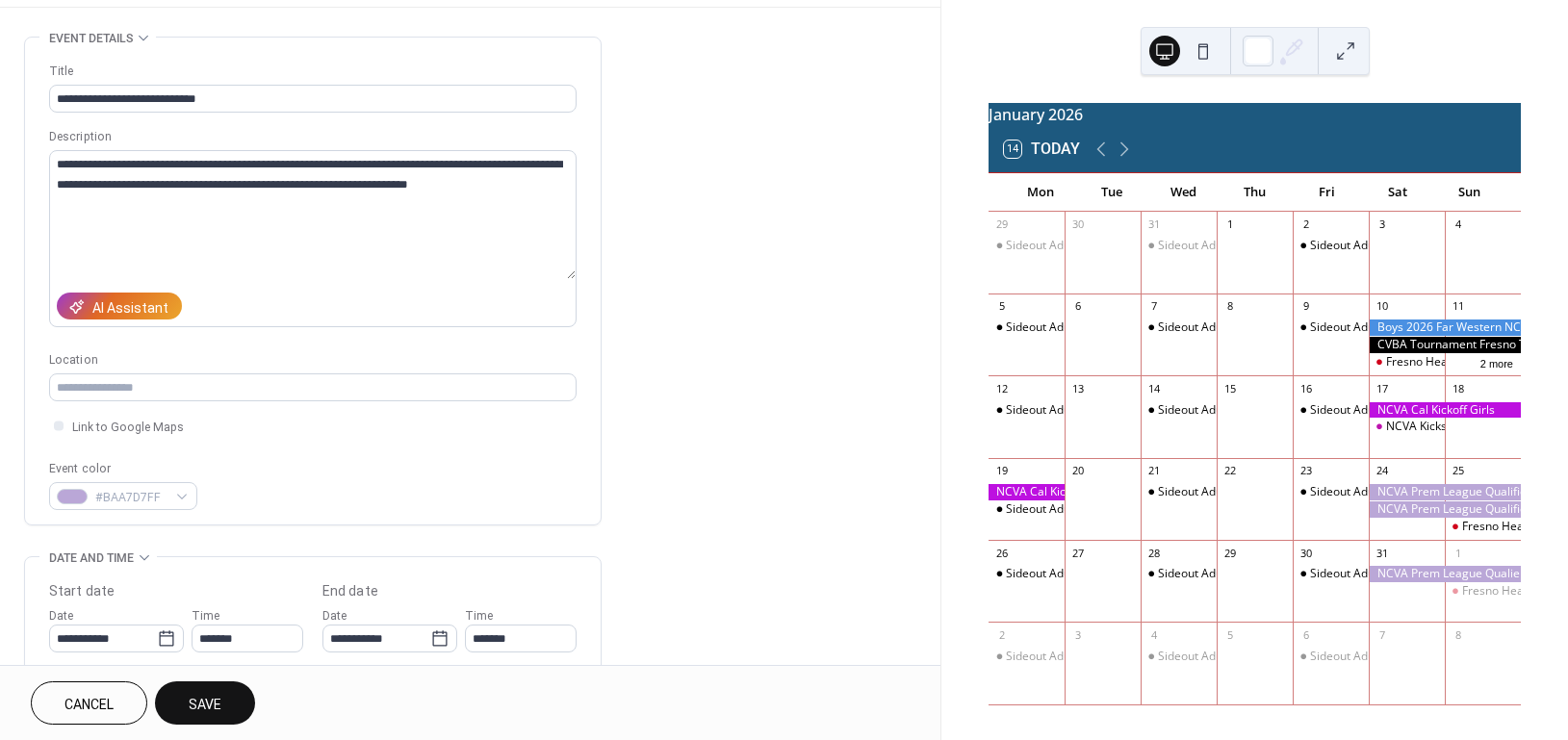 scroll, scrollTop: 0, scrollLeft: 0, axis: both 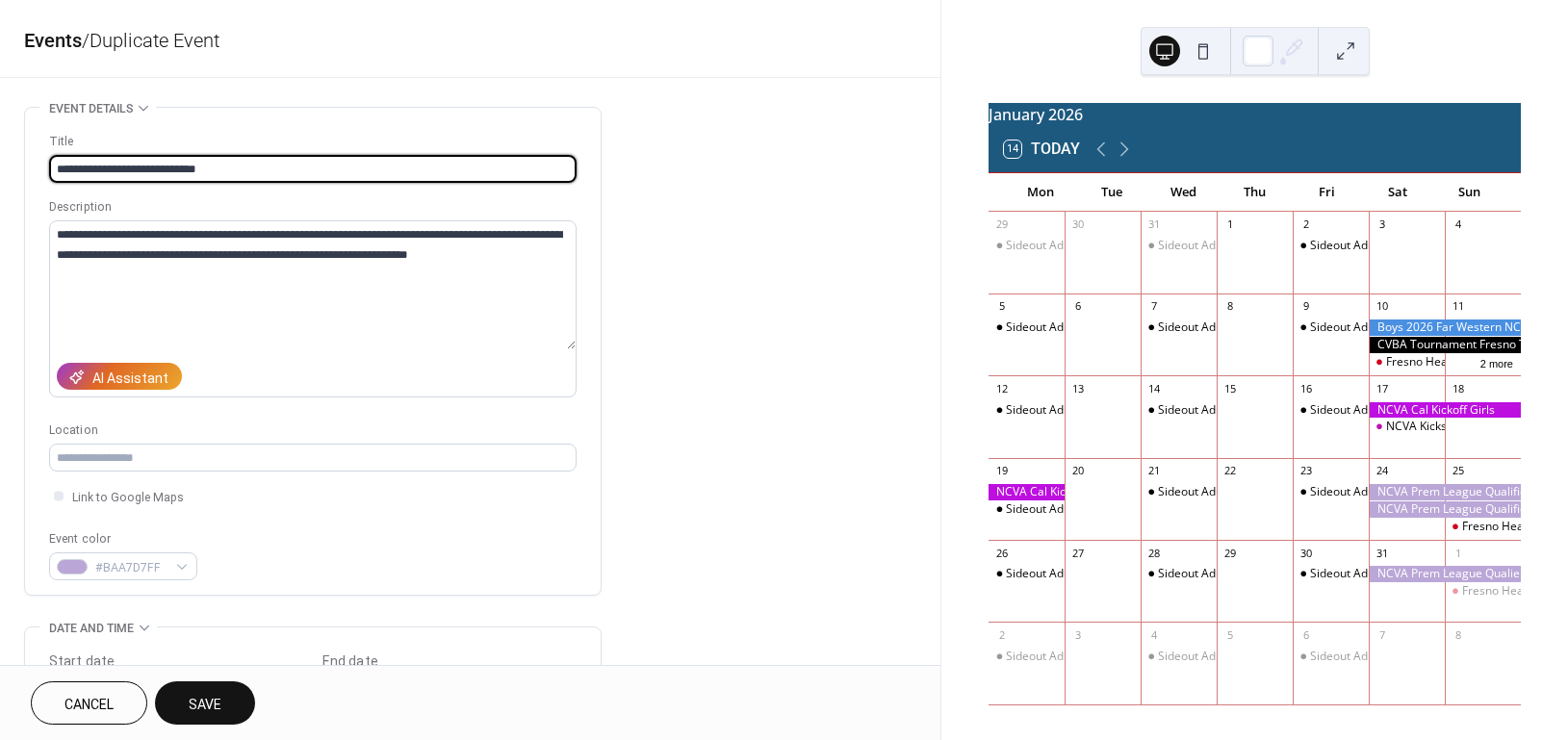 click on "**********" at bounding box center (313, 168) 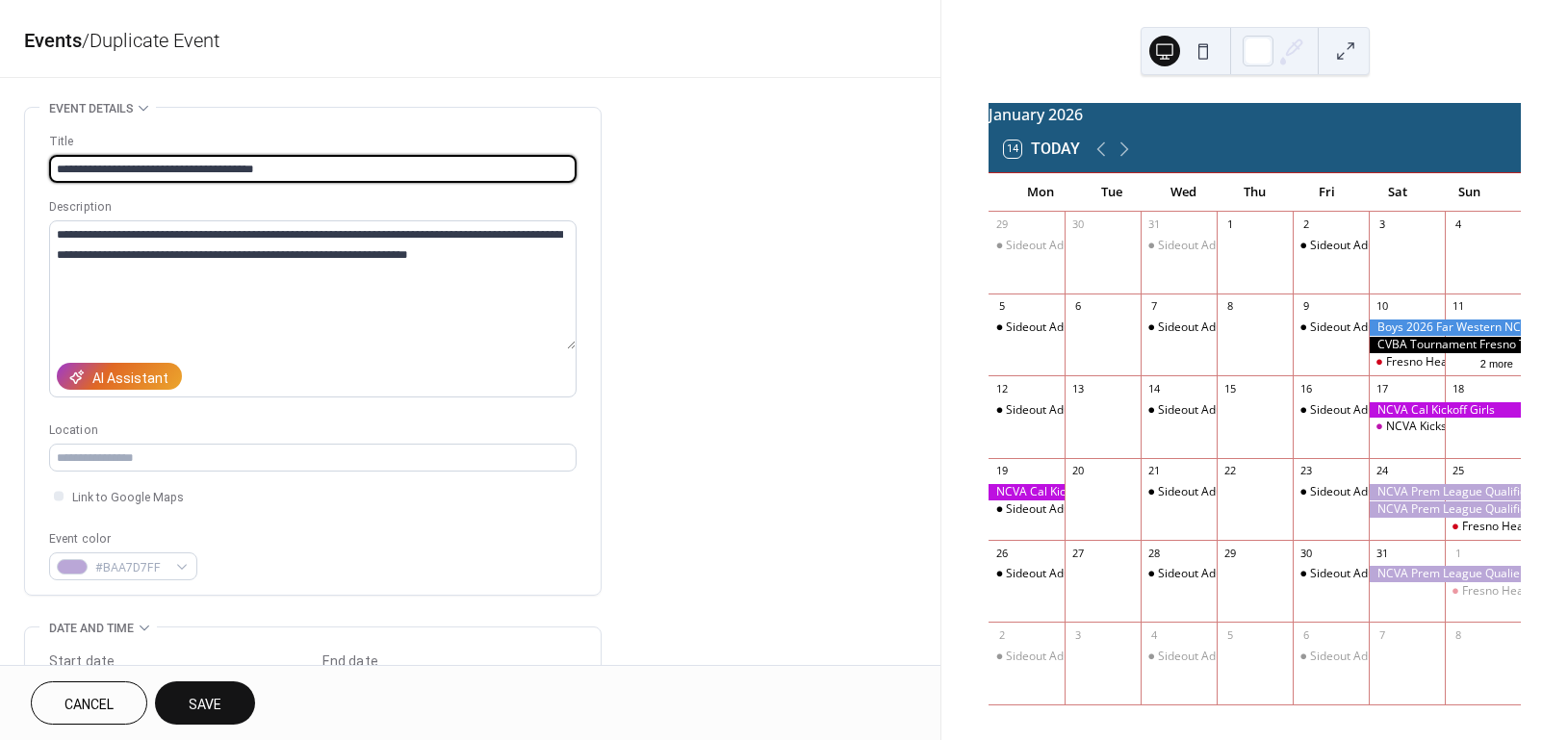 click on "**********" at bounding box center [313, 168] 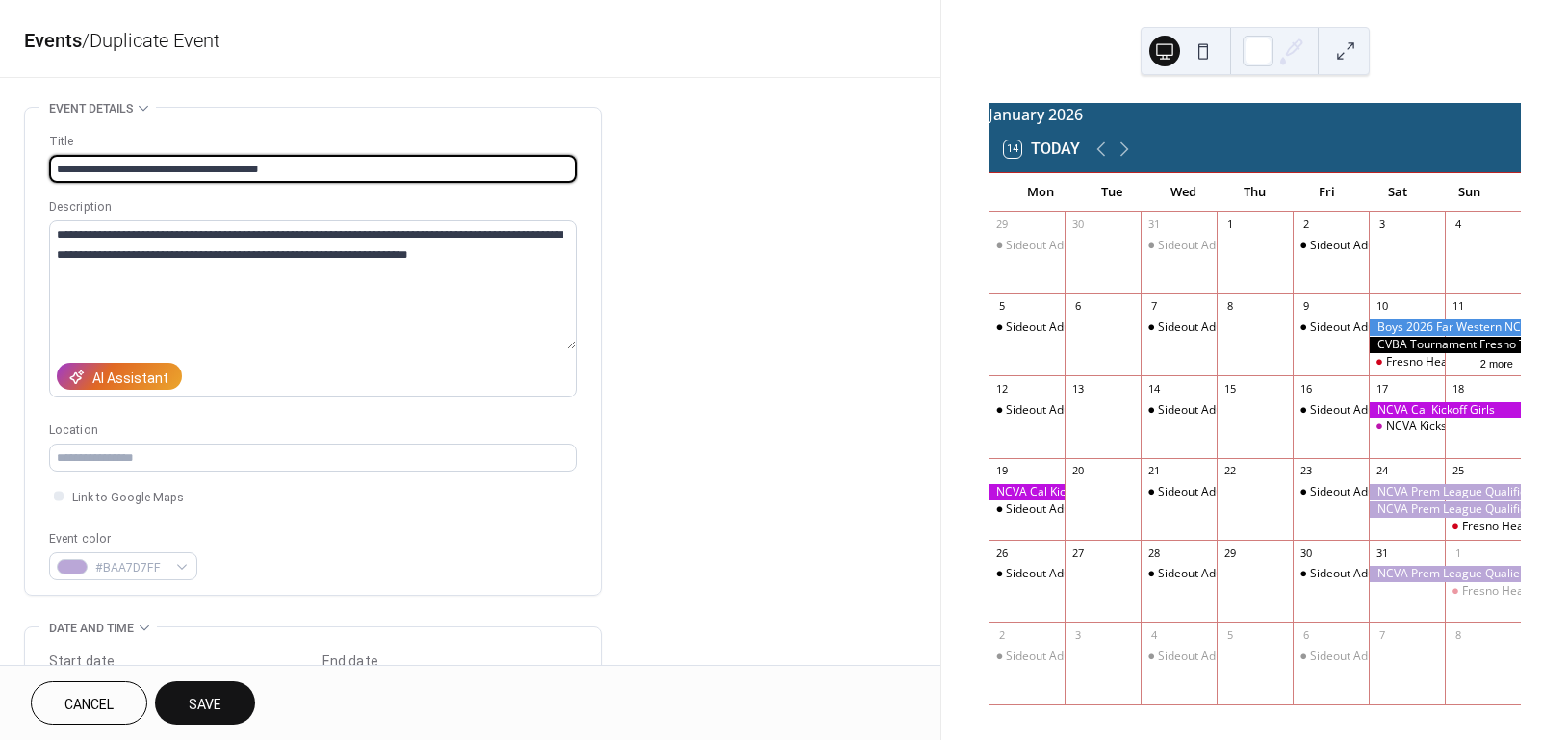 type on "**********" 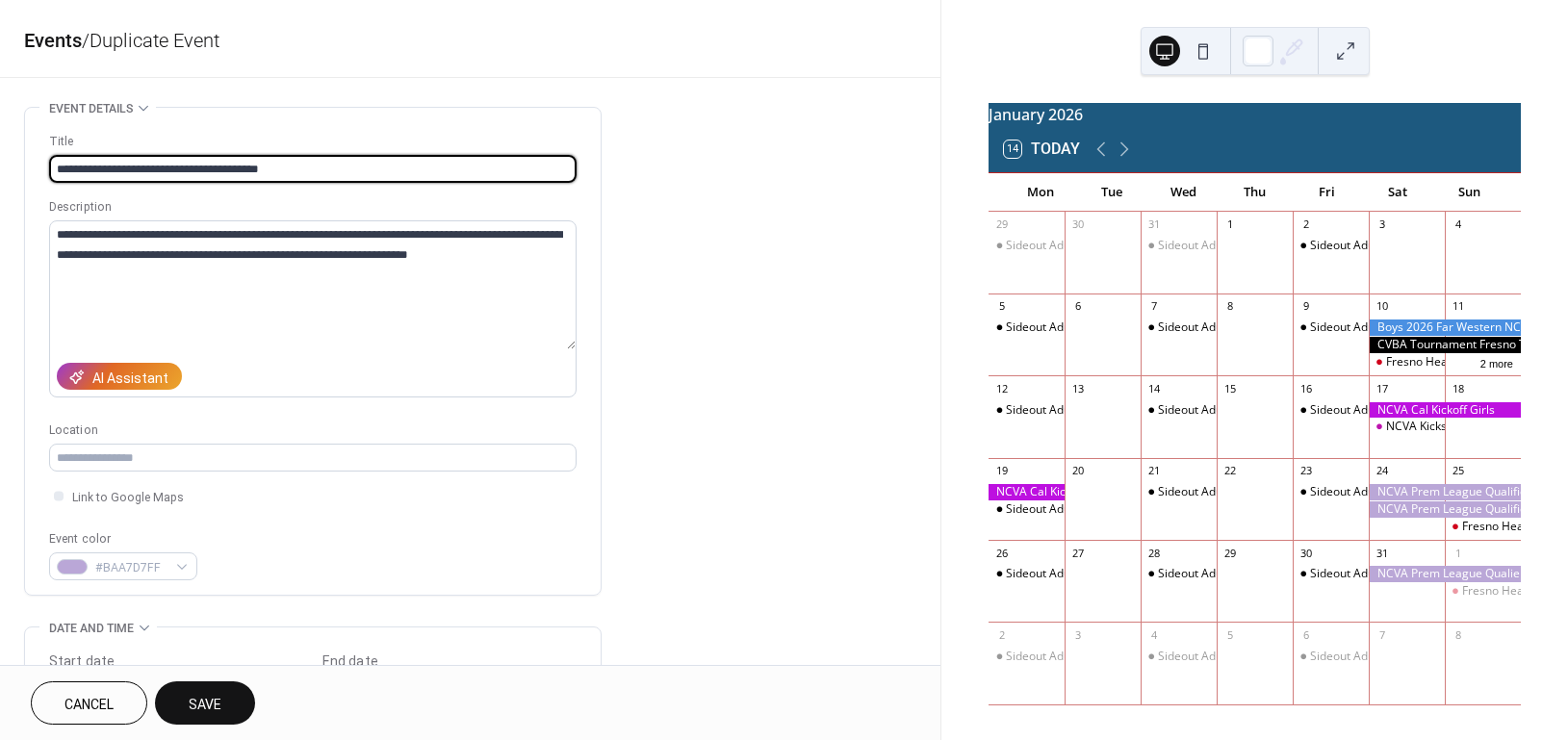 drag, startPoint x: 224, startPoint y: 701, endPoint x: 226, endPoint y: 685, distance: 16.124515 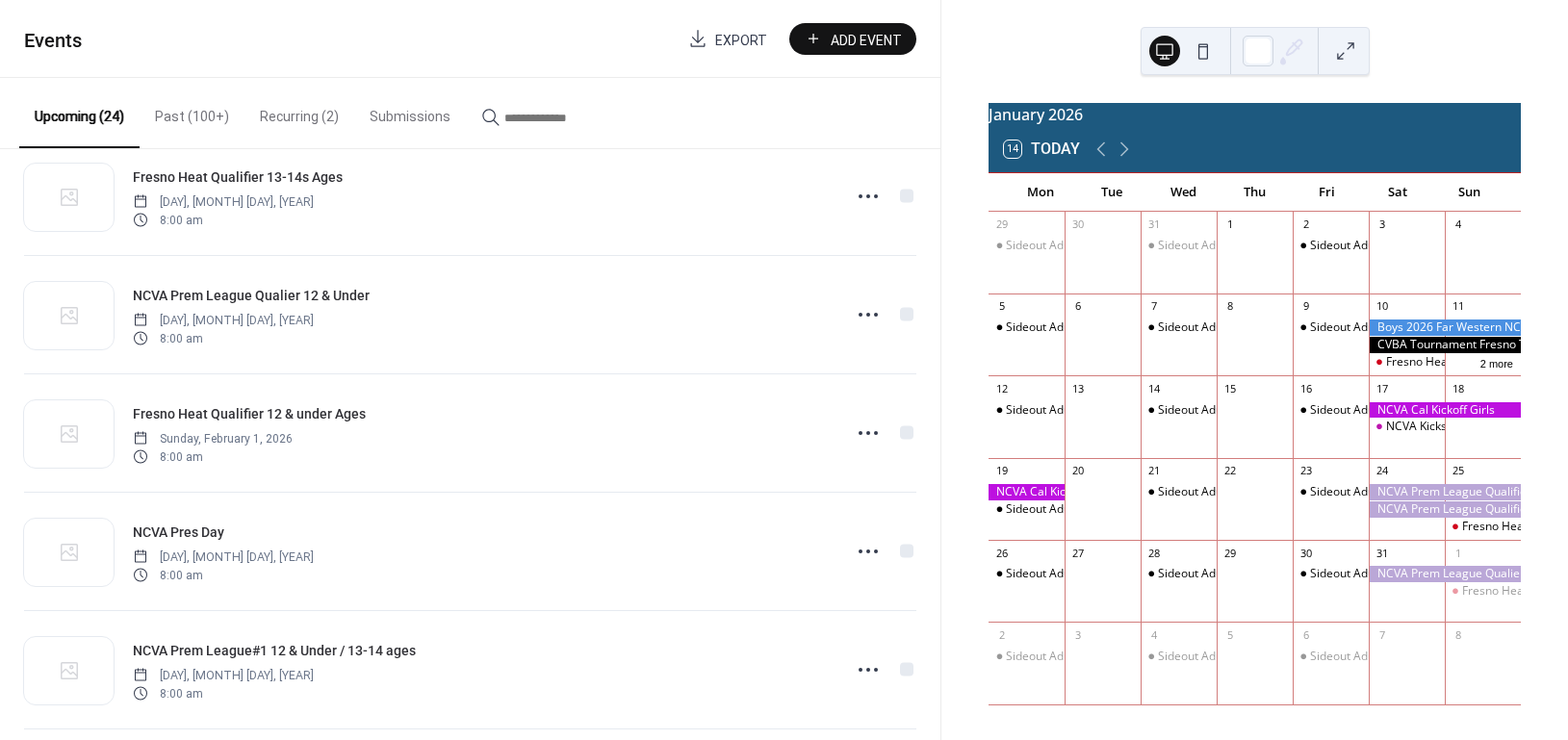 scroll, scrollTop: 2181, scrollLeft: 0, axis: vertical 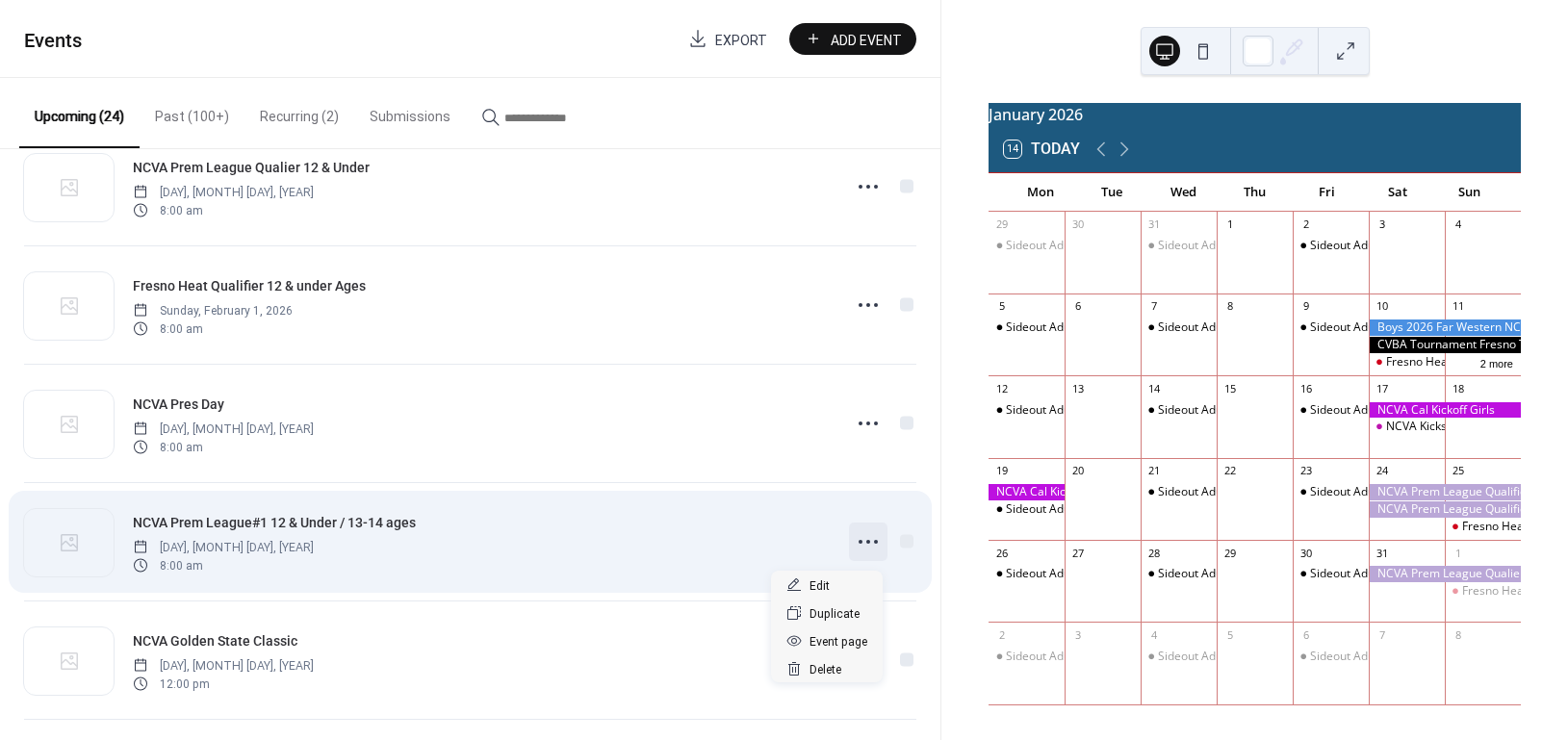 click 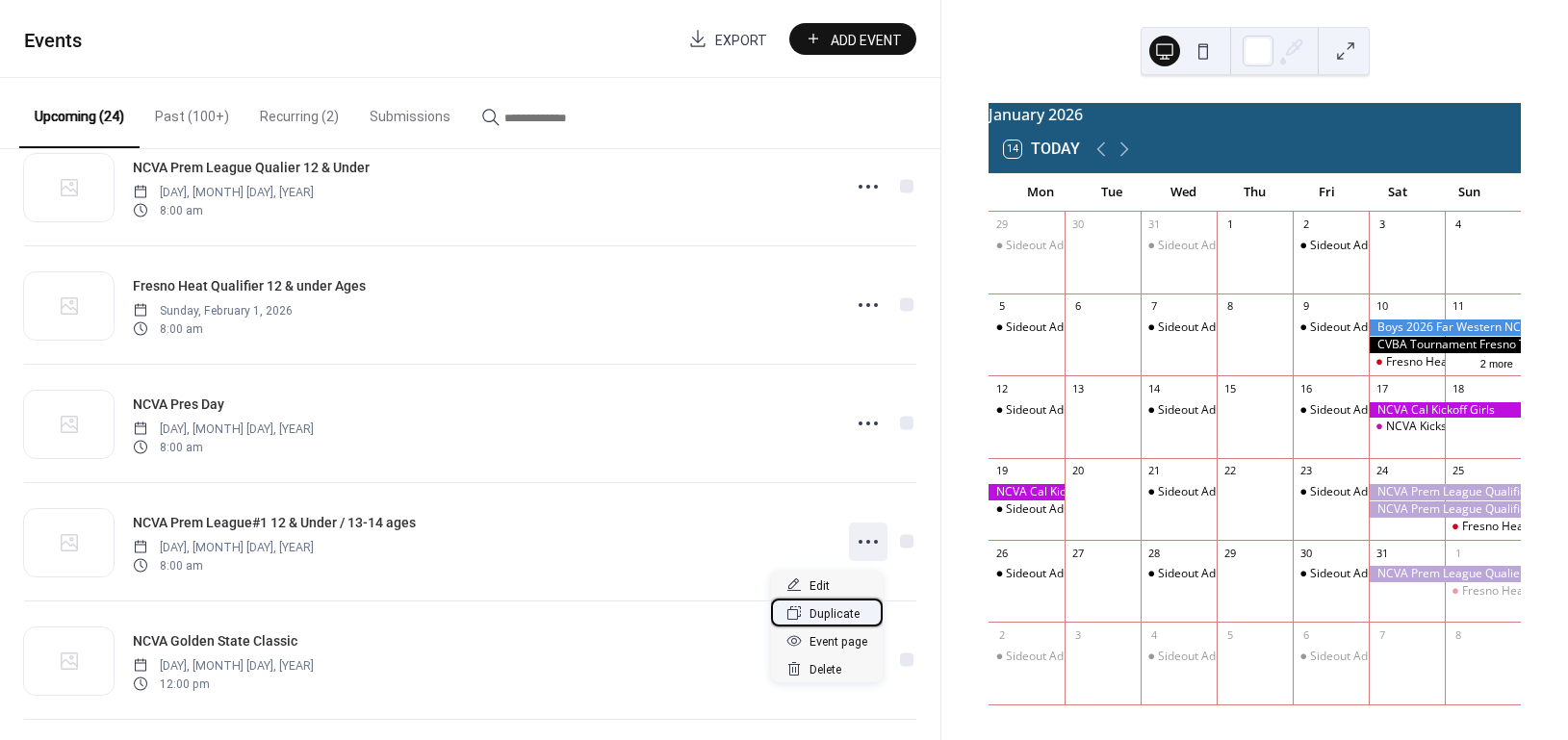 click on "Duplicate" at bounding box center (835, 614) 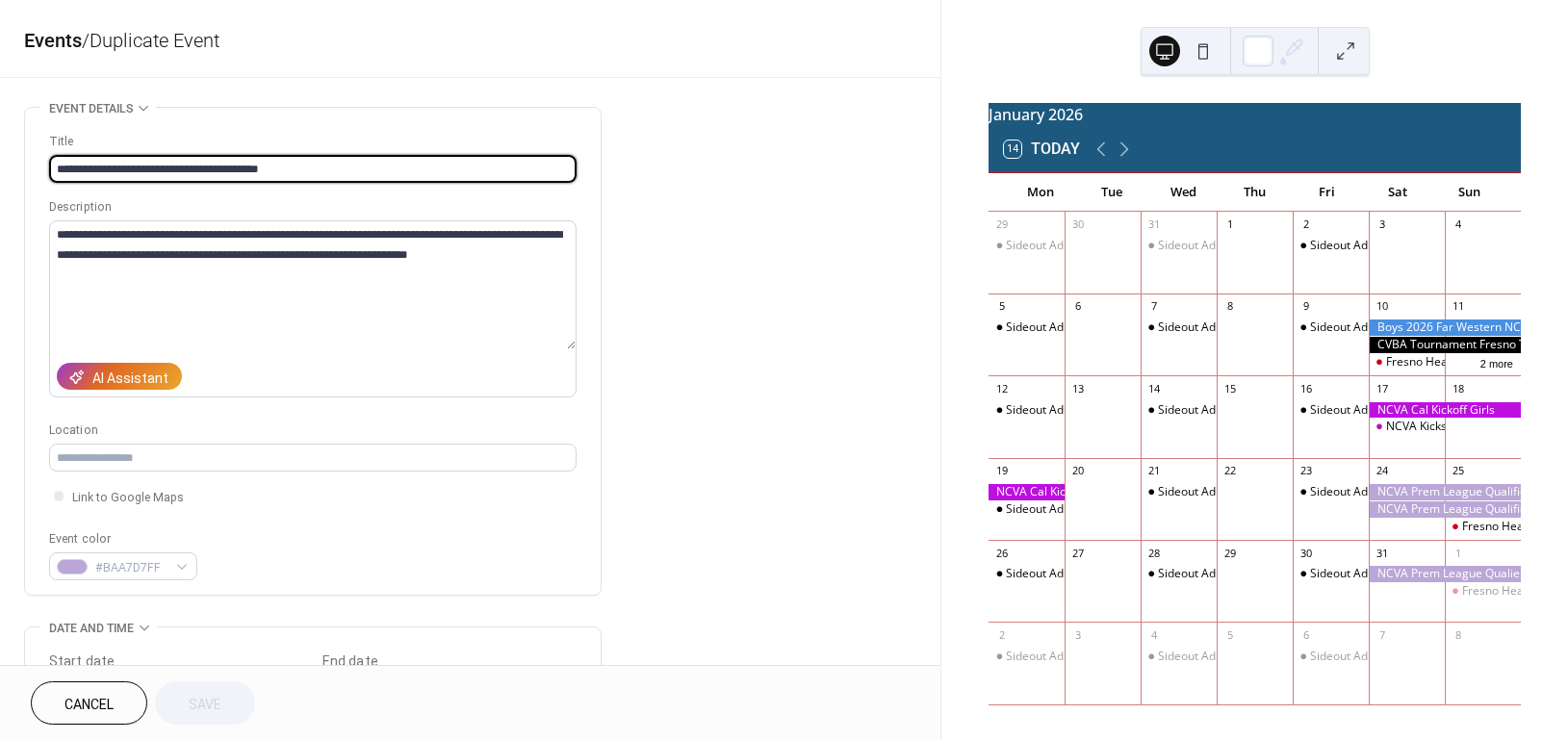 drag, startPoint x: 178, startPoint y: 172, endPoint x: 358, endPoint y: 175, distance: 180.025 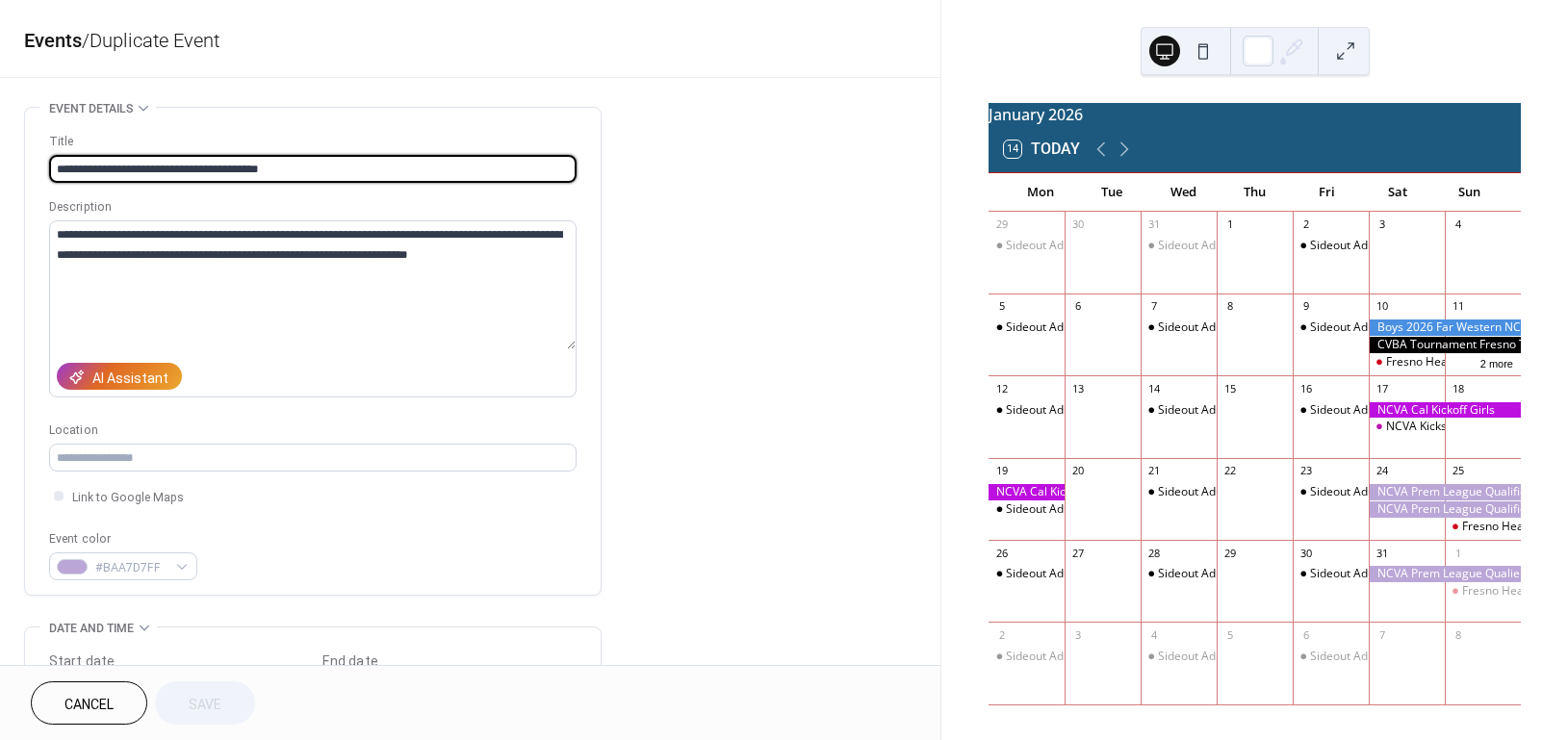 click on "**********" at bounding box center (313, 168) 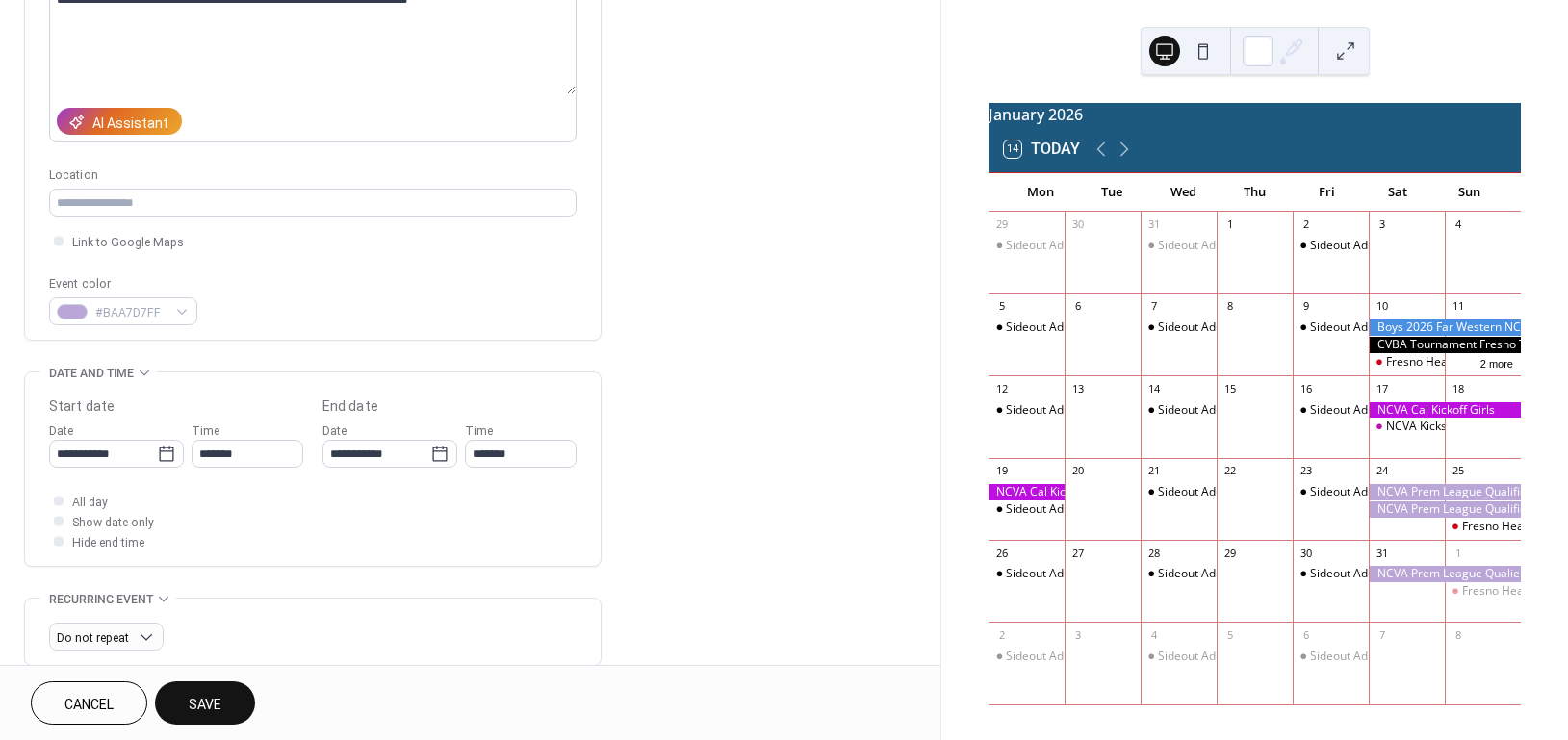 scroll, scrollTop: 256, scrollLeft: 0, axis: vertical 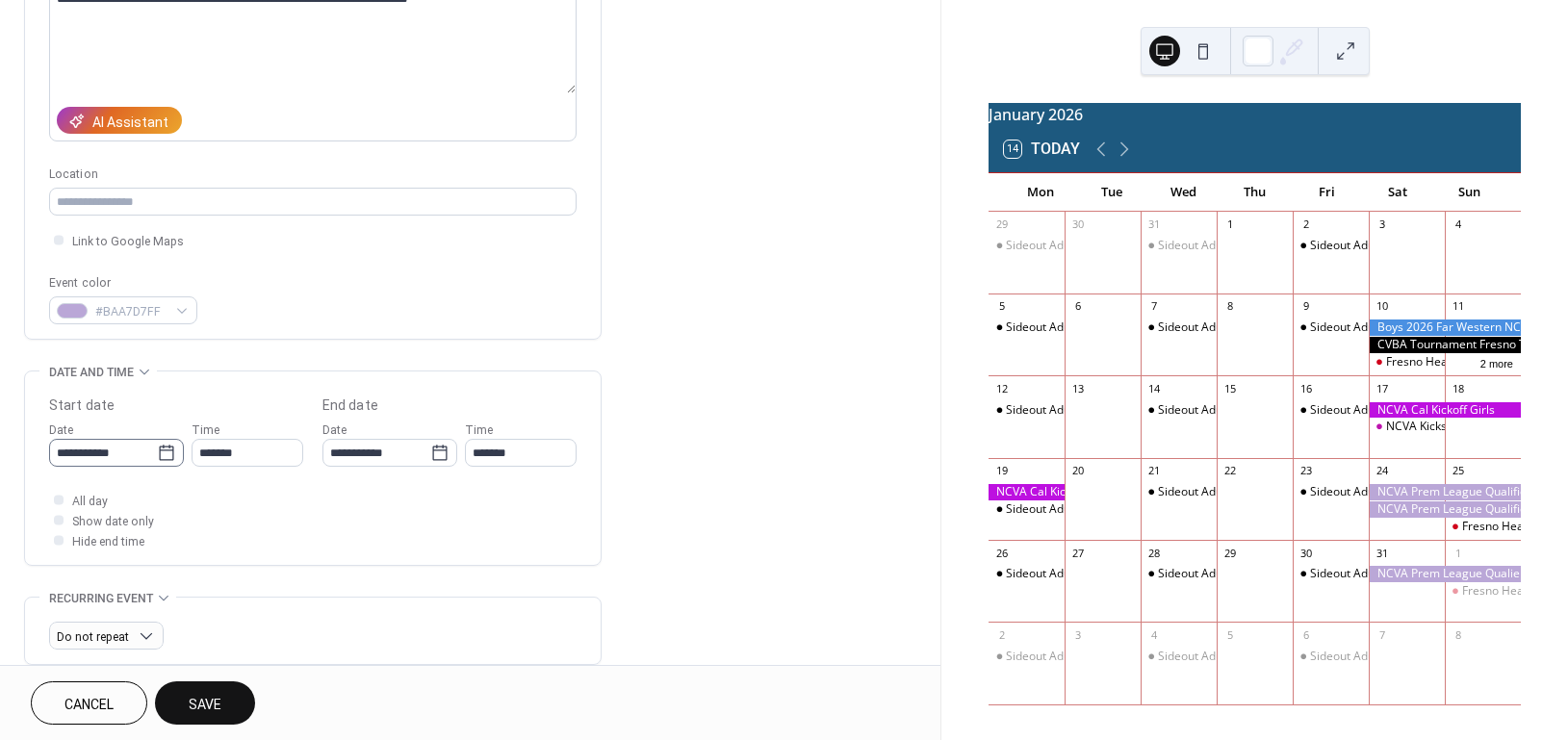 type on "**********" 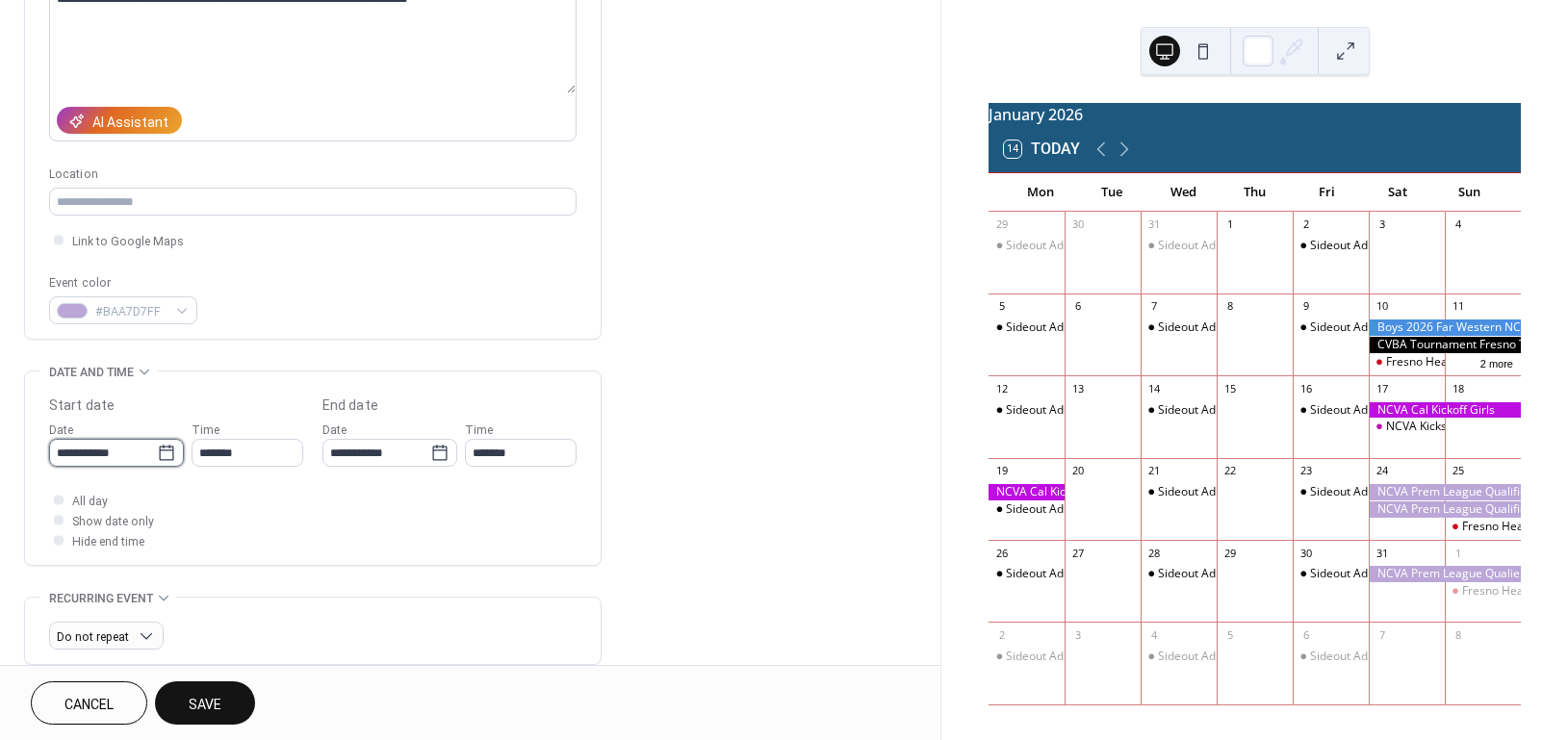 click on "**********" at bounding box center (103, 452) 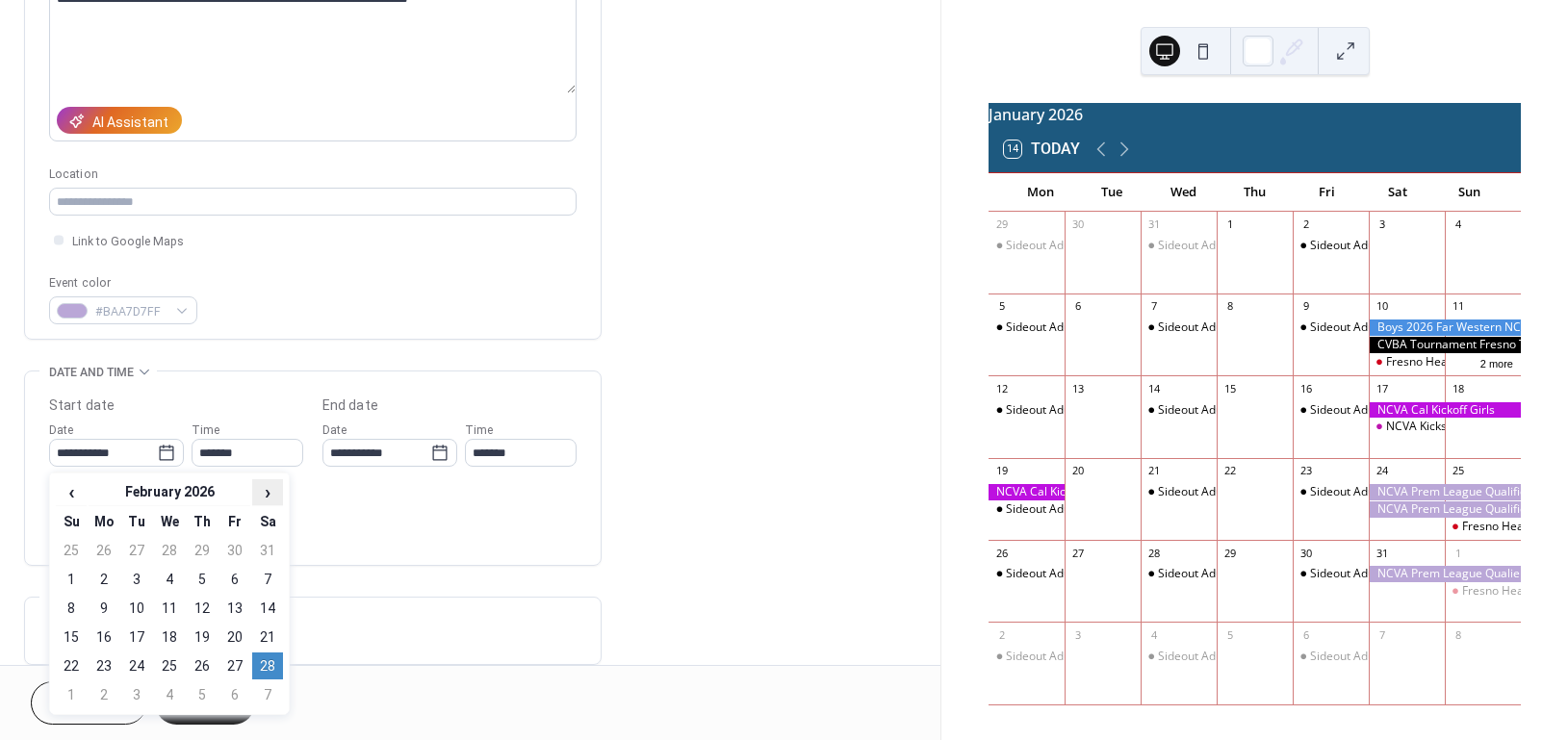 click on "›" at bounding box center [268, 492] 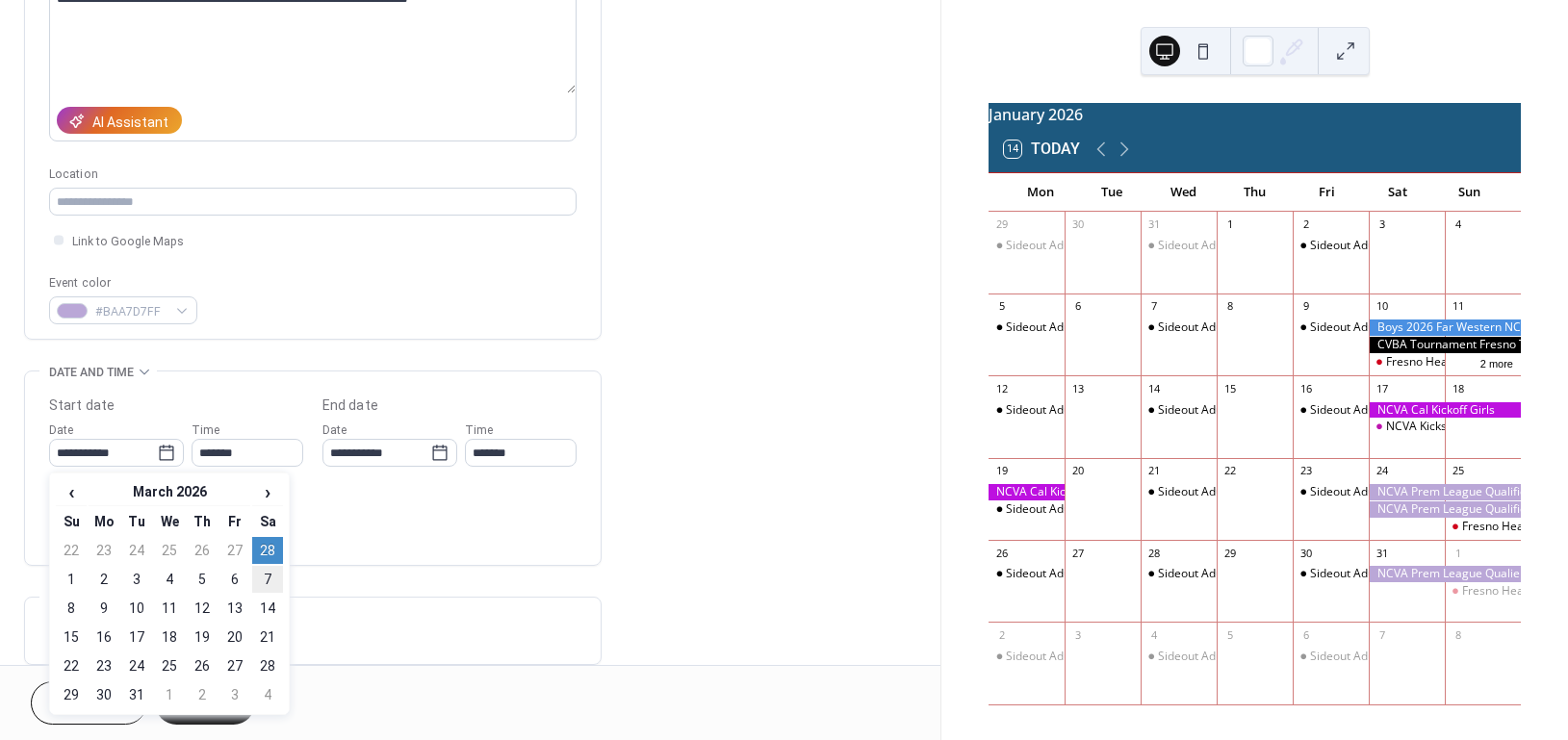 click on "7" at bounding box center (268, 579) 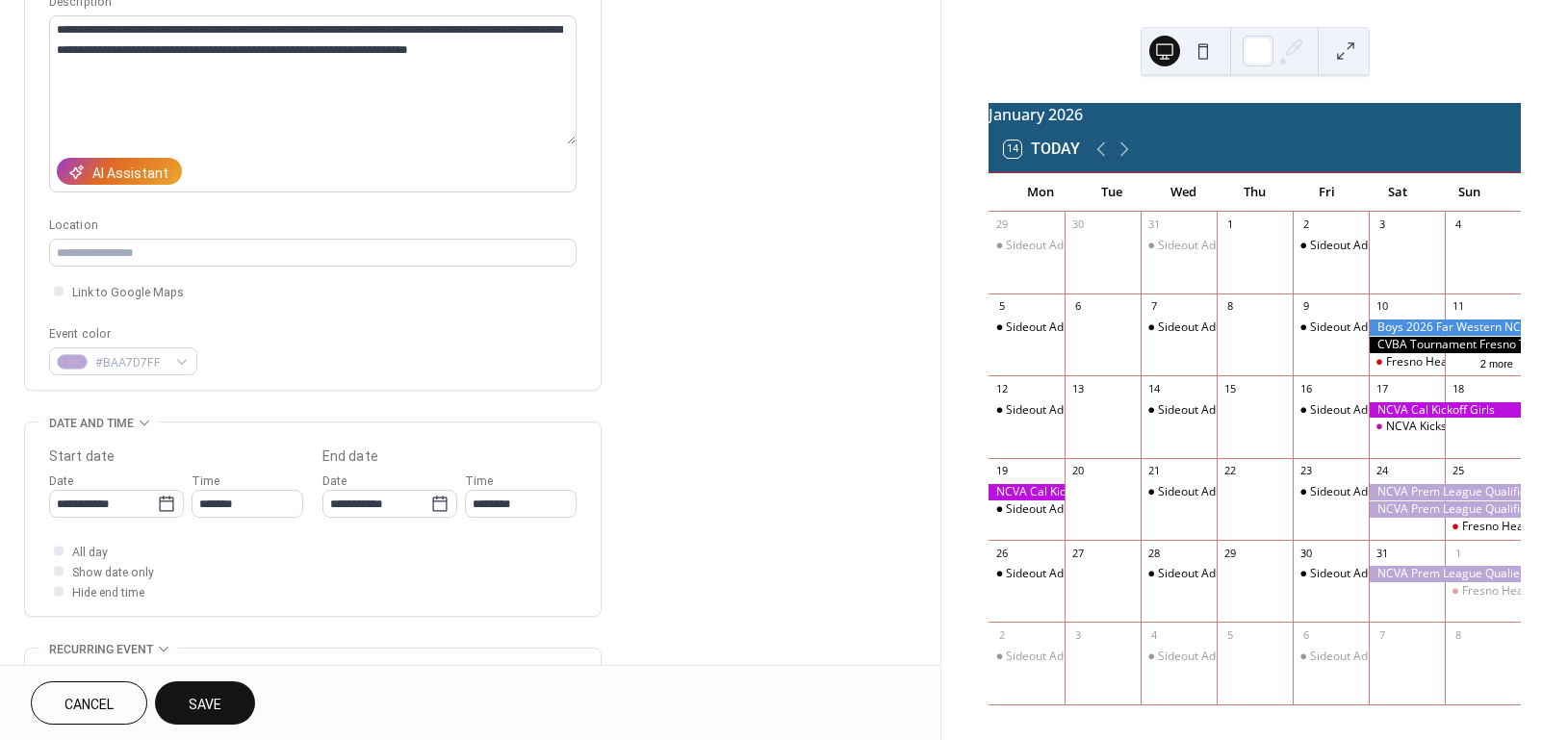 scroll, scrollTop: 385, scrollLeft: 0, axis: vertical 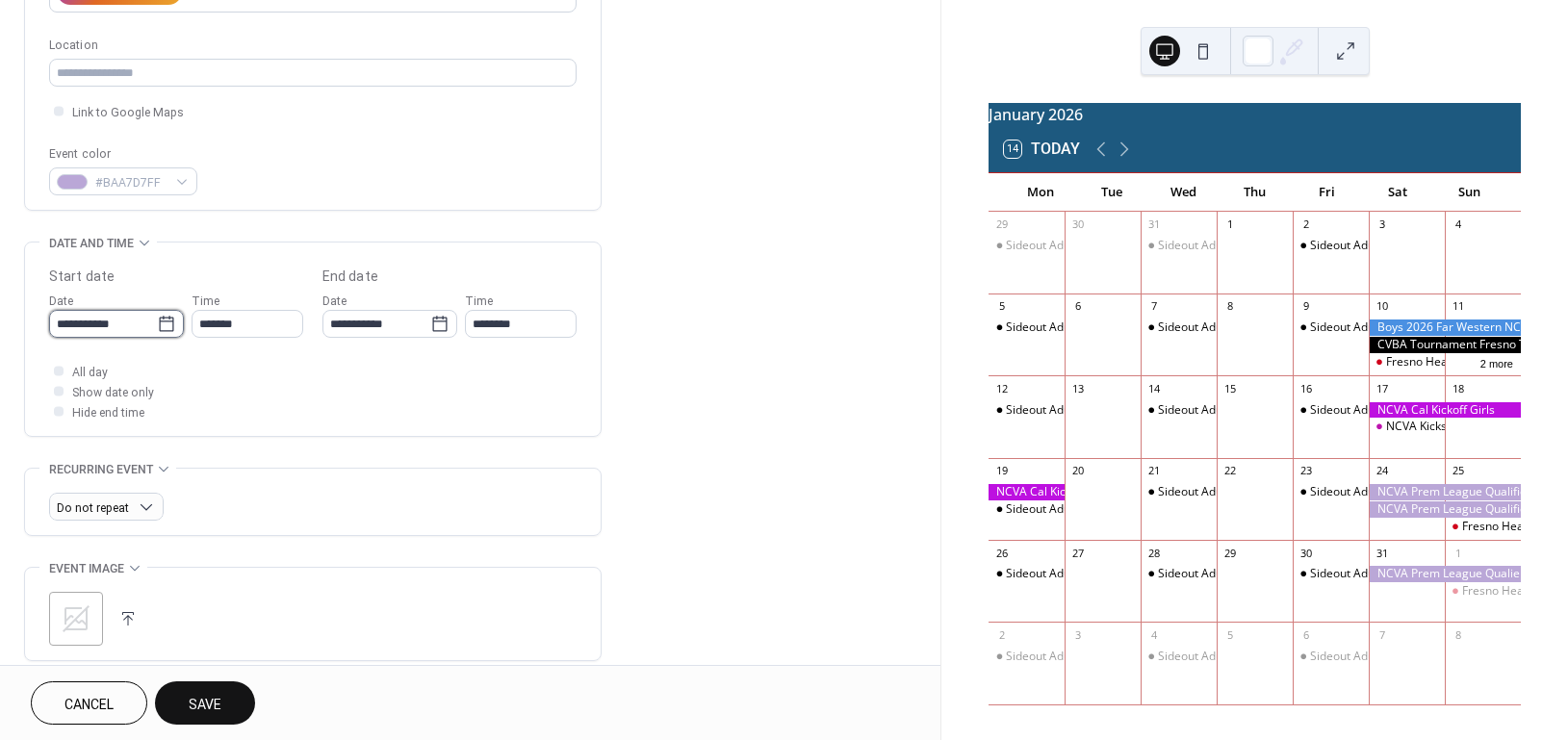 click on "**********" at bounding box center [103, 323] 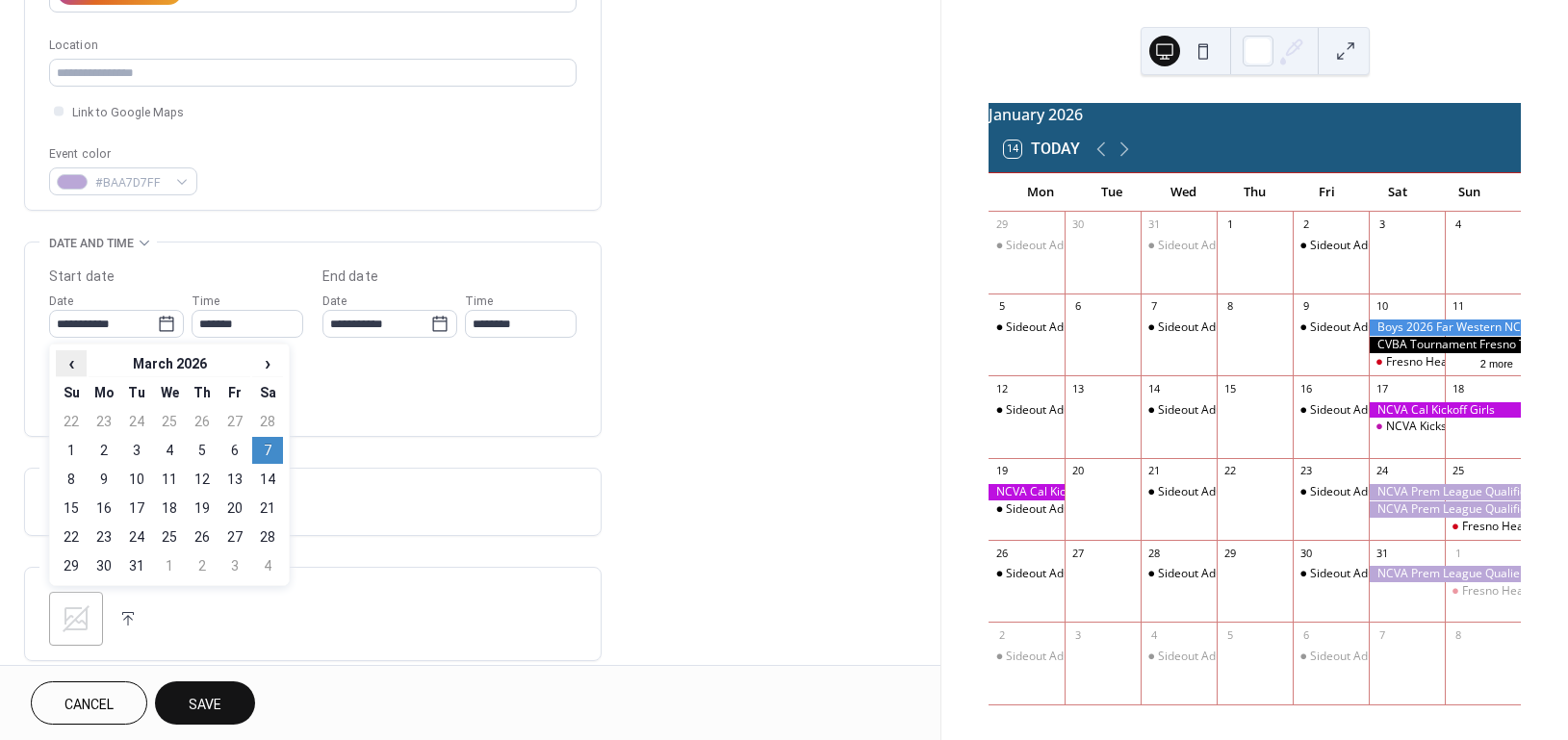 click on "‹" at bounding box center (71, 363) 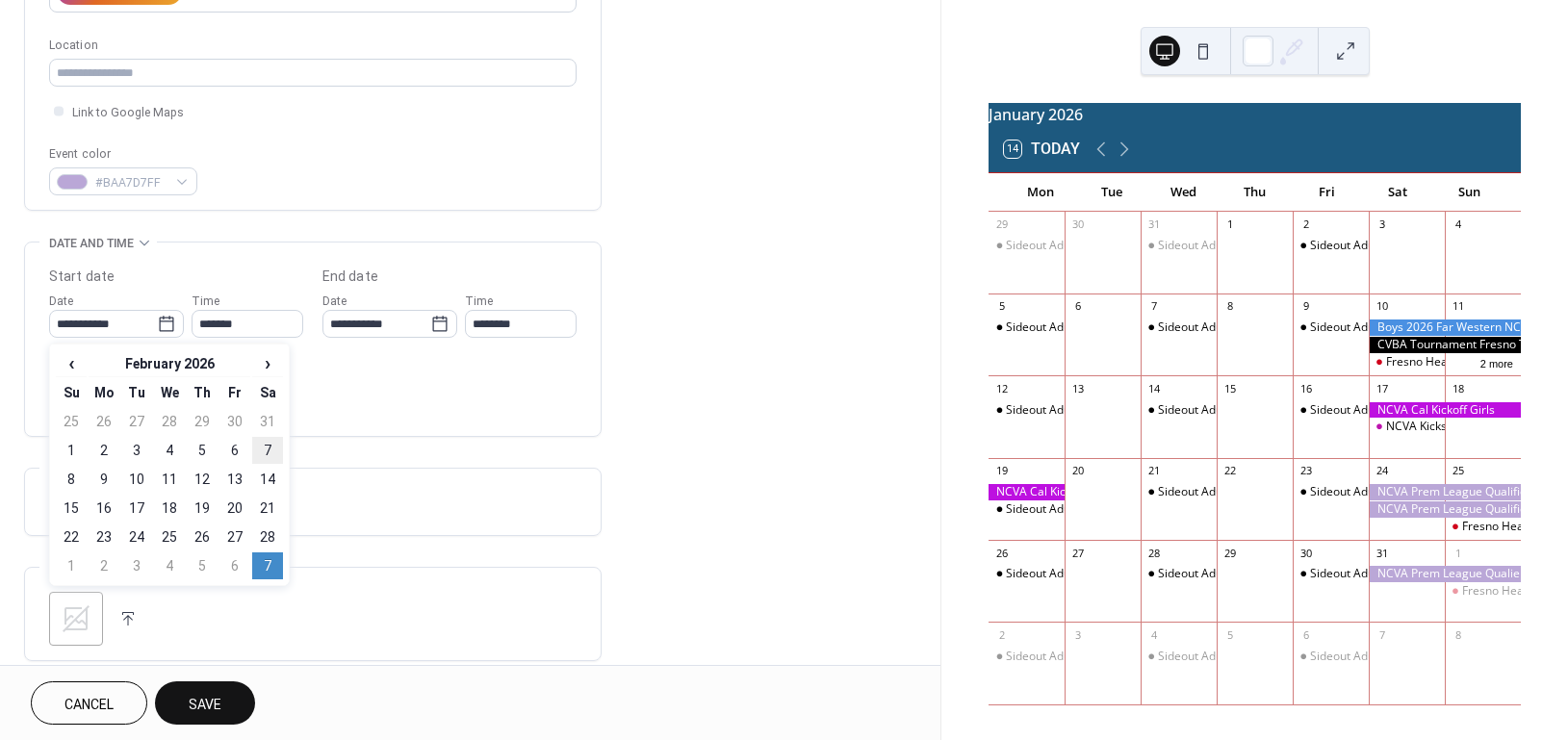 click on "7" at bounding box center [268, 450] 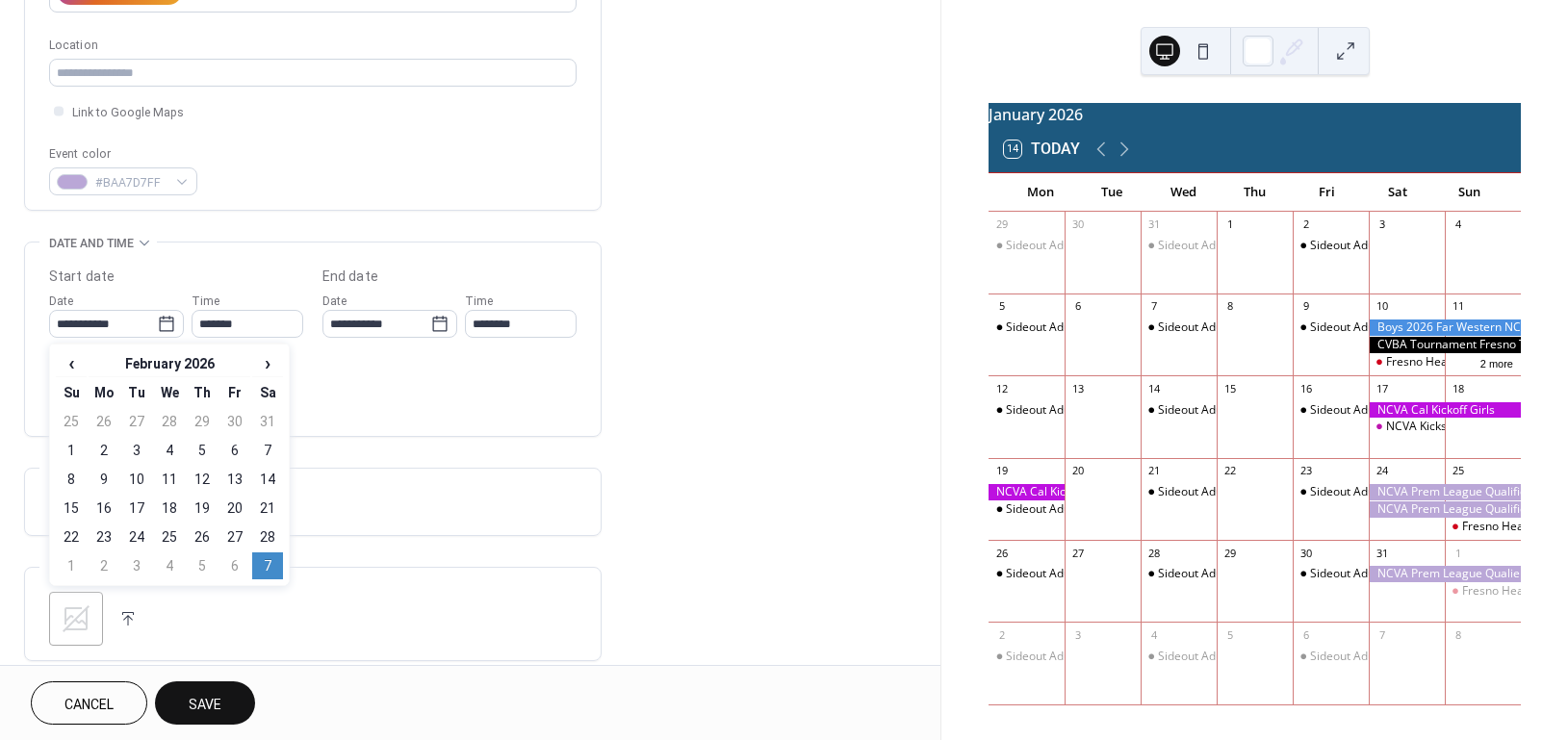 type on "**********" 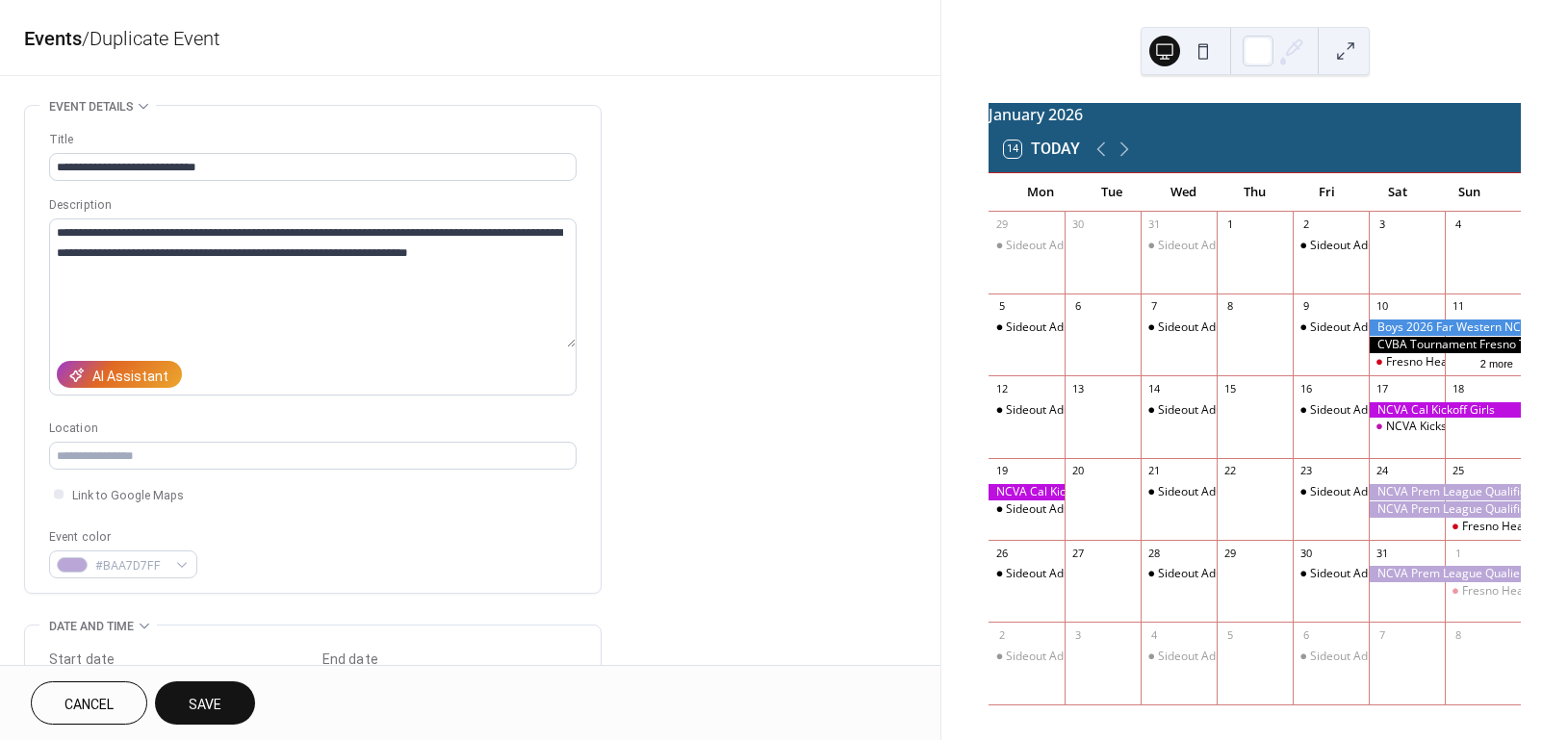 scroll, scrollTop: 0, scrollLeft: 0, axis: both 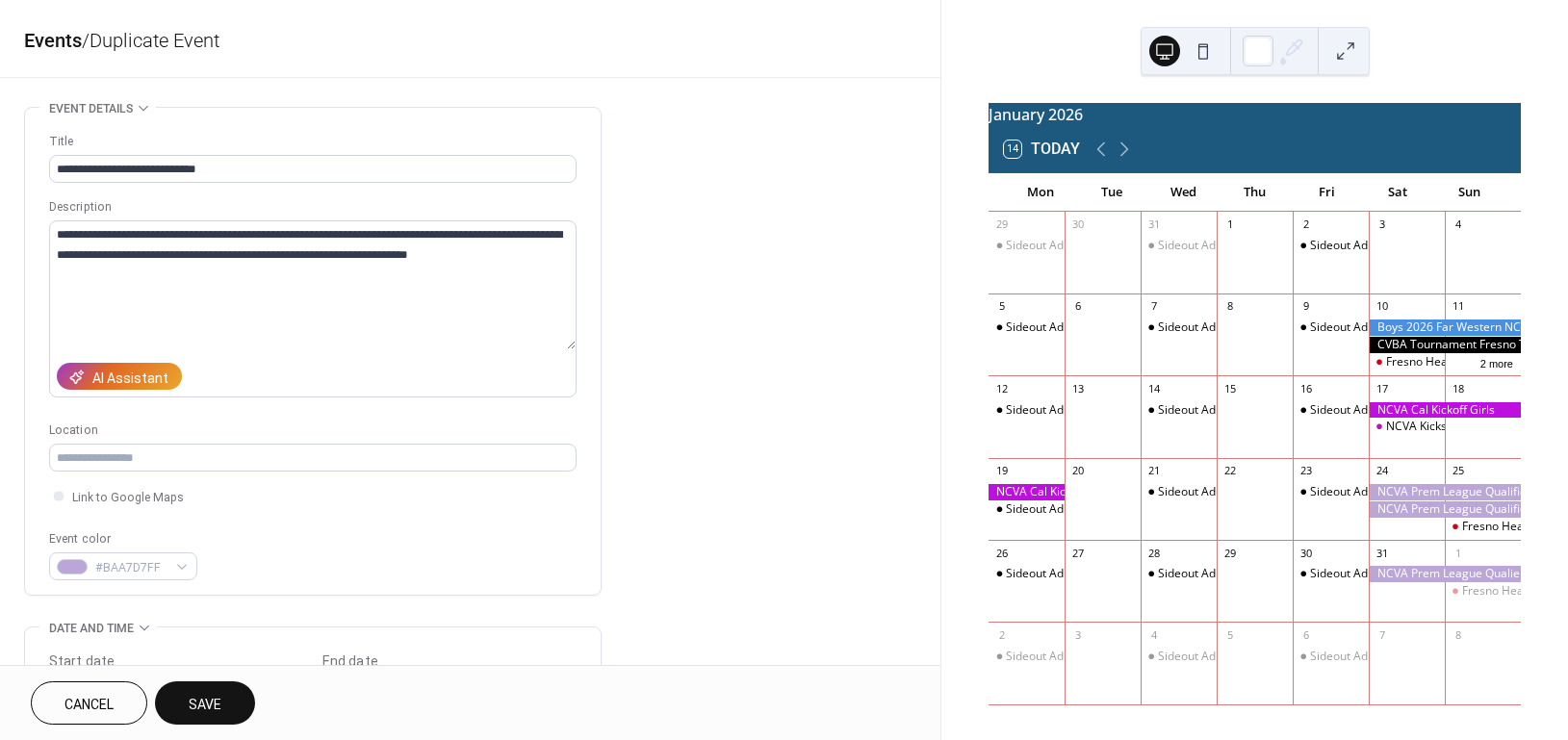 click on "Save" at bounding box center [205, 702] 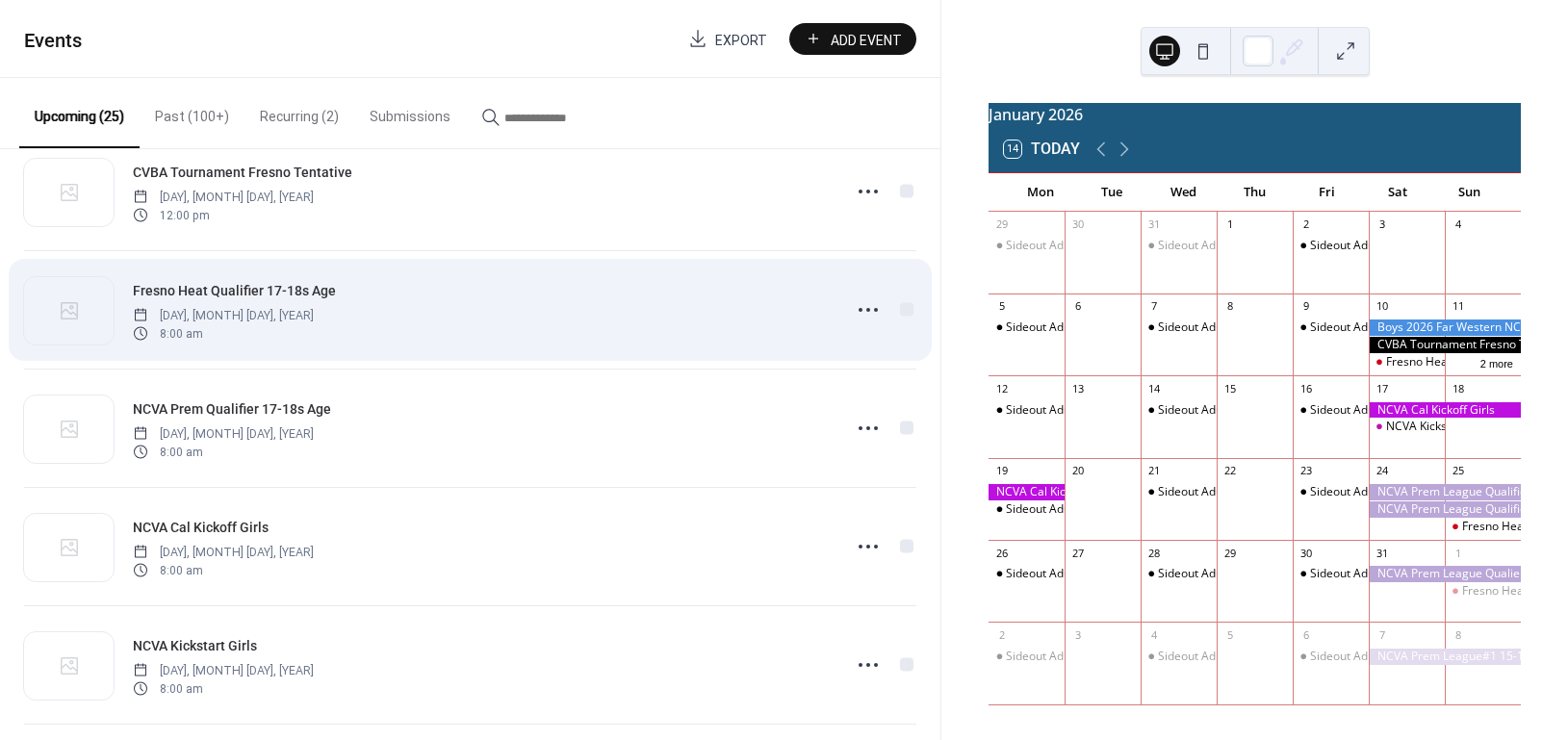 scroll, scrollTop: 1283, scrollLeft: 0, axis: vertical 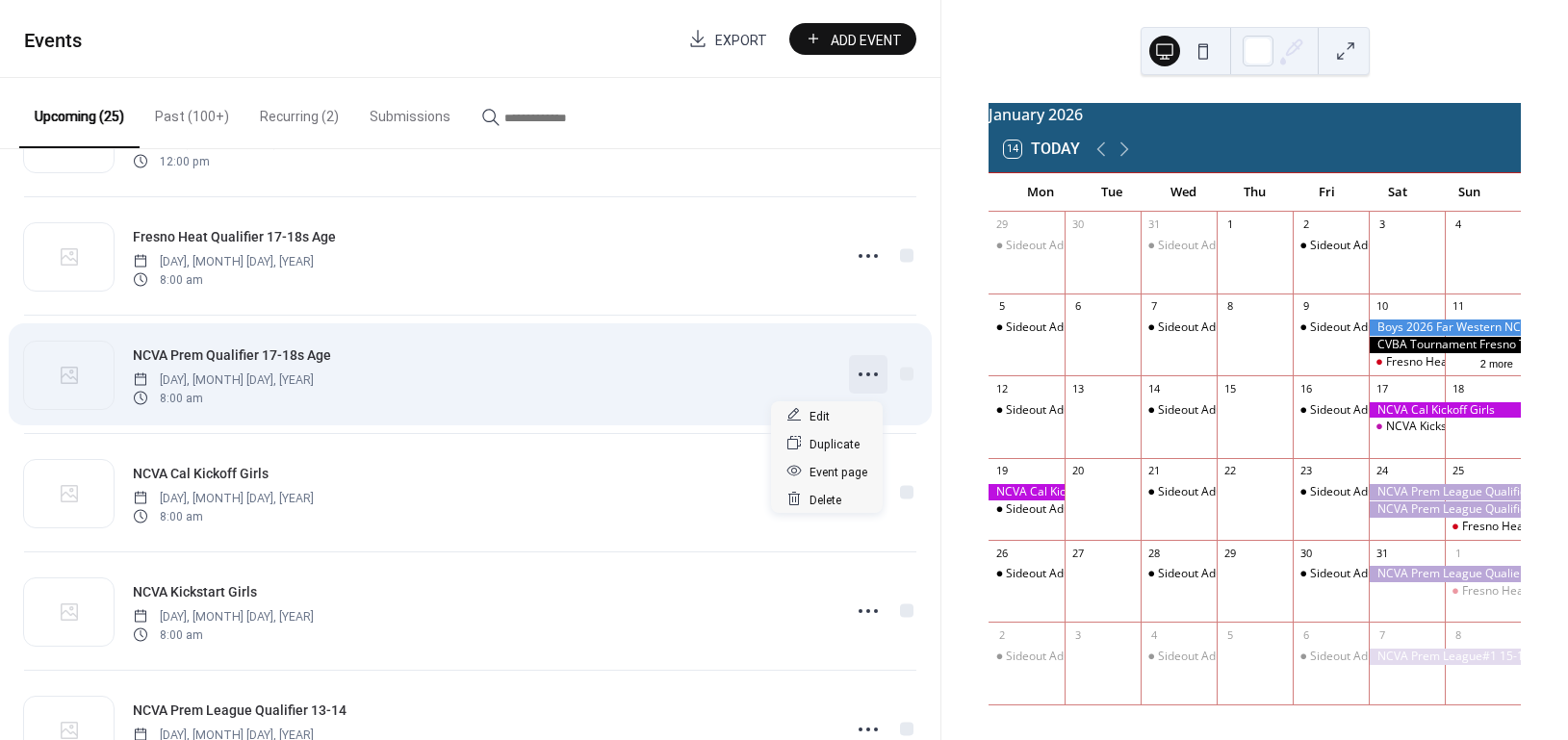 click 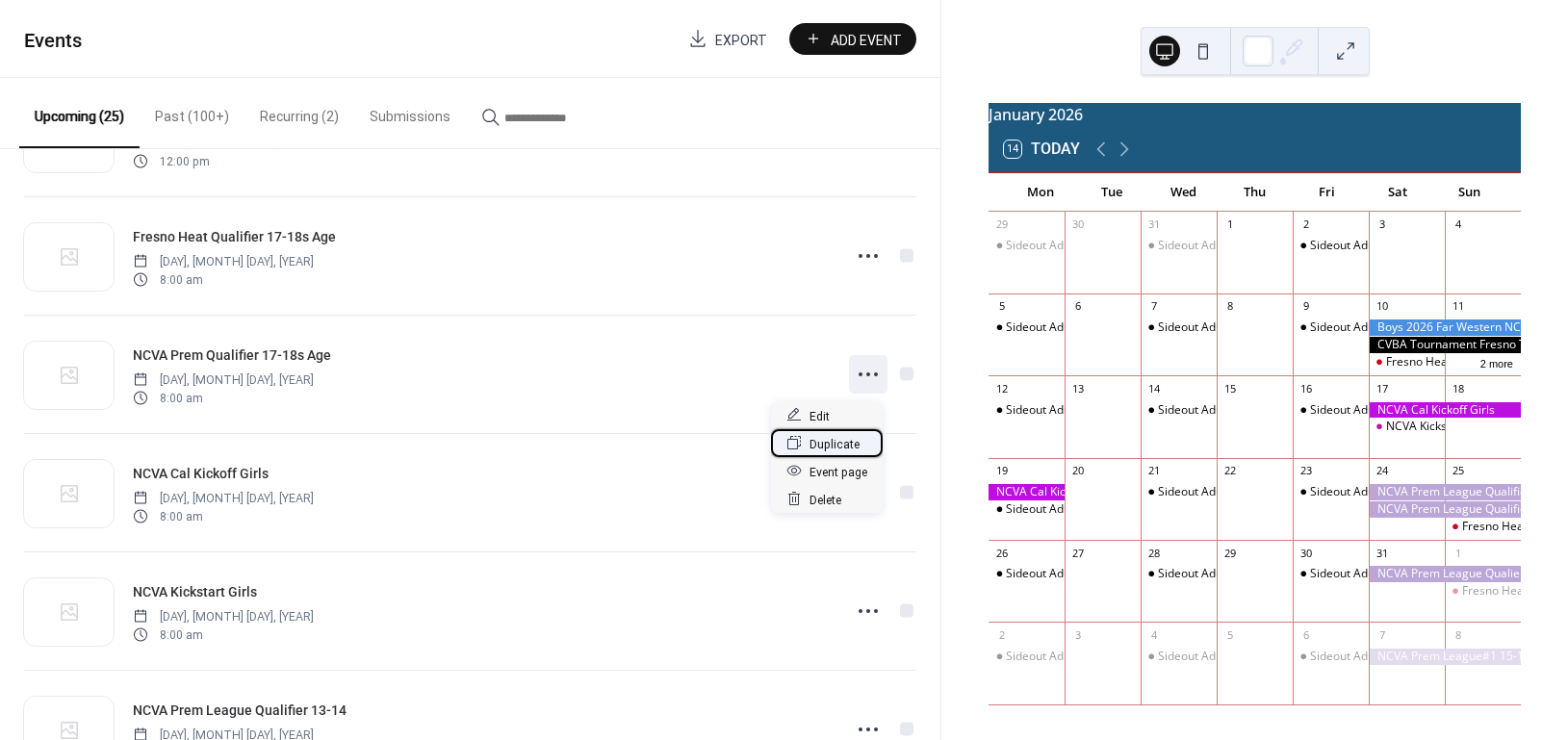click on "Duplicate" at bounding box center (835, 444) 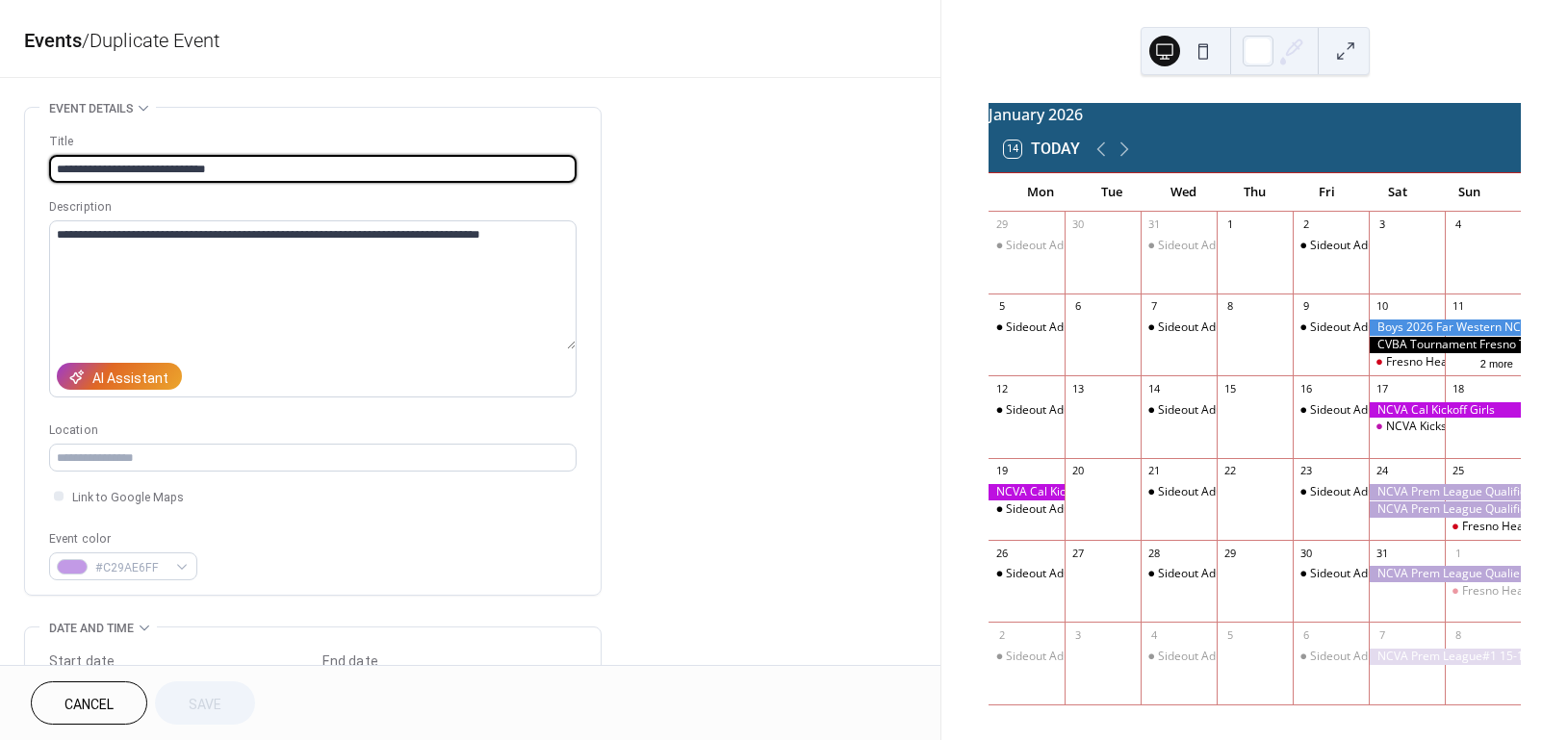 click on "**********" at bounding box center [313, 168] 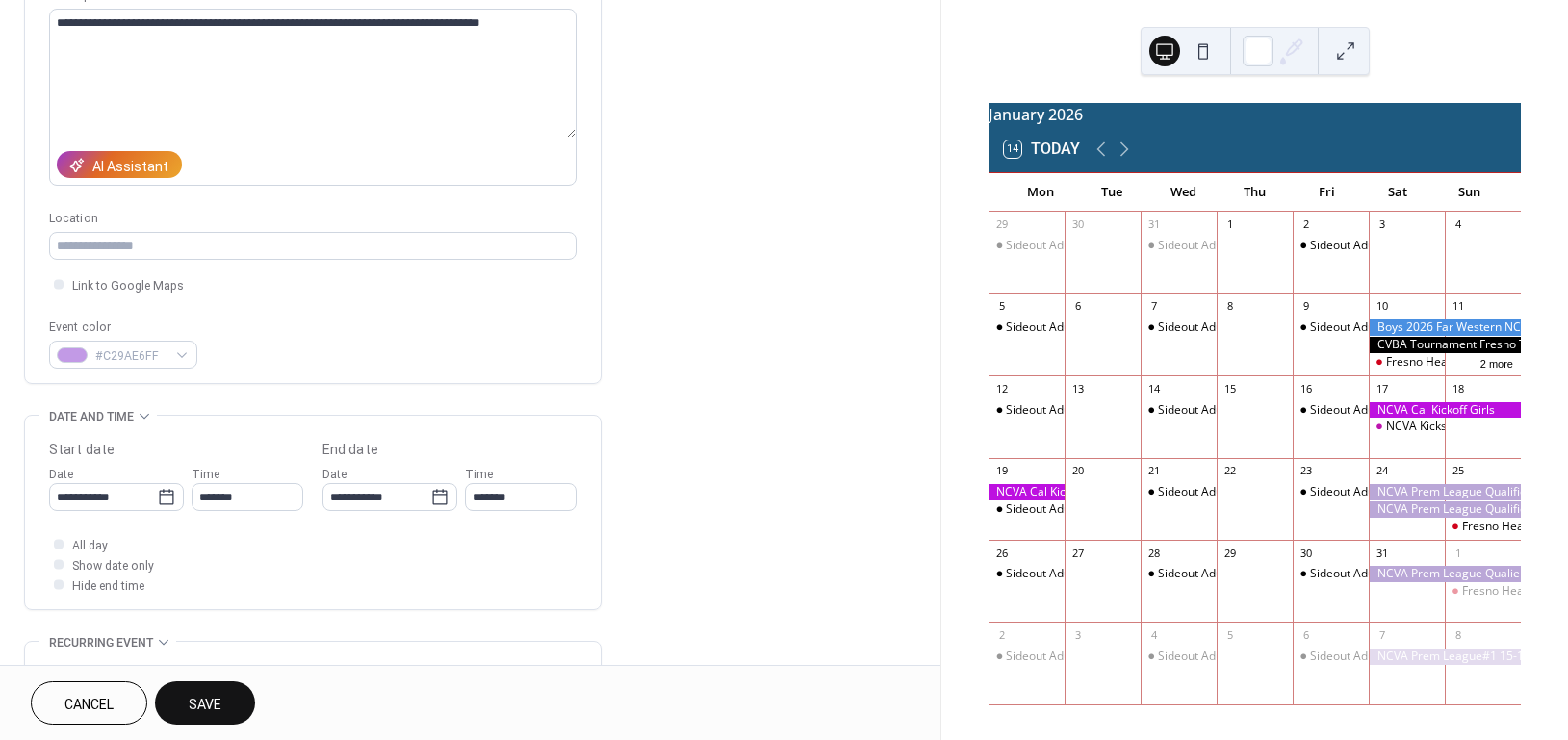 scroll, scrollTop: 256, scrollLeft: 0, axis: vertical 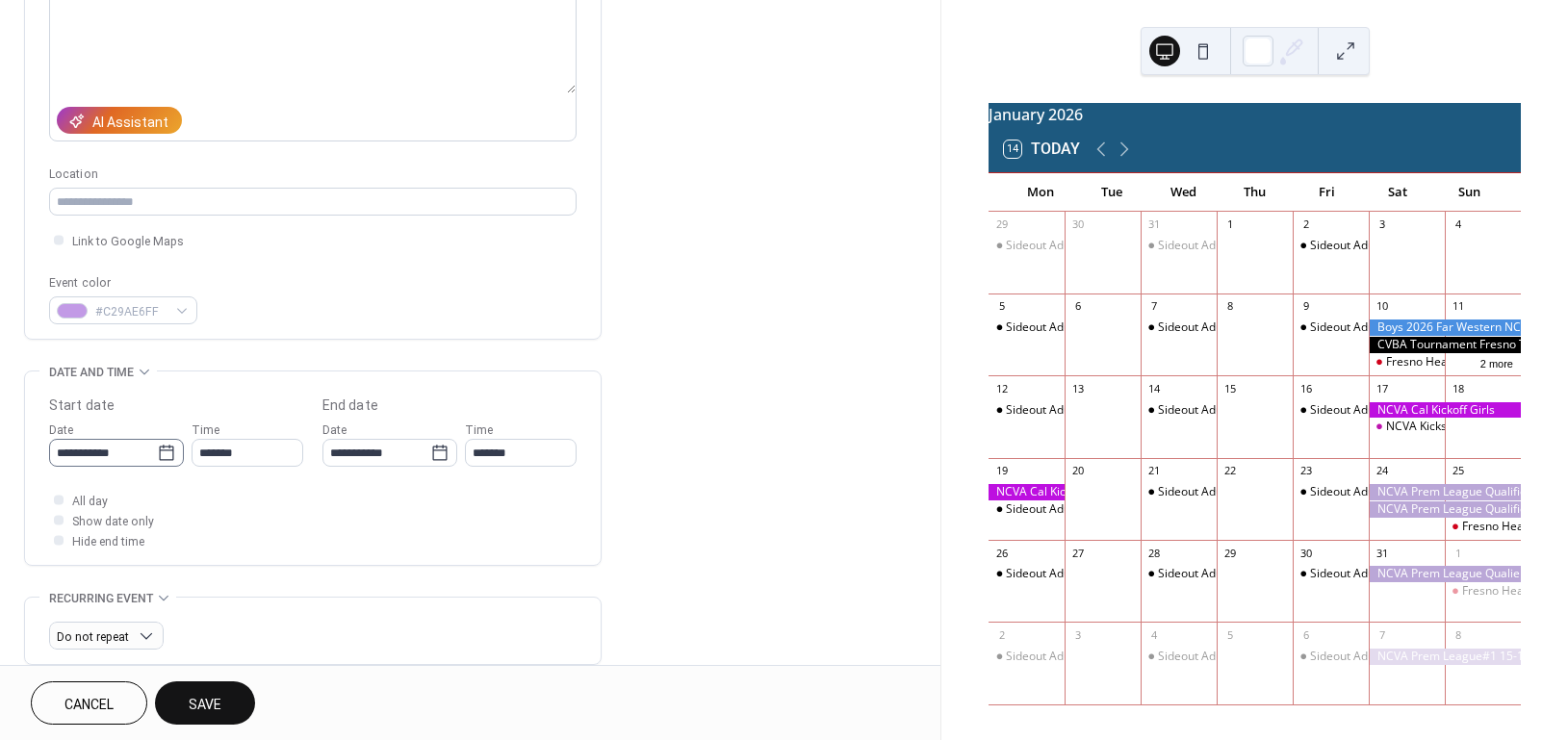 type on "**********" 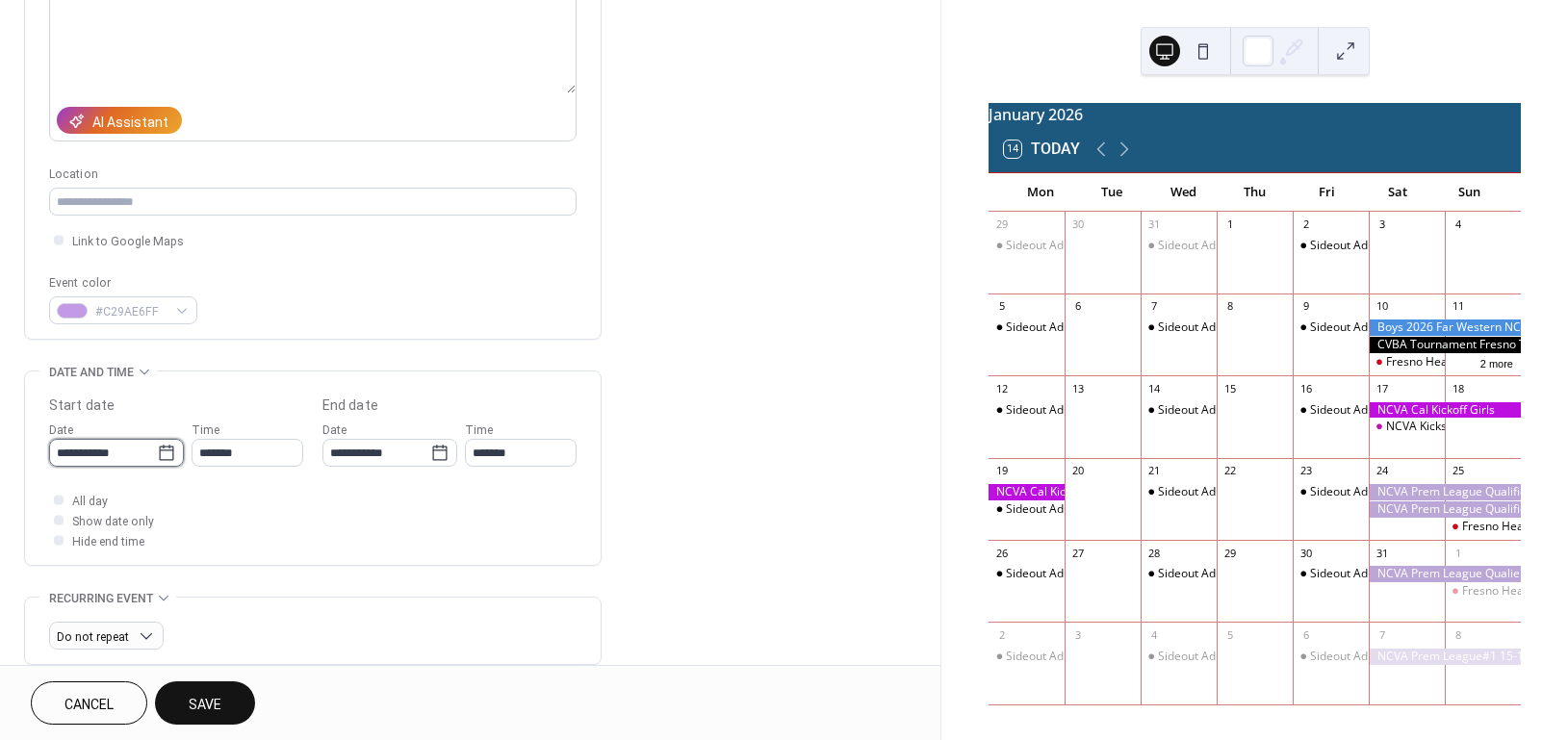 click on "**********" at bounding box center [103, 452] 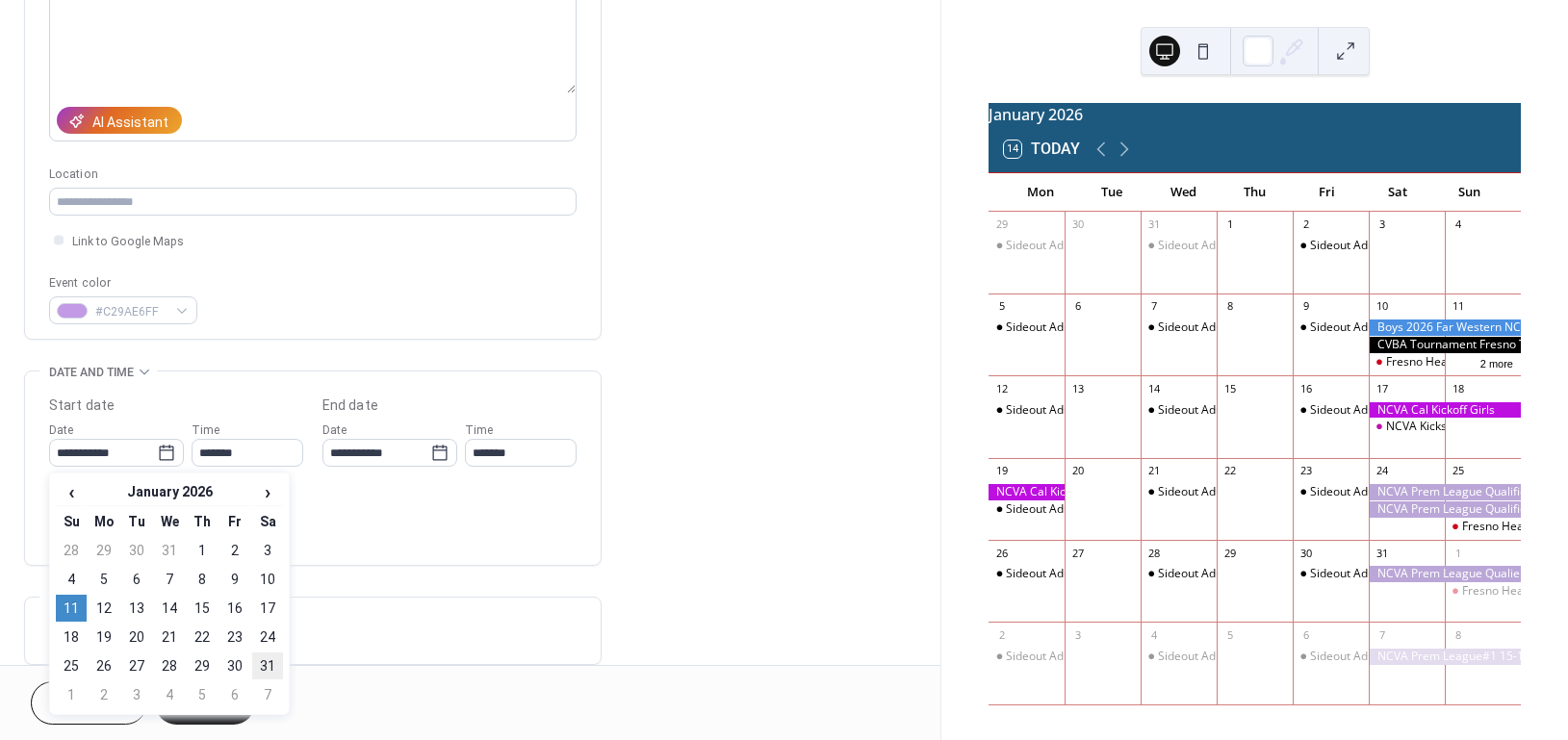 click on "31" at bounding box center (268, 666) 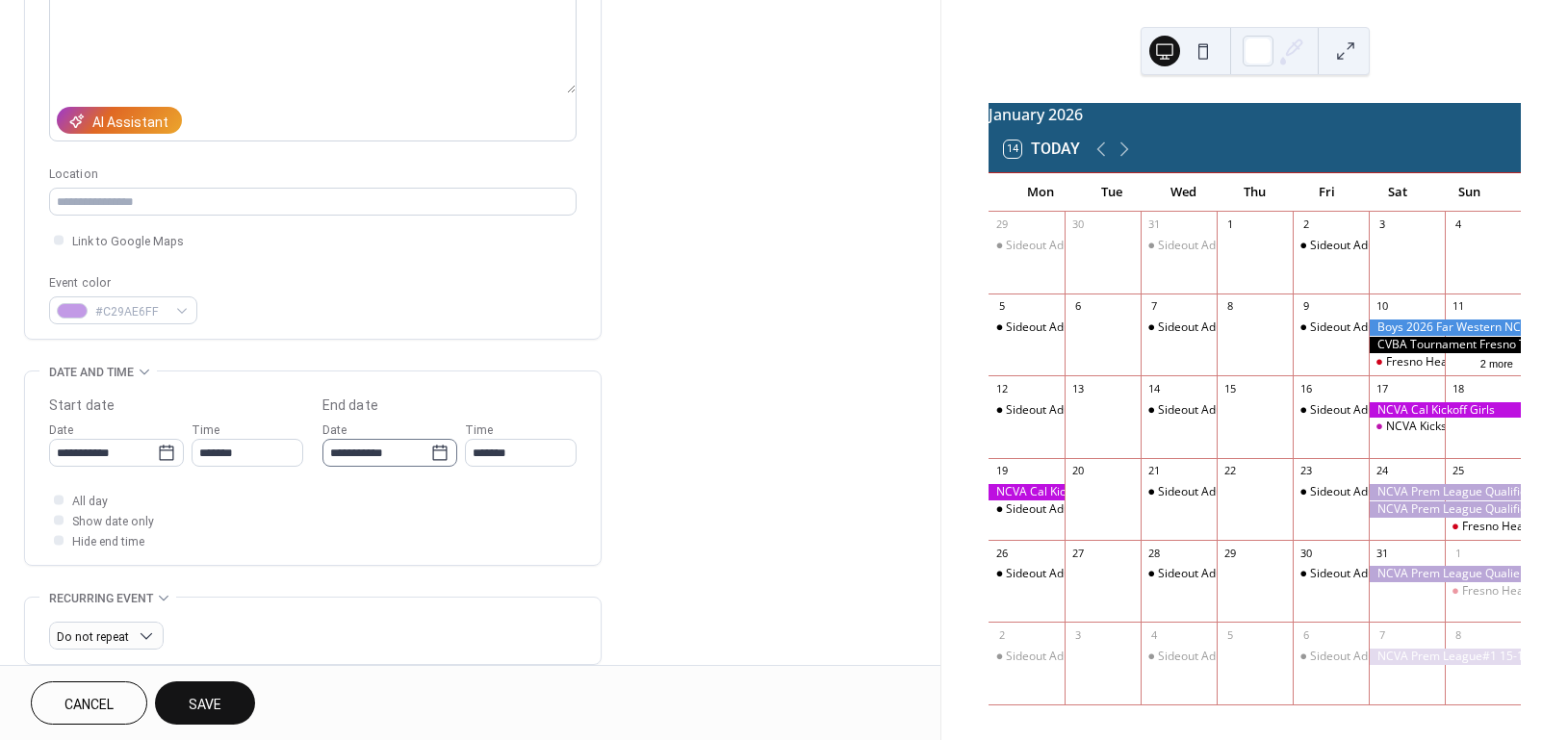 click 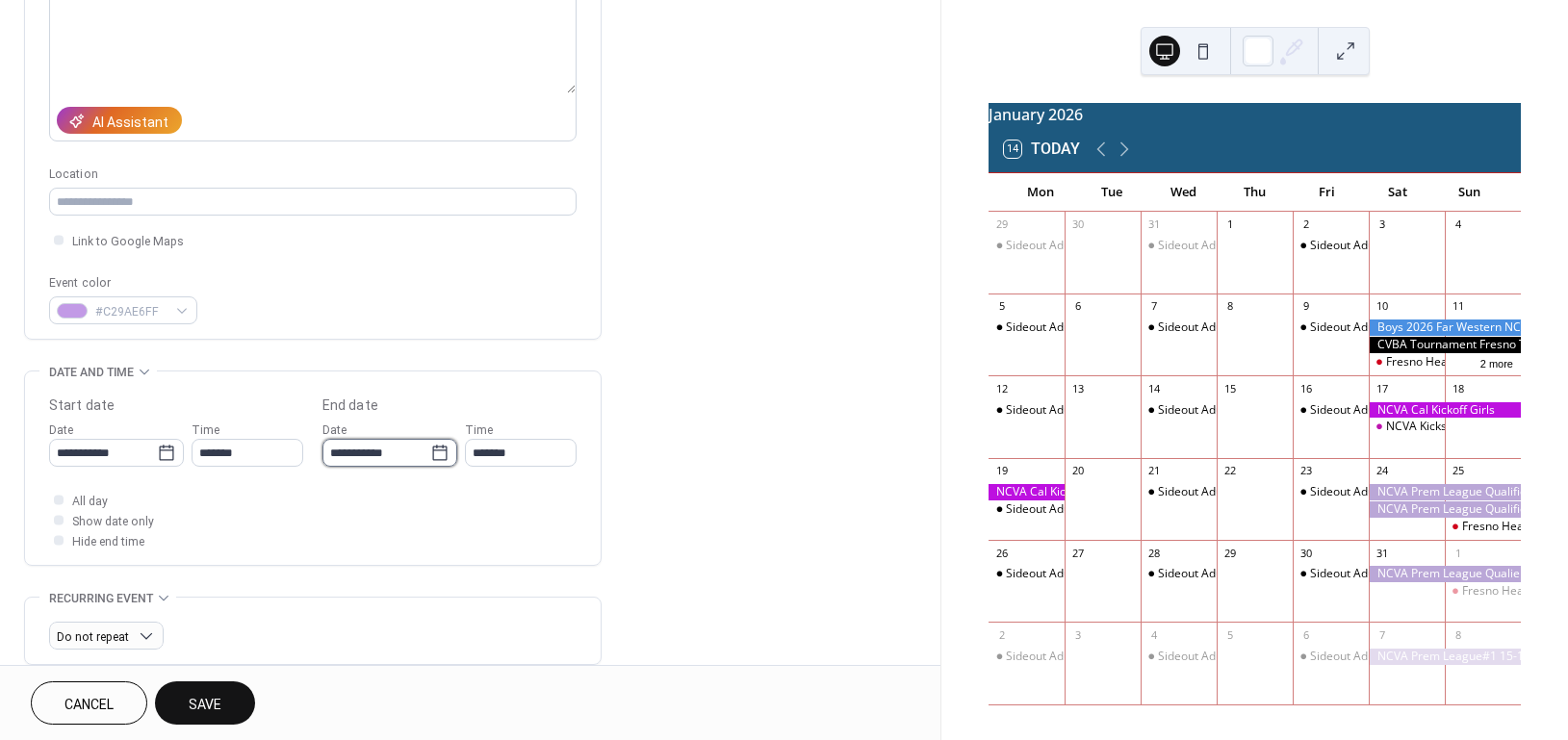 click on "**********" at bounding box center [376, 452] 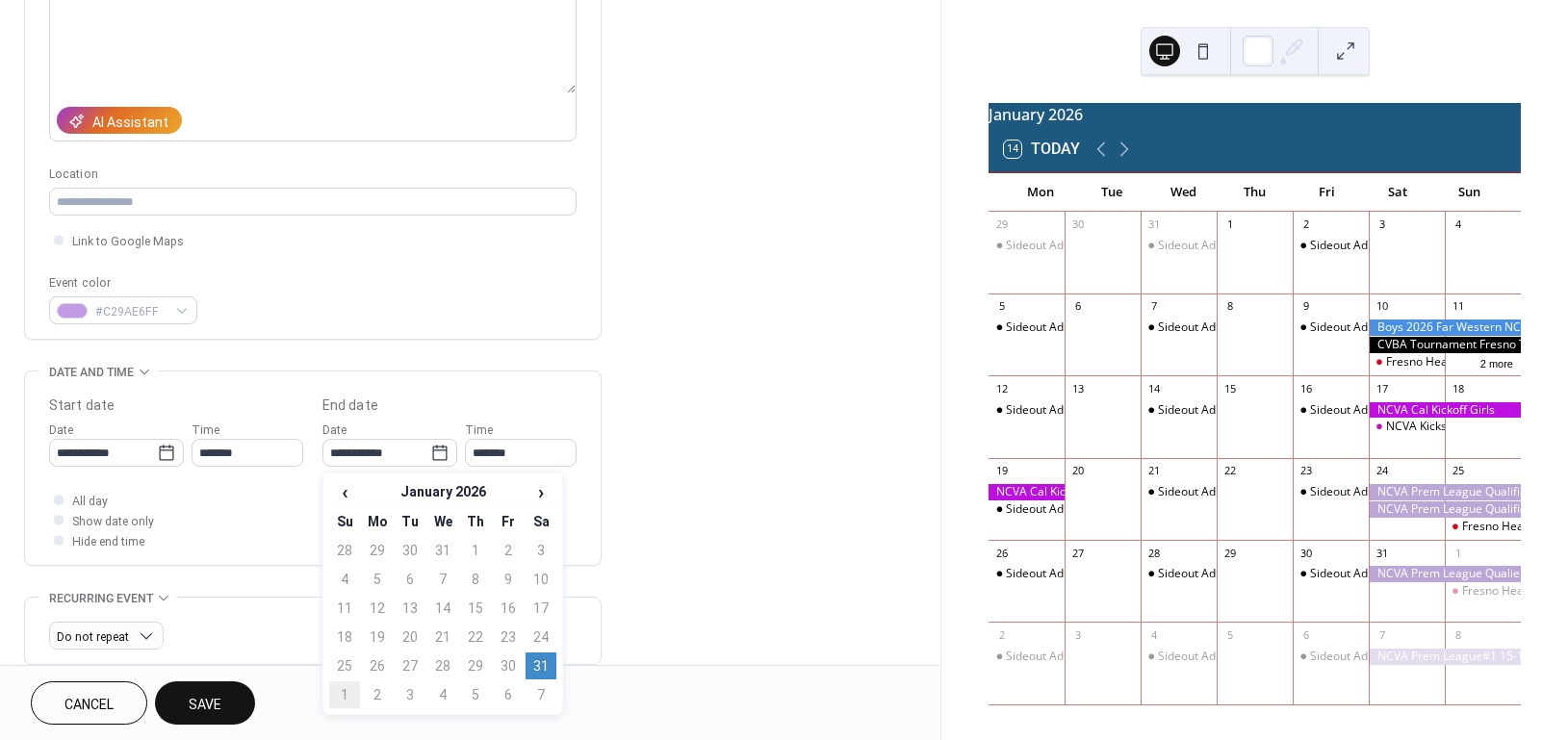 click on "1" at bounding box center (345, 695) 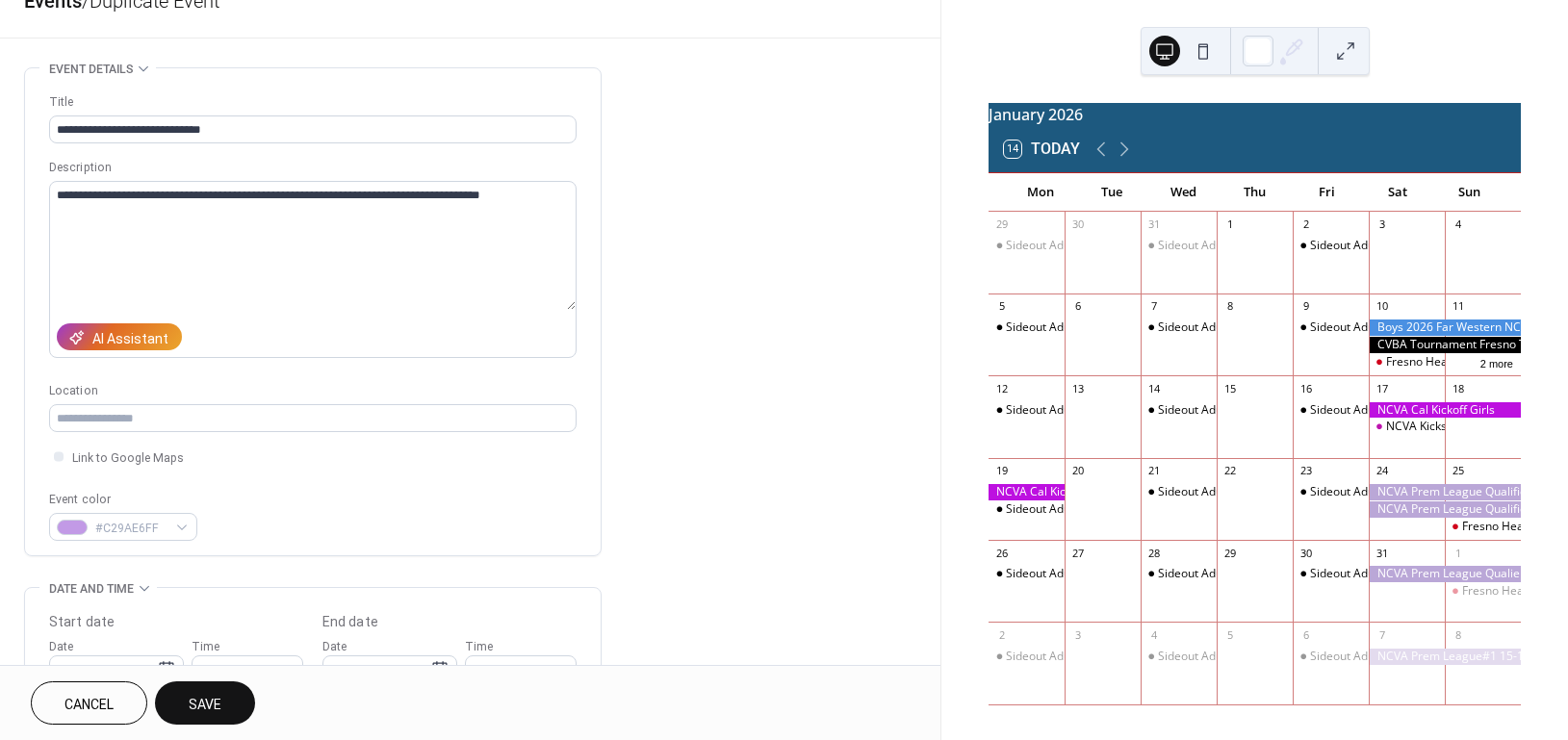 scroll, scrollTop: 0, scrollLeft: 0, axis: both 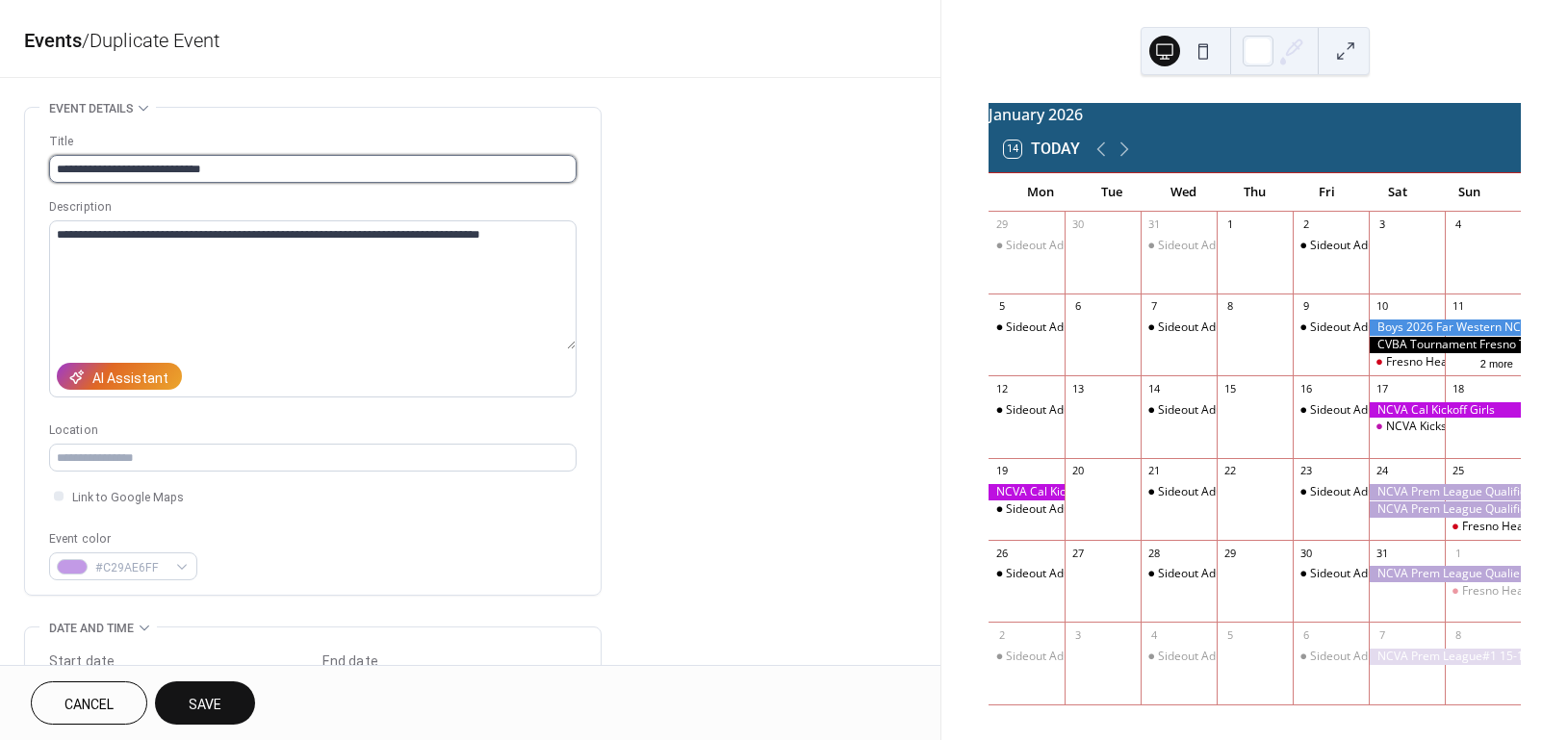 click on "**********" at bounding box center (313, 168) 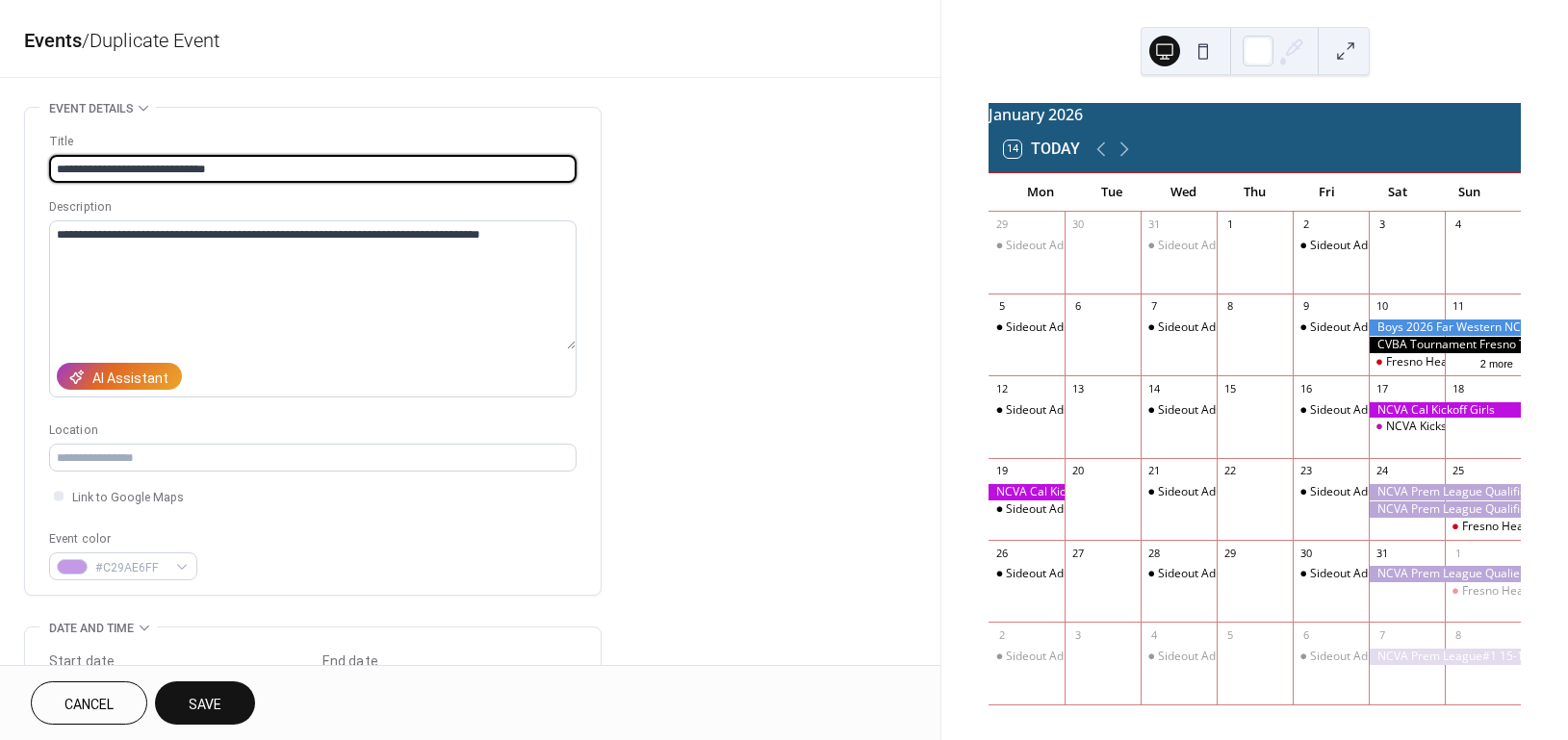type on "**********" 